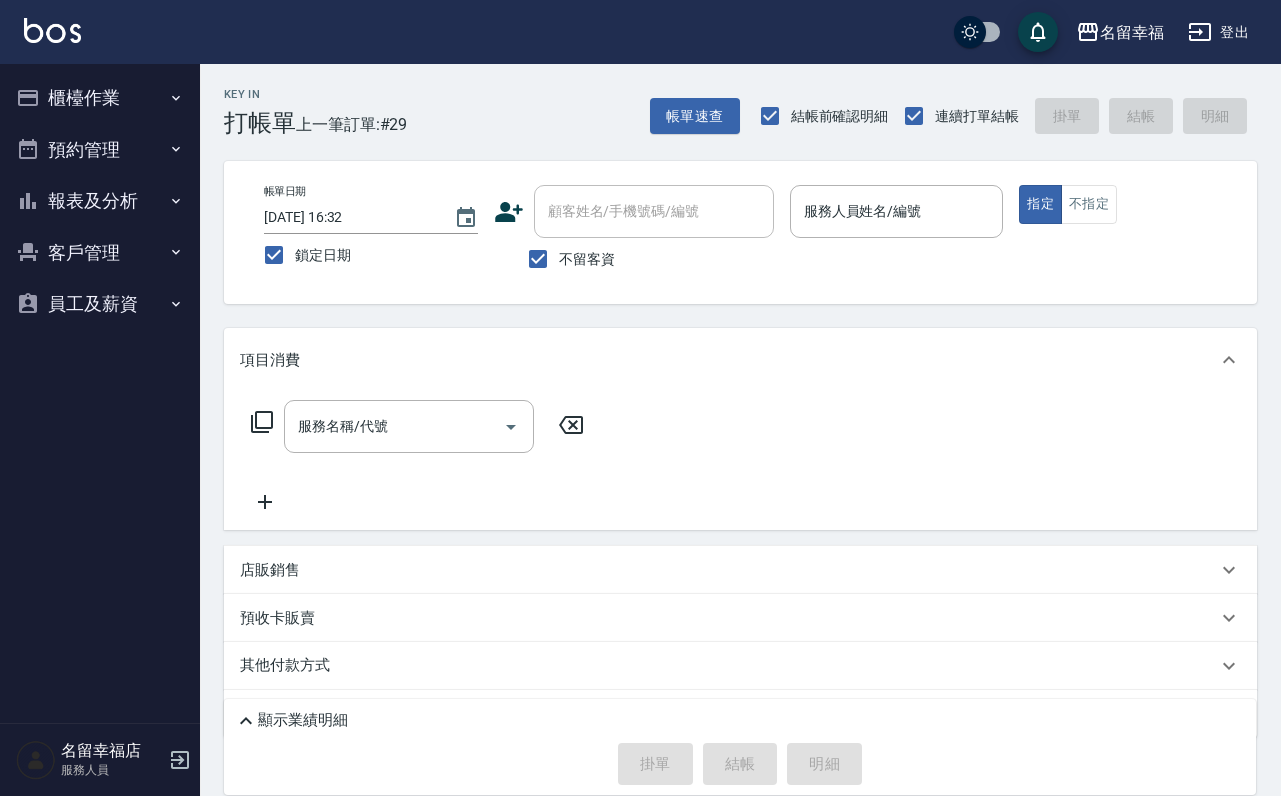 scroll, scrollTop: 0, scrollLeft: 0, axis: both 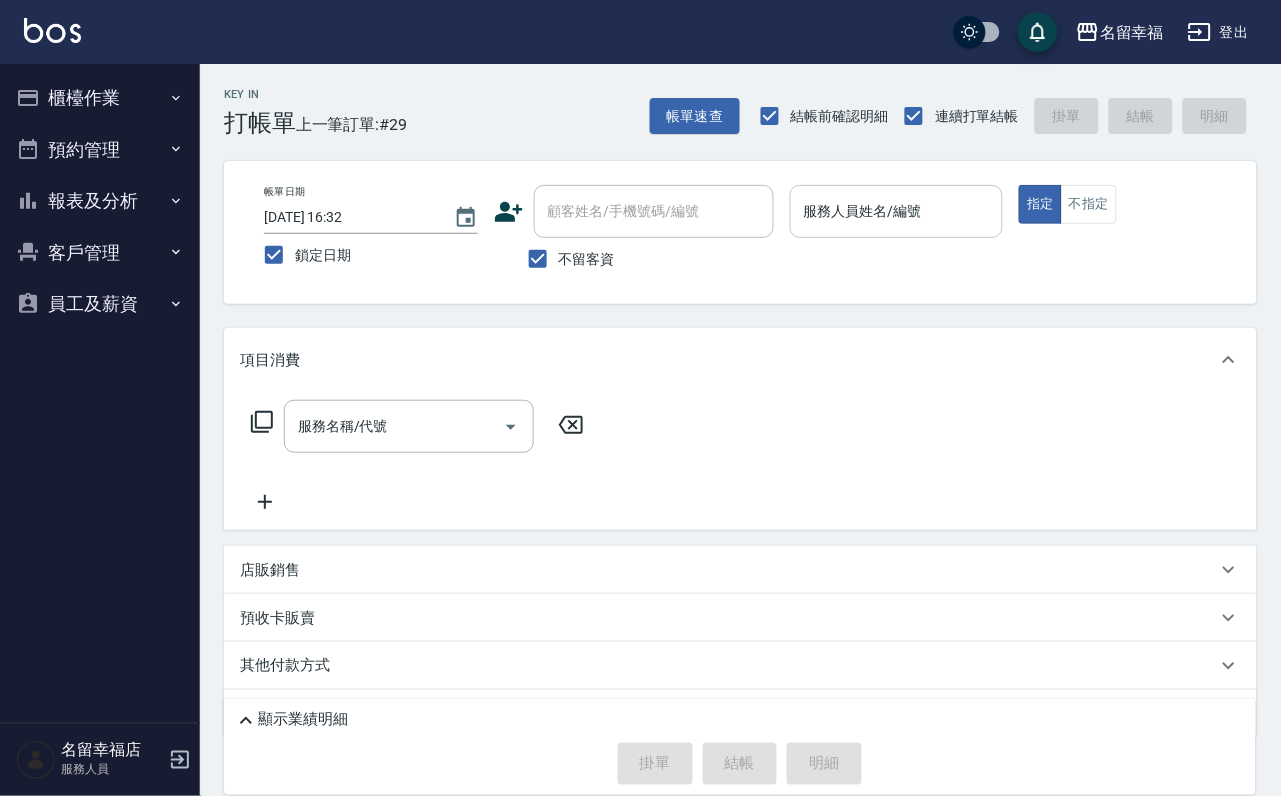 click on "服務人員姓名/編號" at bounding box center (897, 211) 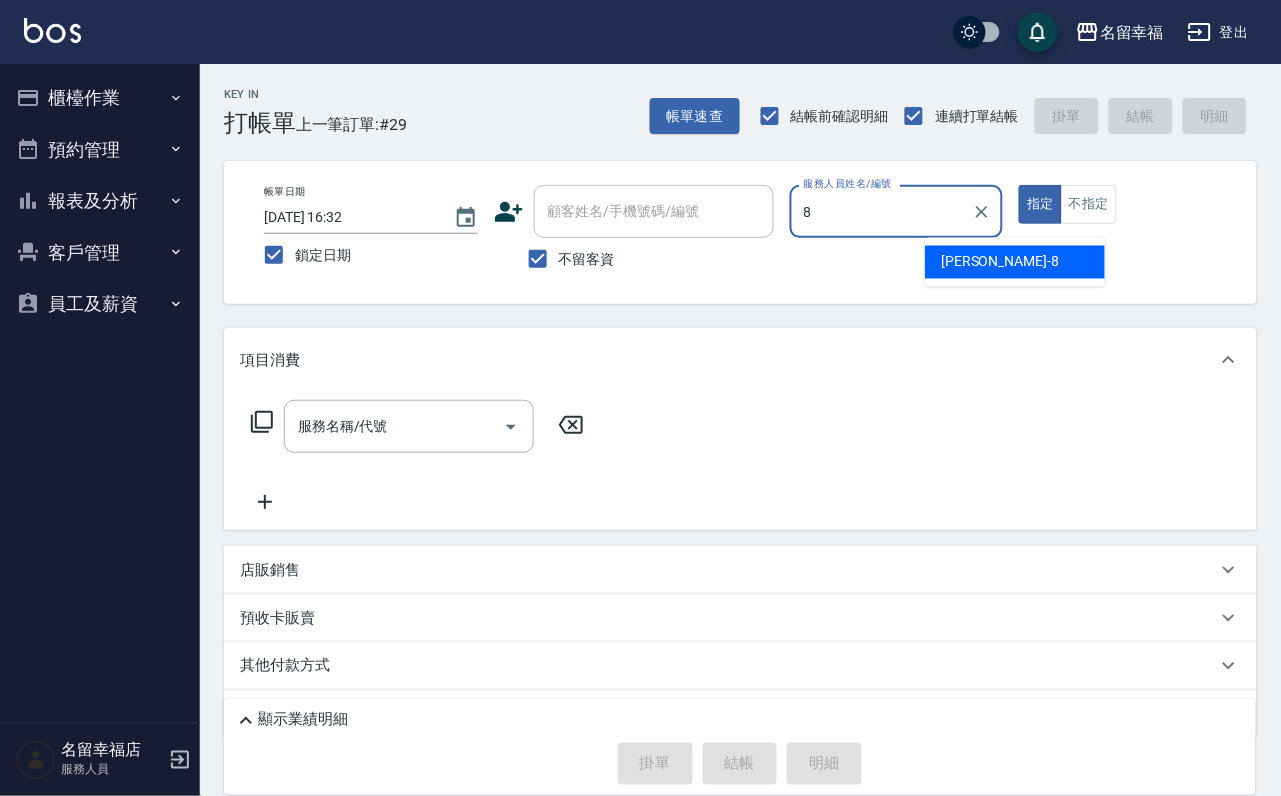 type on "[PERSON_NAME]-8" 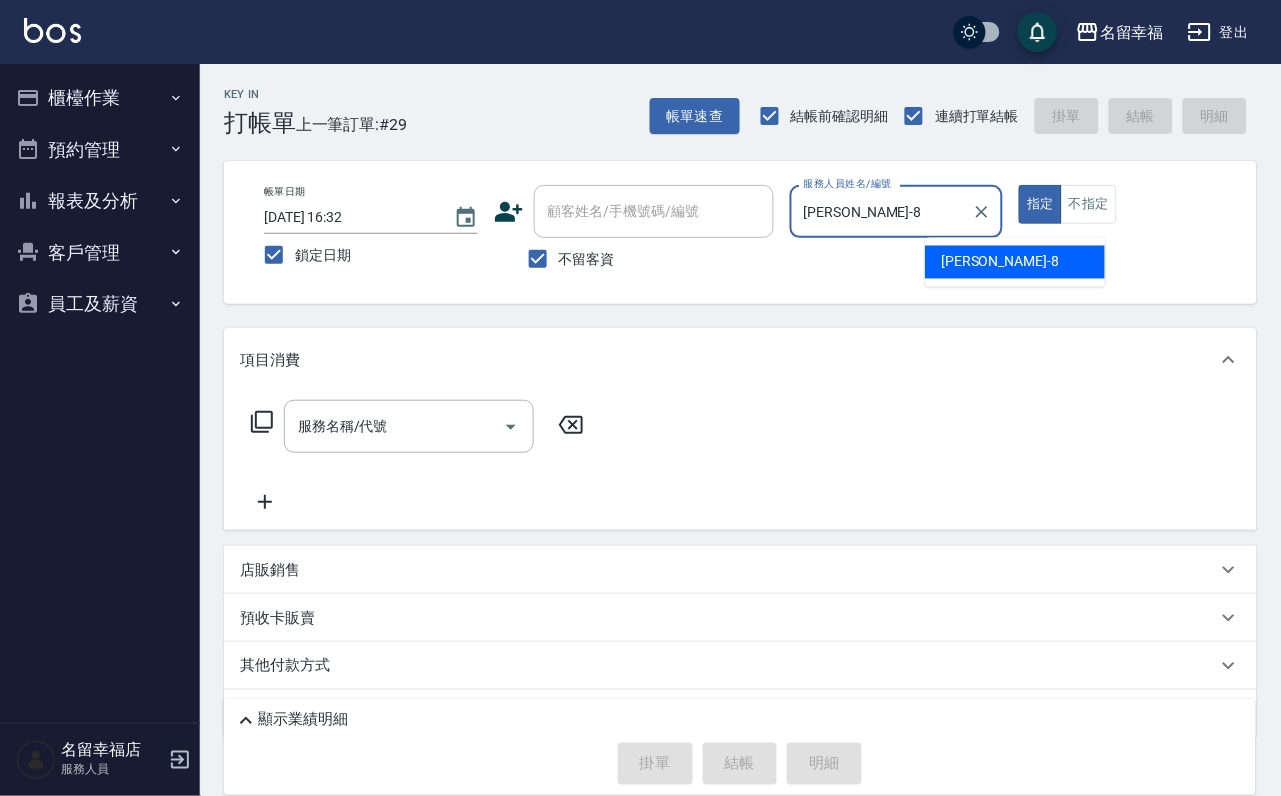type on "true" 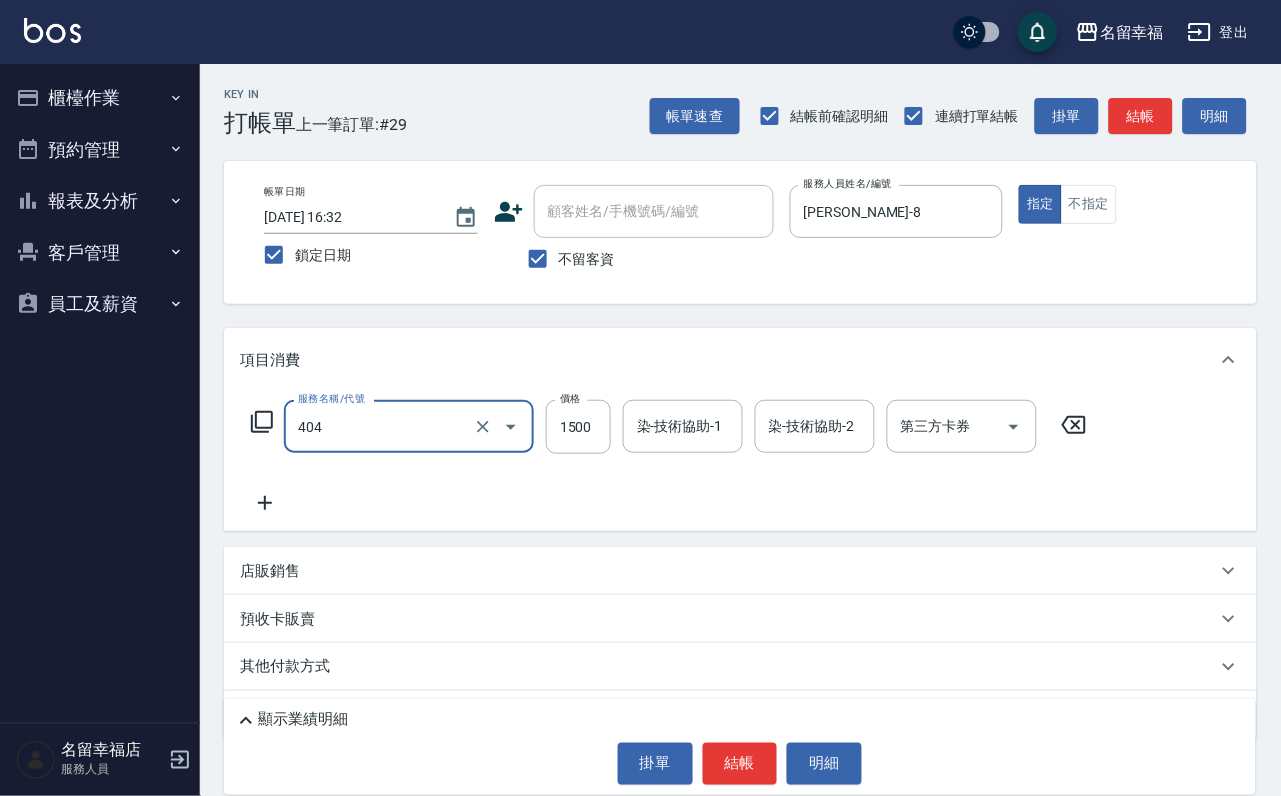 type on "設計染髮(404)" 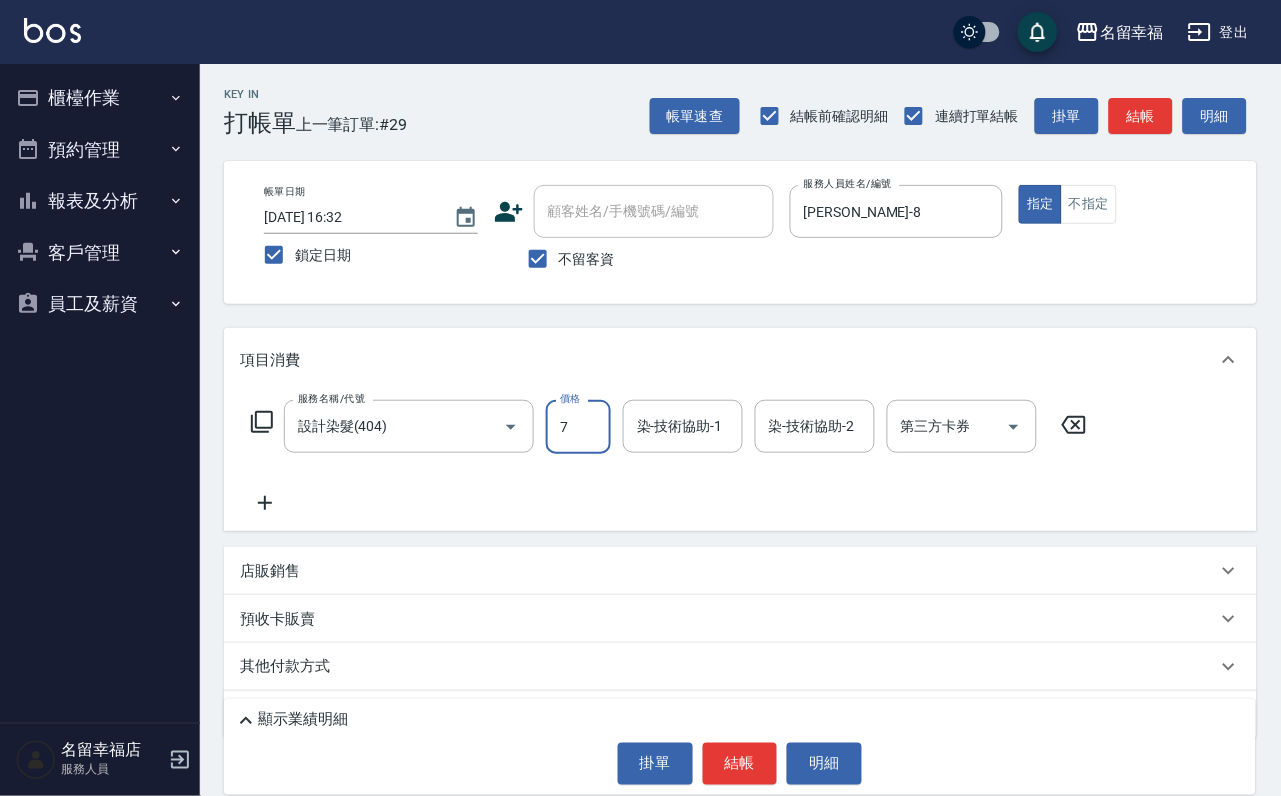 scroll, scrollTop: 0, scrollLeft: 0, axis: both 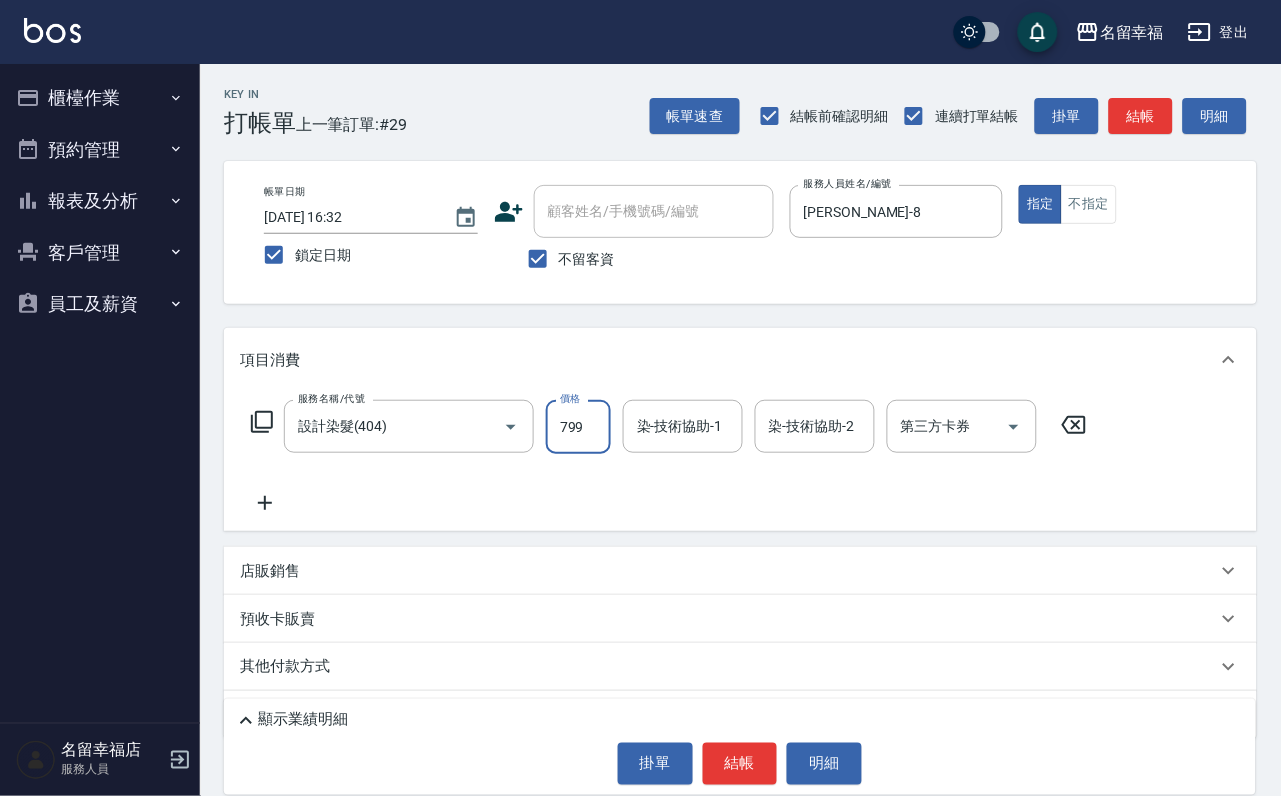 type on "799" 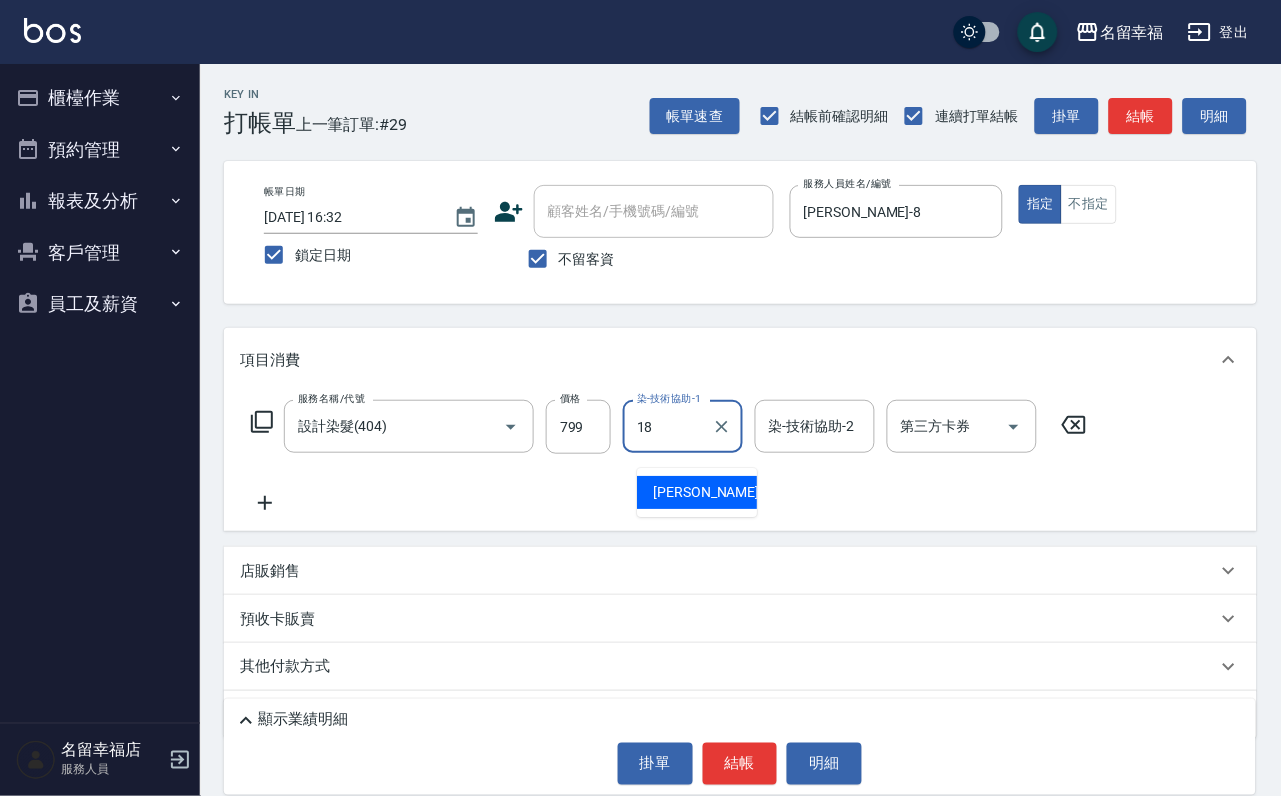 type on "[PERSON_NAME]-18" 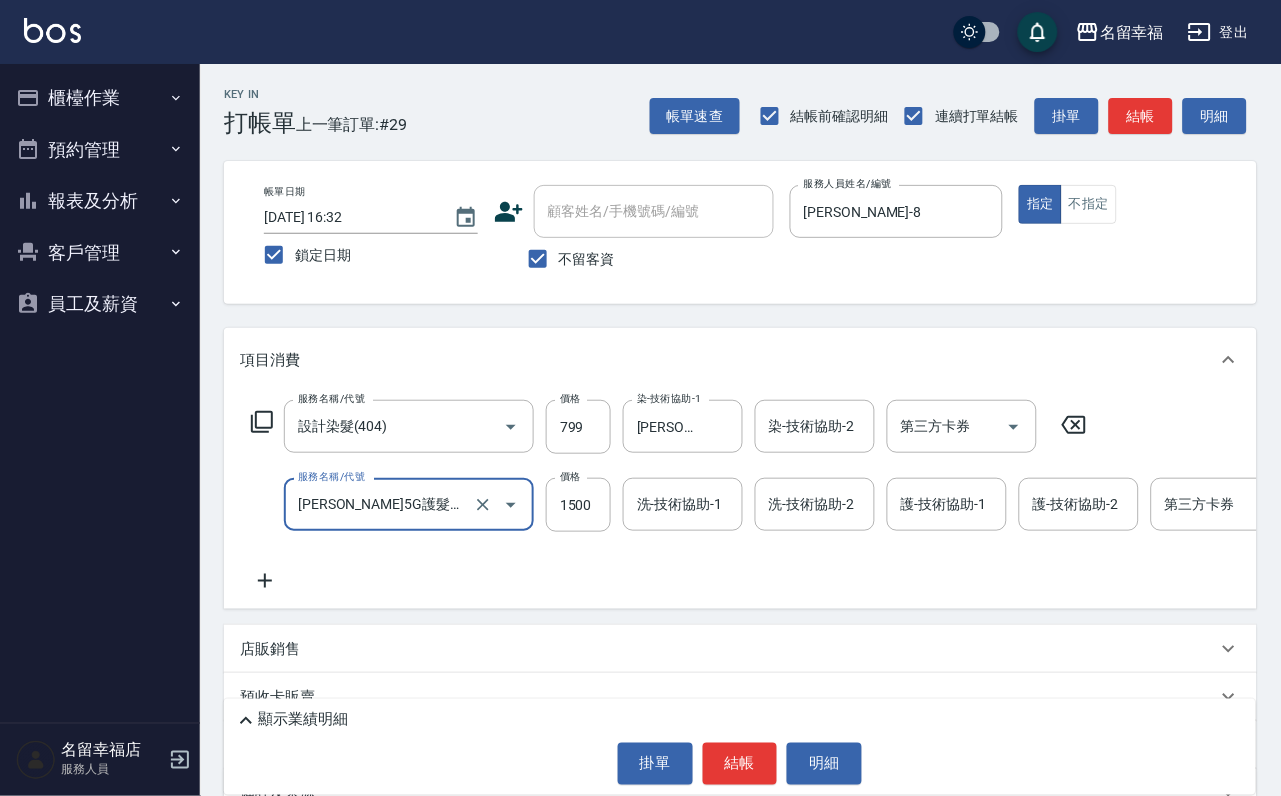 type on "[PERSON_NAME]5G護髮/單次(514)" 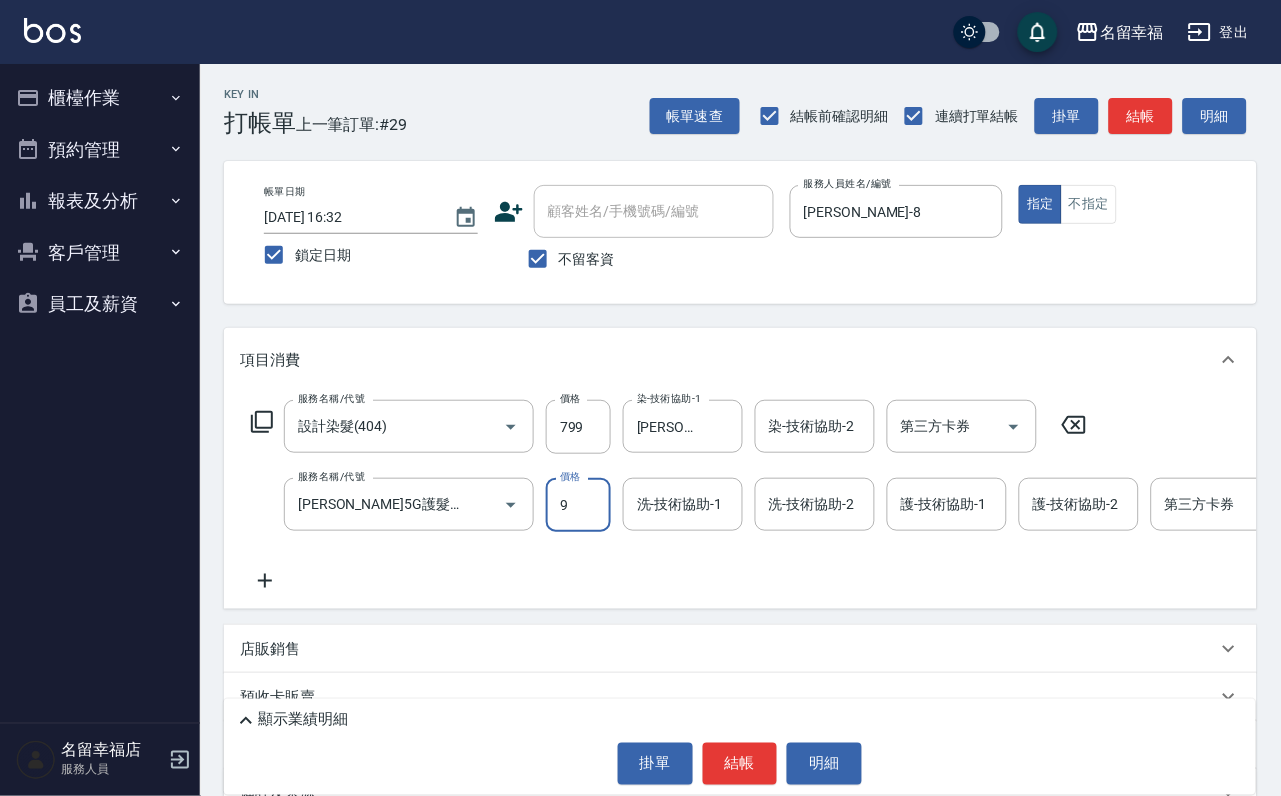 scroll, scrollTop: 0, scrollLeft: 0, axis: both 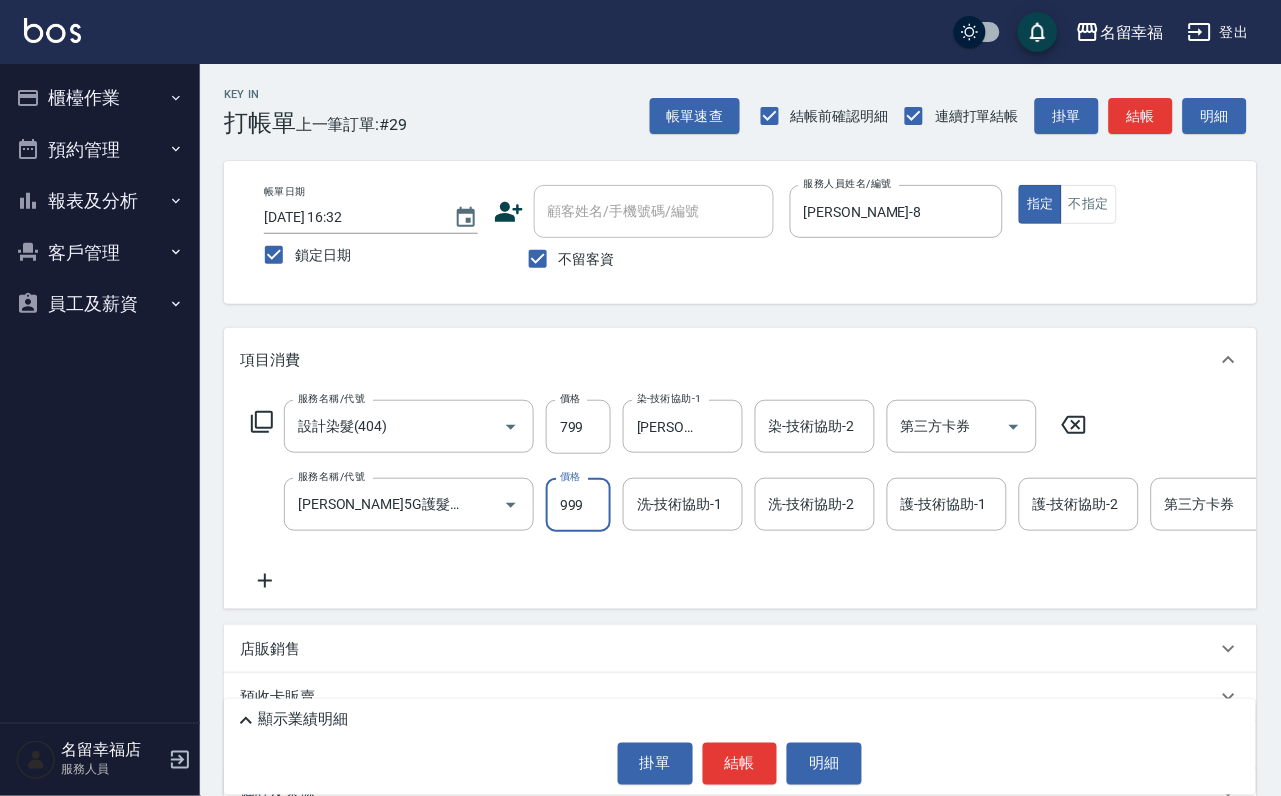 type on "999" 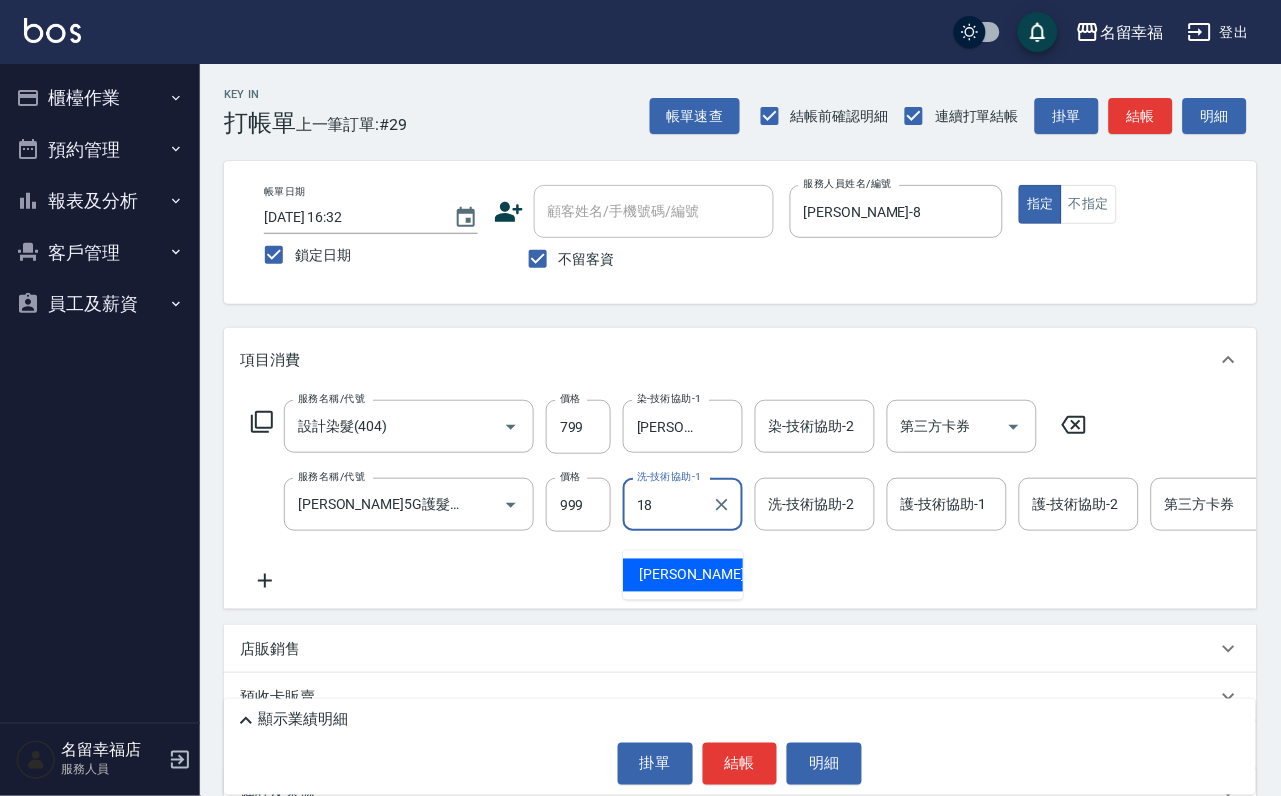 type on "[PERSON_NAME]-18" 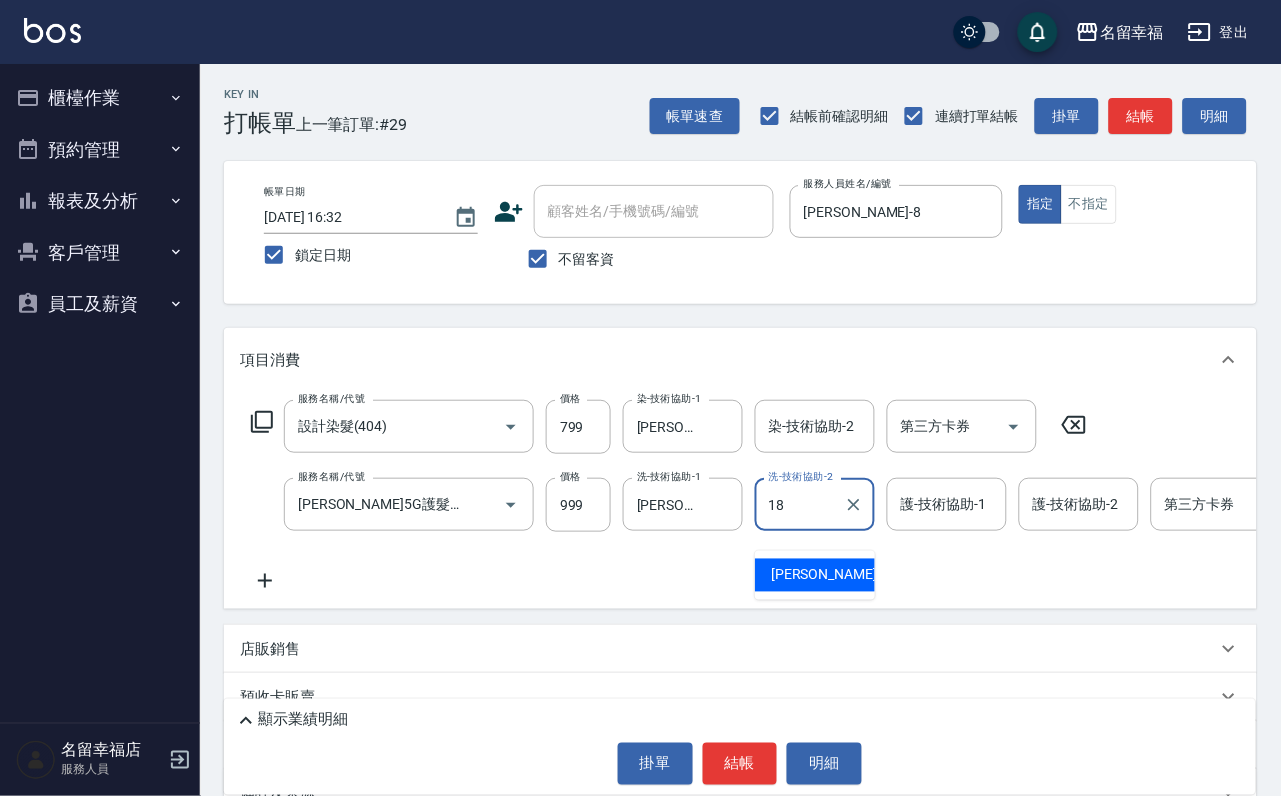 type on "[PERSON_NAME]-18" 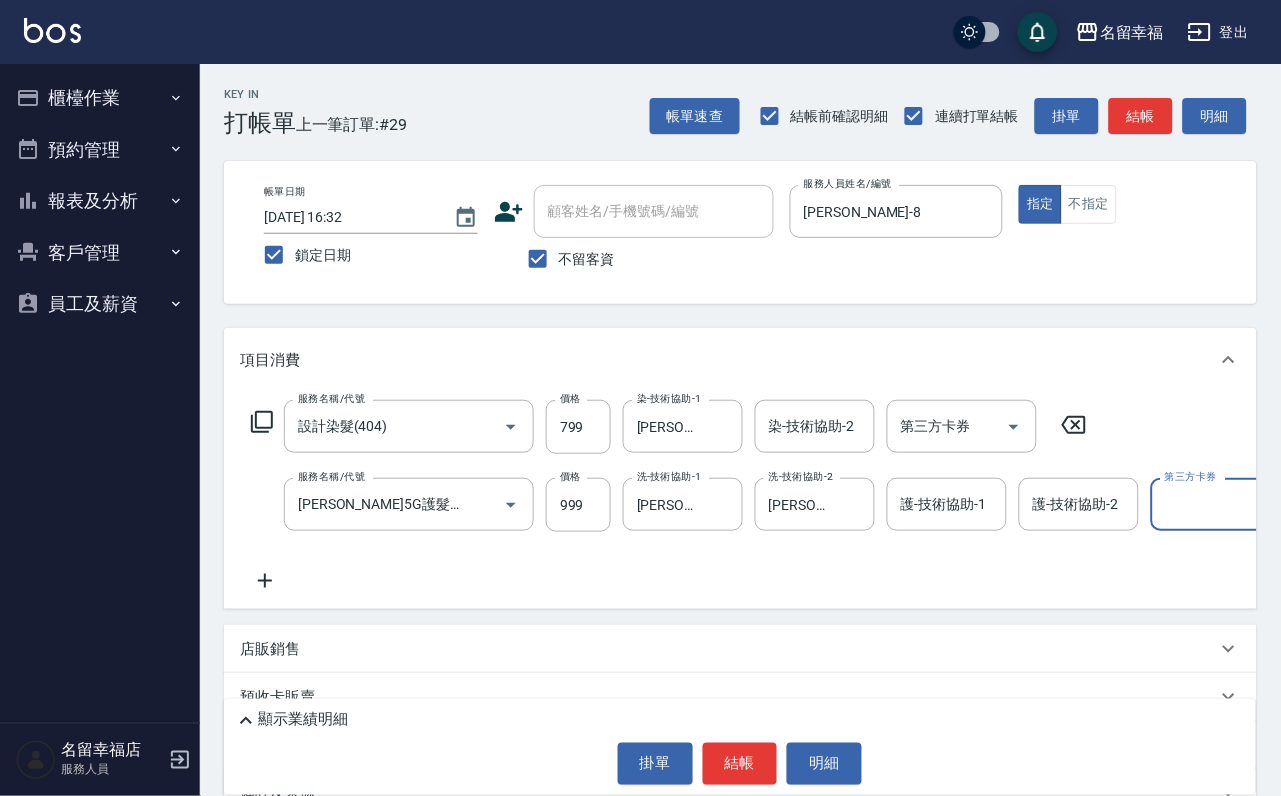 scroll, scrollTop: 0, scrollLeft: 4, axis: horizontal 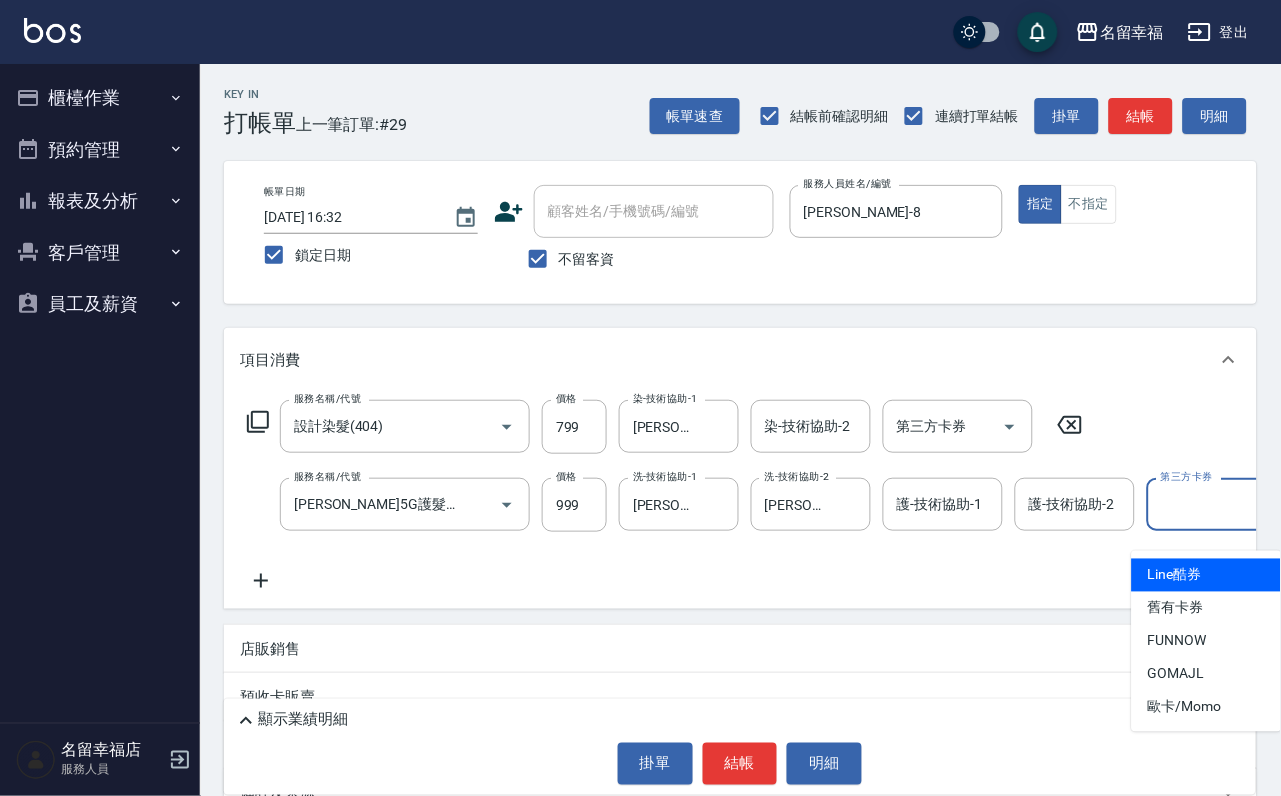 type on "Line酷券" 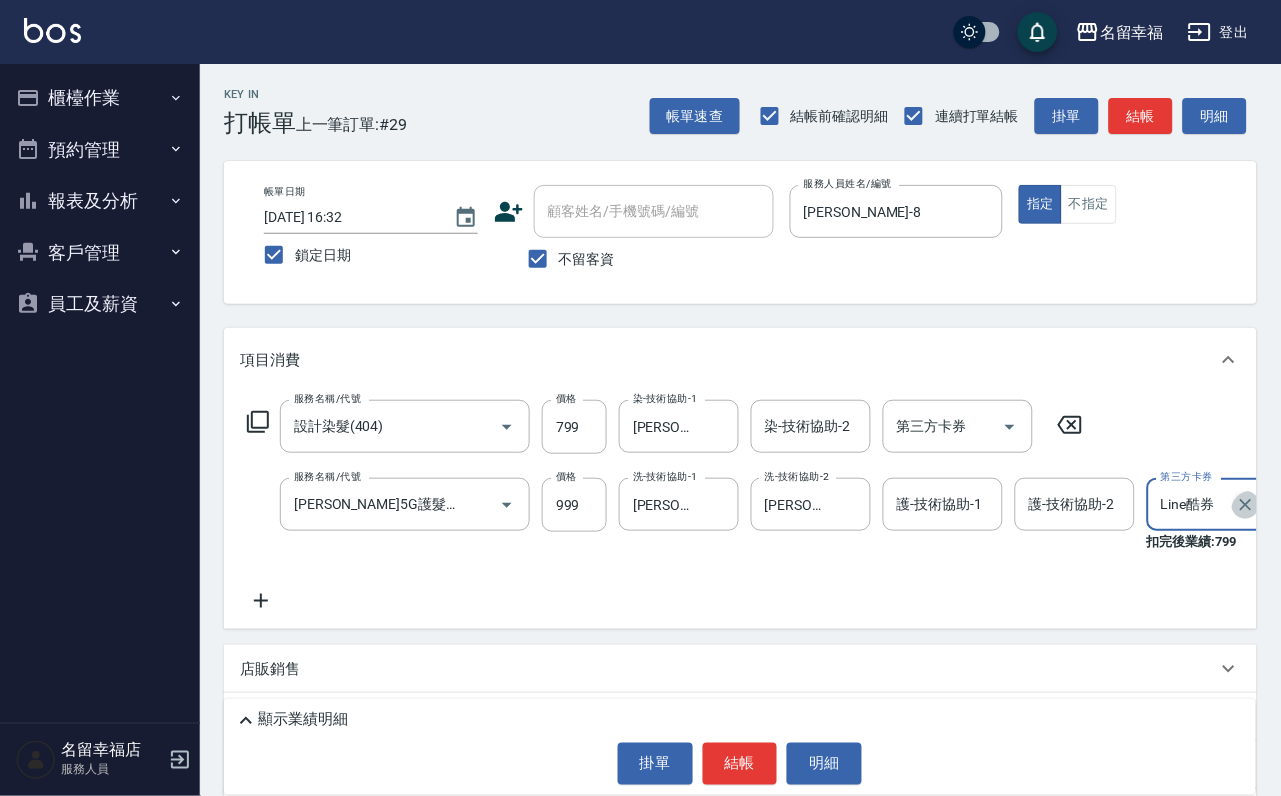 click 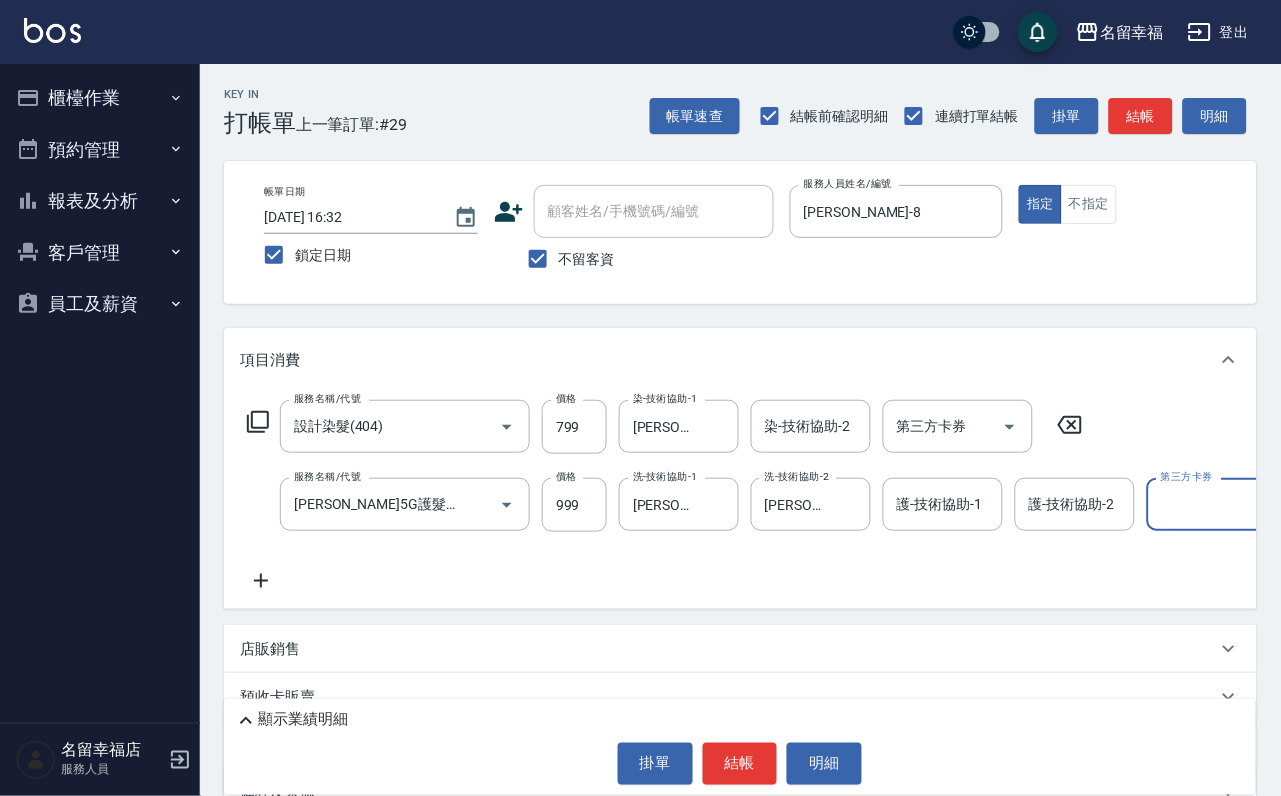 click on "服務名稱/代號 設計染髮(404) 服務名稱/代號 價格 799 價格 染-技術協助-1 [PERSON_NAME]-18 染-技術協助-1 染-技術協助-2 染-技術協助-2 第三方卡券 第三方卡券 服務名稱/代號 [PERSON_NAME]5G護髮/單次(514) 服務名稱/代號 價格 999 價格 洗-技術協助-1 [PERSON_NAME]-18 洗-技術協助-1 洗-技術協助-2 [PERSON_NAME]-18 洗-技術協助-2 護-技術協助-1 護-技術協助-1 護-技術協助-2 護-技術協助-2 第三方卡券 第三方卡券" at bounding box center [828, 496] 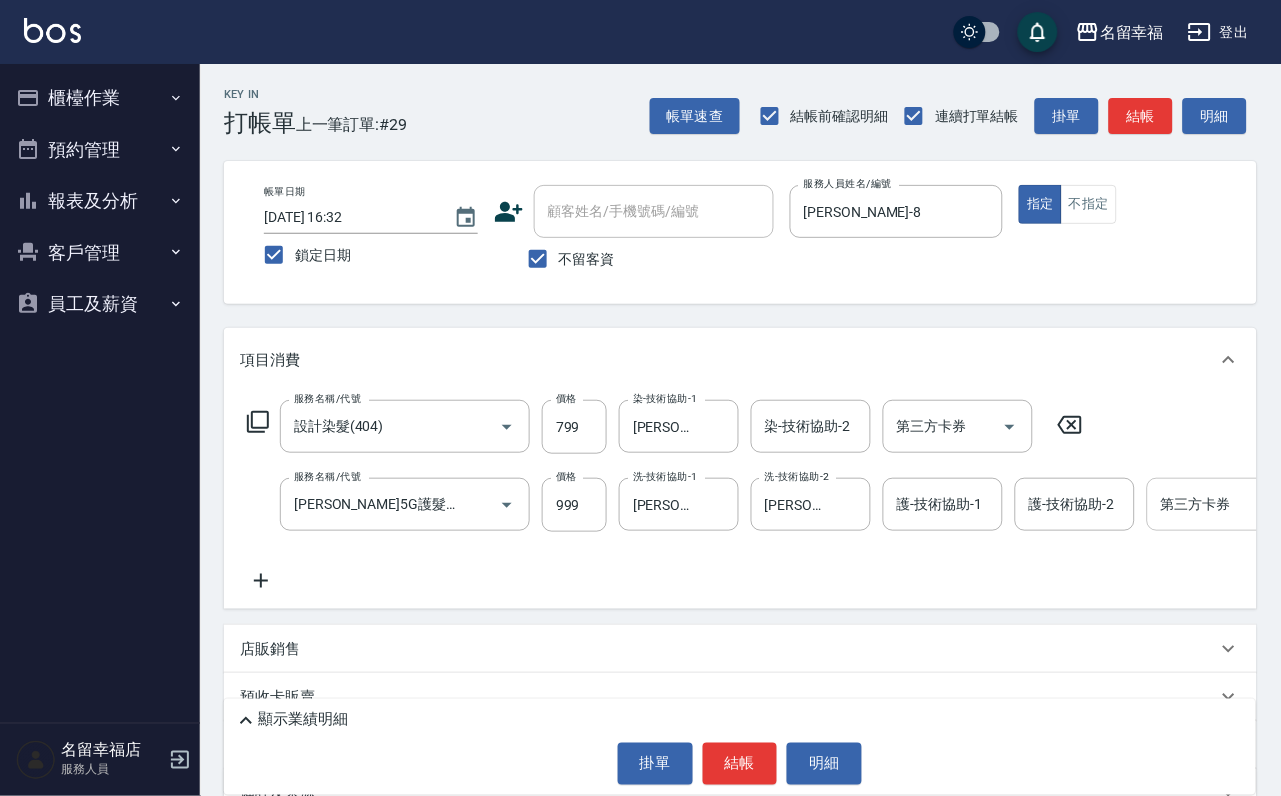 click 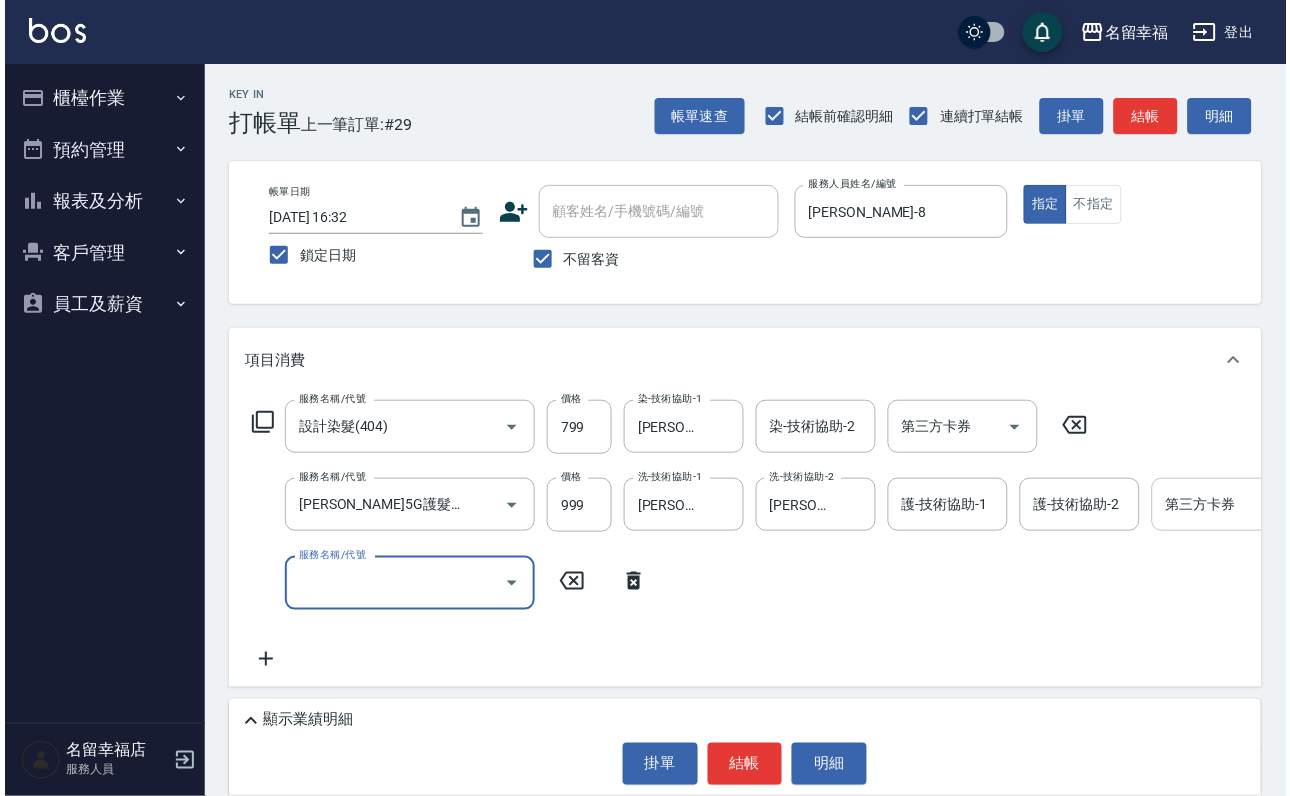scroll, scrollTop: 0, scrollLeft: 0, axis: both 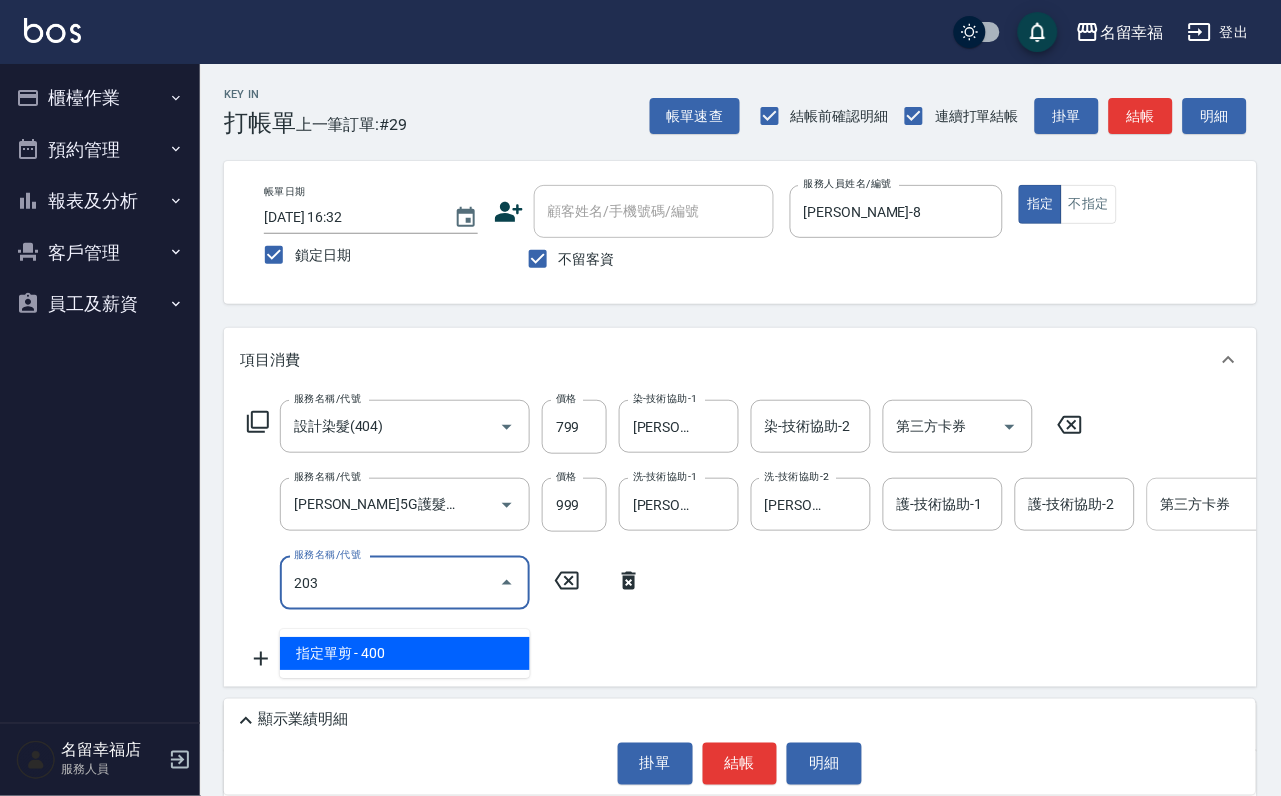type on "指定單剪(203)" 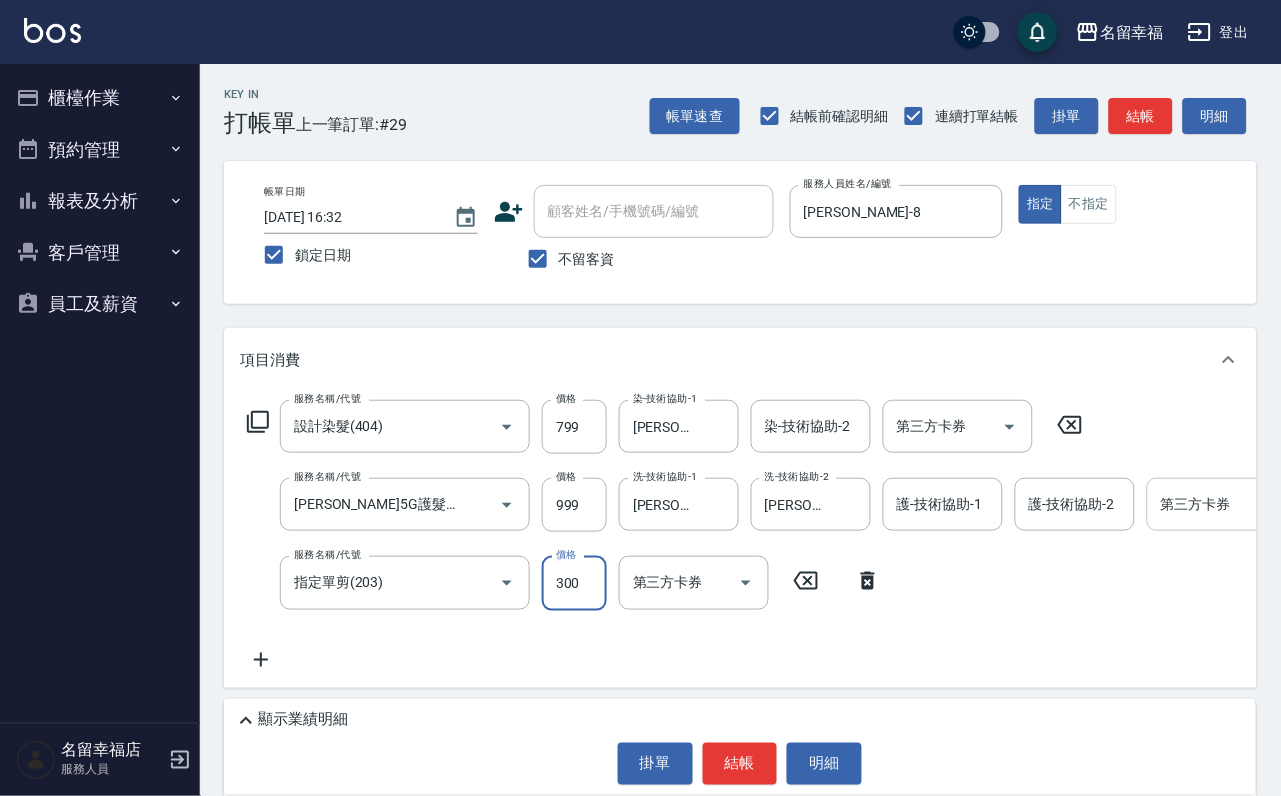 type on "300" 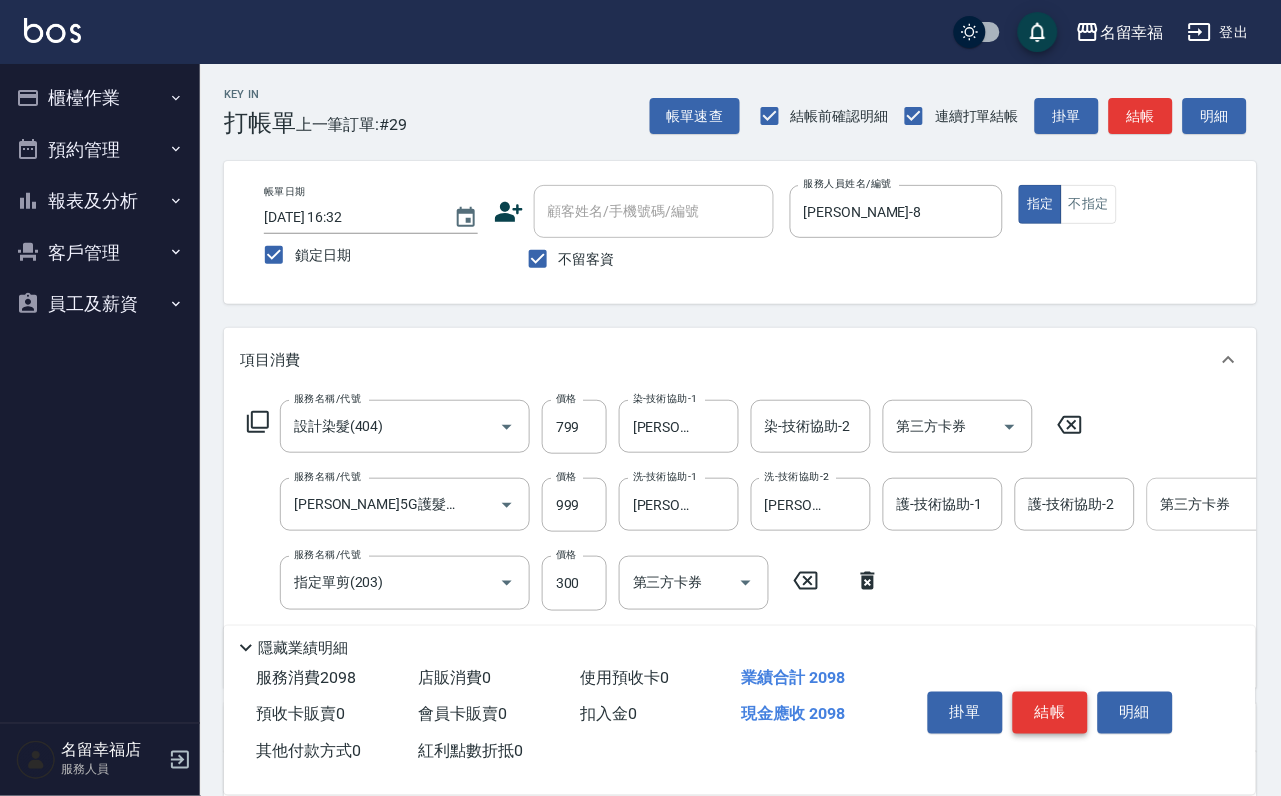 click on "結帳" at bounding box center (1050, 713) 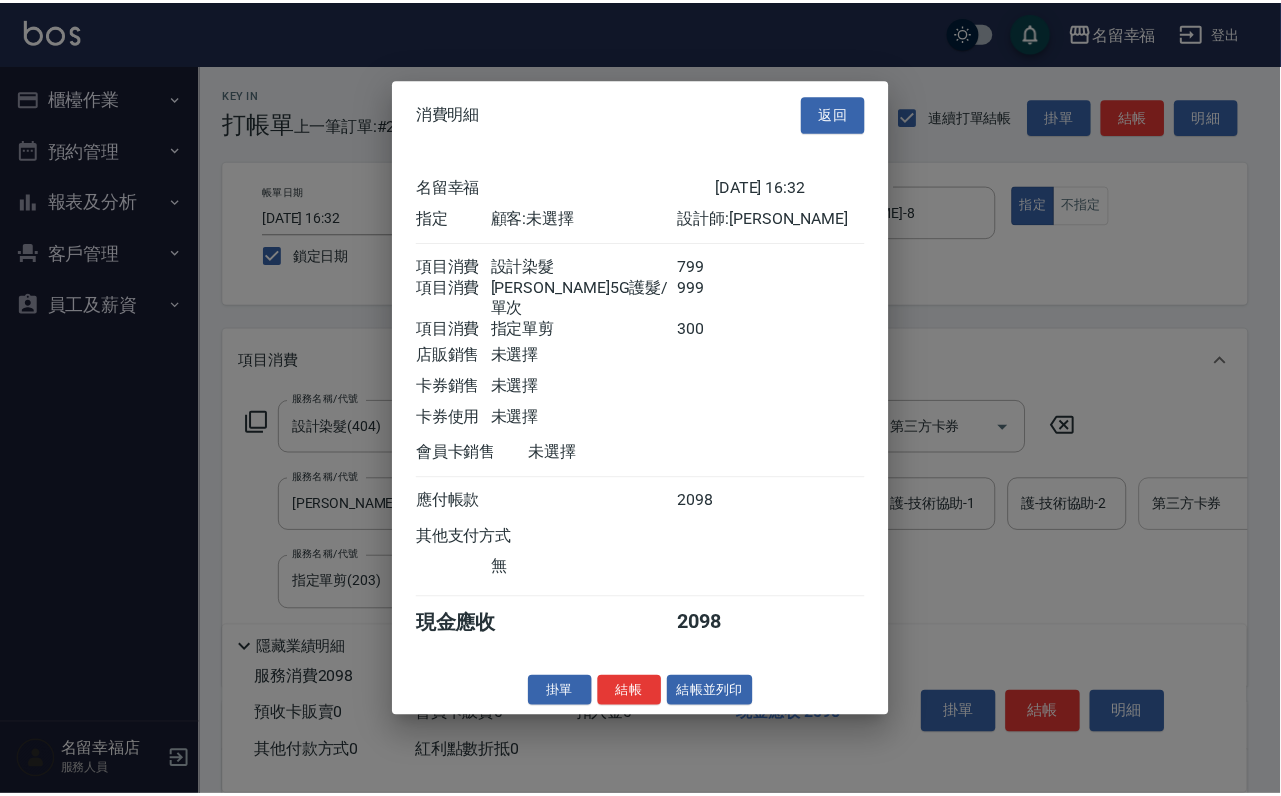 scroll, scrollTop: 396, scrollLeft: 0, axis: vertical 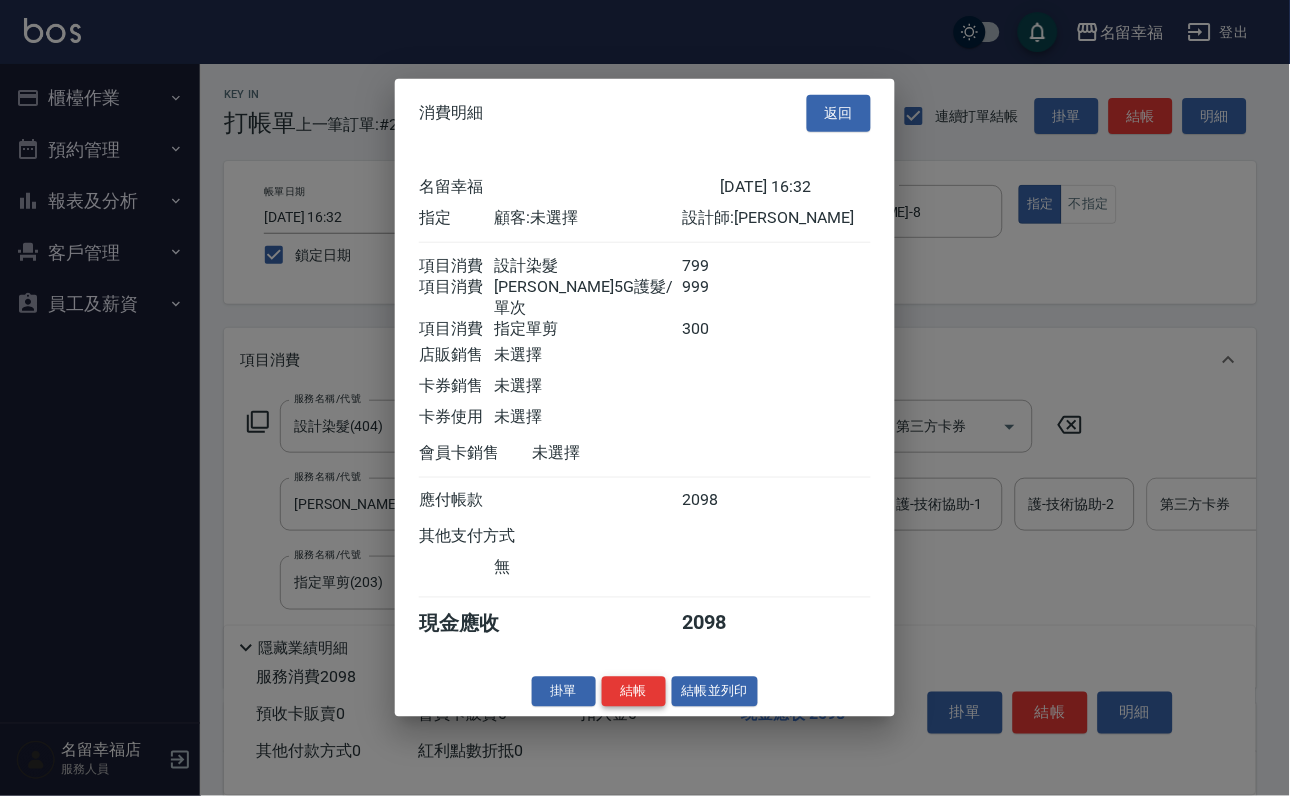 click on "結帳" at bounding box center [634, 691] 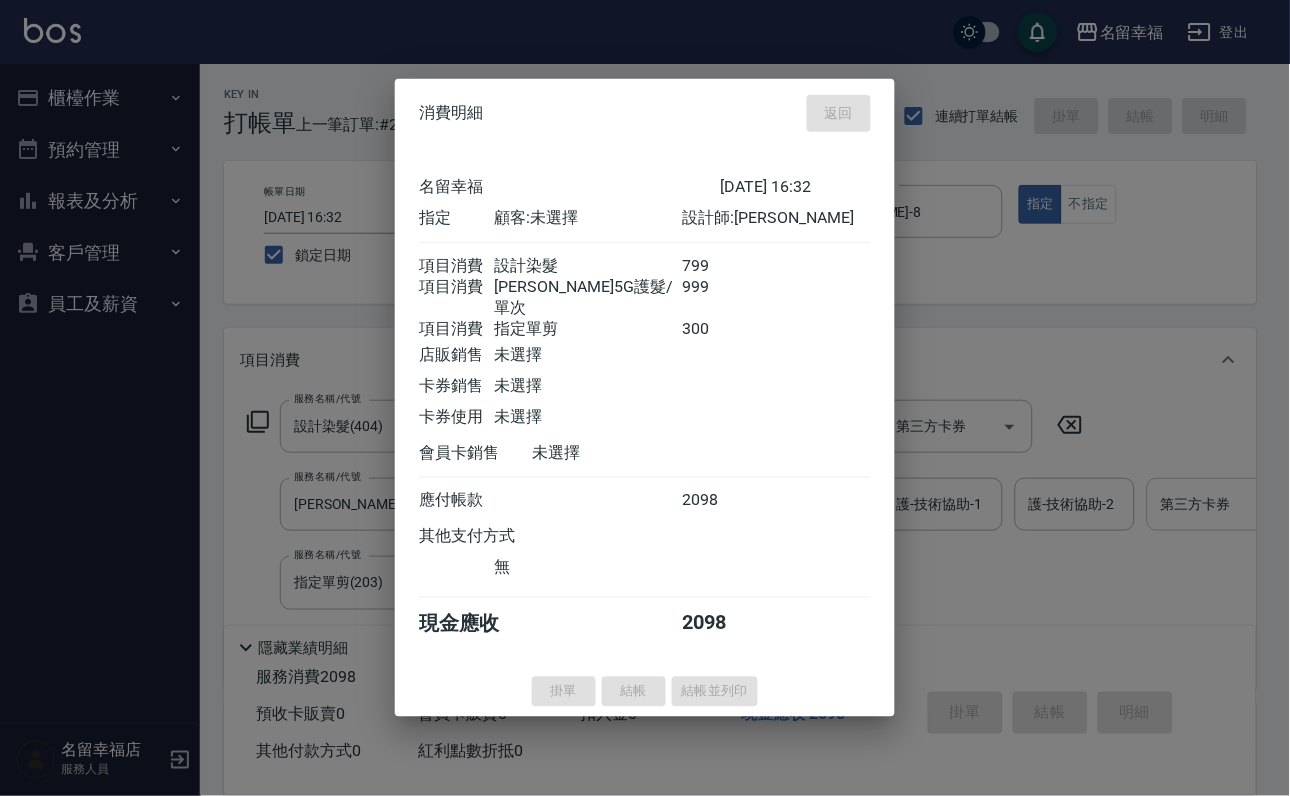 type 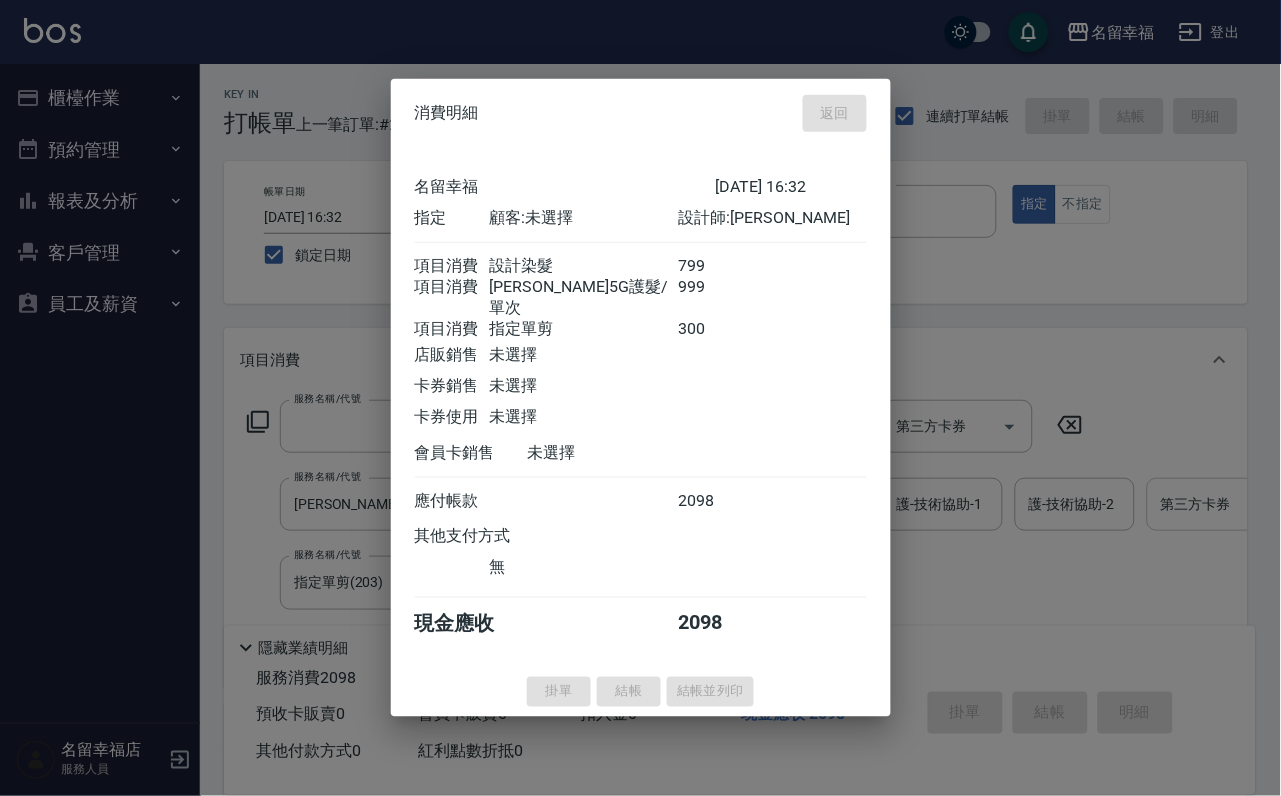 scroll, scrollTop: 0, scrollLeft: 0, axis: both 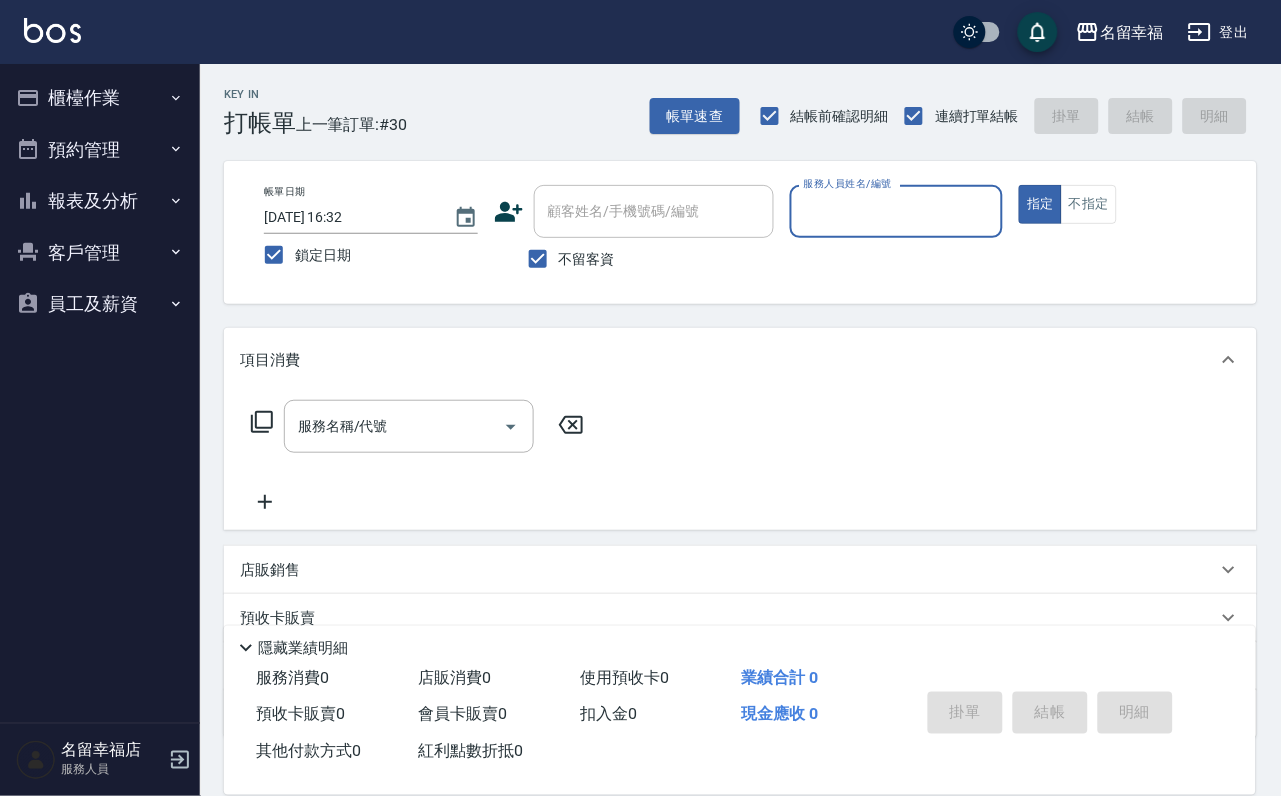 click on "櫃檯作業" at bounding box center (100, 98) 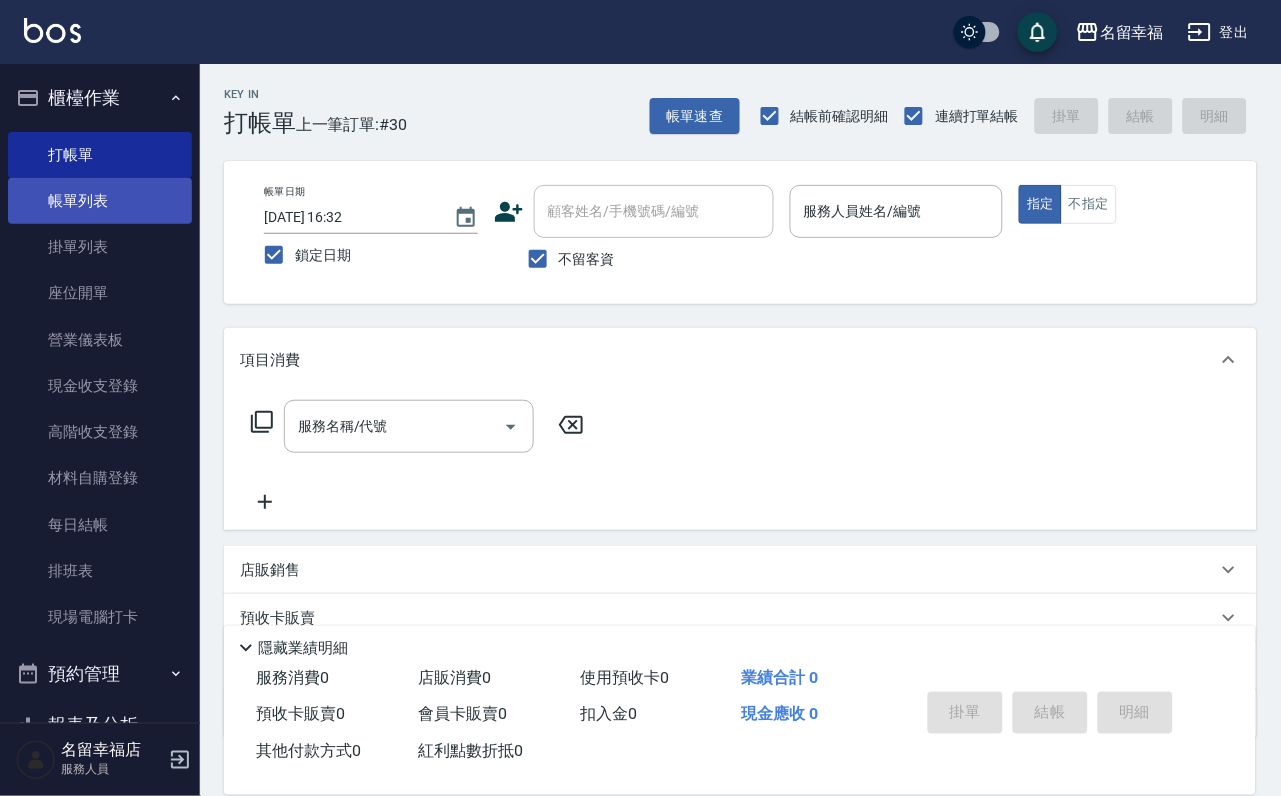 click on "帳單列表" at bounding box center (100, 201) 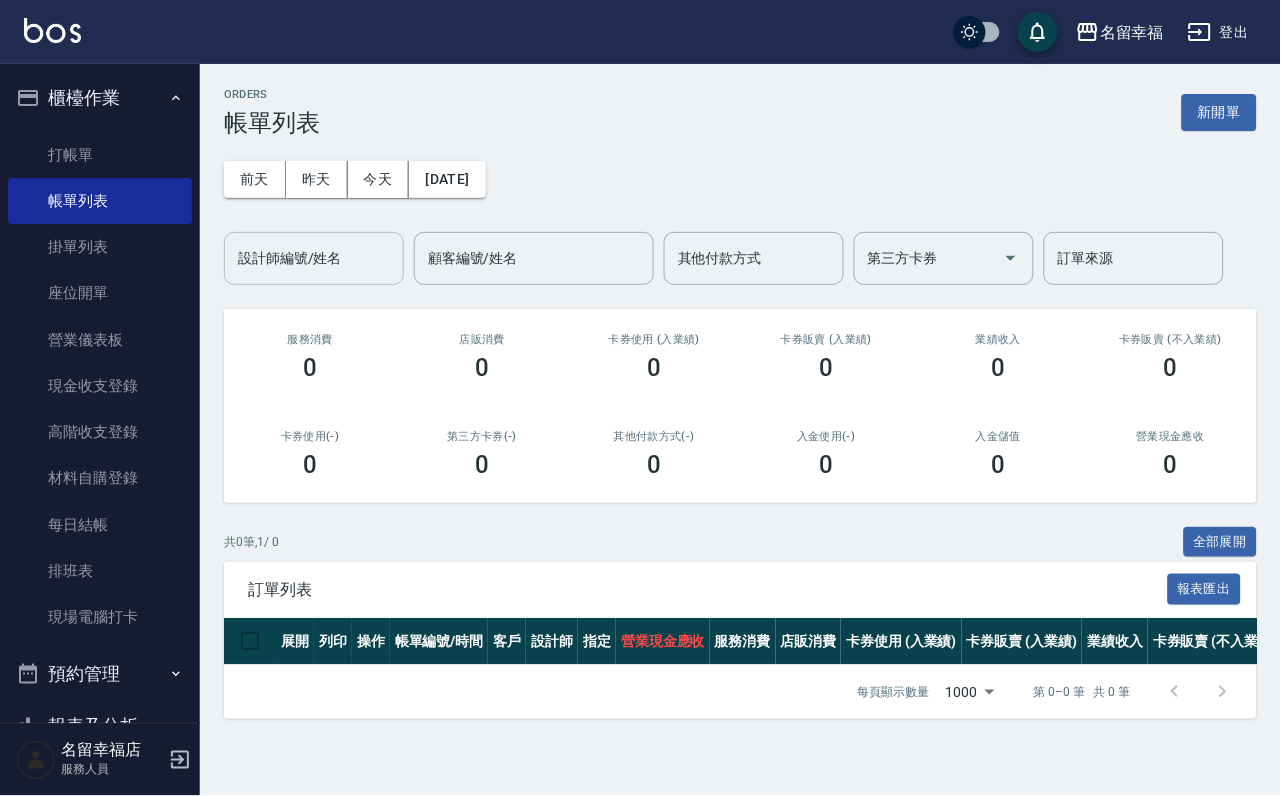 click on "設計師編號/姓名" at bounding box center [314, 258] 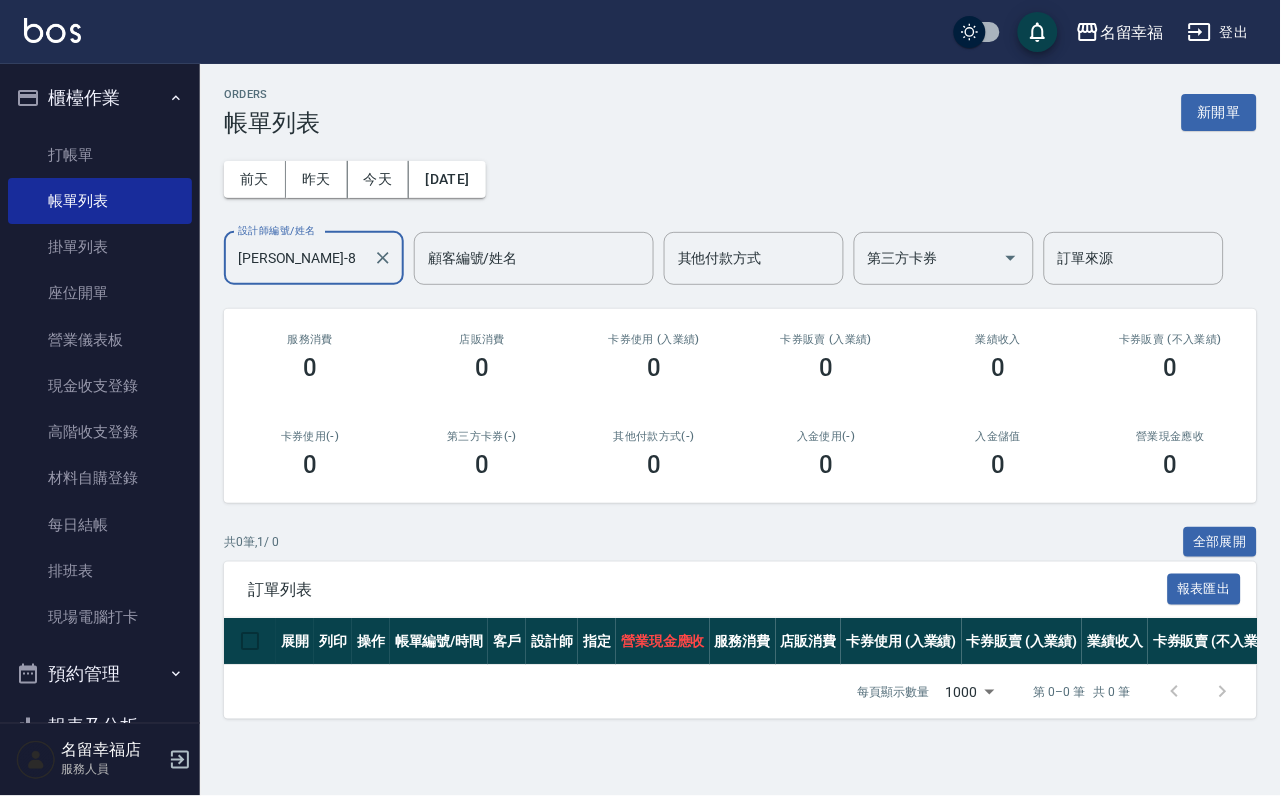 scroll, scrollTop: 43, scrollLeft: 0, axis: vertical 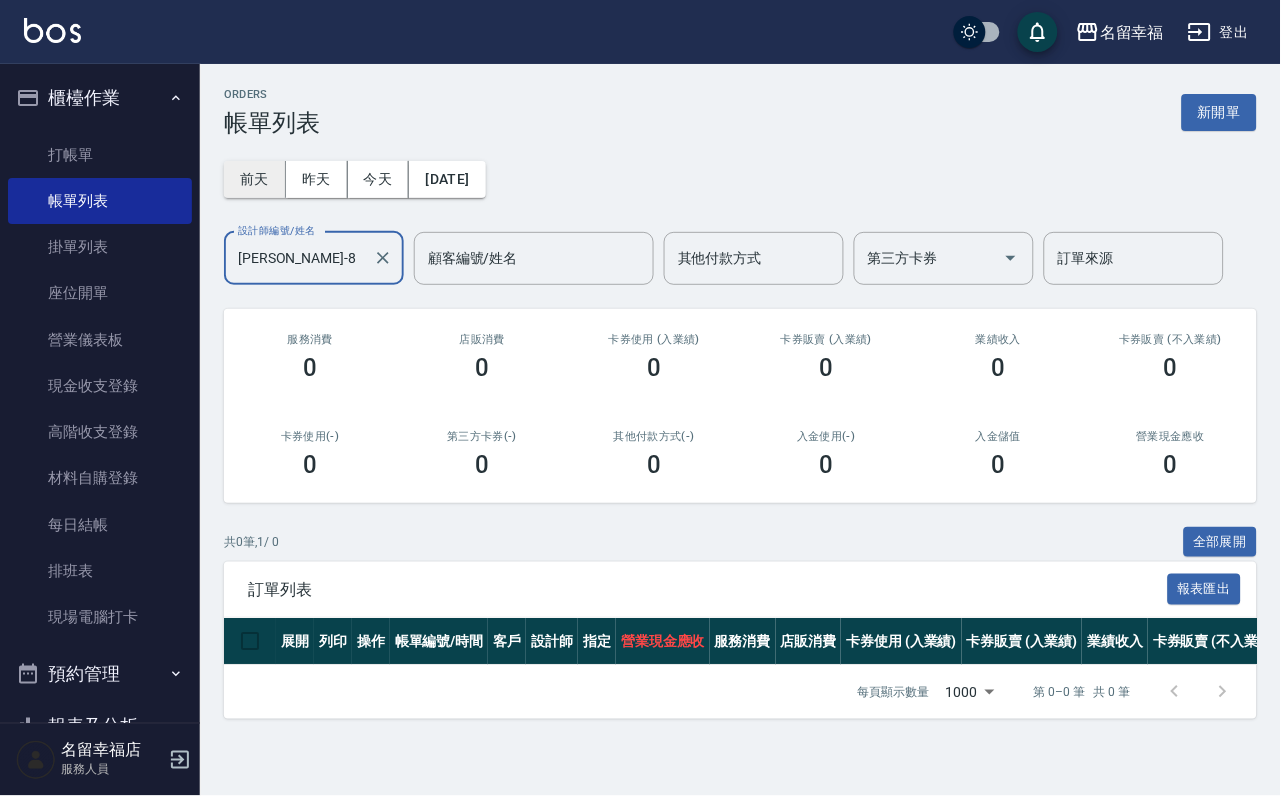 type on "[PERSON_NAME]-8" 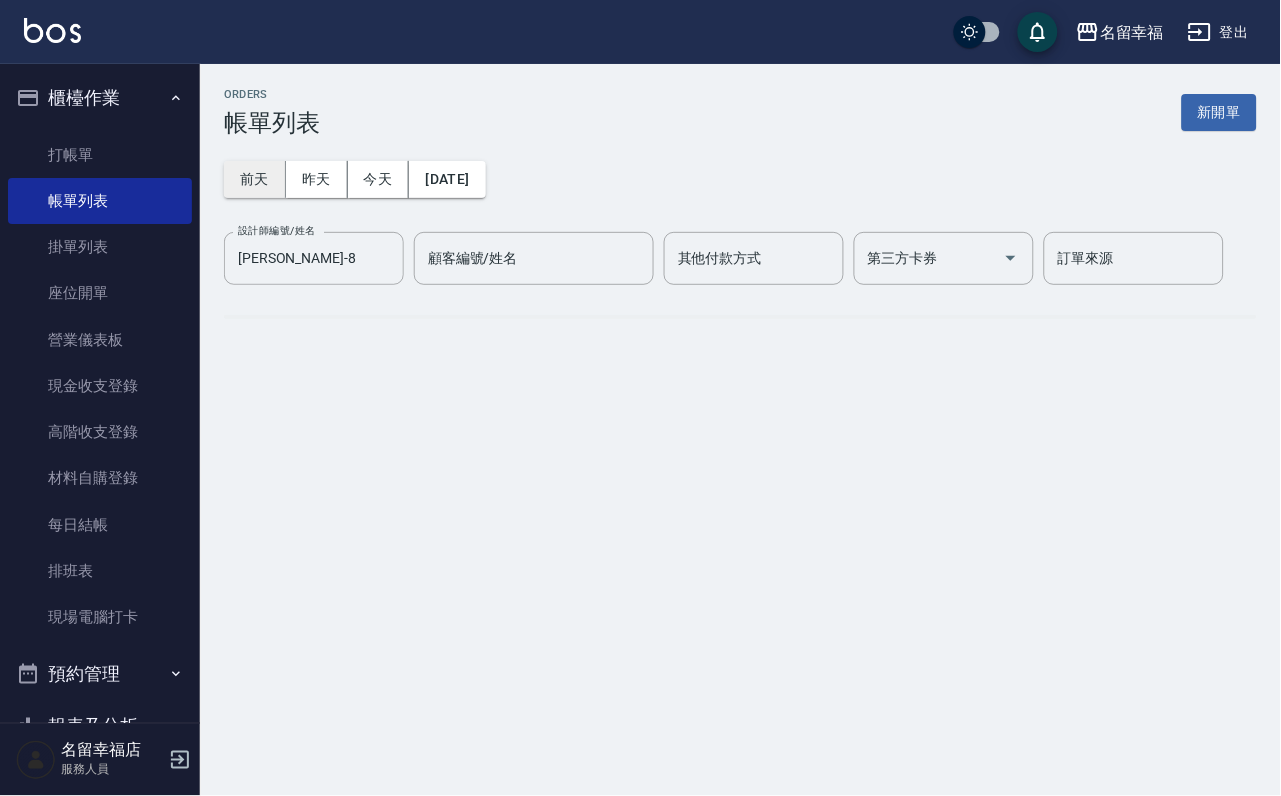 scroll, scrollTop: 0, scrollLeft: 0, axis: both 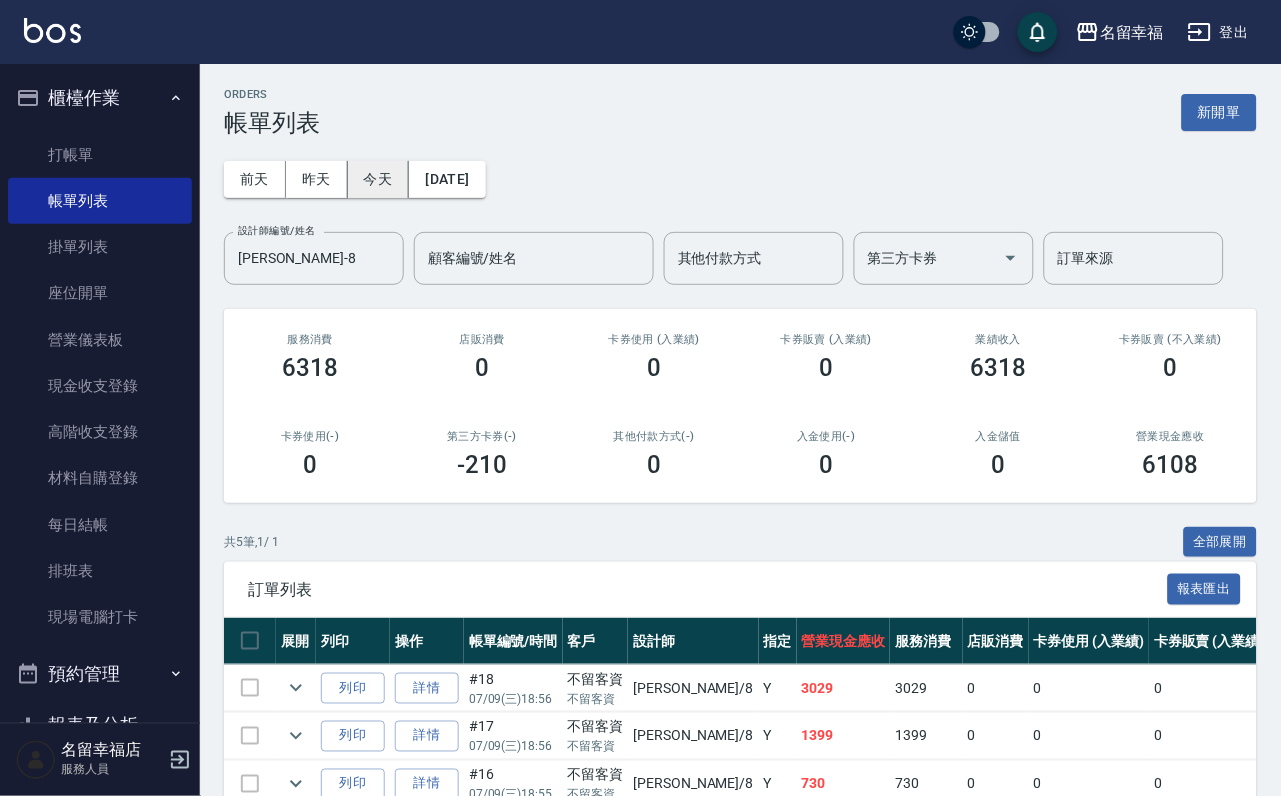click on "今天" at bounding box center (379, 179) 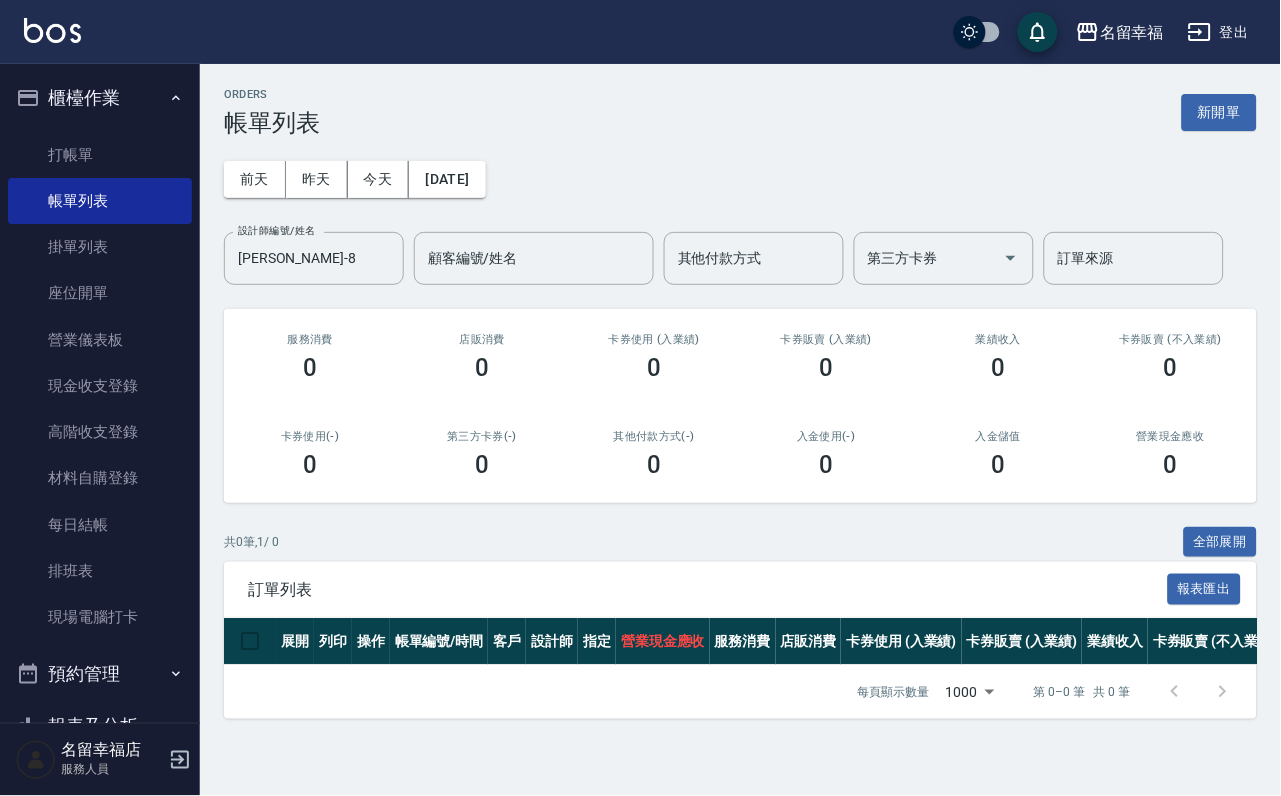 scroll, scrollTop: 43, scrollLeft: 0, axis: vertical 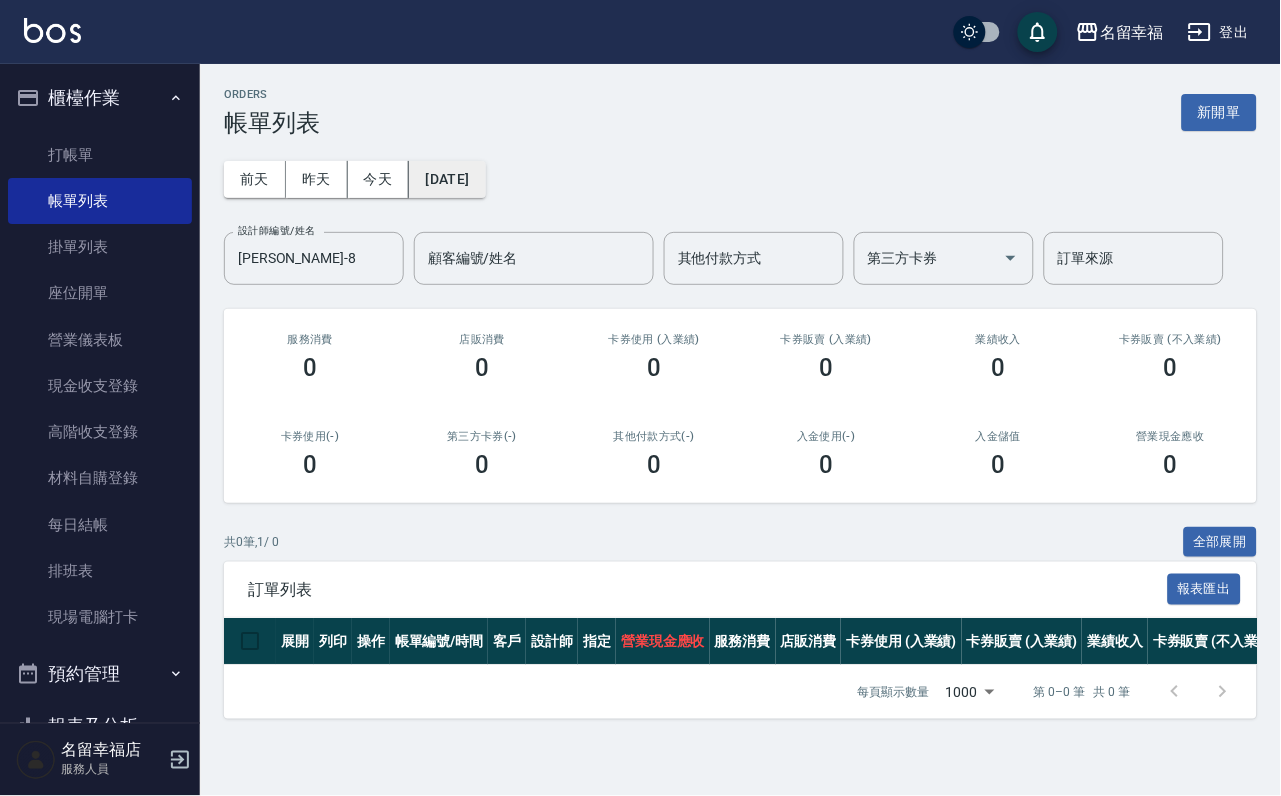 click on "[DATE]" at bounding box center [447, 179] 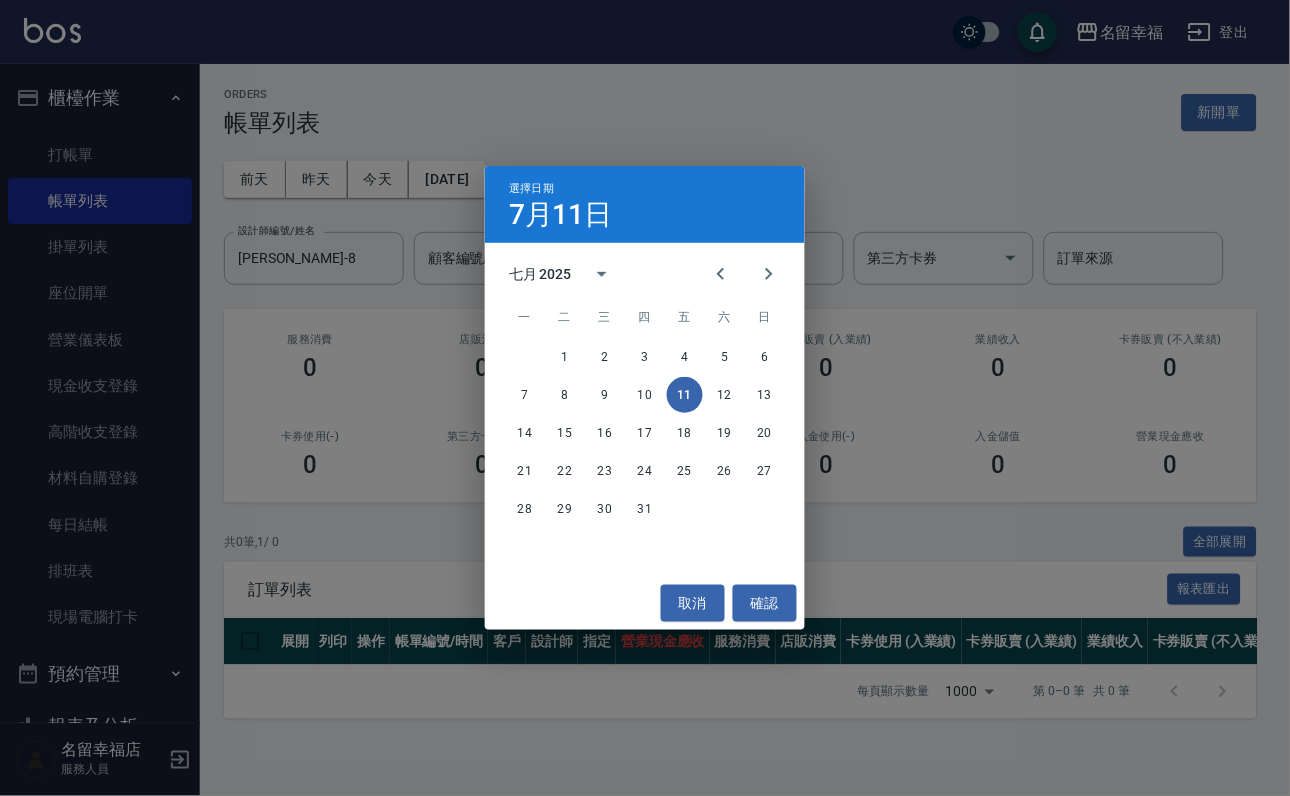 click on "選擇日期 [DATE] 七月 2025 一 二 三 四 五 六 日 1 2 3 4 5 6 7 8 9 10 11 12 13 14 15 16 17 18 19 20 21 22 23 24 25 26 27 28 29 30 31 取消 確認" at bounding box center [645, 398] 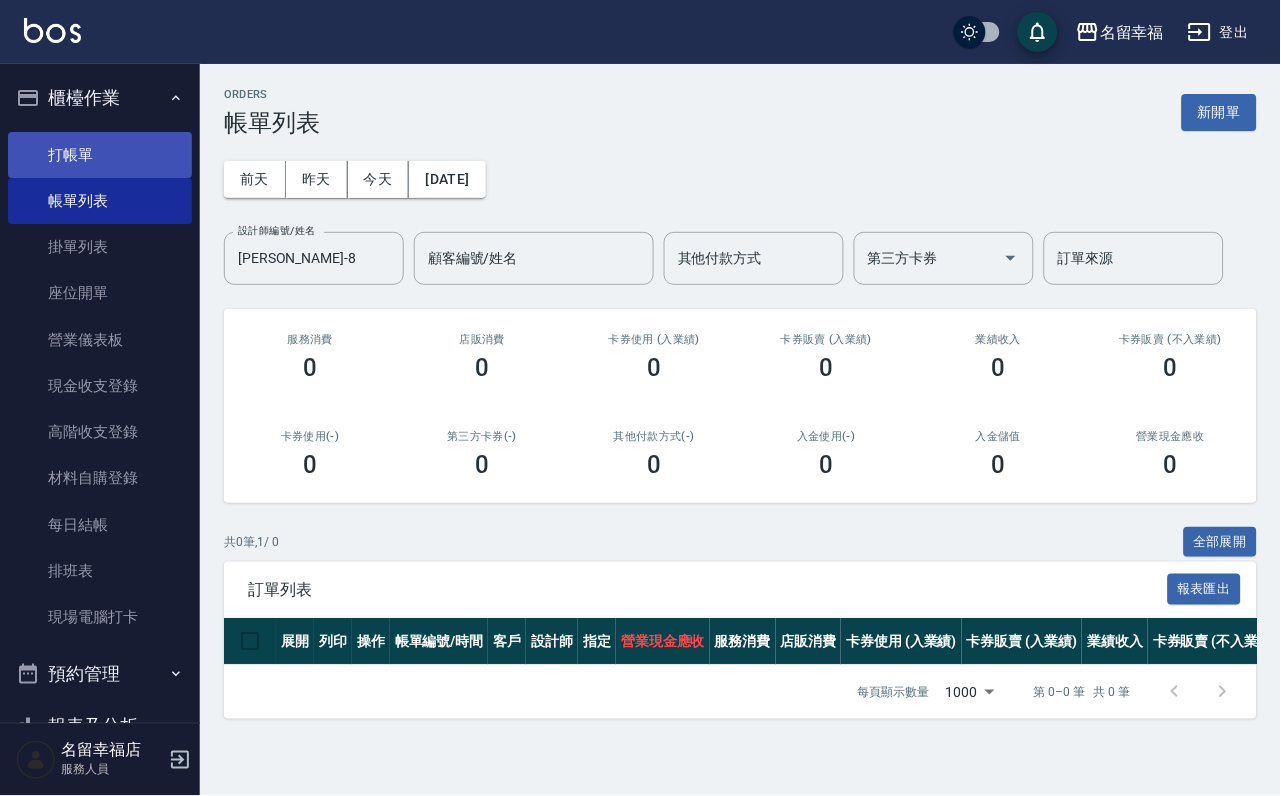 click on "打帳單" at bounding box center (100, 155) 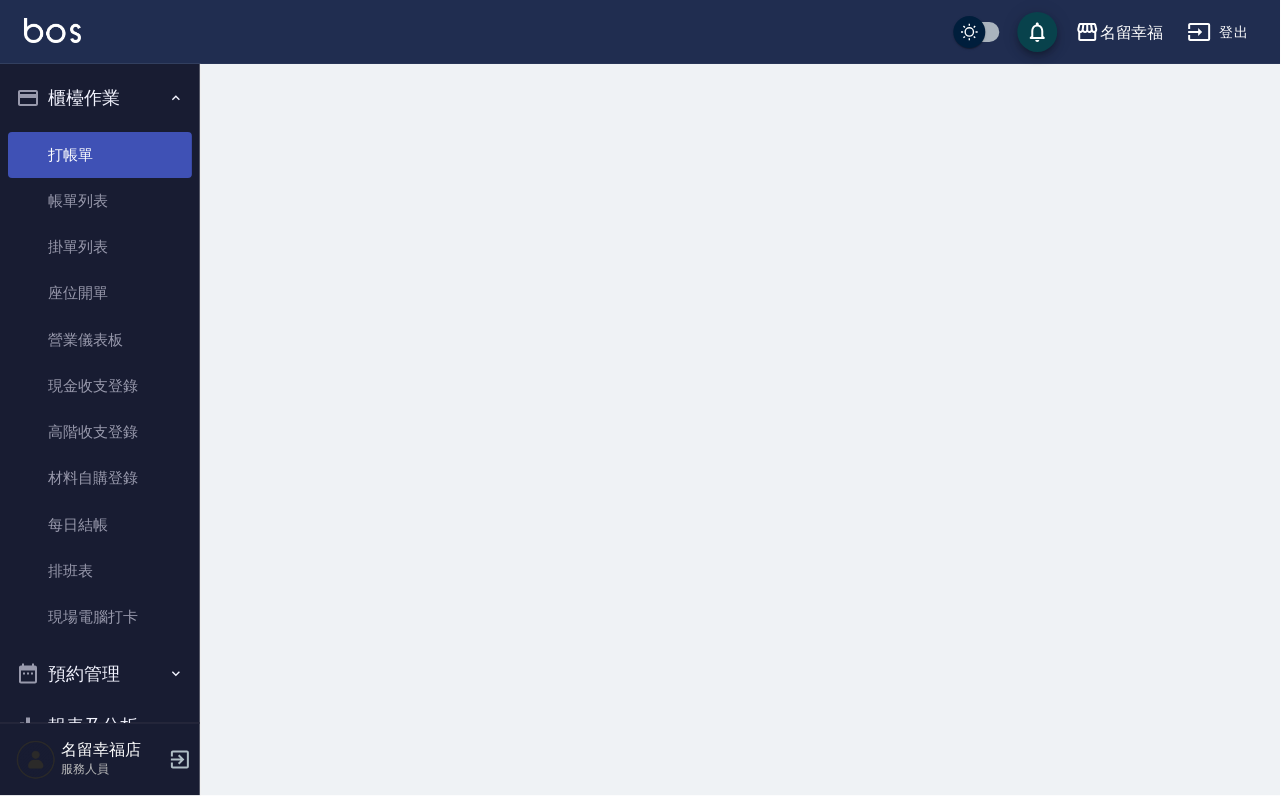 scroll, scrollTop: 0, scrollLeft: 0, axis: both 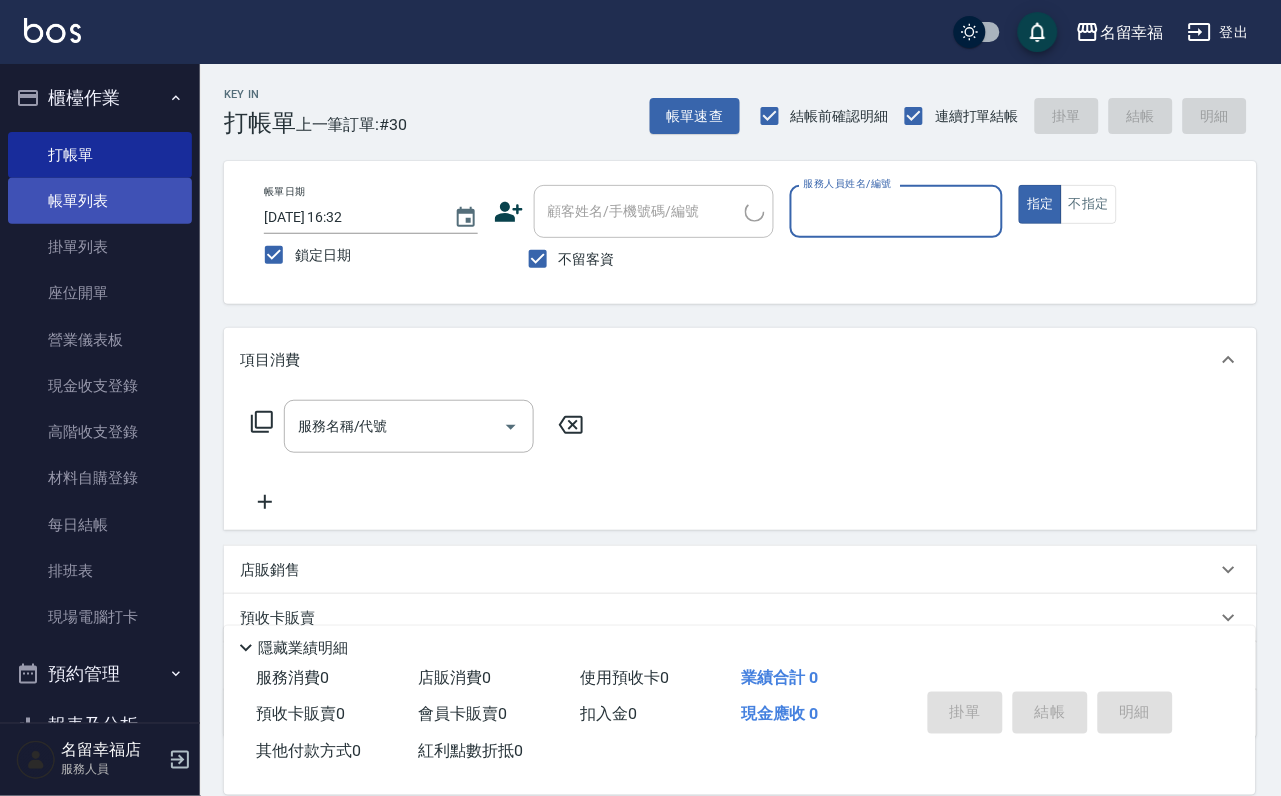 click on "帳單列表" at bounding box center (100, 201) 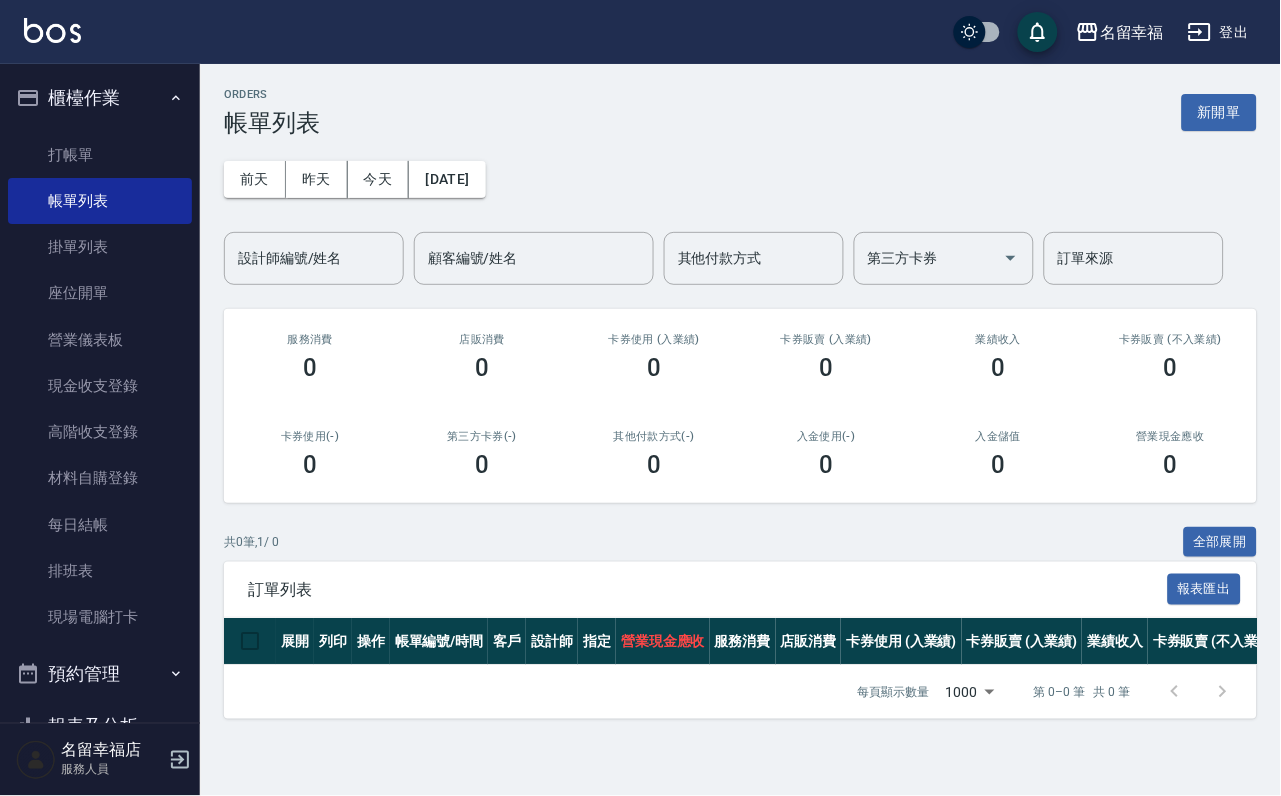 scroll, scrollTop: 0, scrollLeft: 0, axis: both 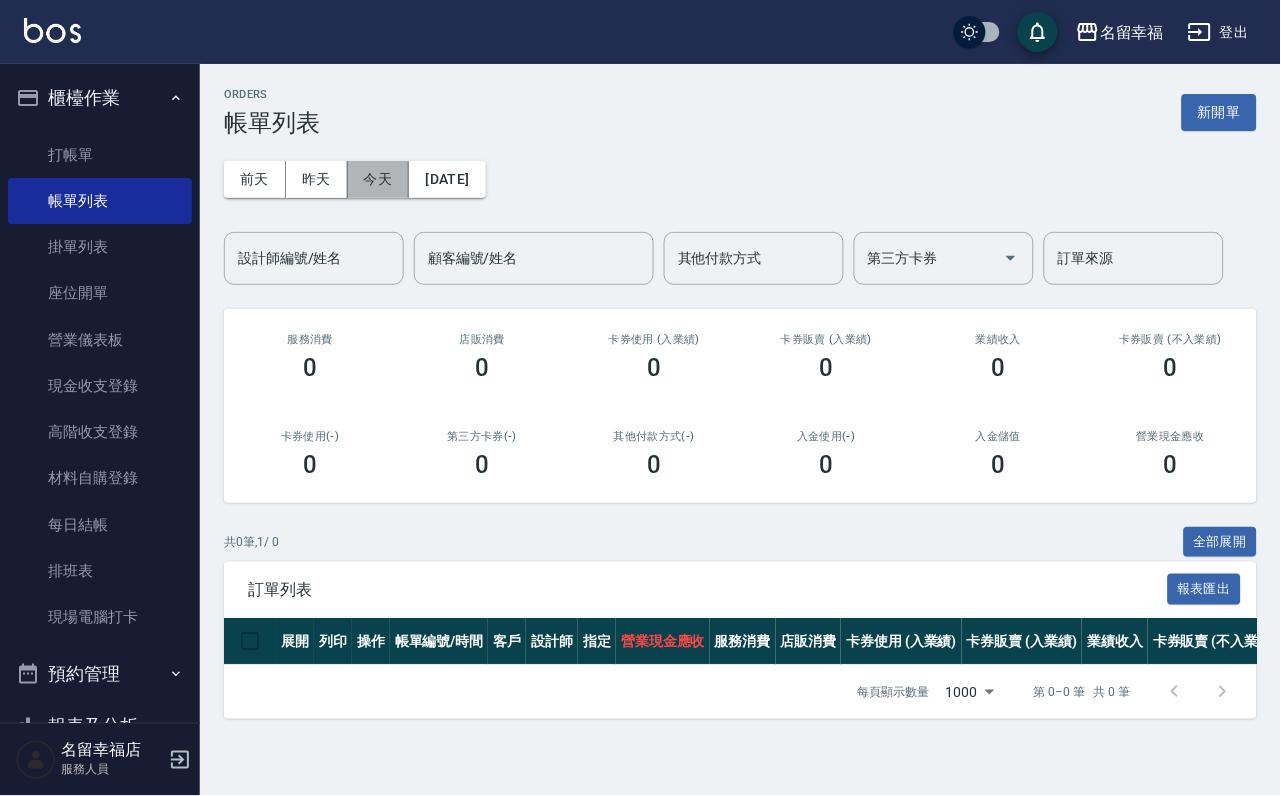 click on "今天" at bounding box center (379, 179) 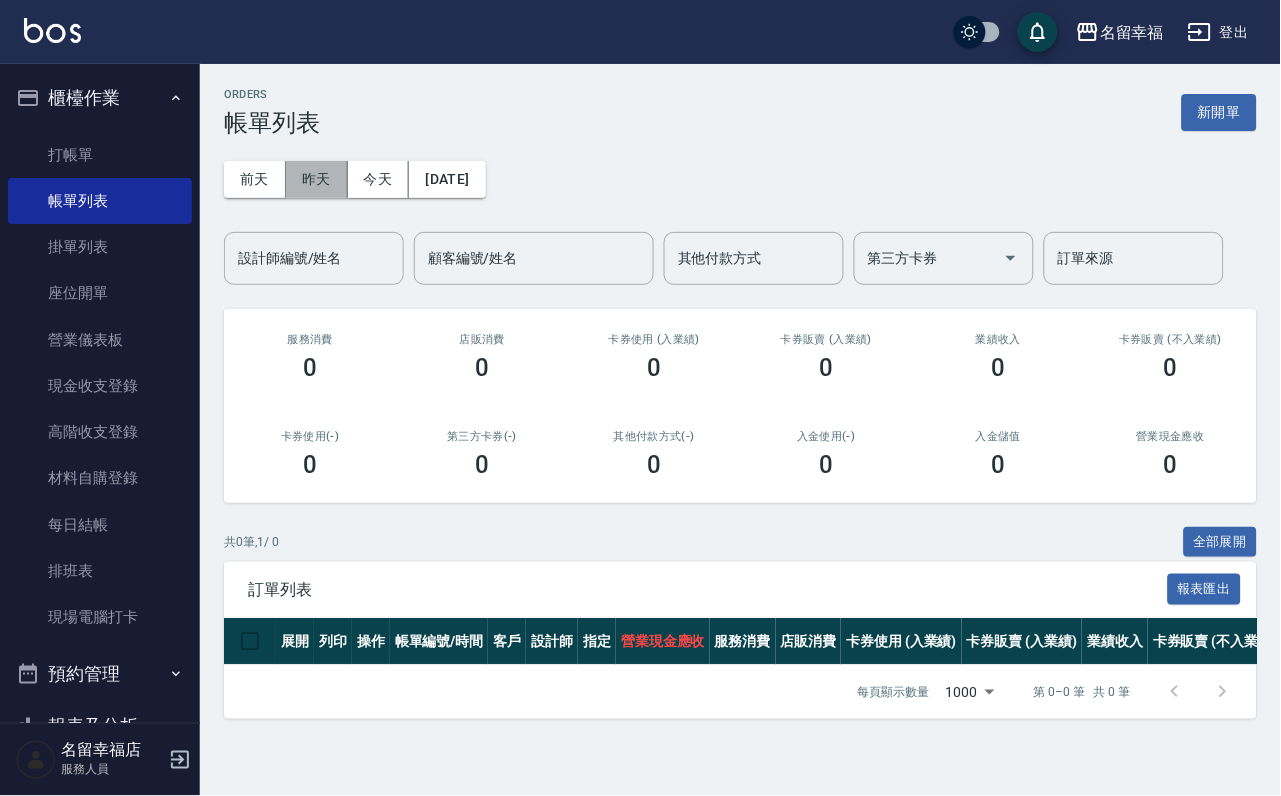 click on "昨天" at bounding box center [317, 179] 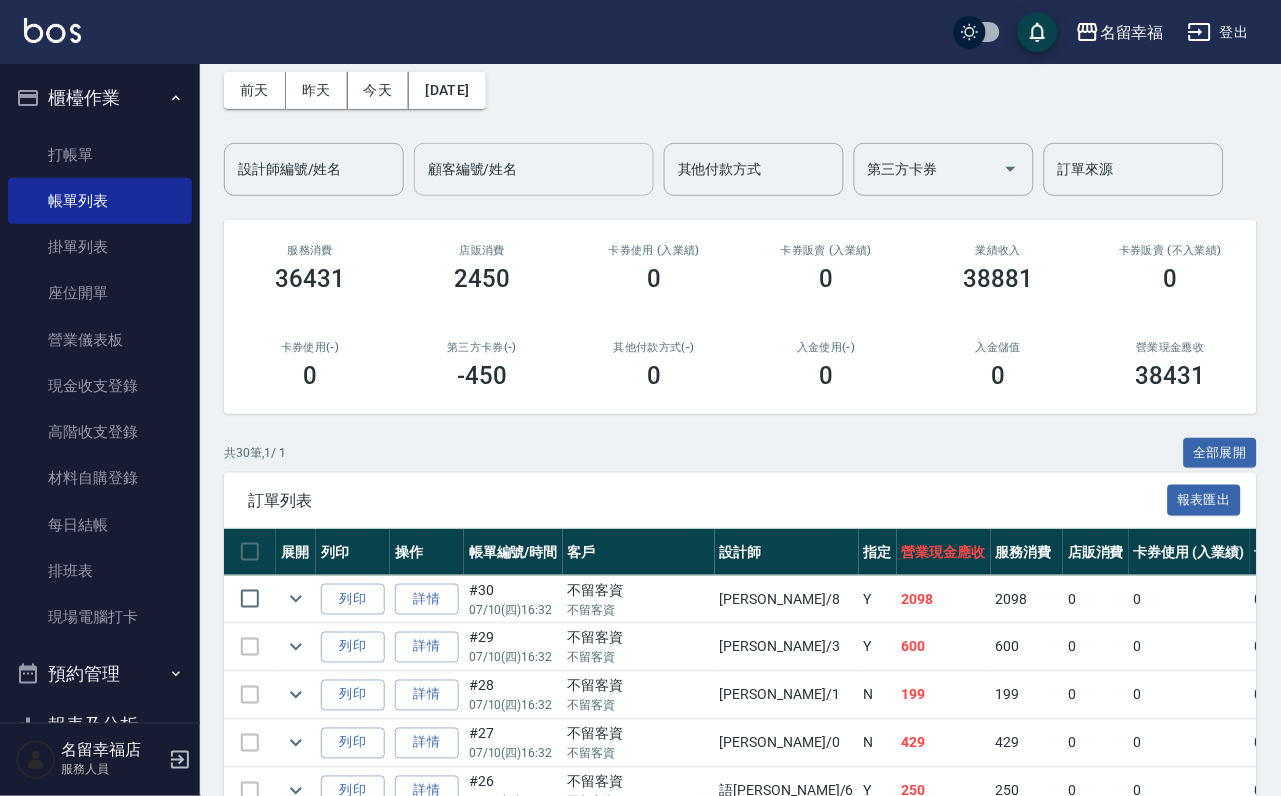 scroll, scrollTop: 150, scrollLeft: 0, axis: vertical 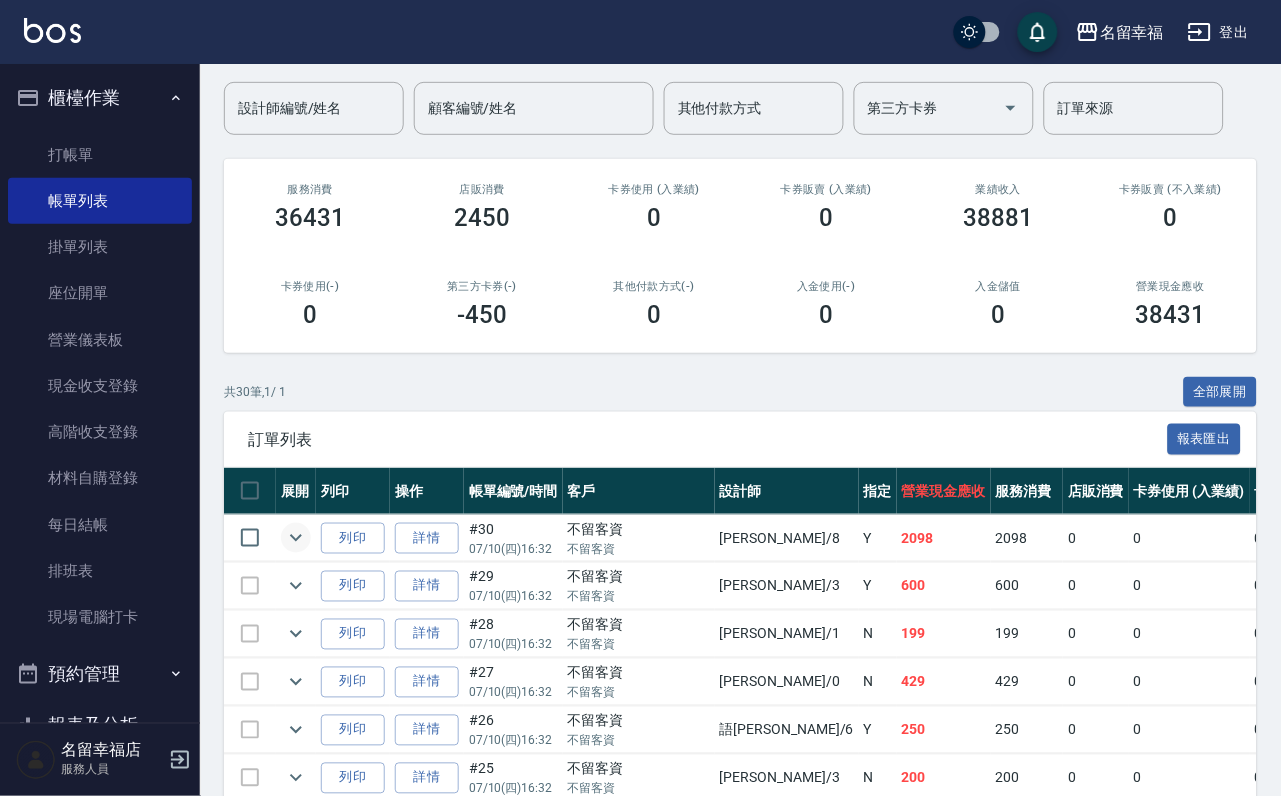 click 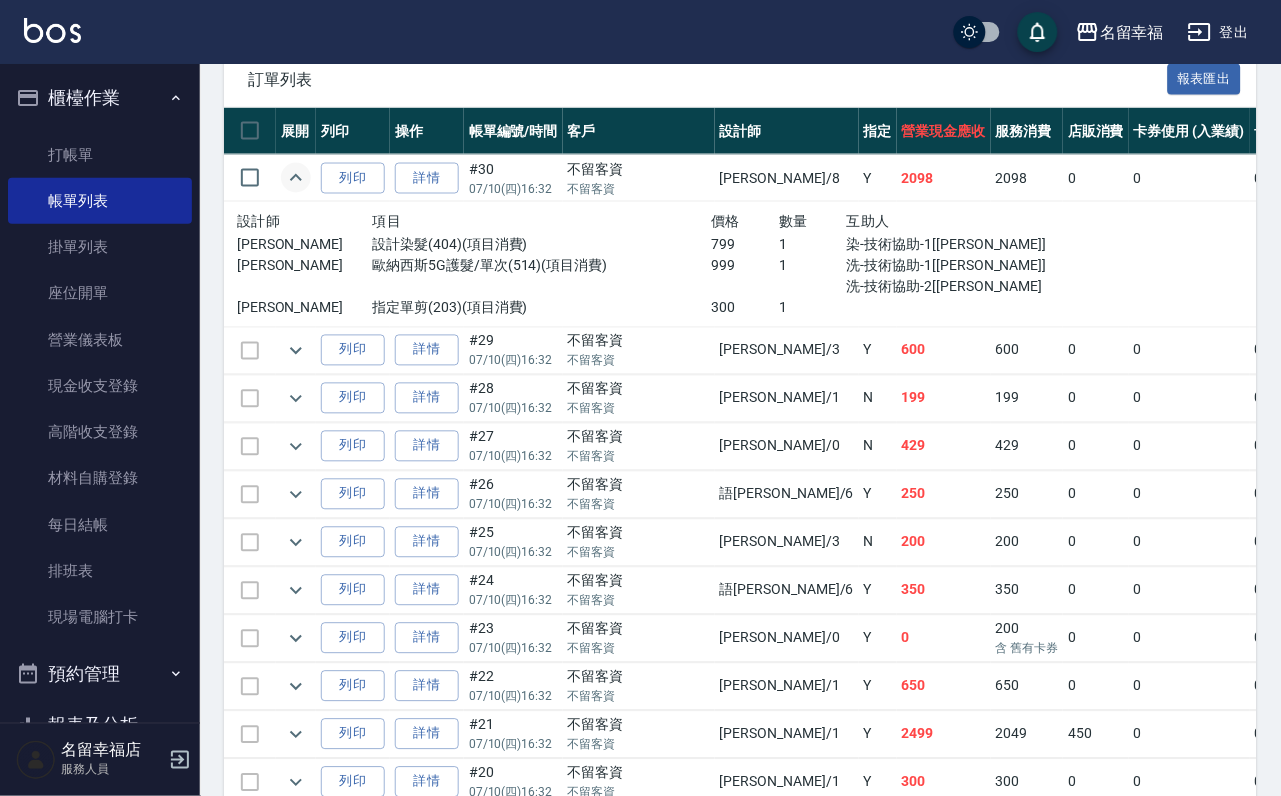 scroll, scrollTop: 450, scrollLeft: 0, axis: vertical 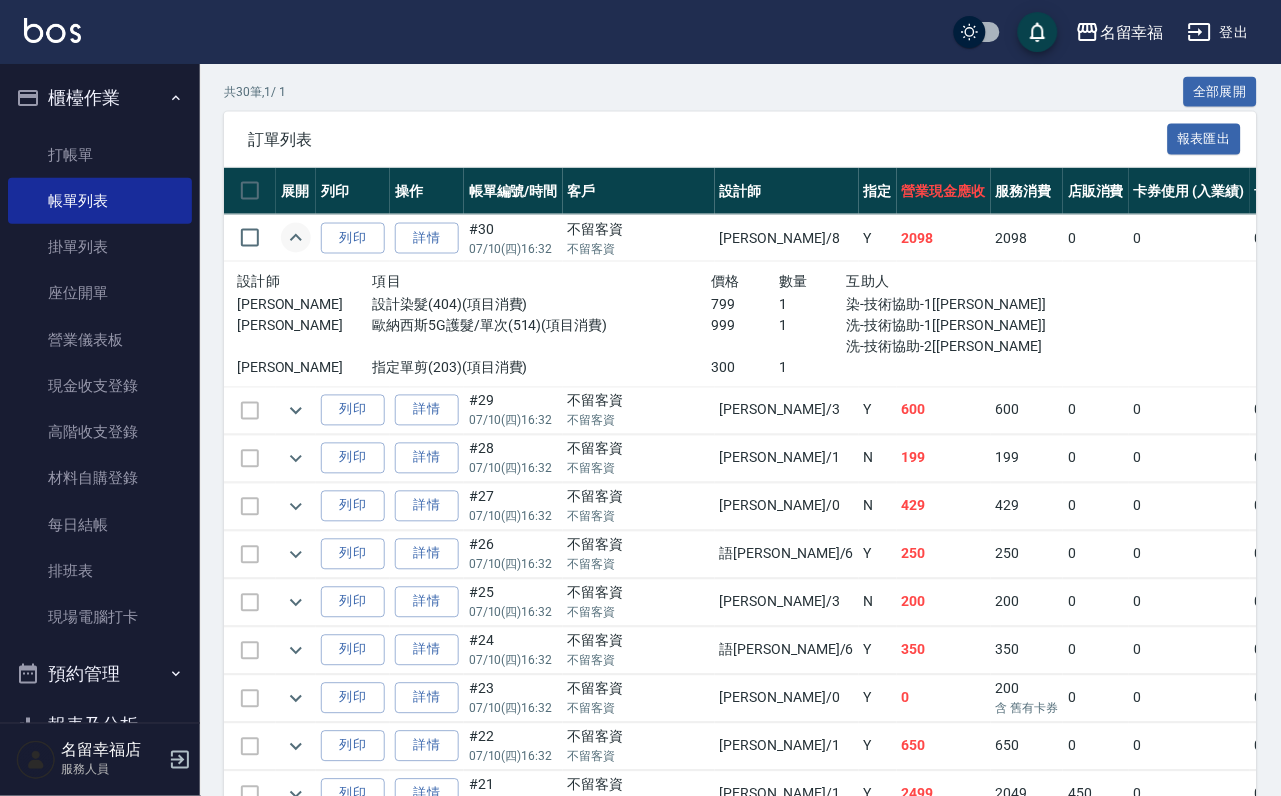 click 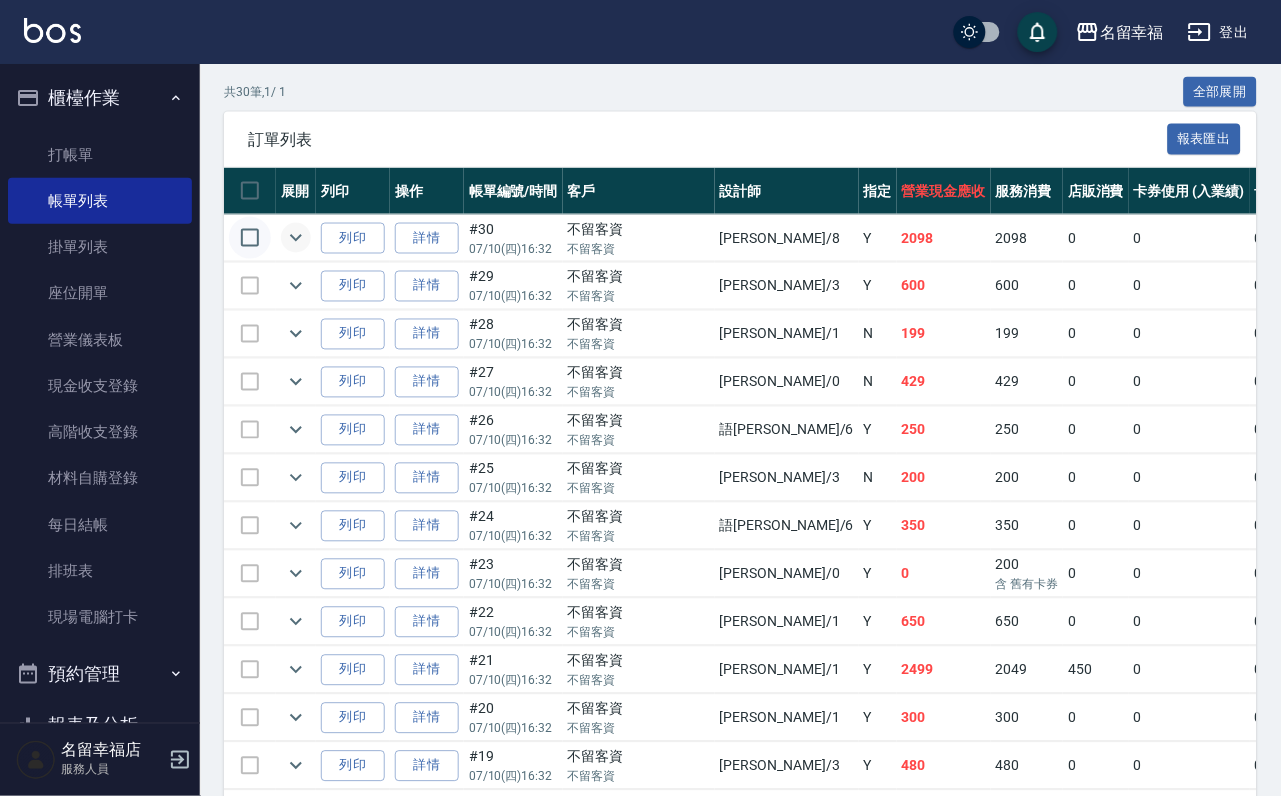 click at bounding box center [250, 238] 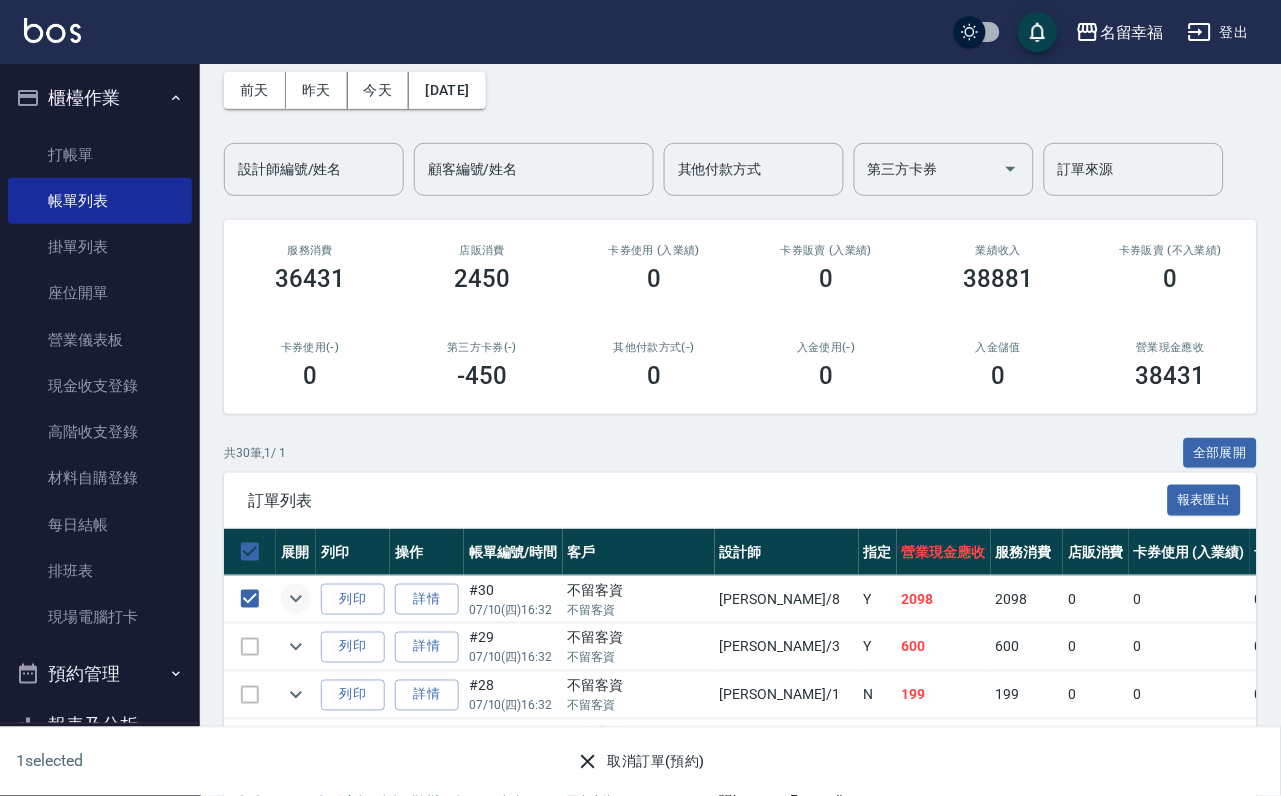 scroll, scrollTop: 150, scrollLeft: 0, axis: vertical 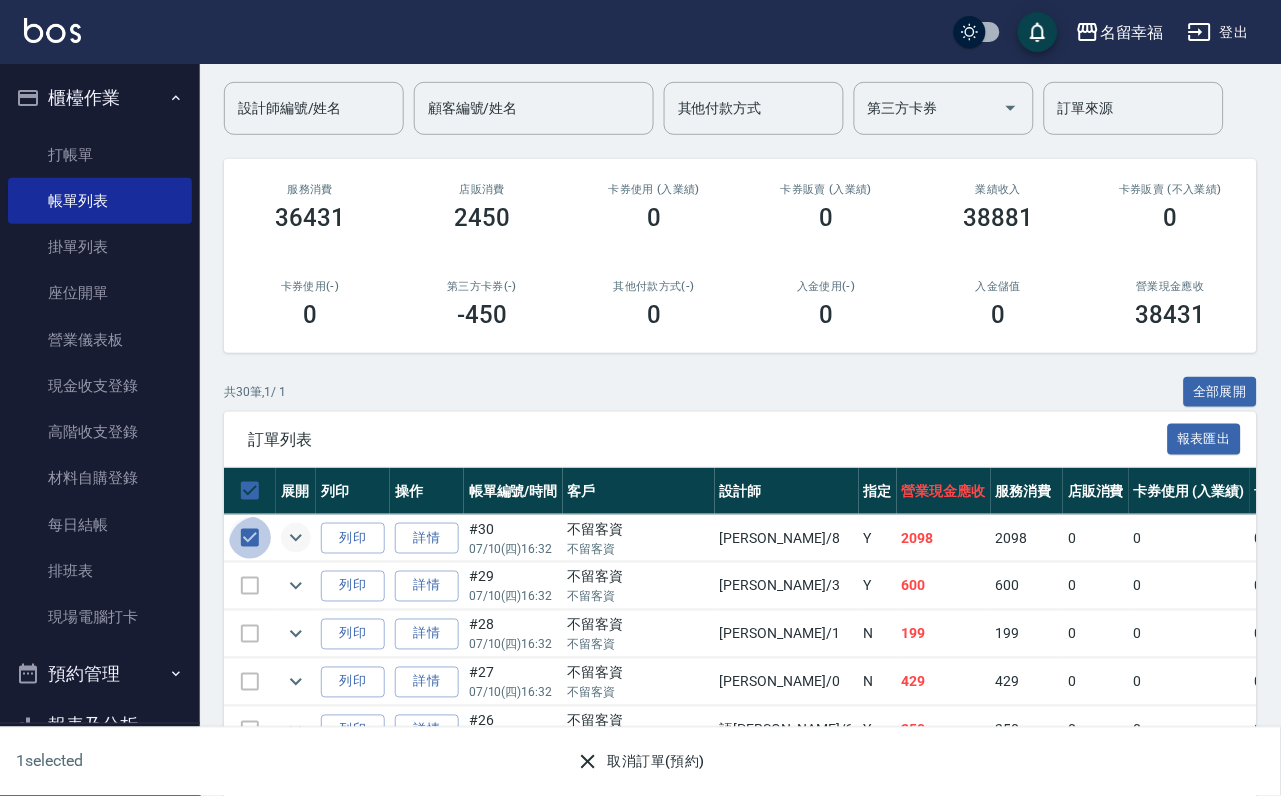 click at bounding box center (250, 538) 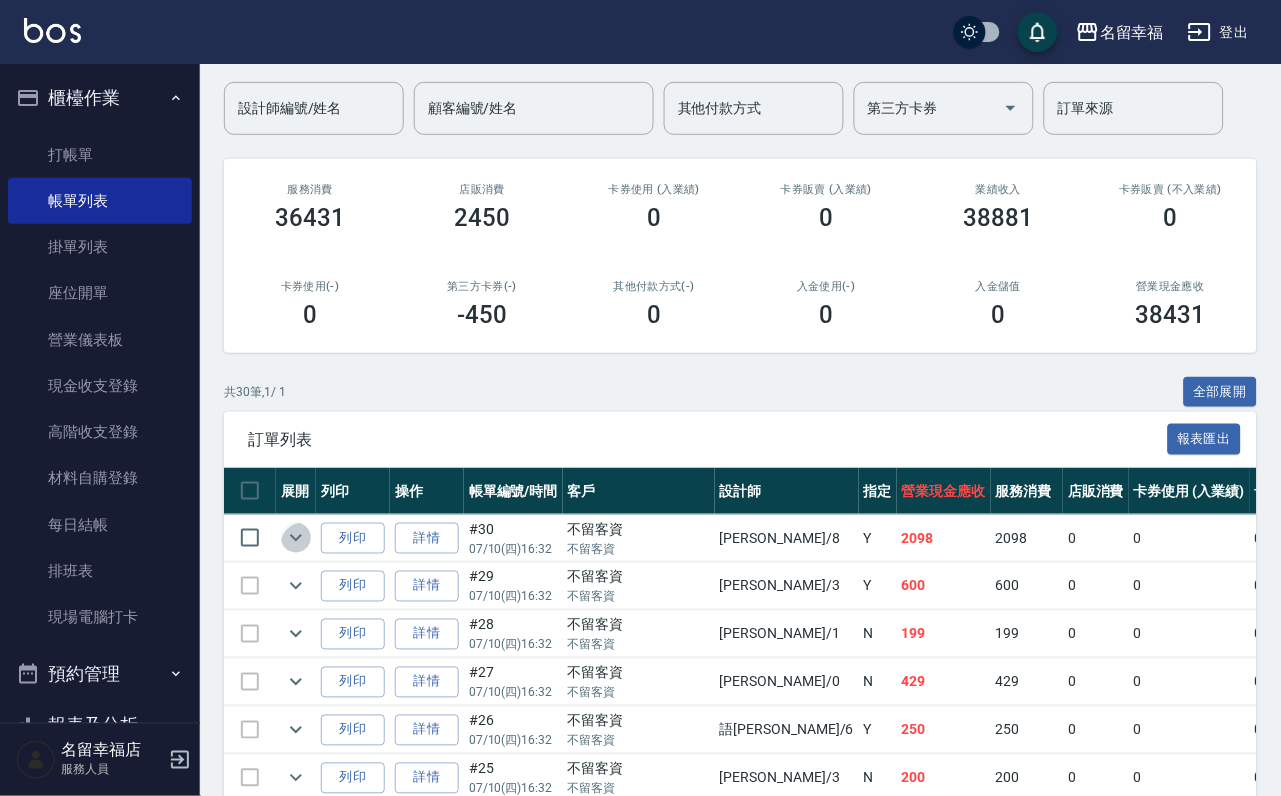 click 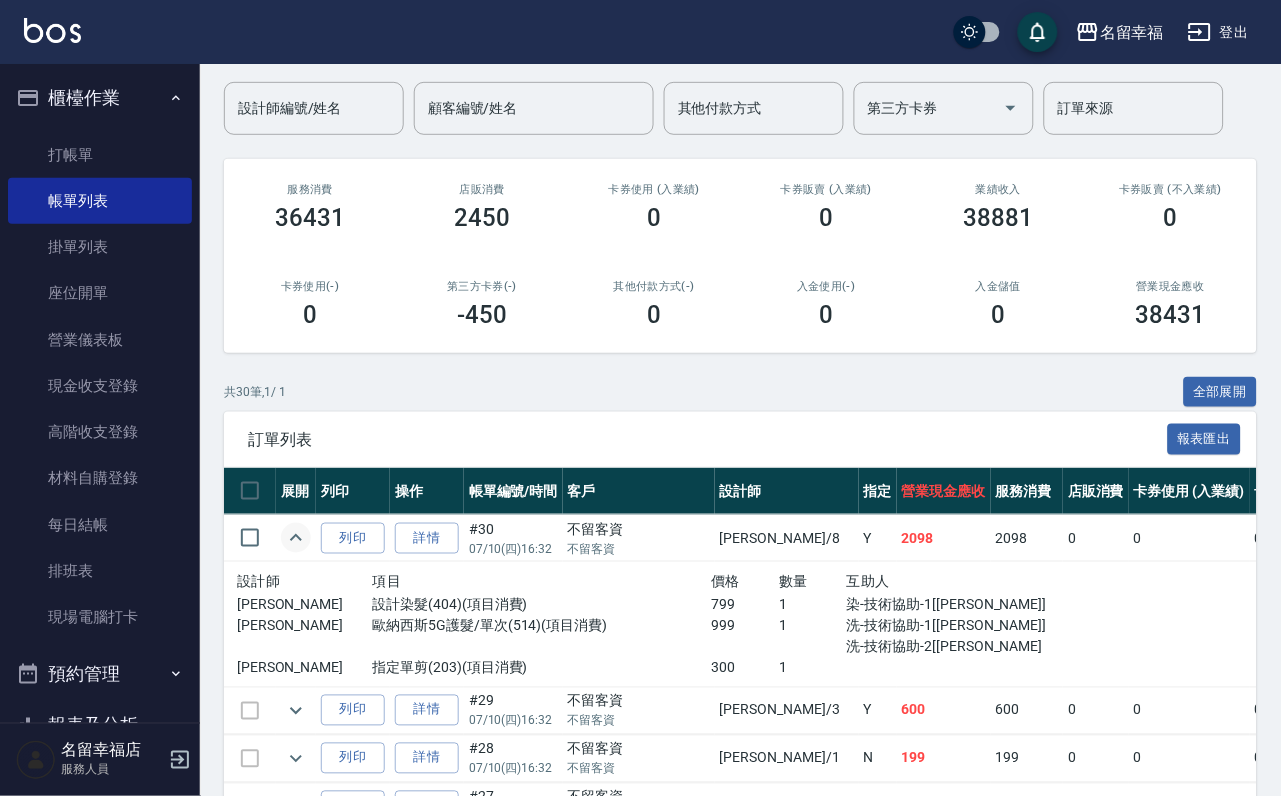 click 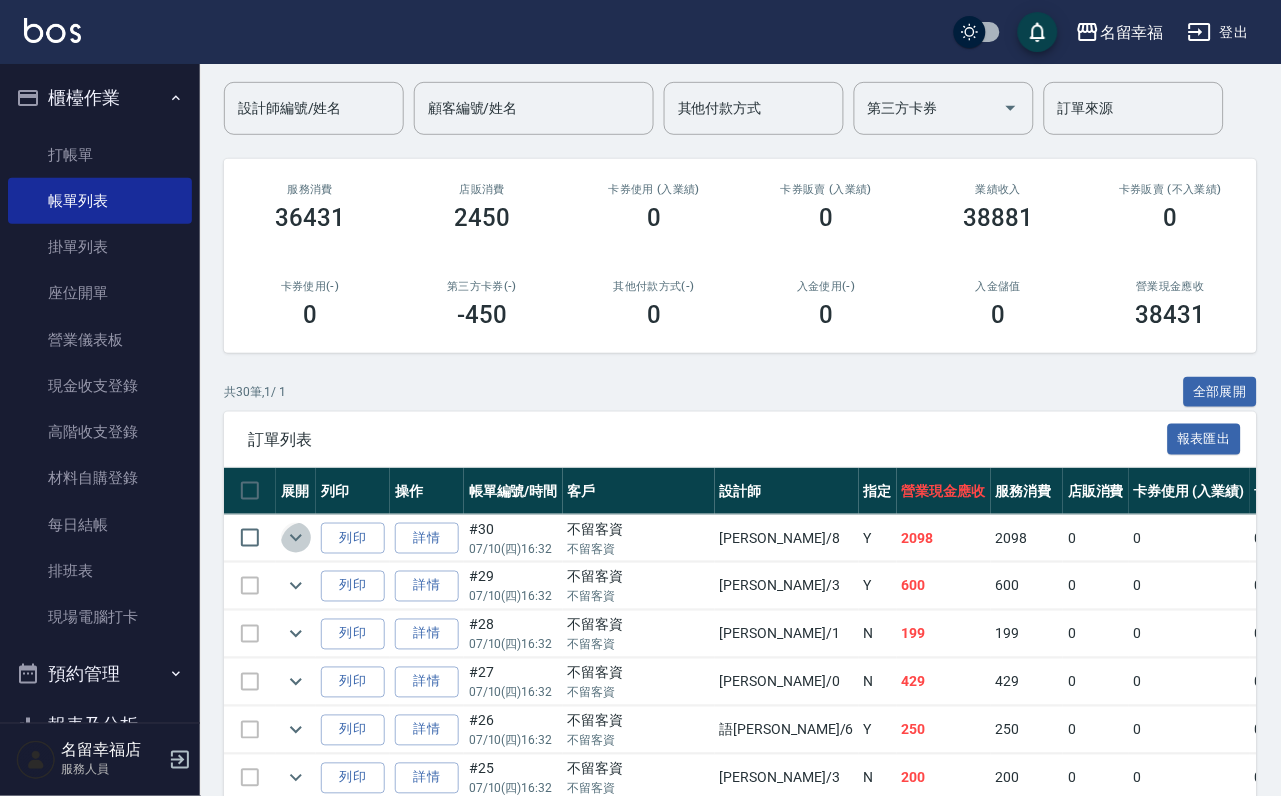click 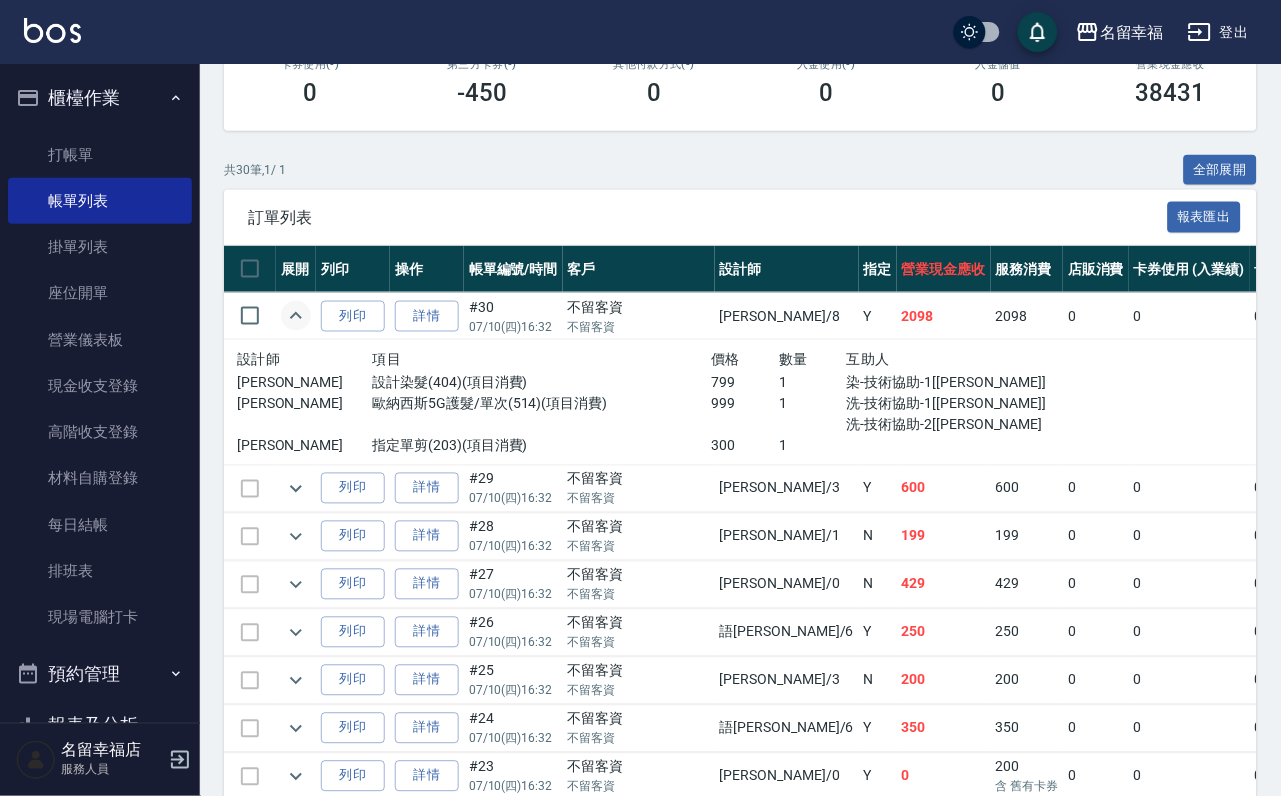 scroll, scrollTop: 450, scrollLeft: 0, axis: vertical 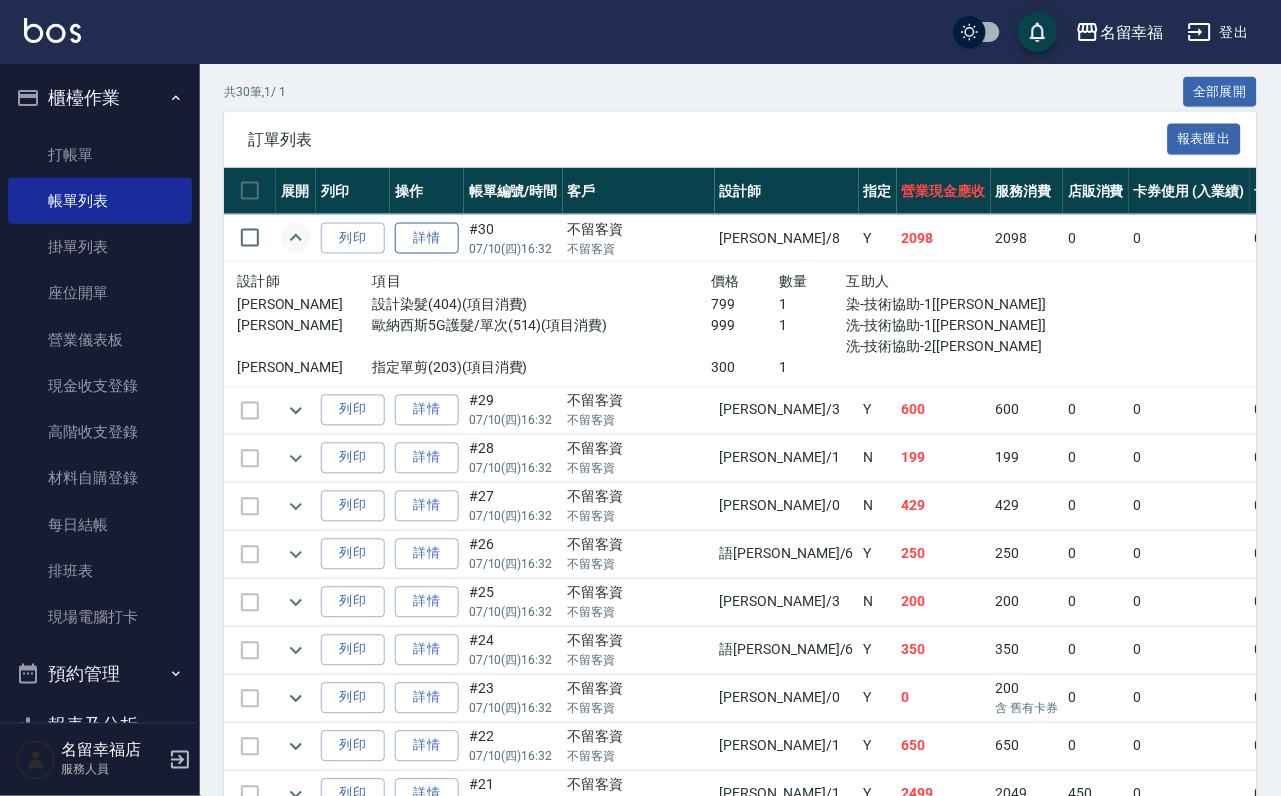 click on "詳情" at bounding box center [427, 238] 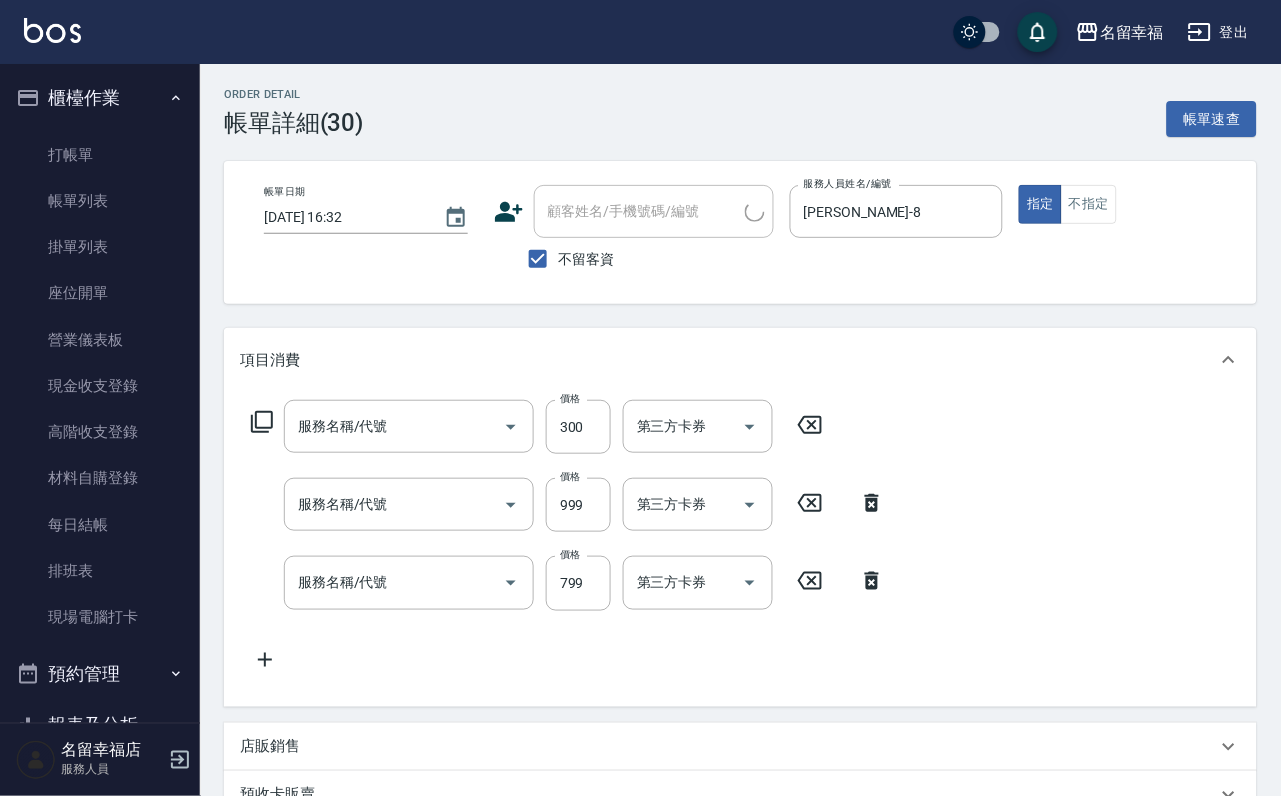 type on "[DATE] 16:32" 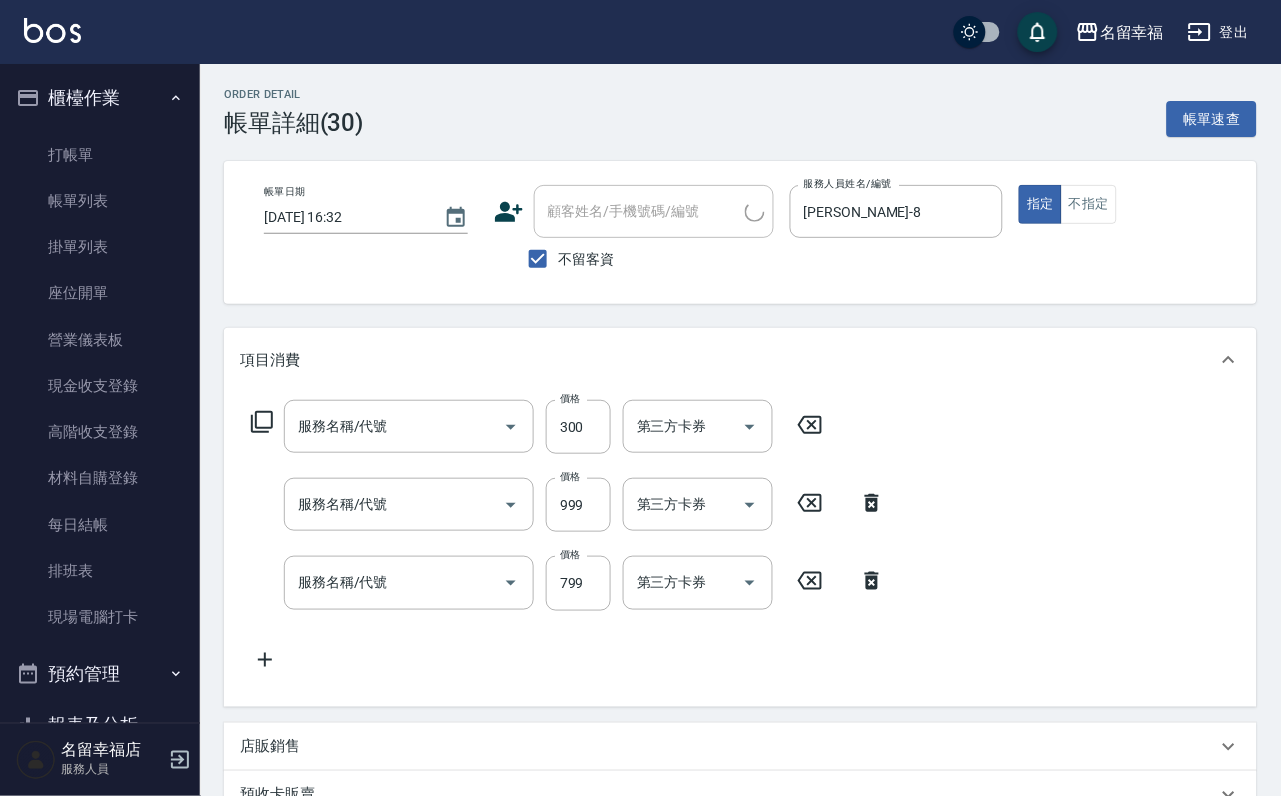 checkbox on "true" 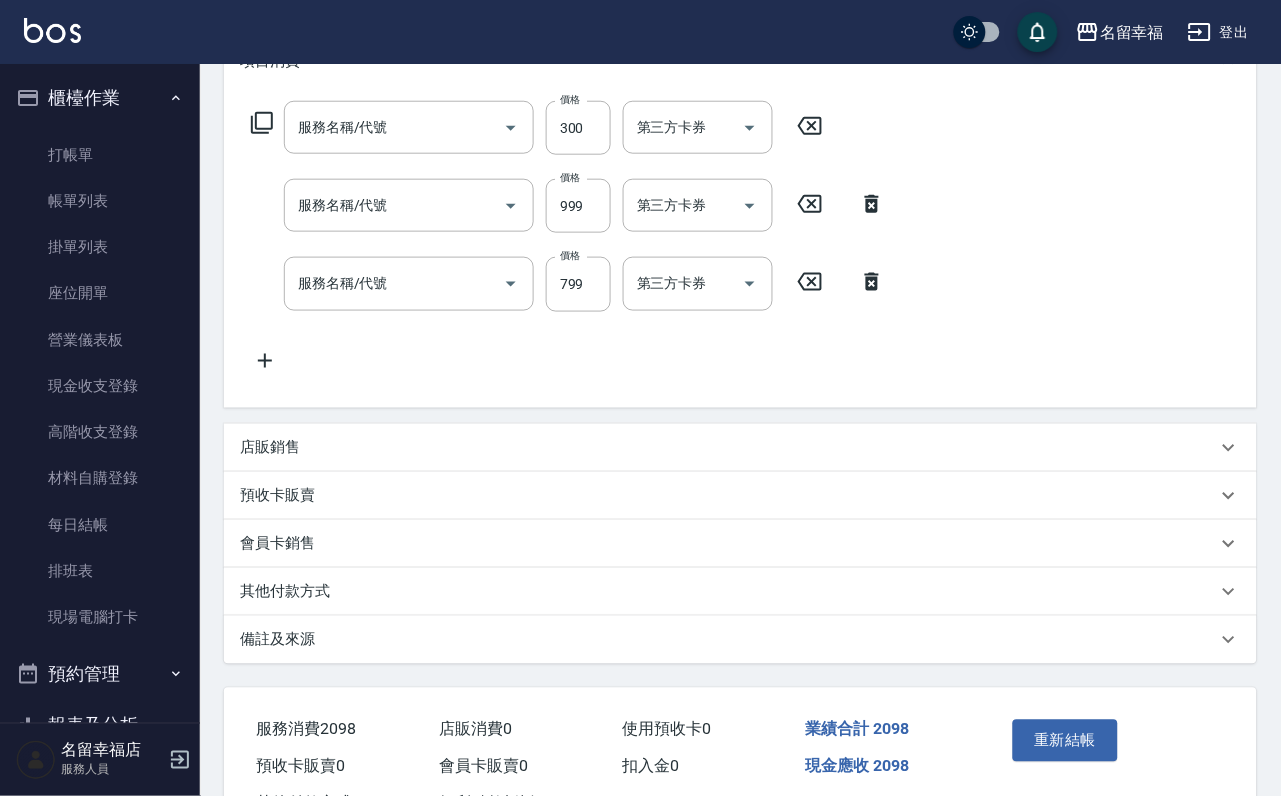 type on "指定單剪(203)" 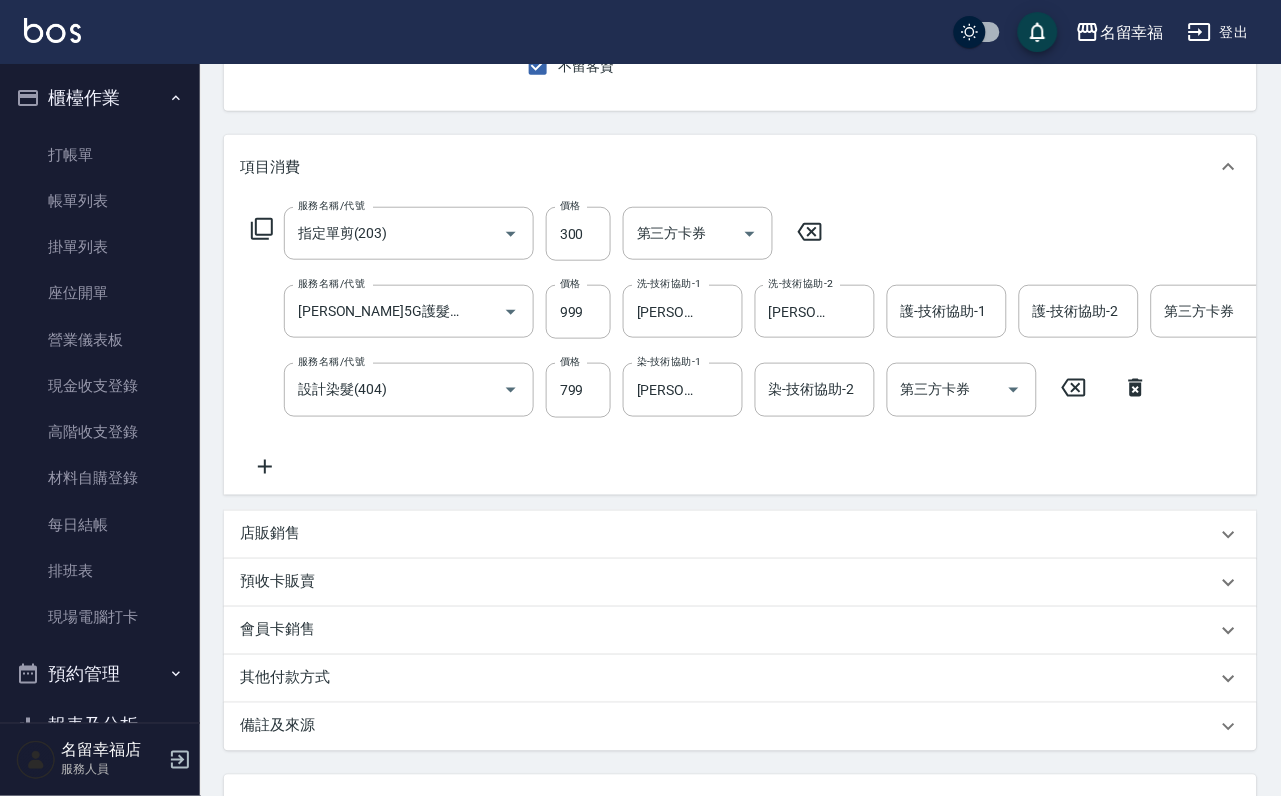scroll, scrollTop: 159, scrollLeft: 0, axis: vertical 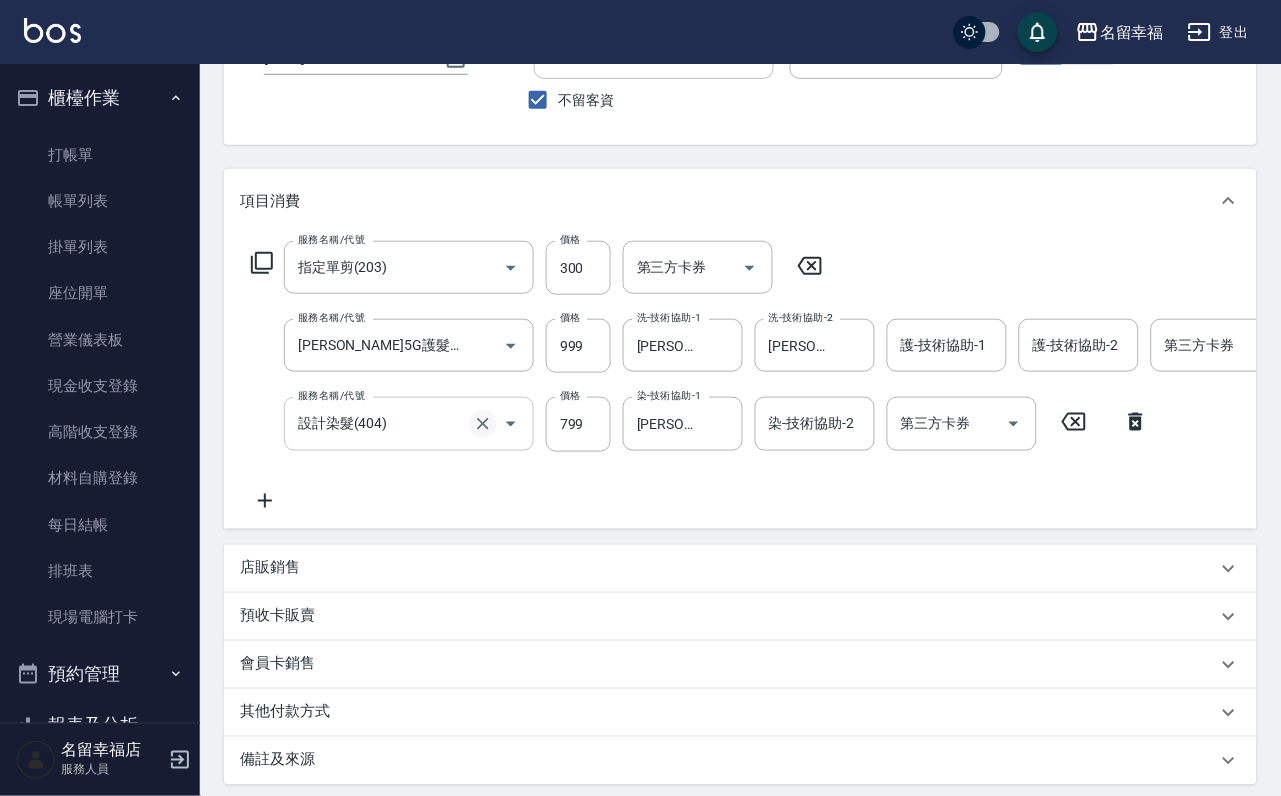 click 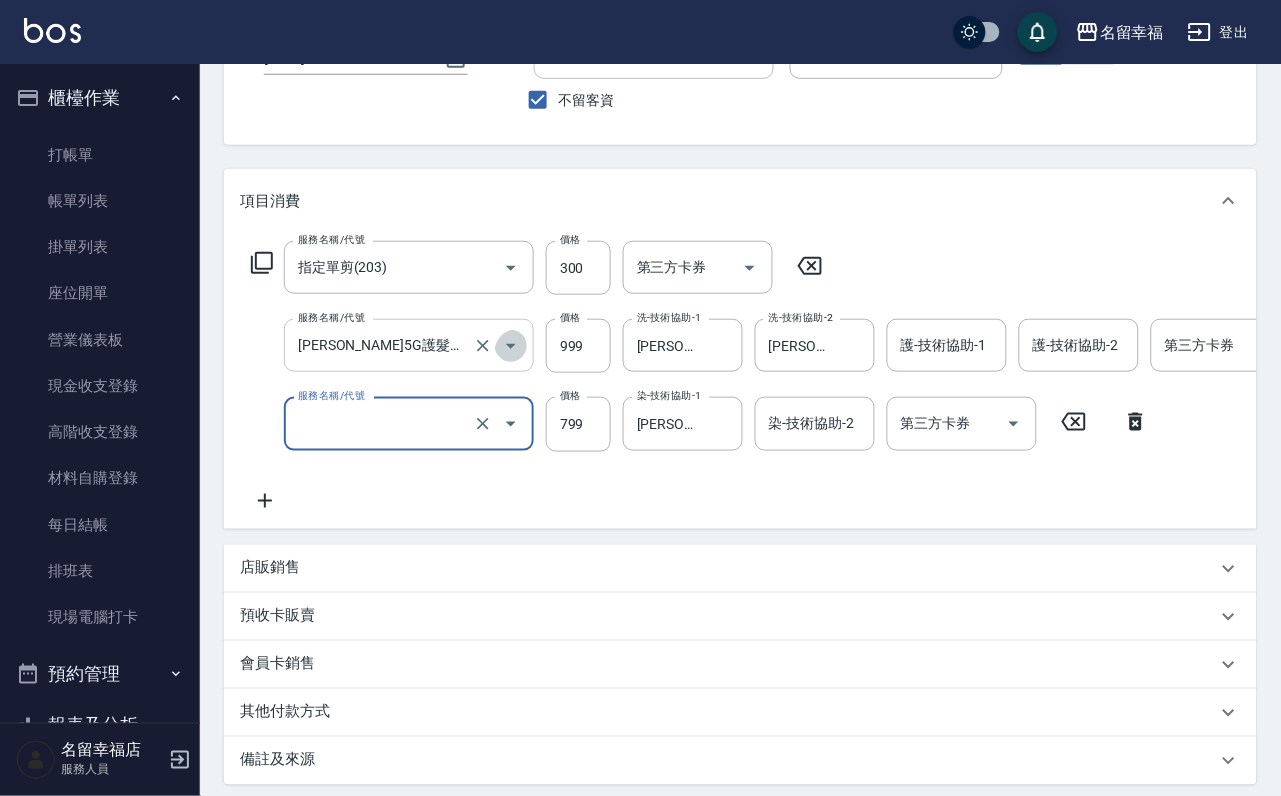 click 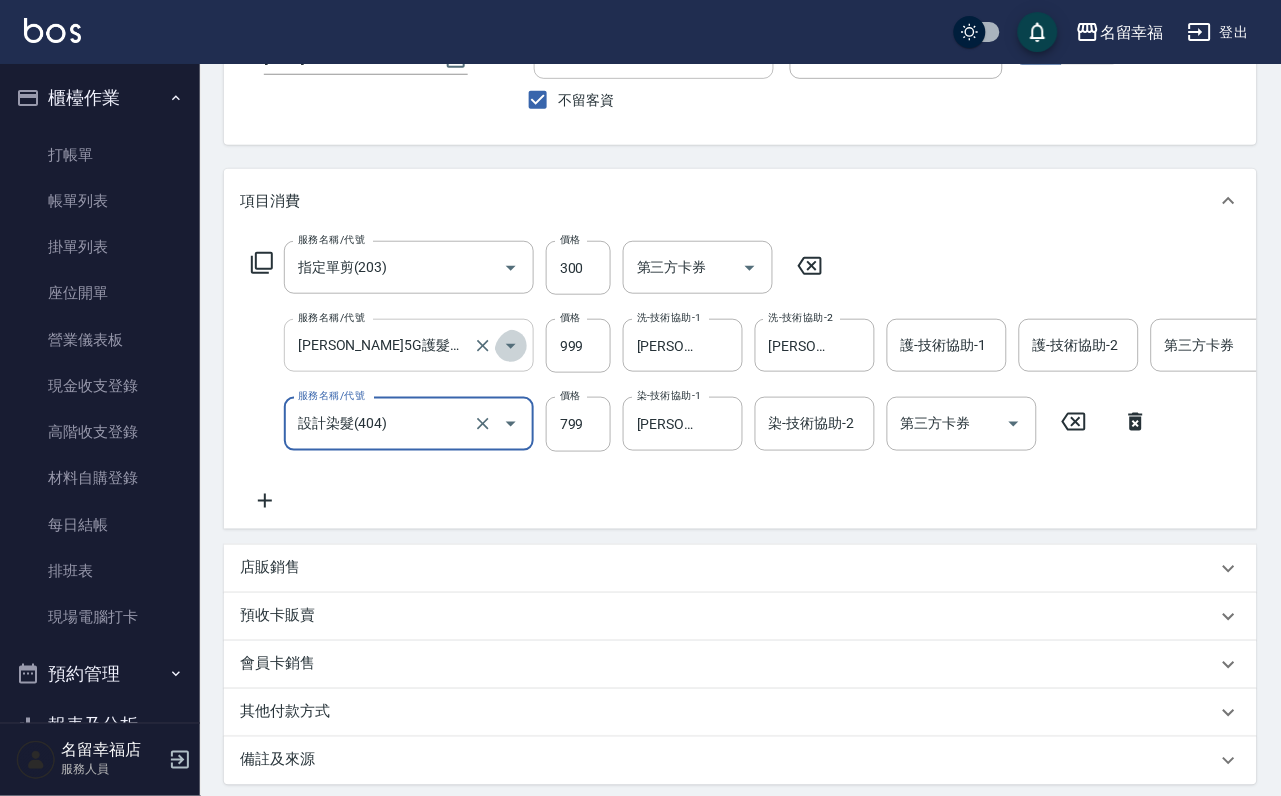 scroll, scrollTop: 0, scrollLeft: 36, axis: horizontal 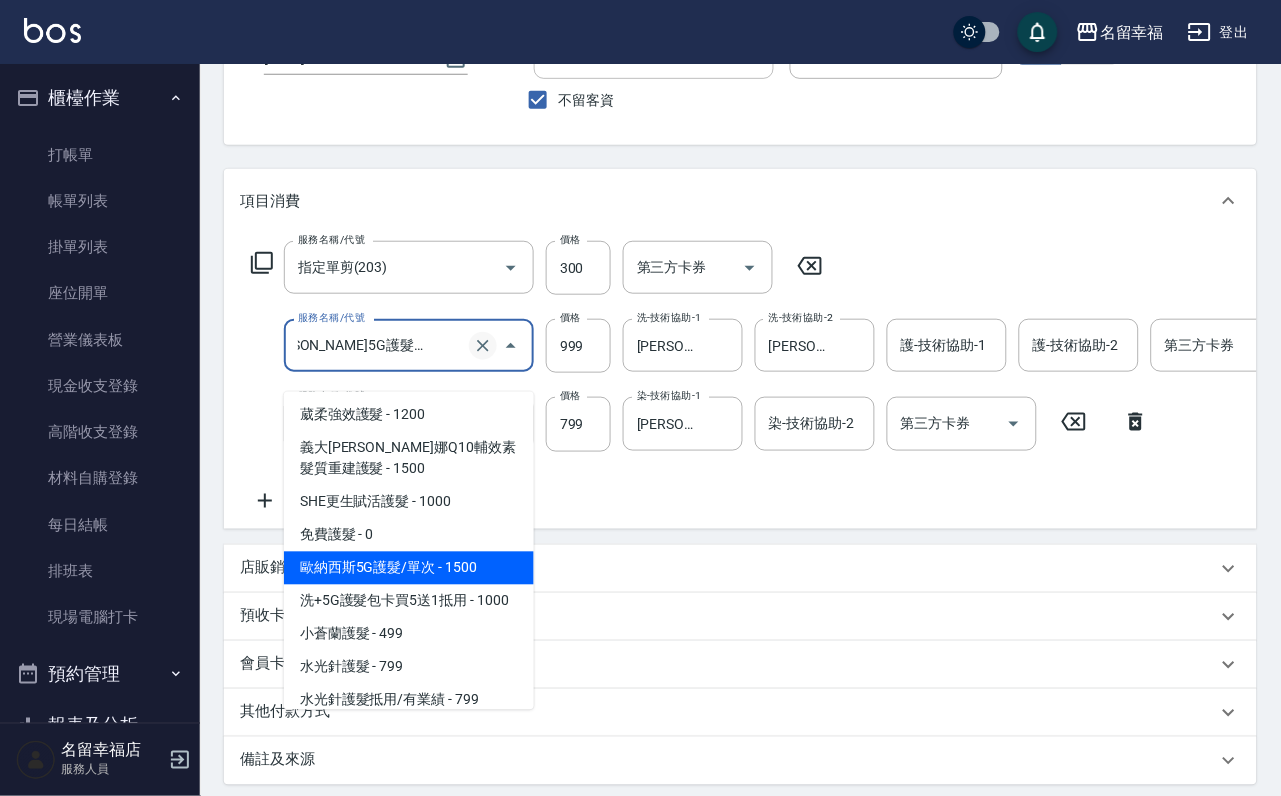 click 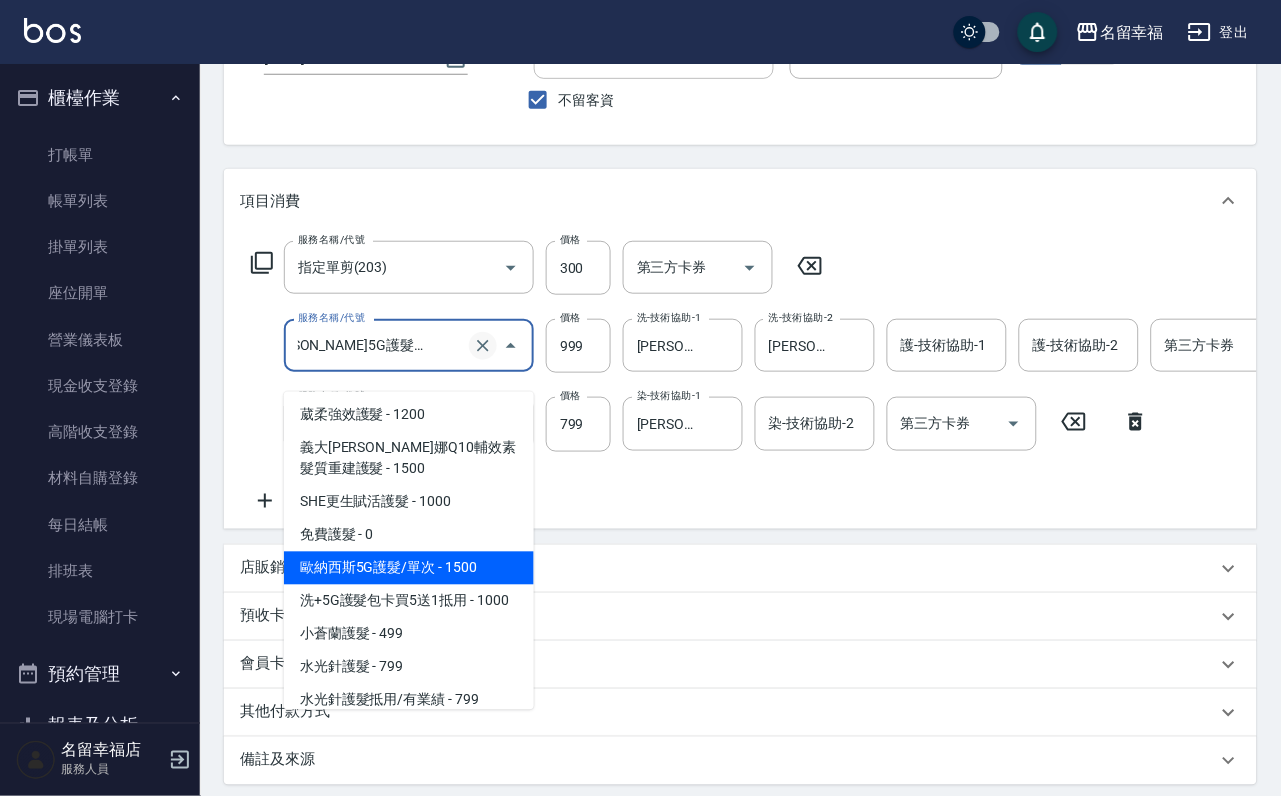 type 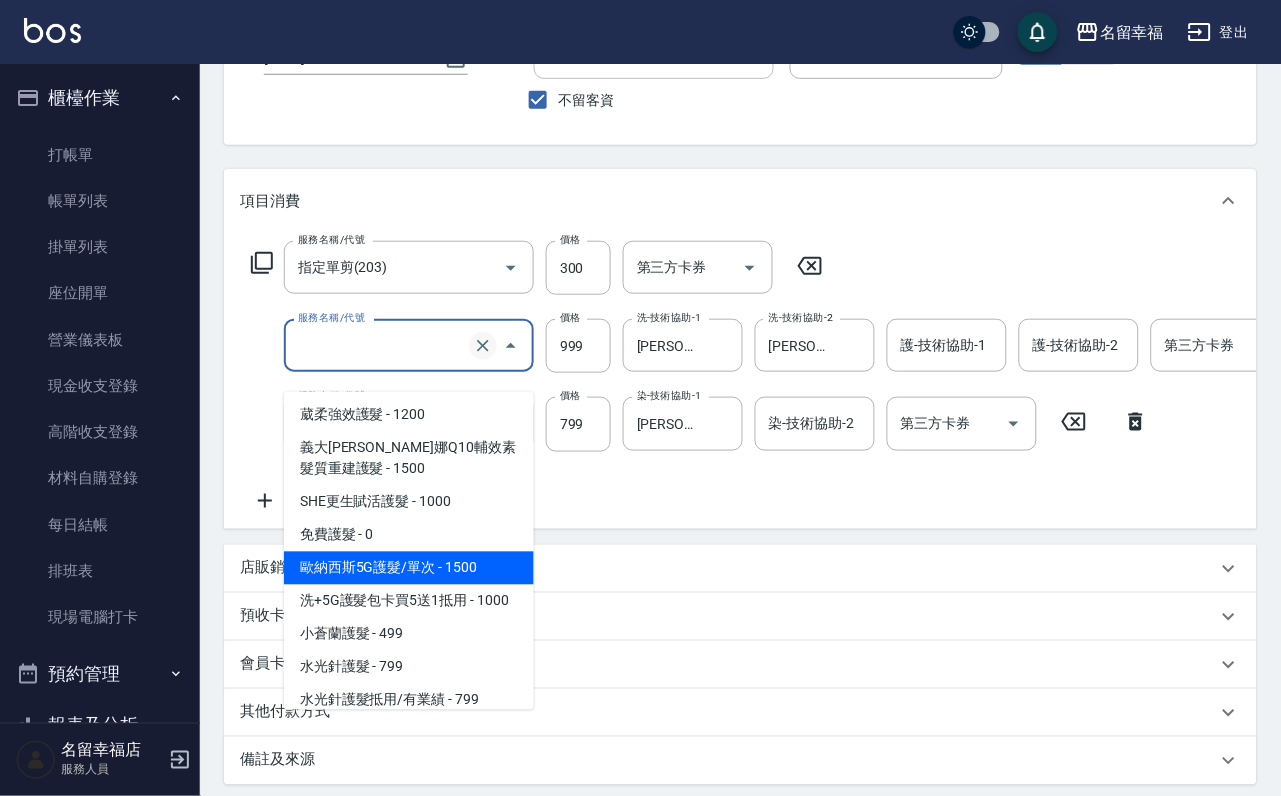 scroll, scrollTop: 0, scrollLeft: 0, axis: both 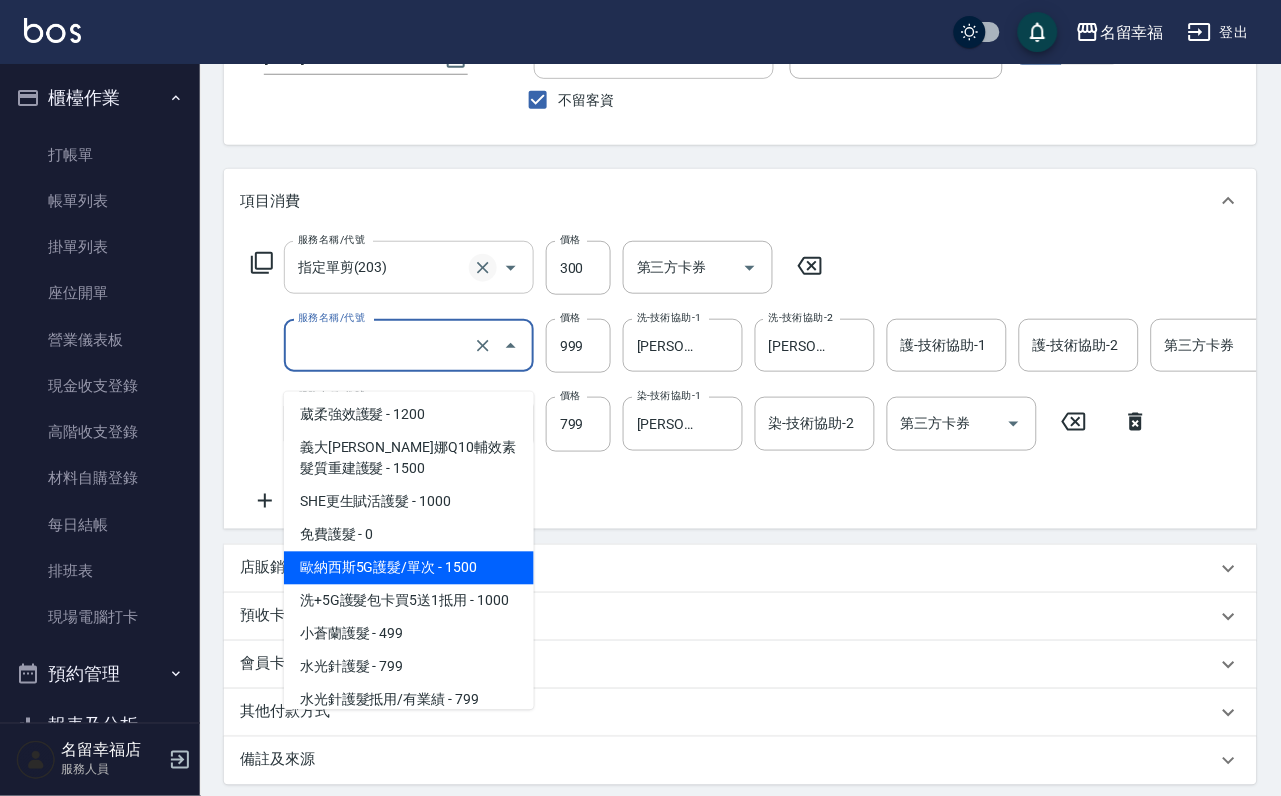 click 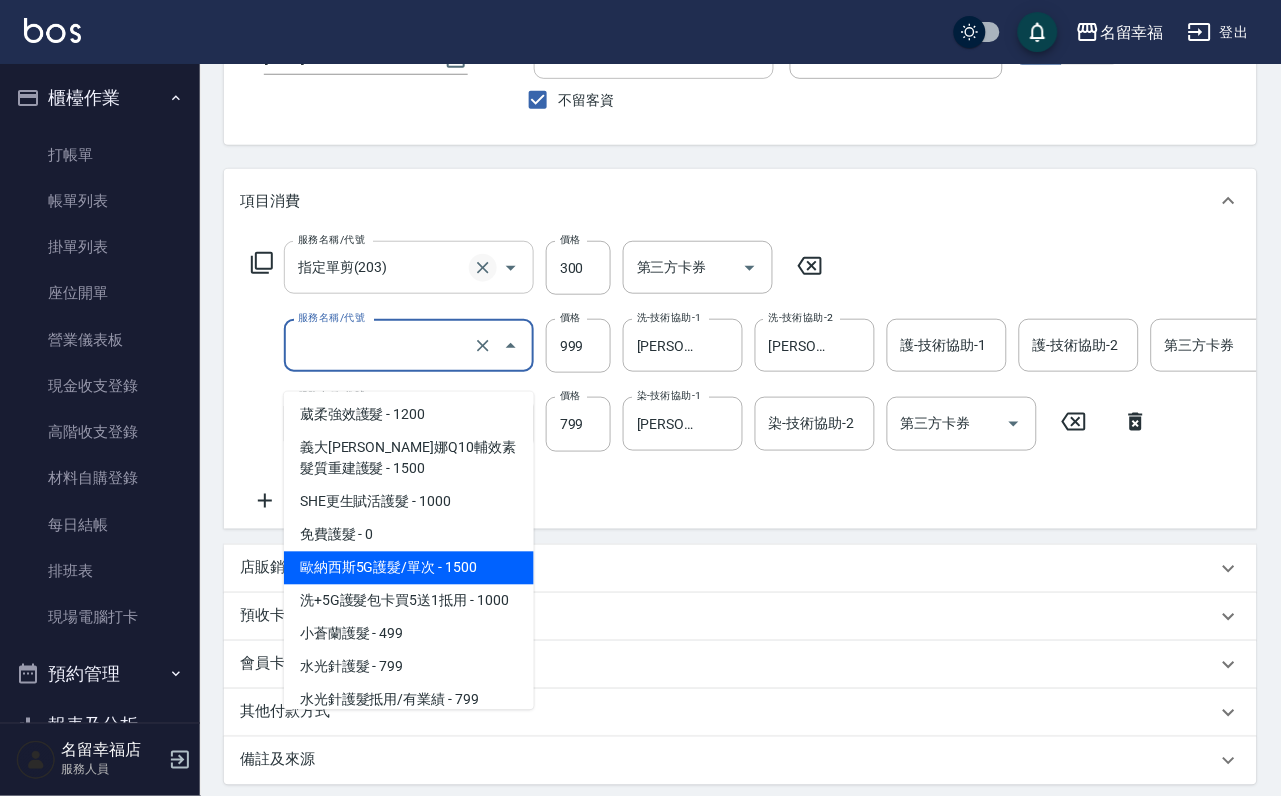 type 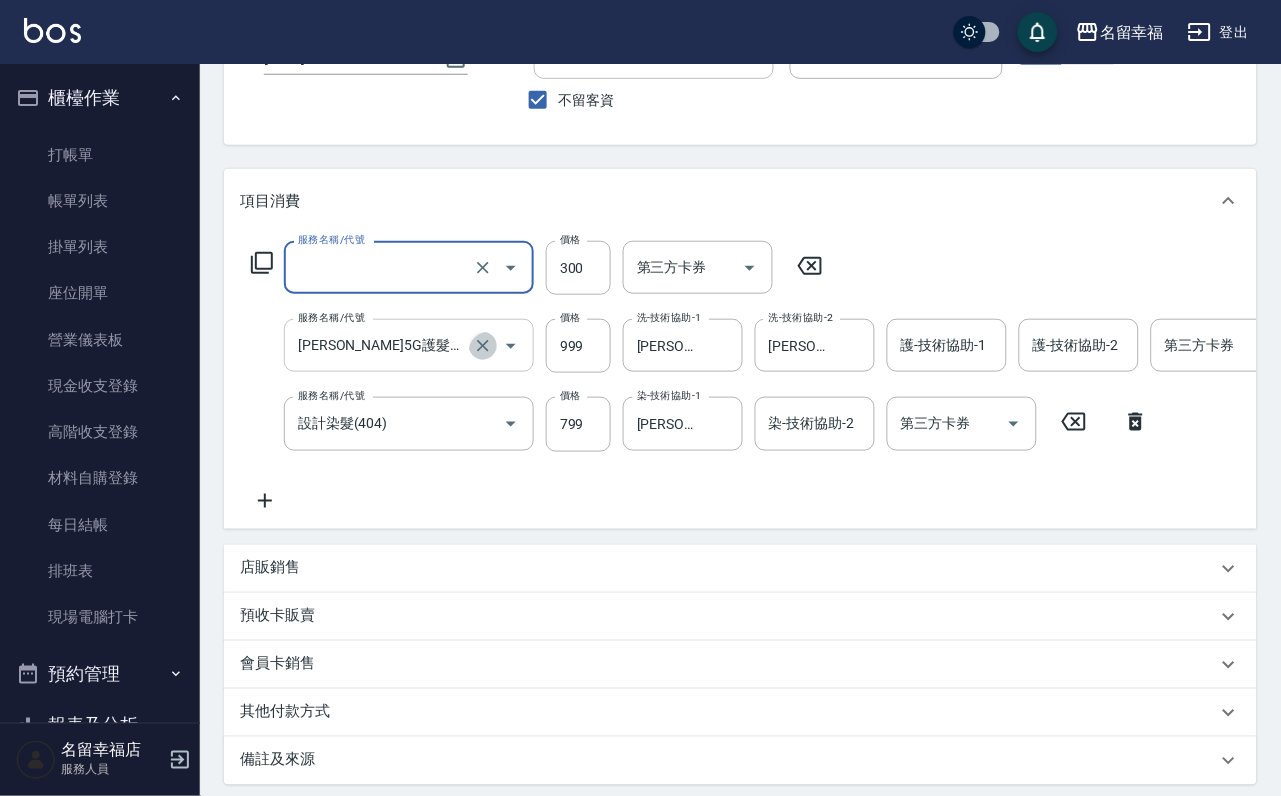 click 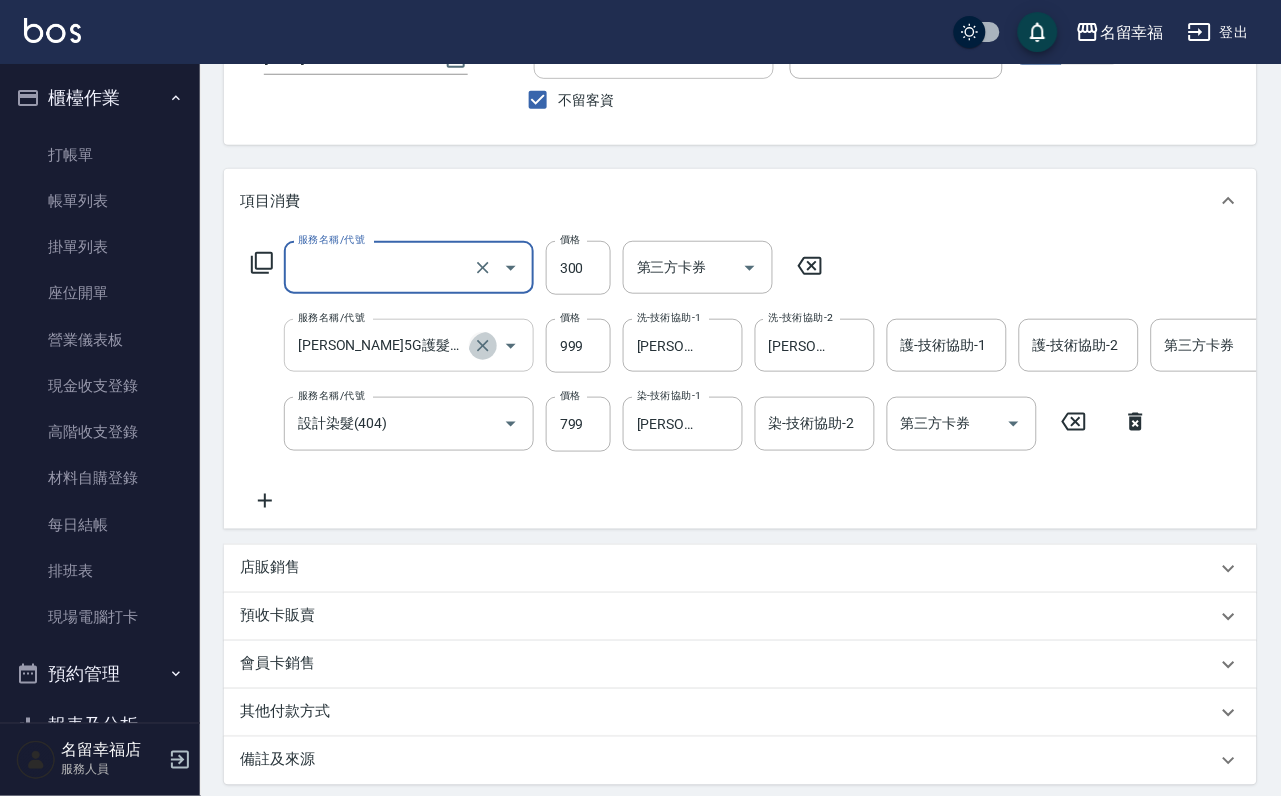 type on "指定單剪(203)" 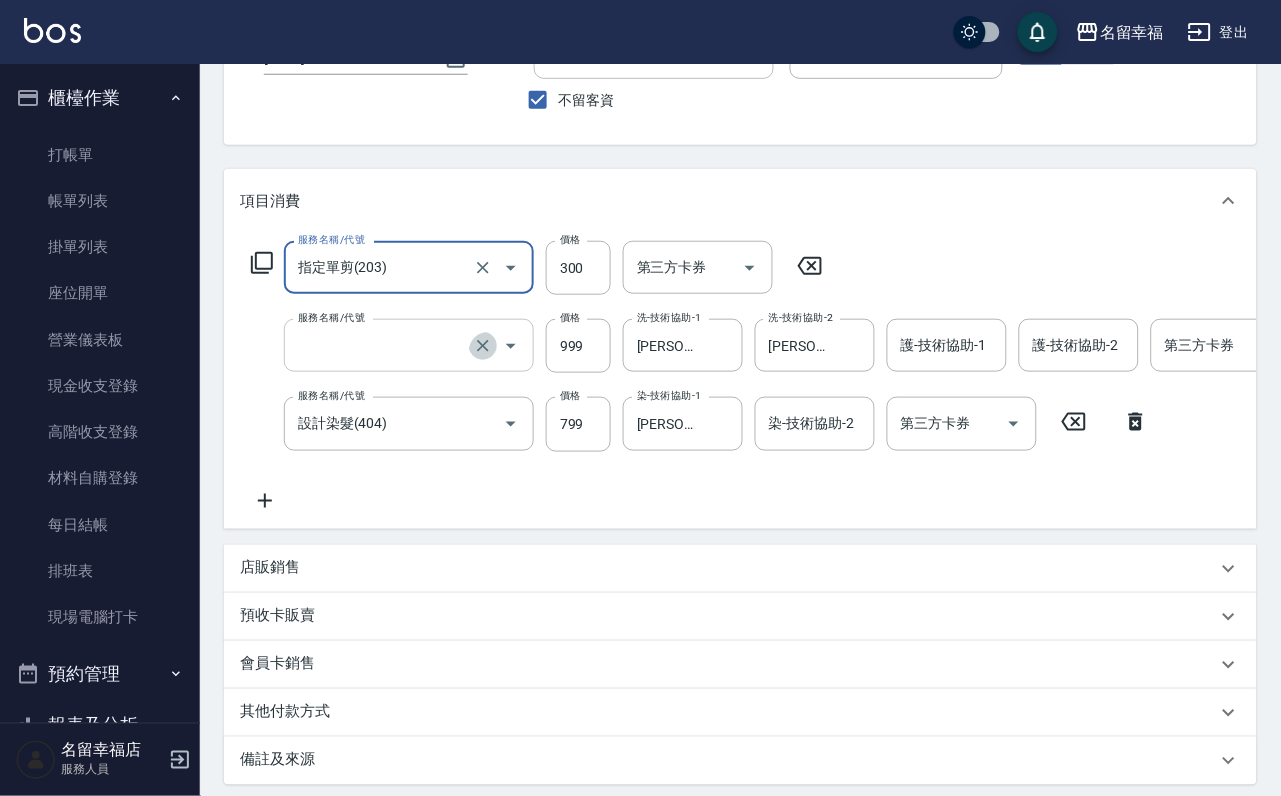 scroll, scrollTop: 0, scrollLeft: 0, axis: both 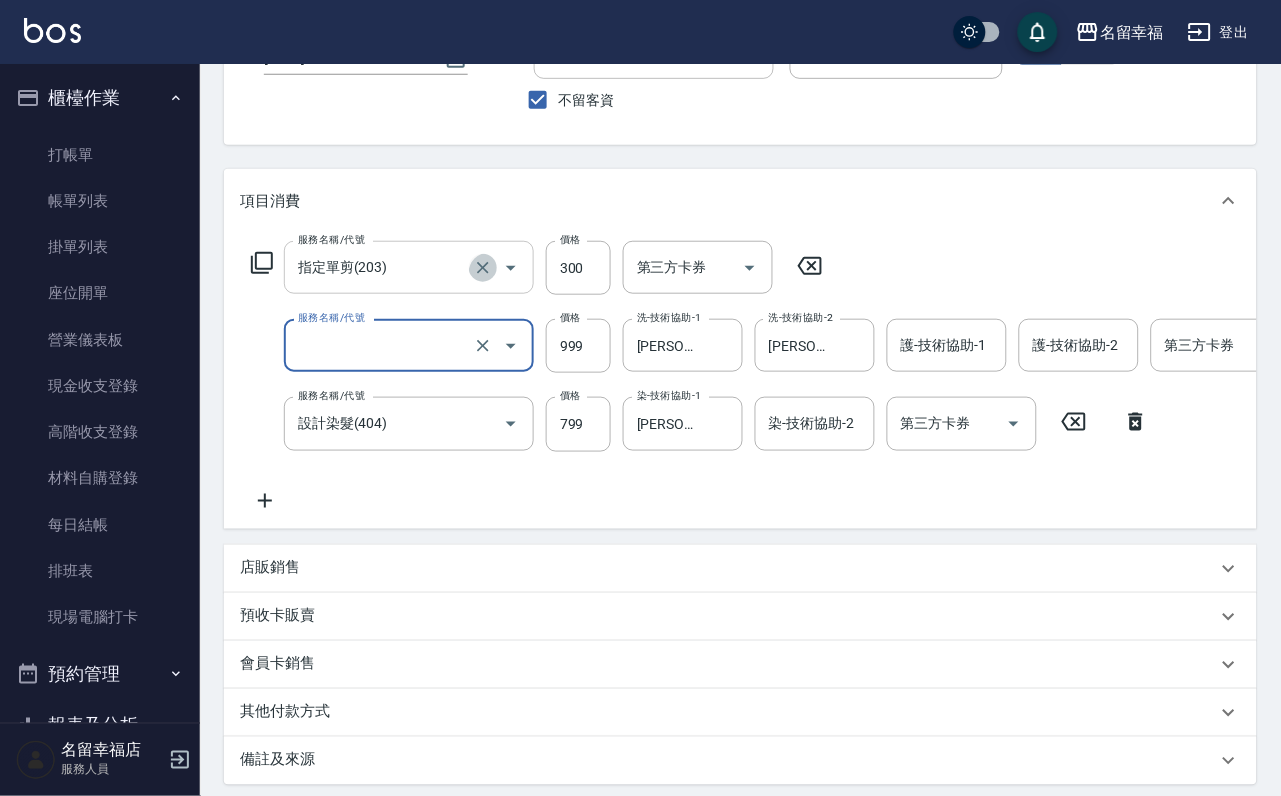 click at bounding box center (483, 268) 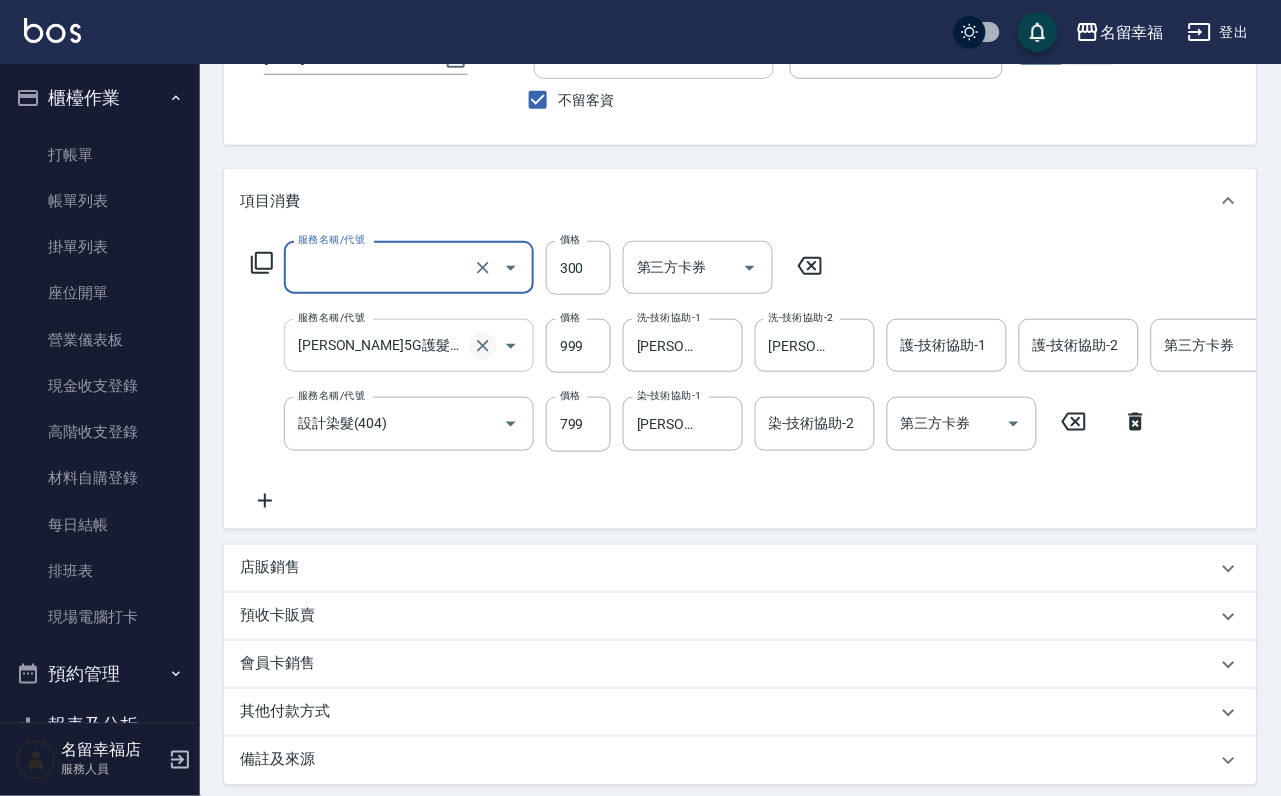 click 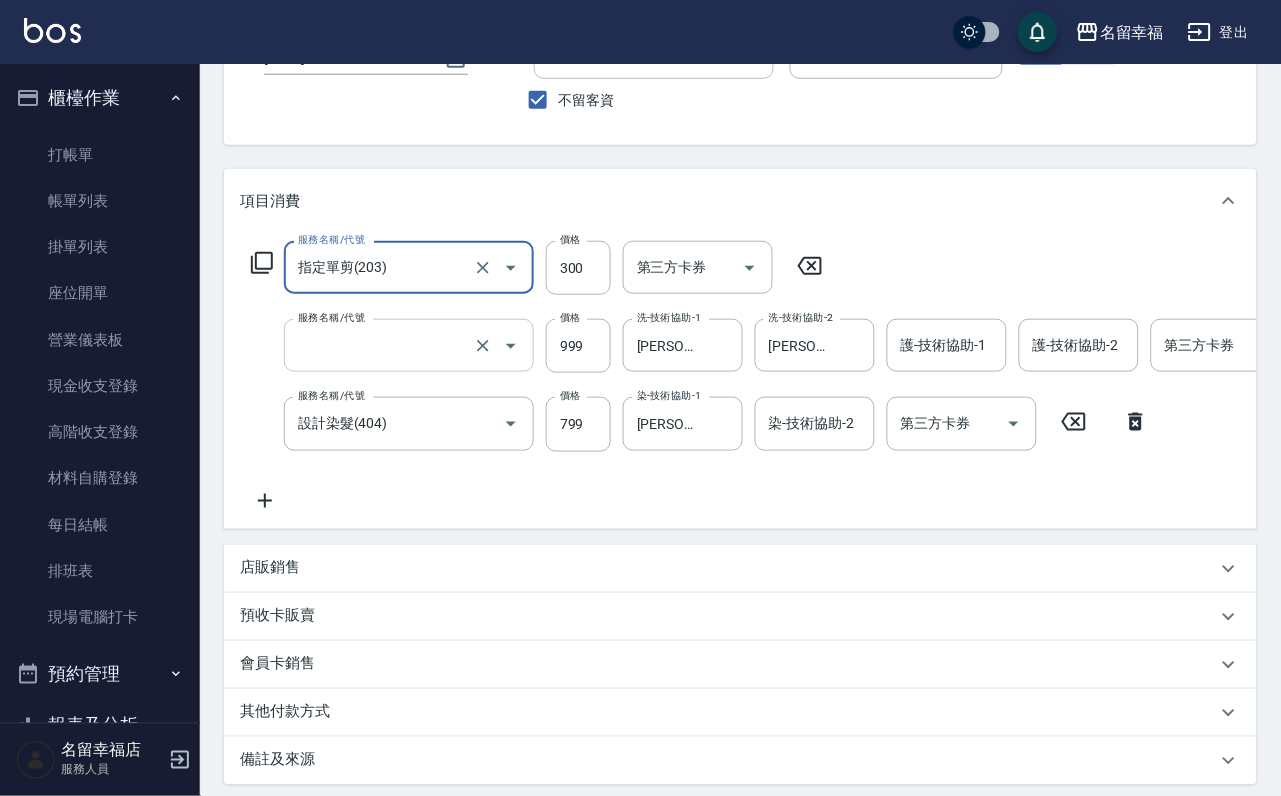 scroll, scrollTop: 0, scrollLeft: 0, axis: both 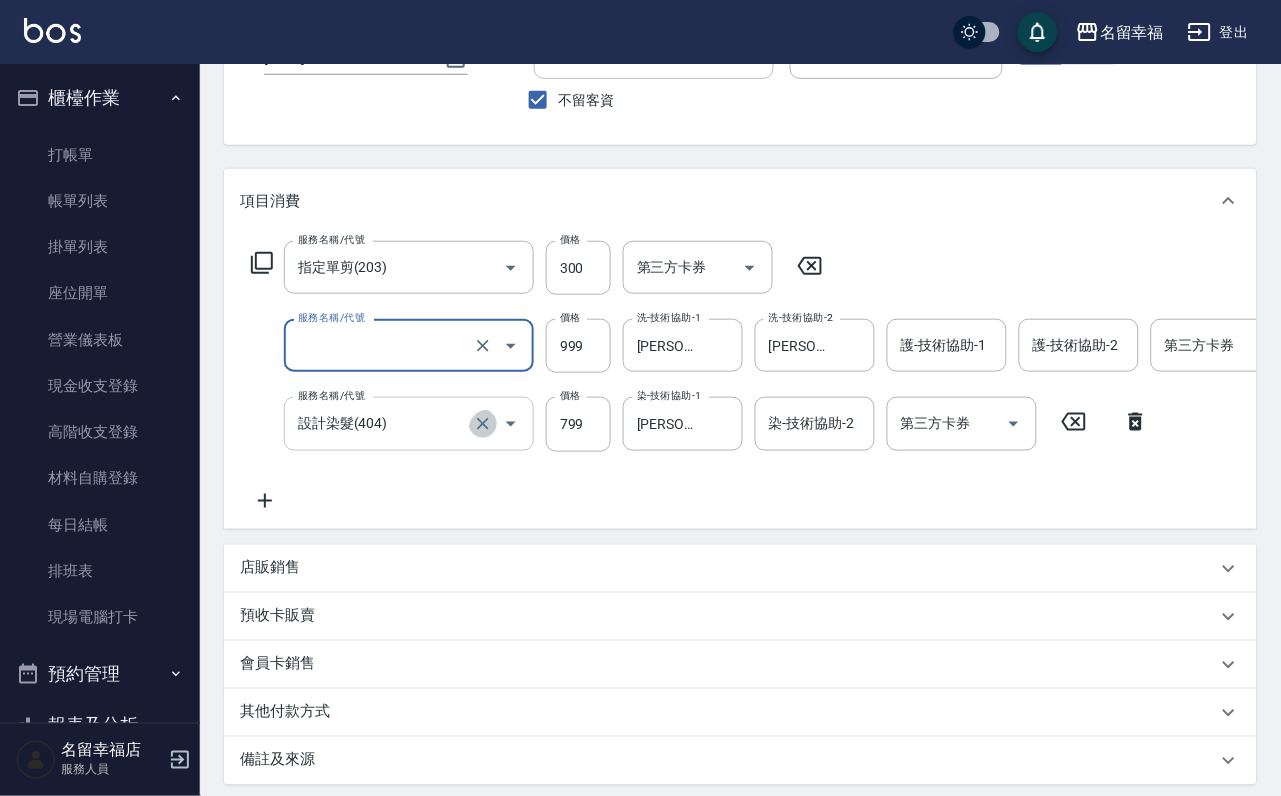 click 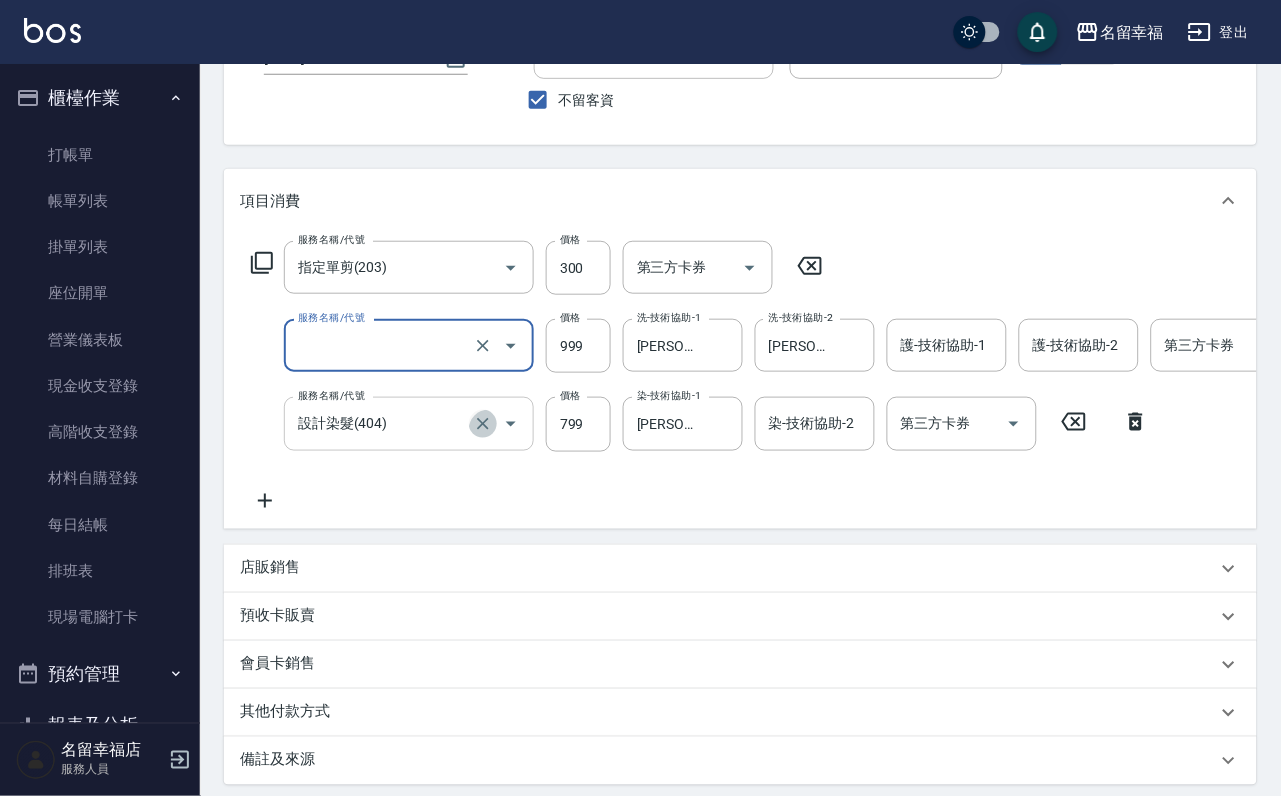 type on "[PERSON_NAME]5G護髮/單次(514)" 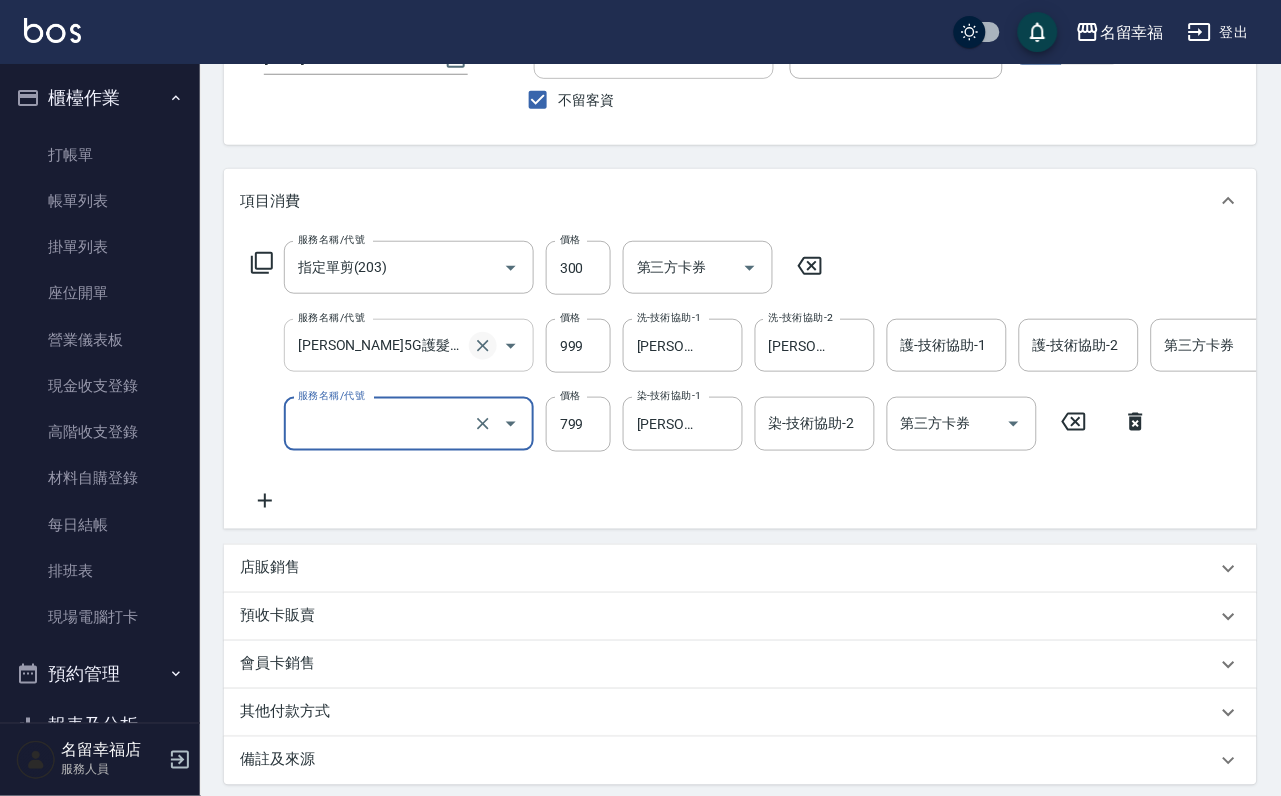 click 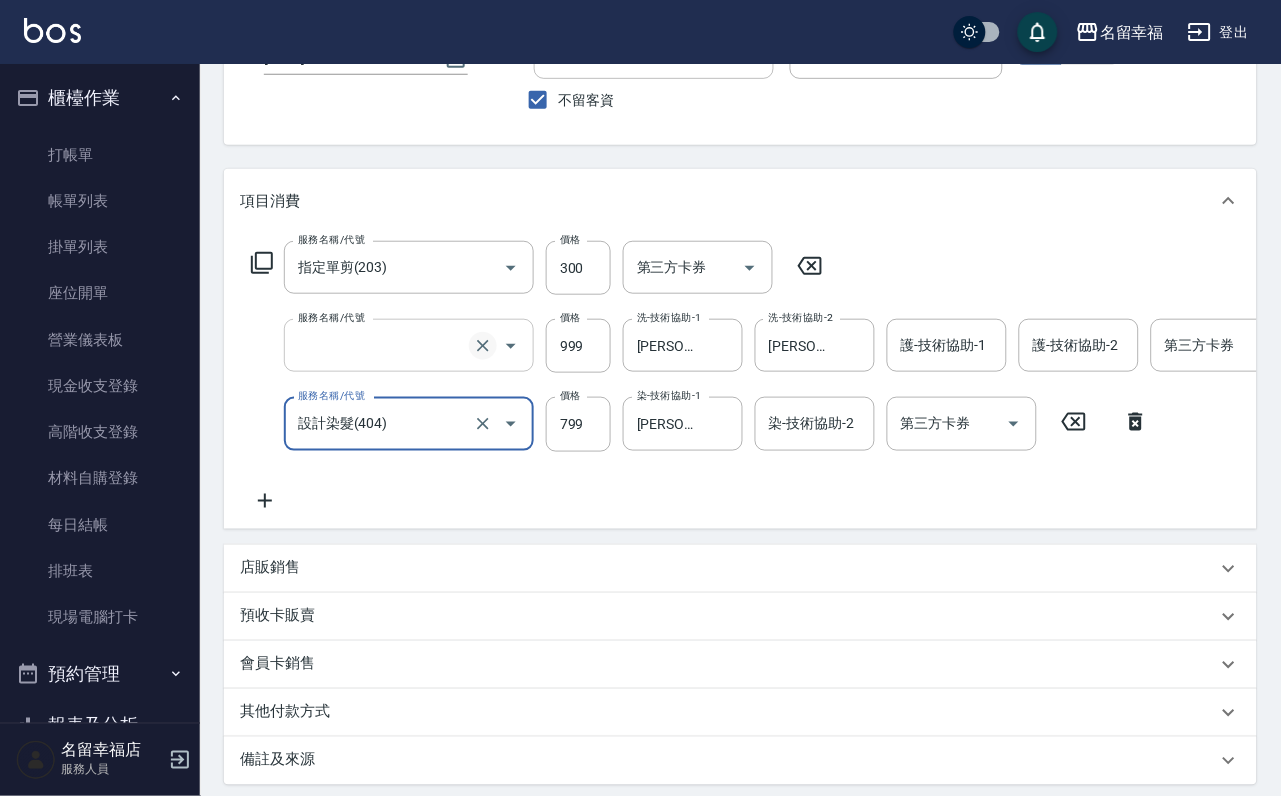 scroll, scrollTop: 0, scrollLeft: 0, axis: both 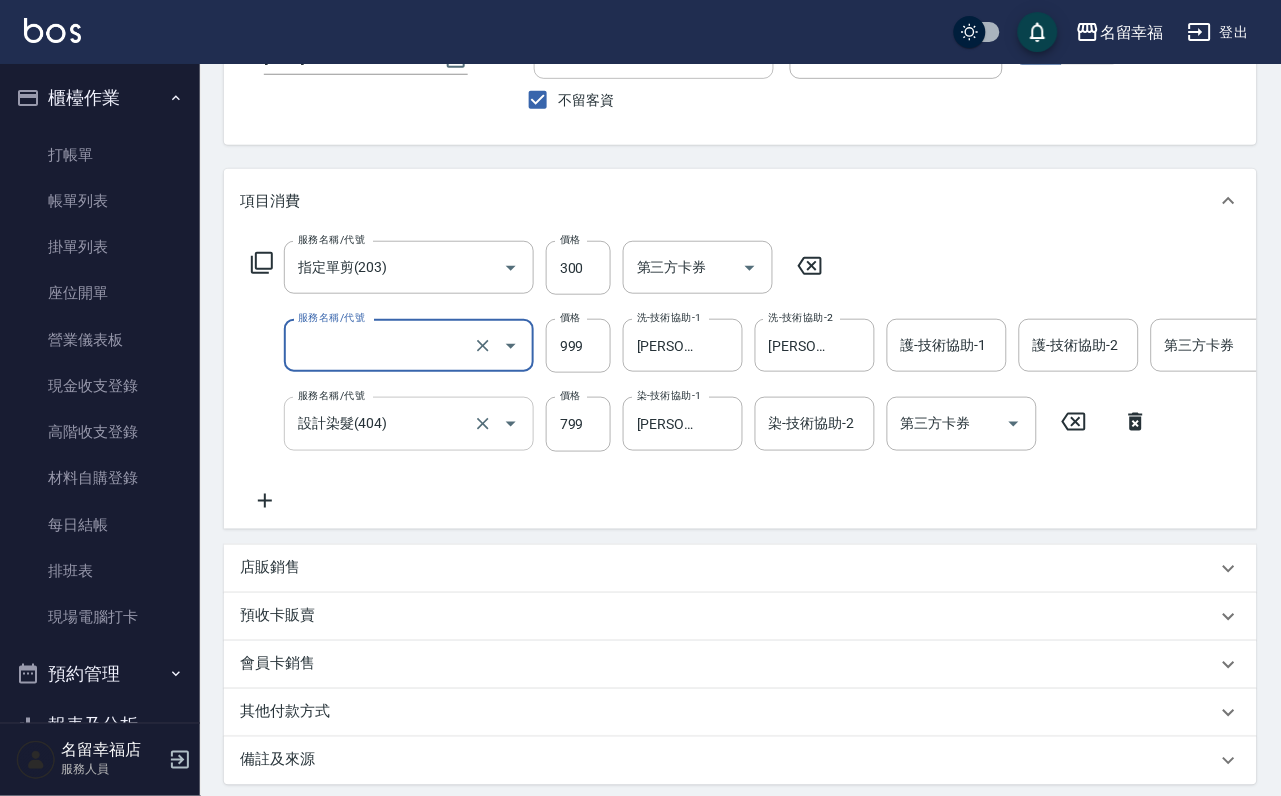 click at bounding box center [511, 424] 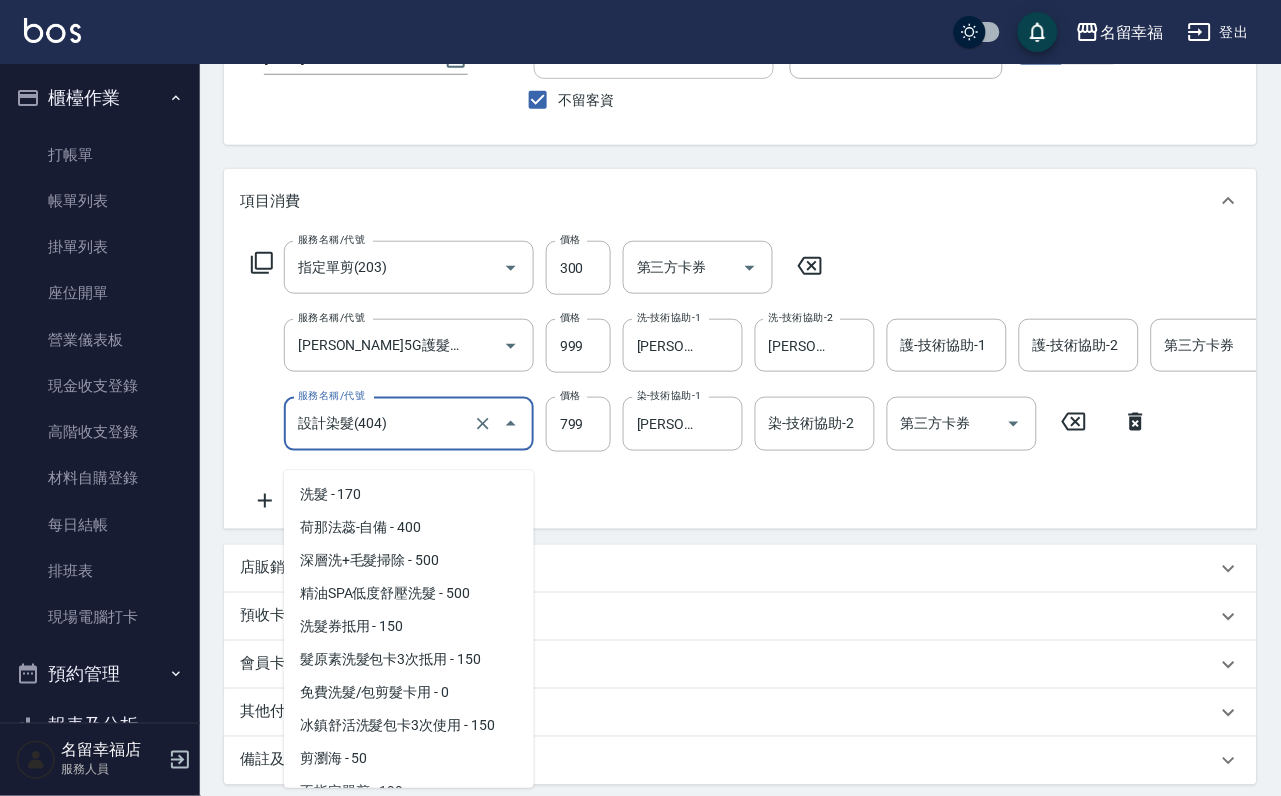 scroll, scrollTop: 828, scrollLeft: 0, axis: vertical 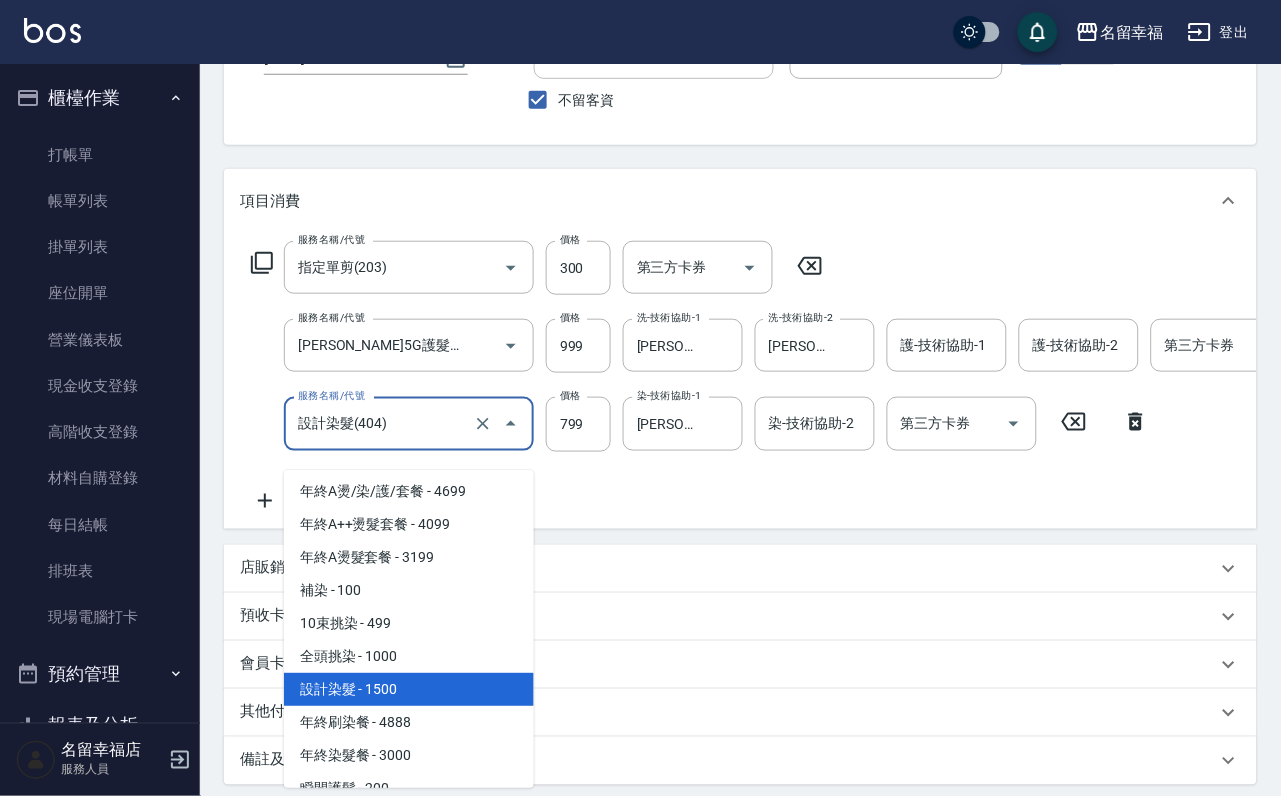 click on "資生堂水質感離子溫塑燙 - 3500" at bounding box center (409, 425) 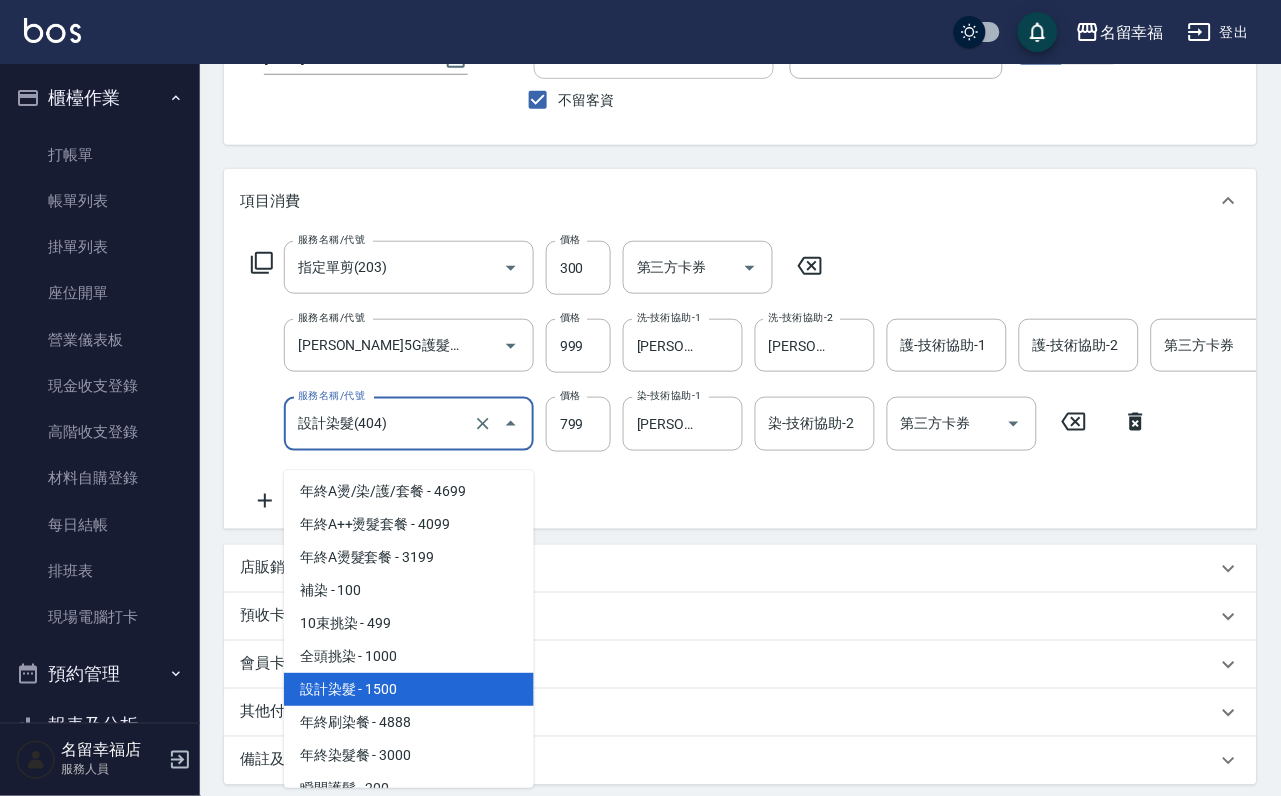 type on "資生堂水質感離子溫塑燙(311)" 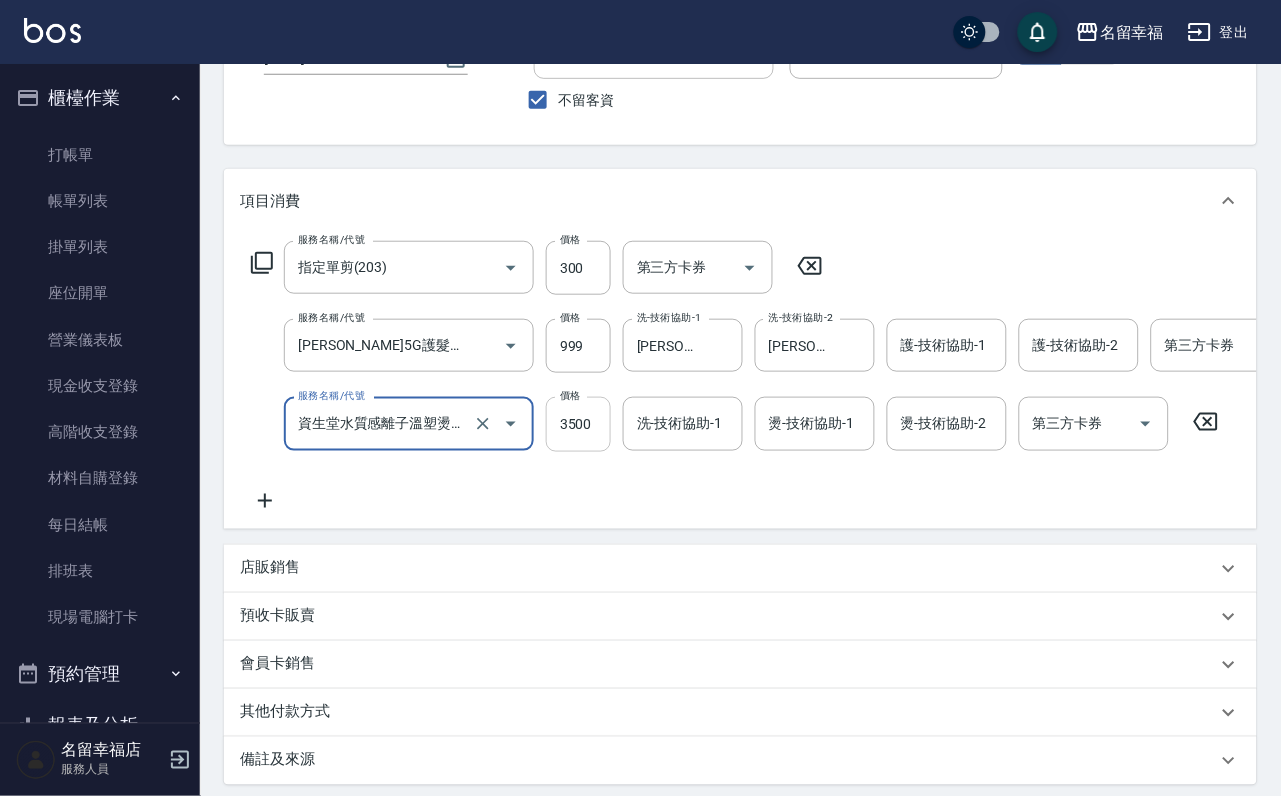 click on "3500" at bounding box center [578, 424] 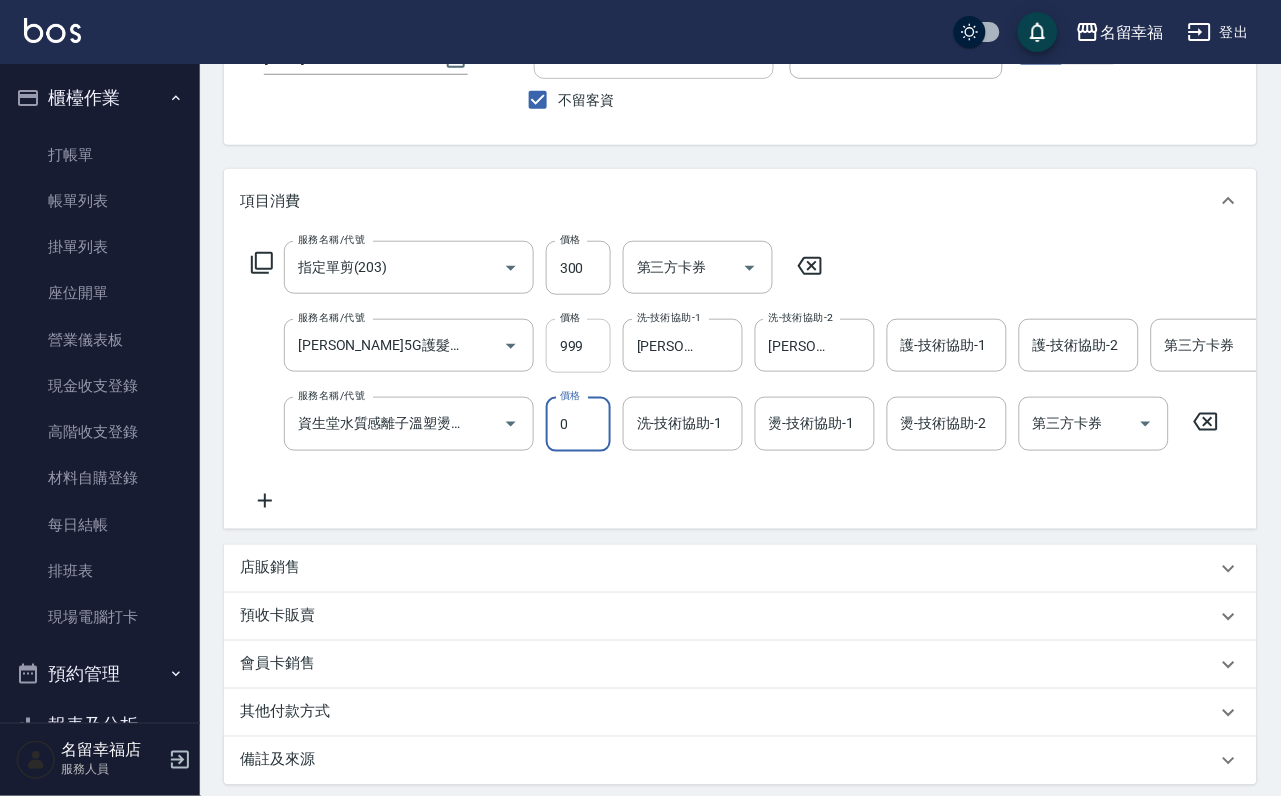 type on "0" 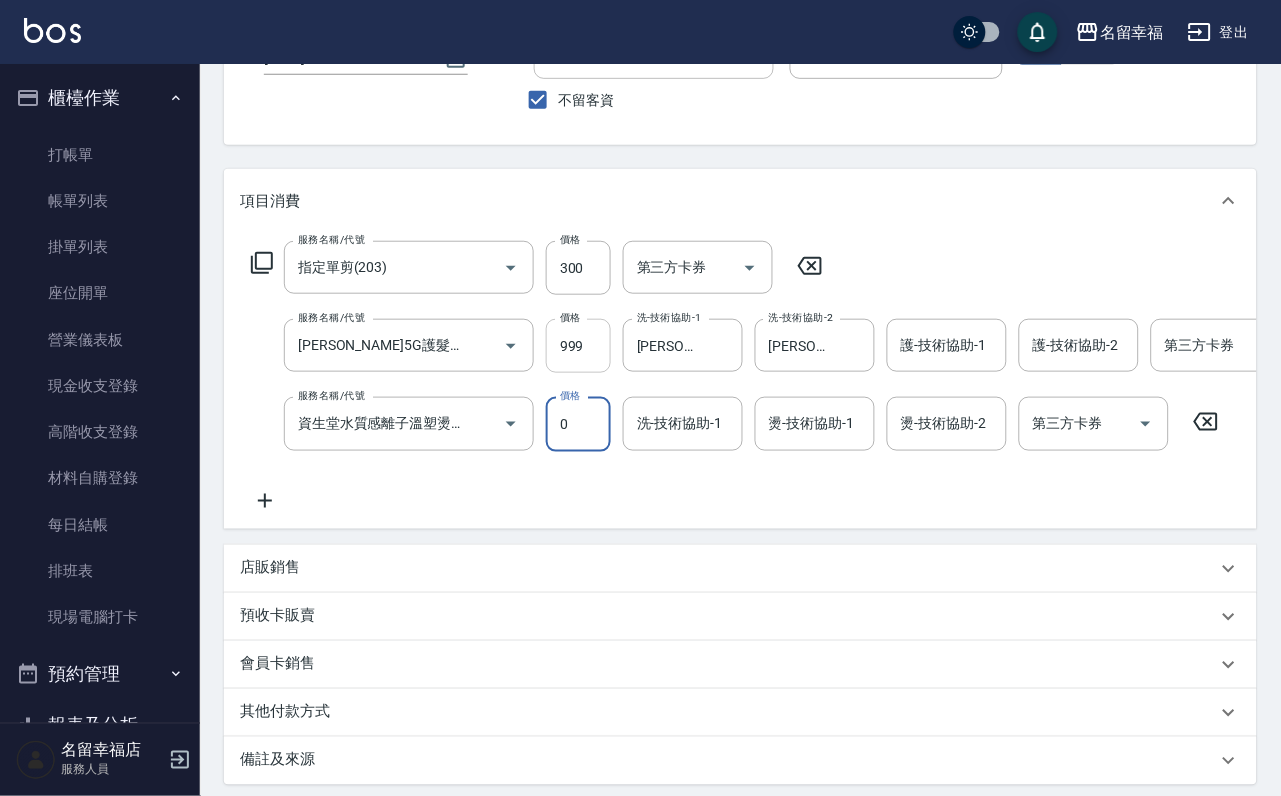 click on "999" at bounding box center [578, 346] 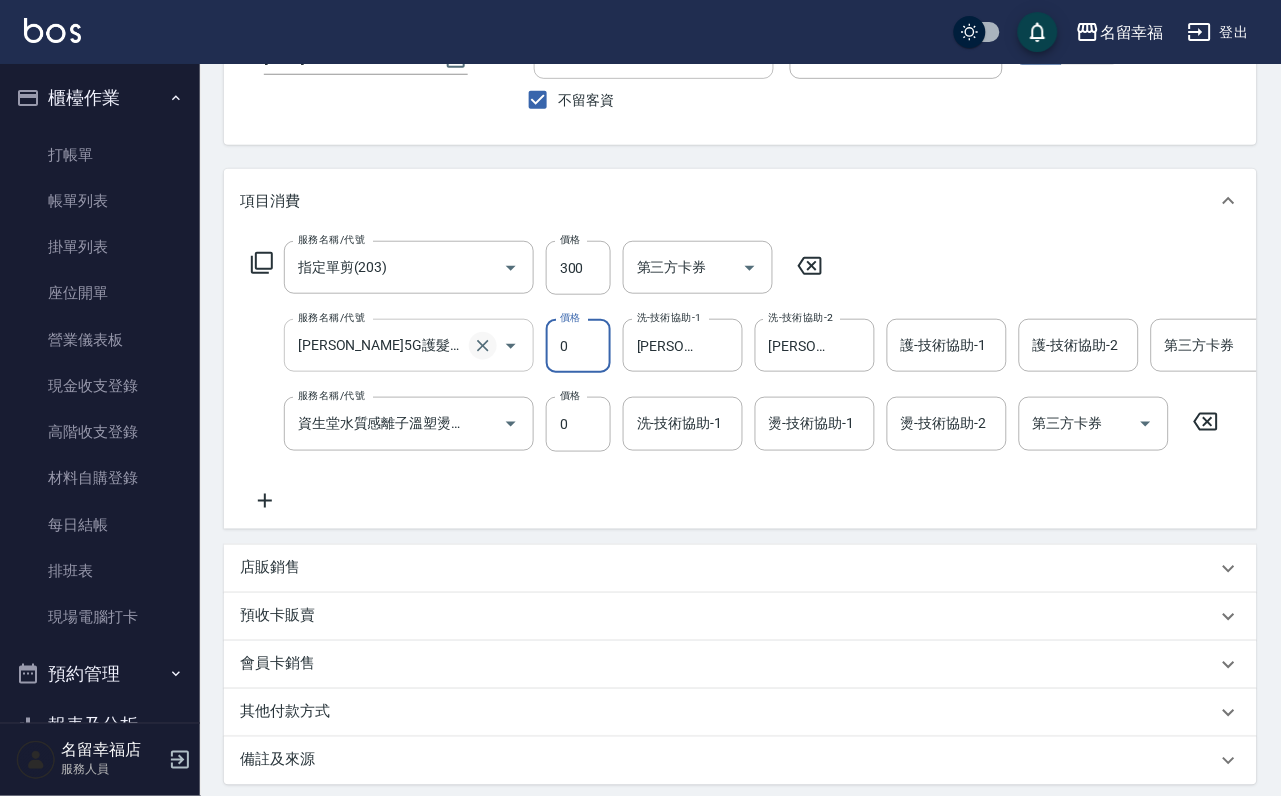 click 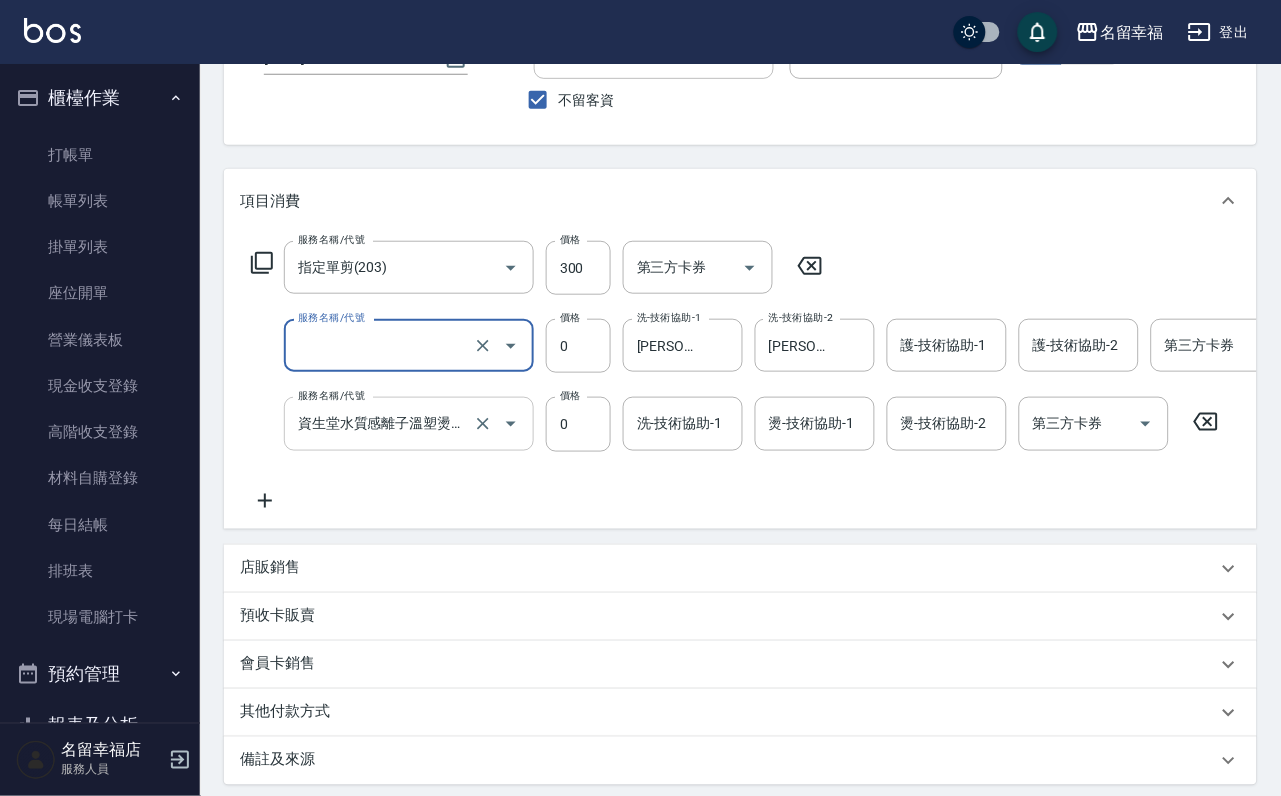 scroll, scrollTop: 0, scrollLeft: 0, axis: both 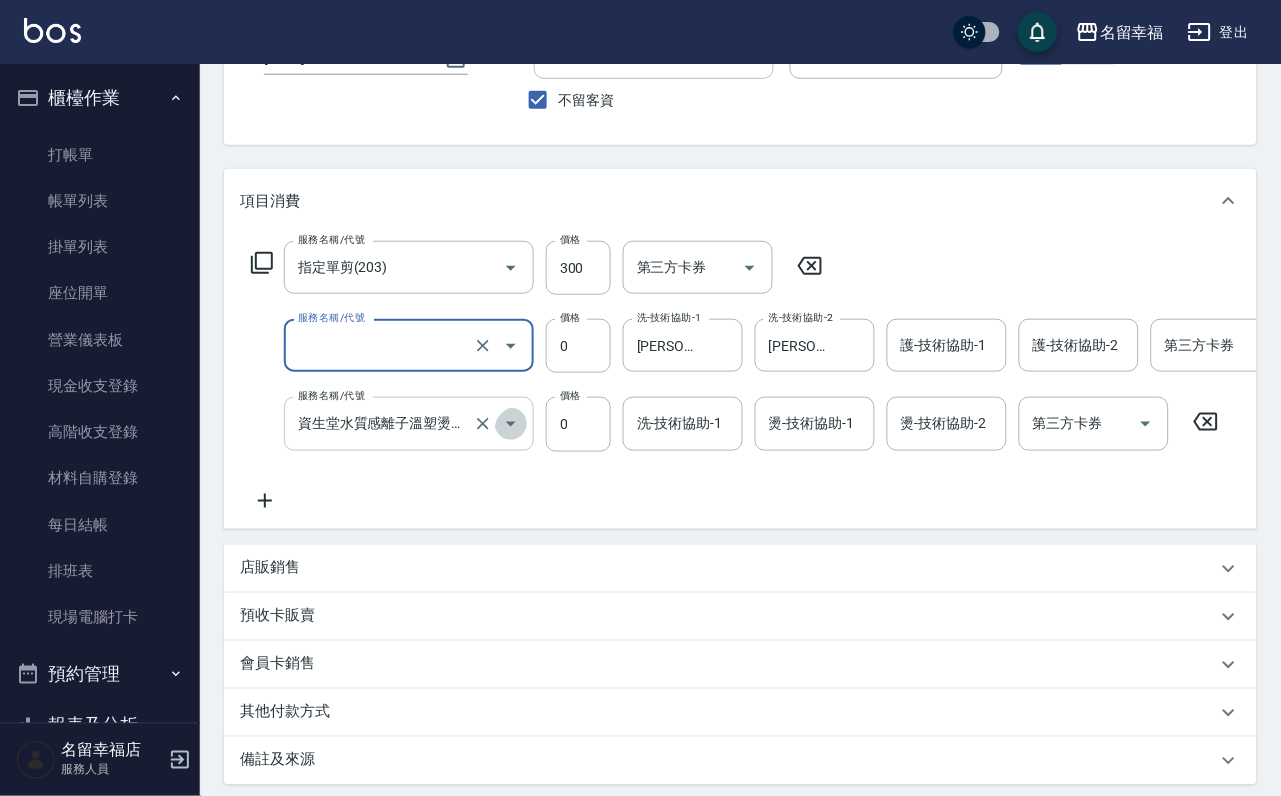 click at bounding box center (511, 424) 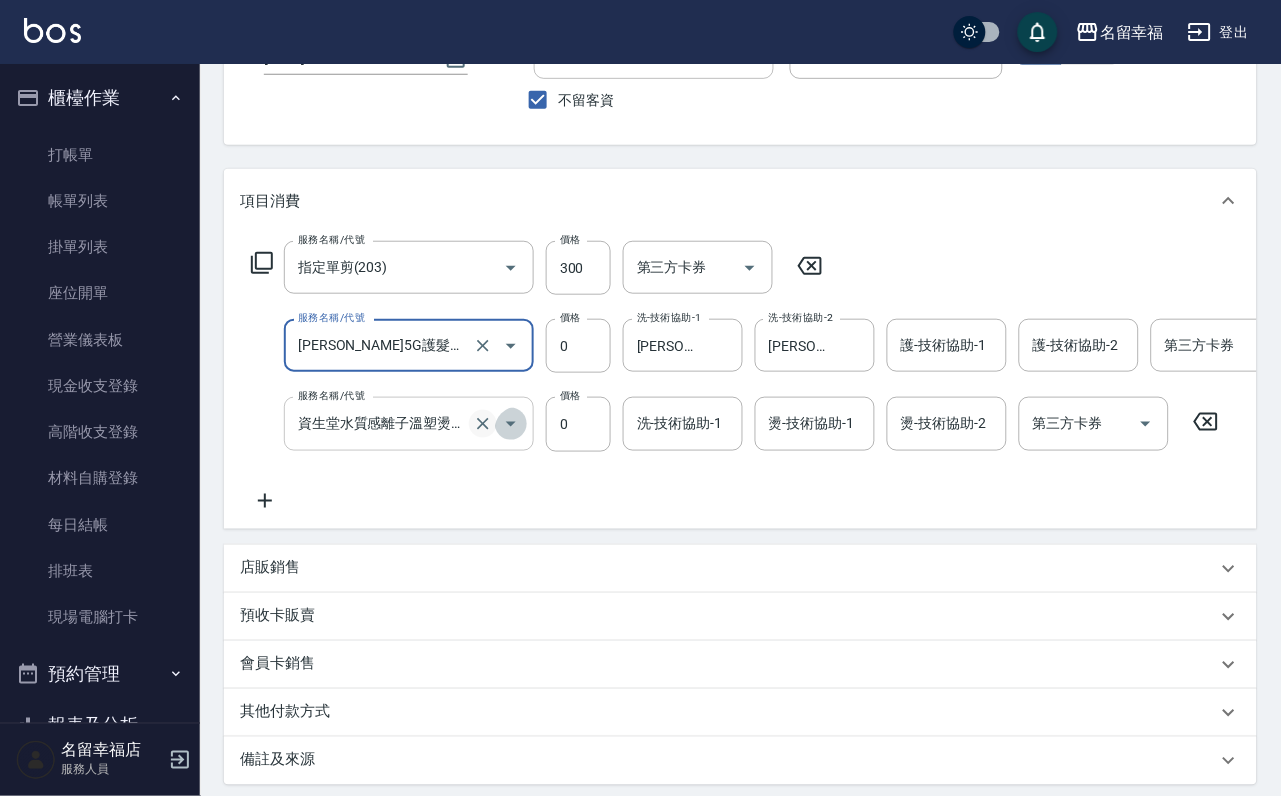 scroll, scrollTop: 0, scrollLeft: 59, axis: horizontal 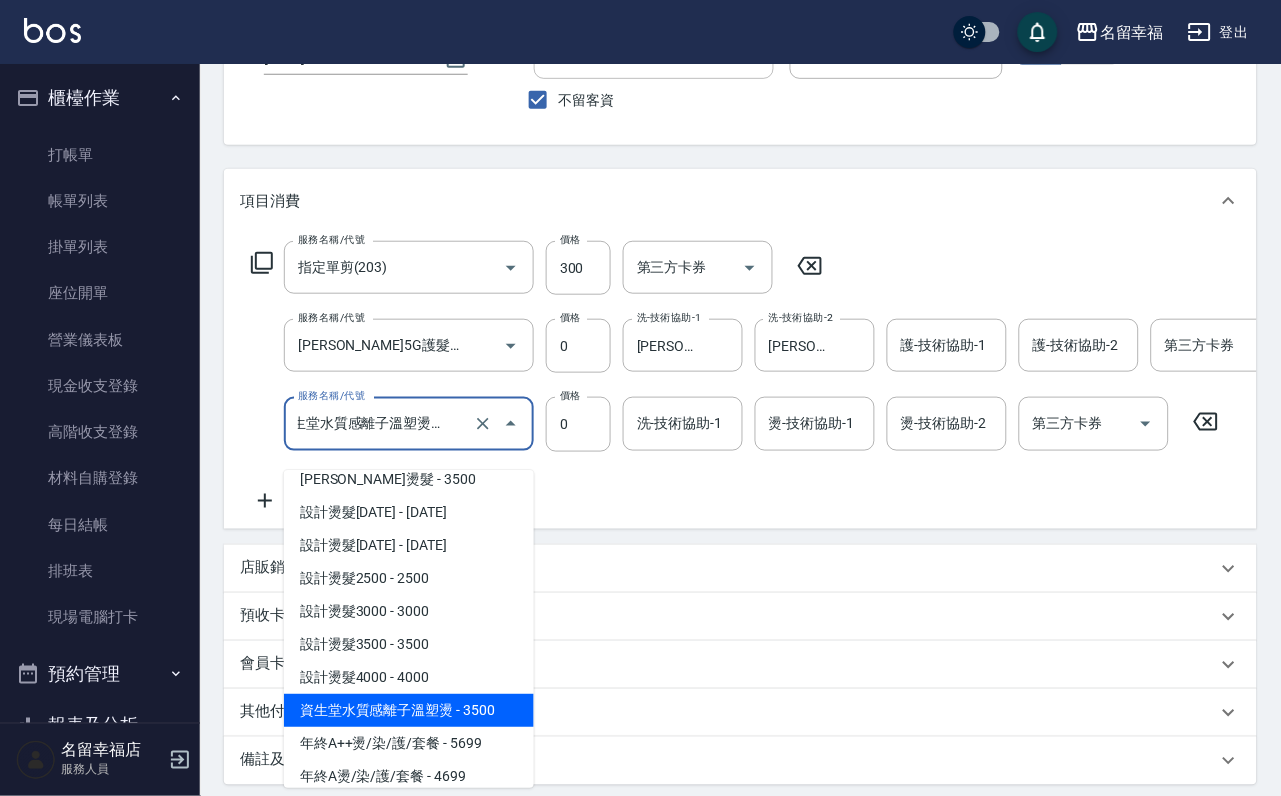 click on "不留客資" at bounding box center [634, 100] 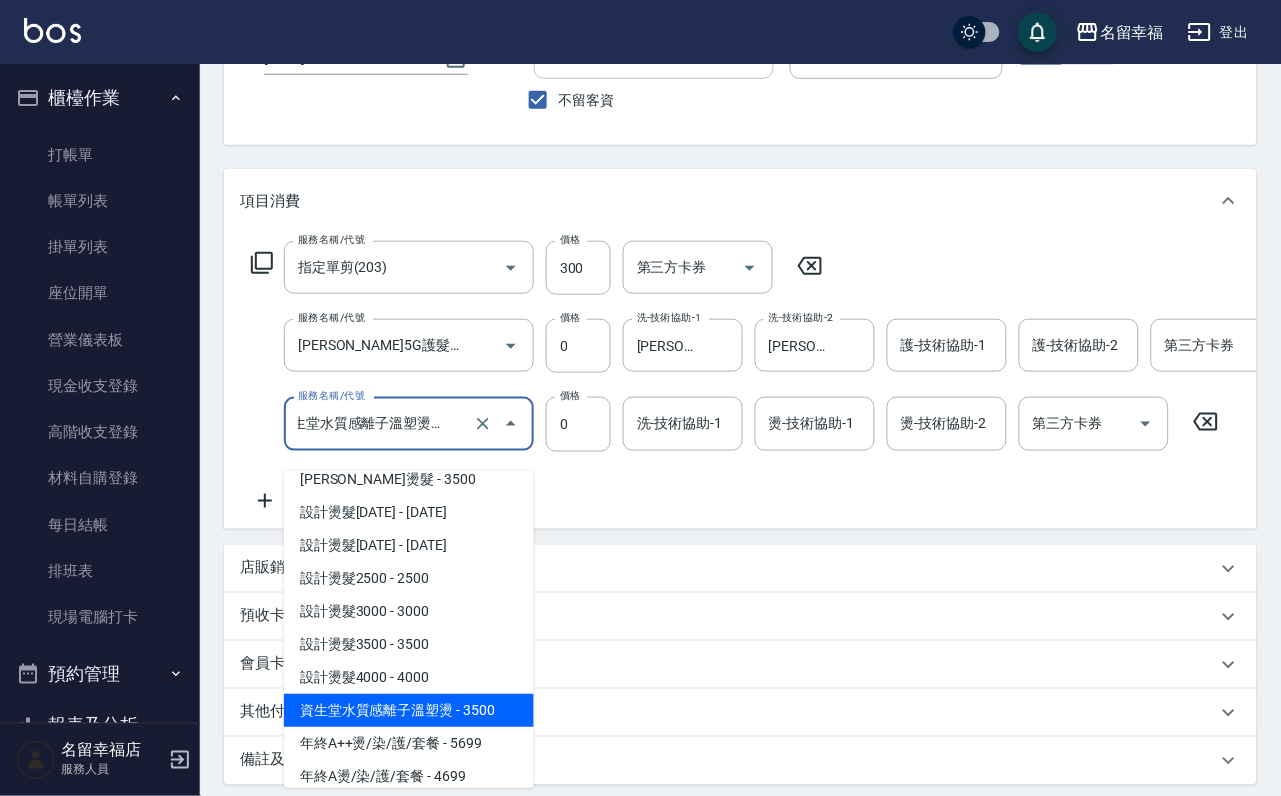scroll, scrollTop: 0, scrollLeft: 0, axis: both 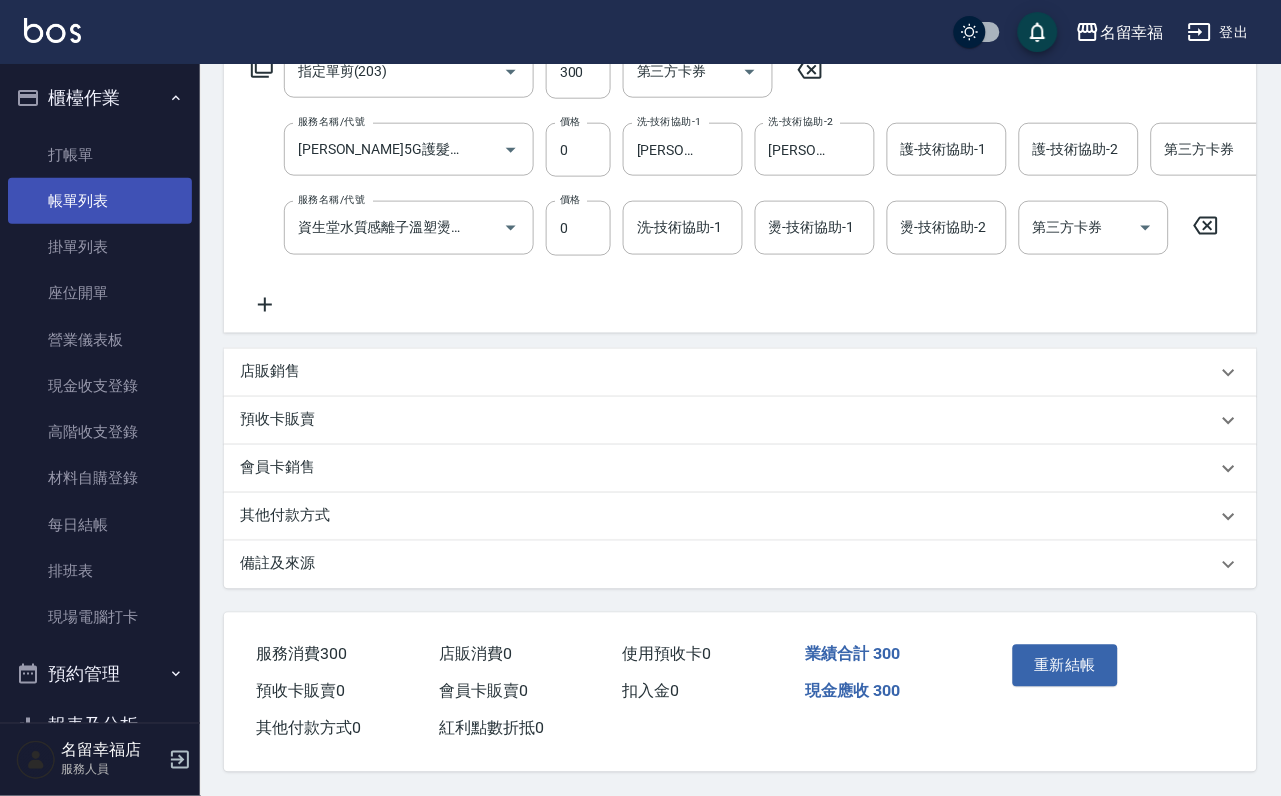 click on "帳單列表" at bounding box center [100, 201] 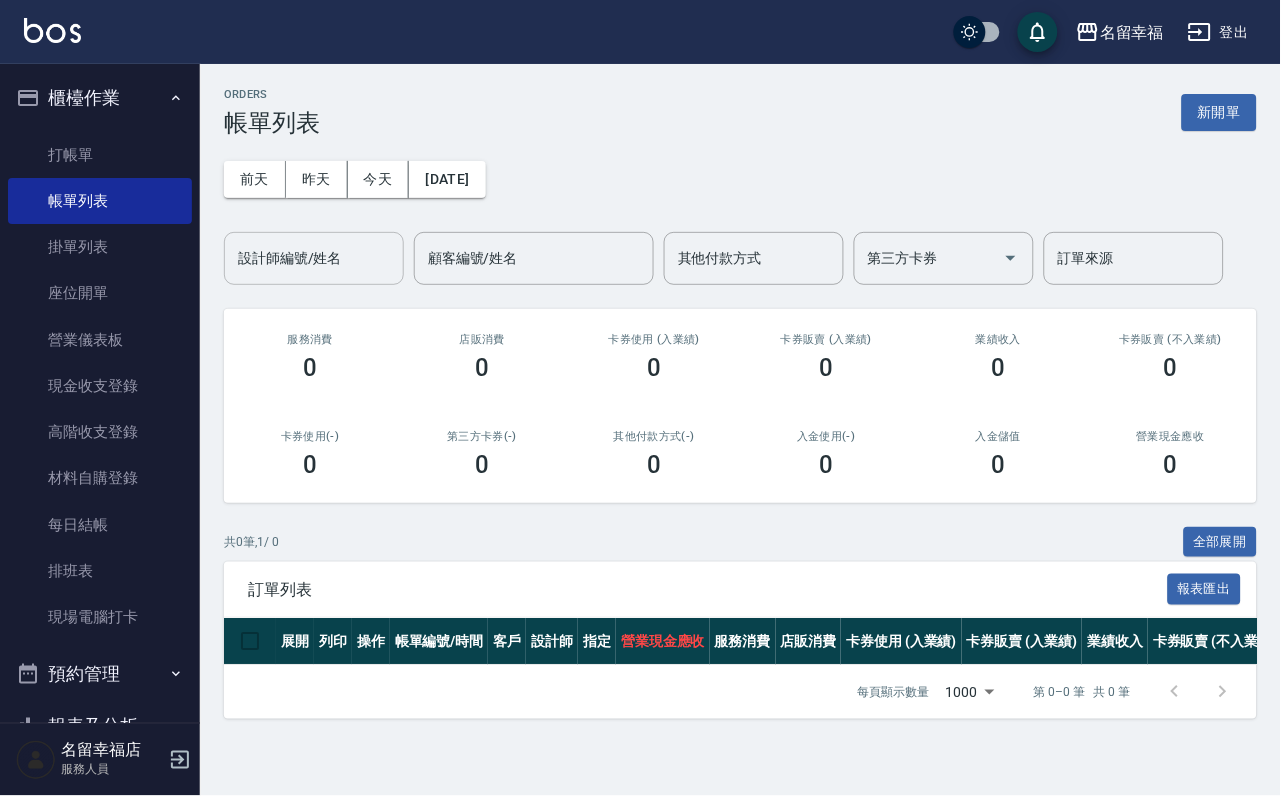 click on "設計師編號/姓名 設計師編號/姓名" at bounding box center [314, 258] 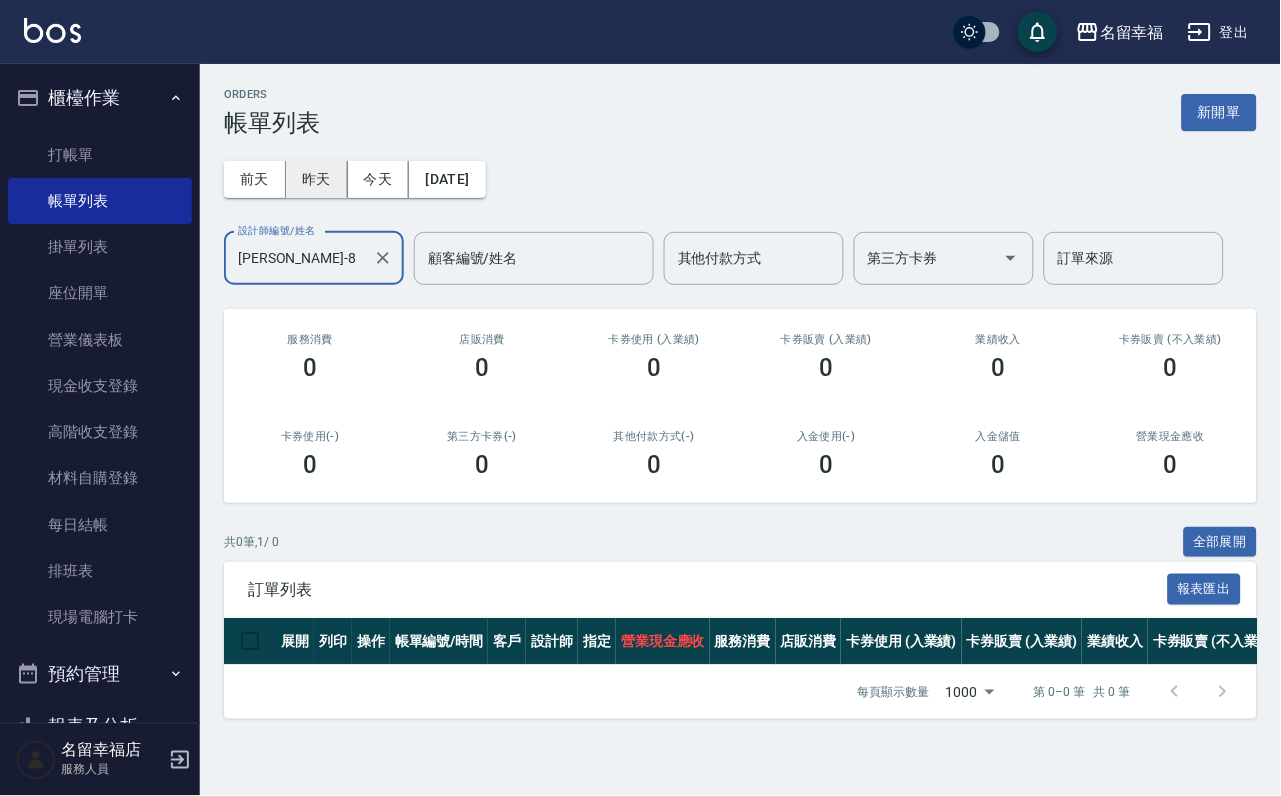 type on "[PERSON_NAME]-8" 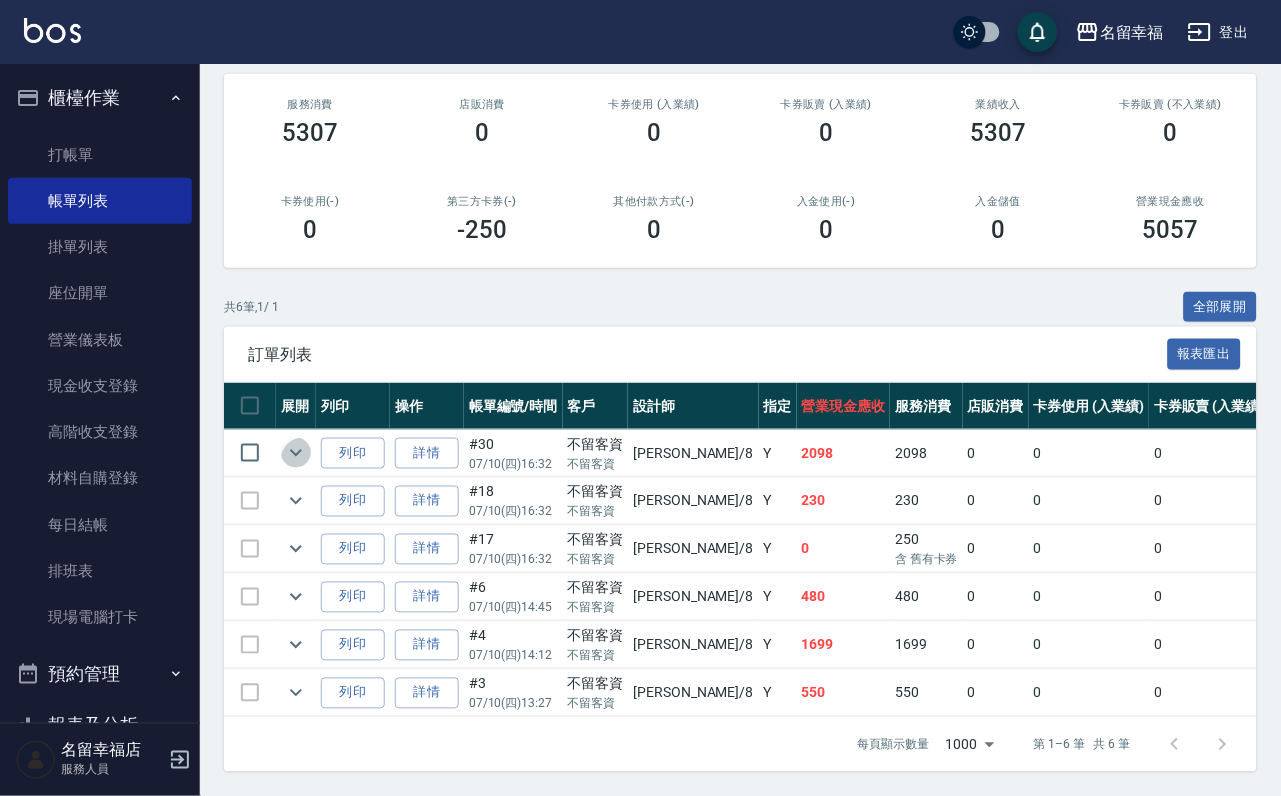 click 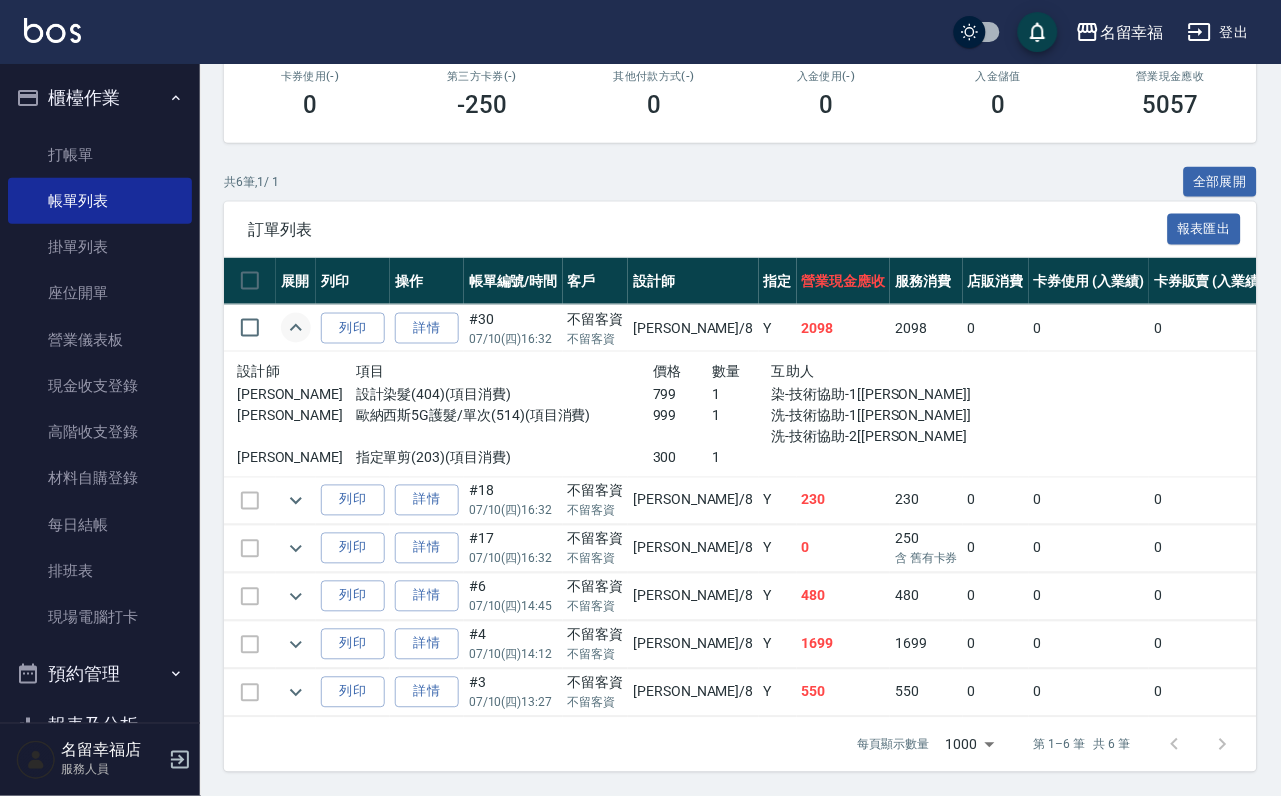 click 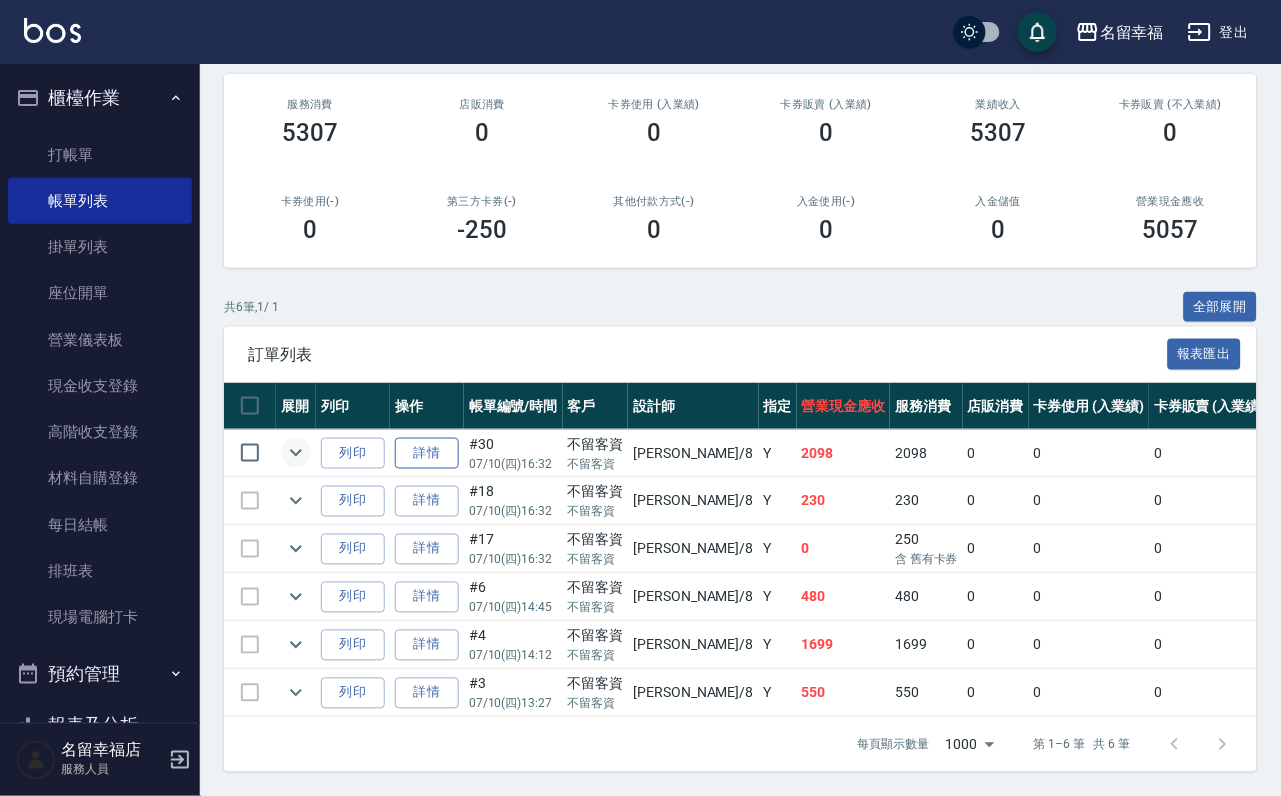click on "詳情" at bounding box center [427, 453] 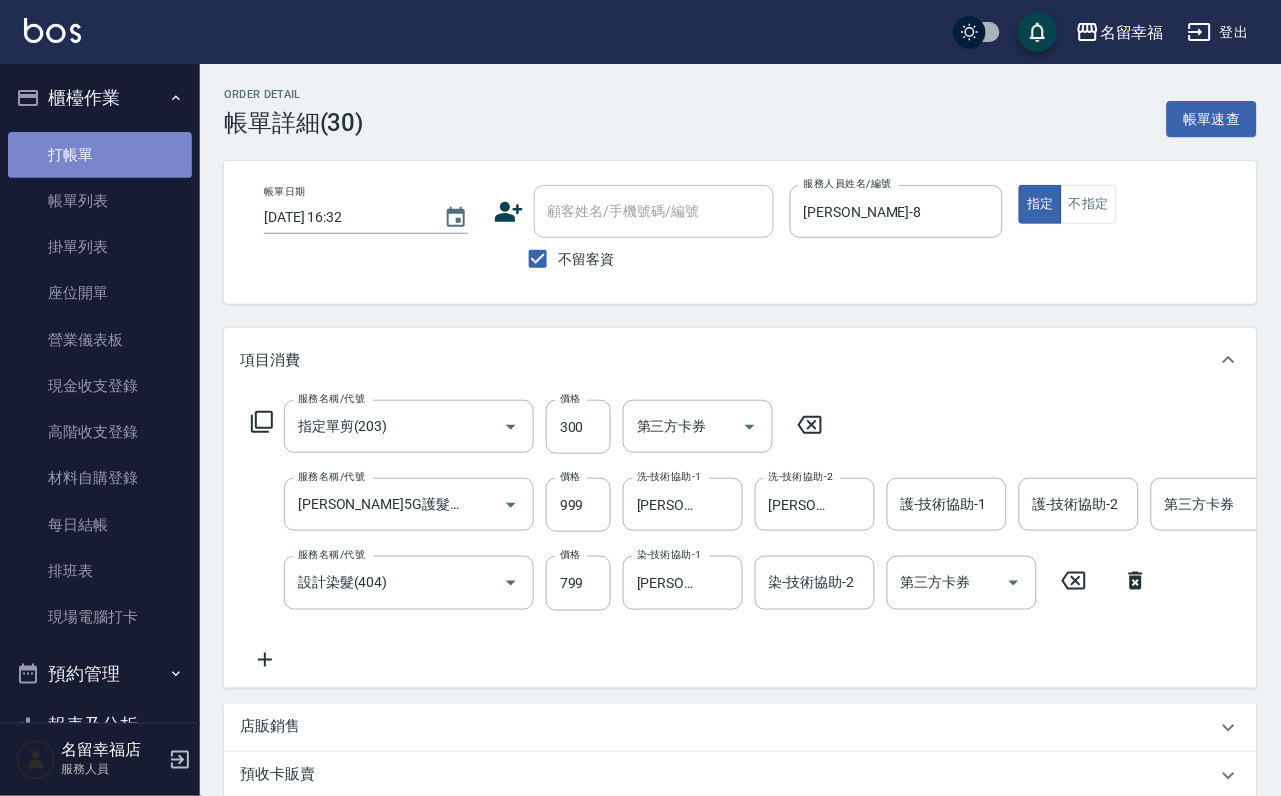 click on "打帳單" at bounding box center (100, 155) 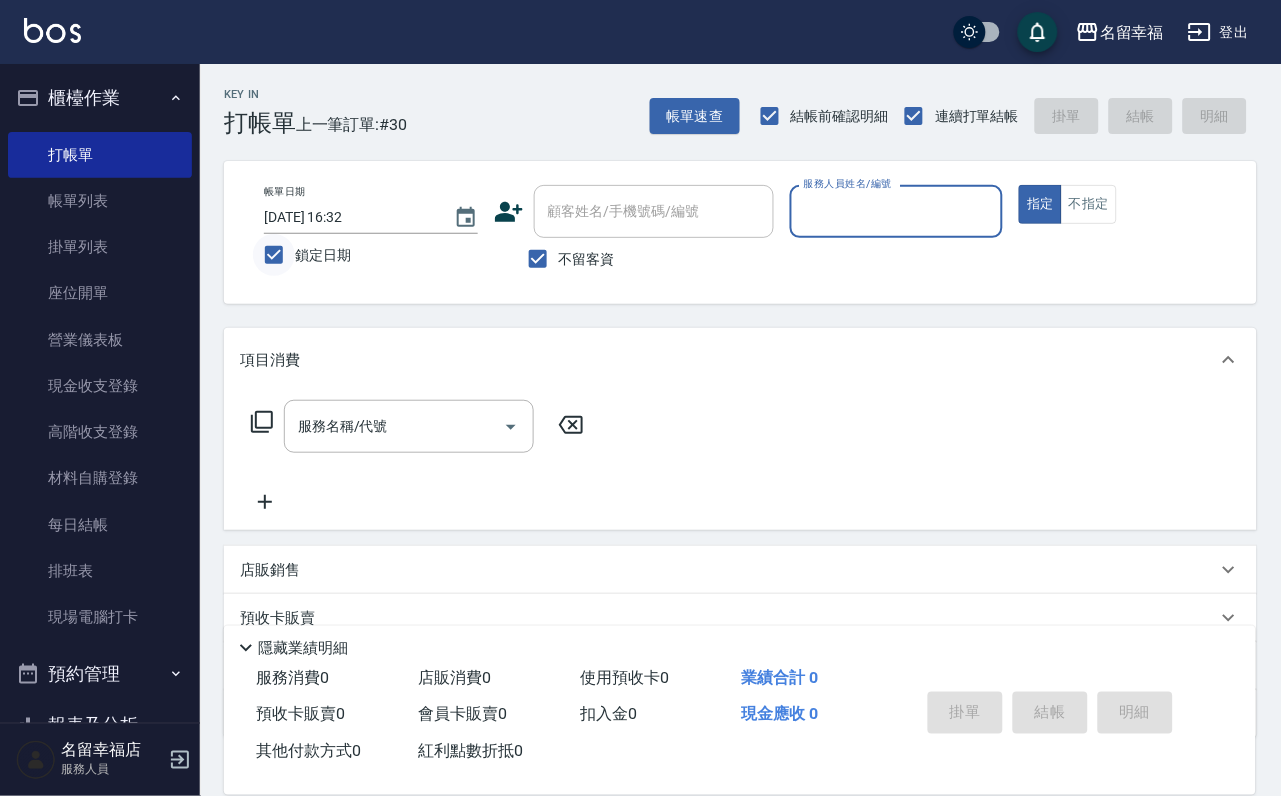 click on "鎖定日期" at bounding box center [274, 255] 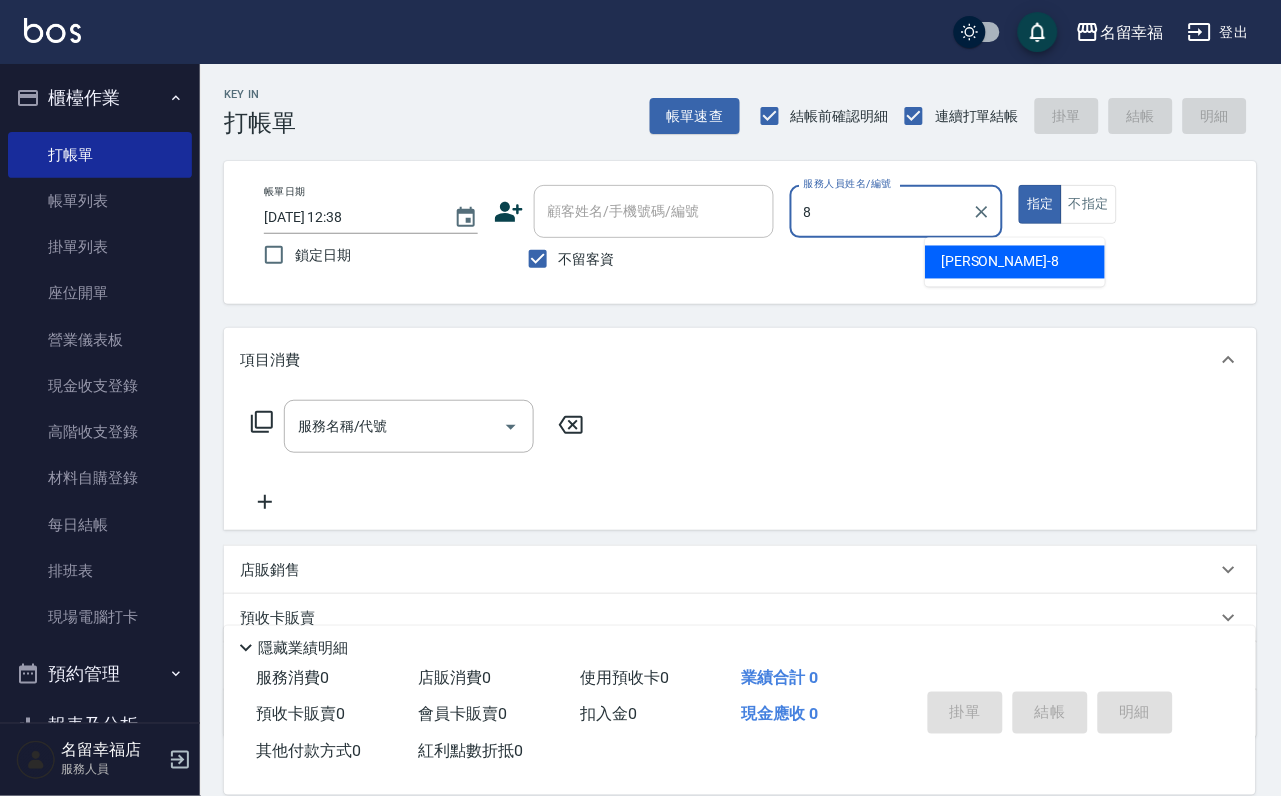 type on "[PERSON_NAME]-8" 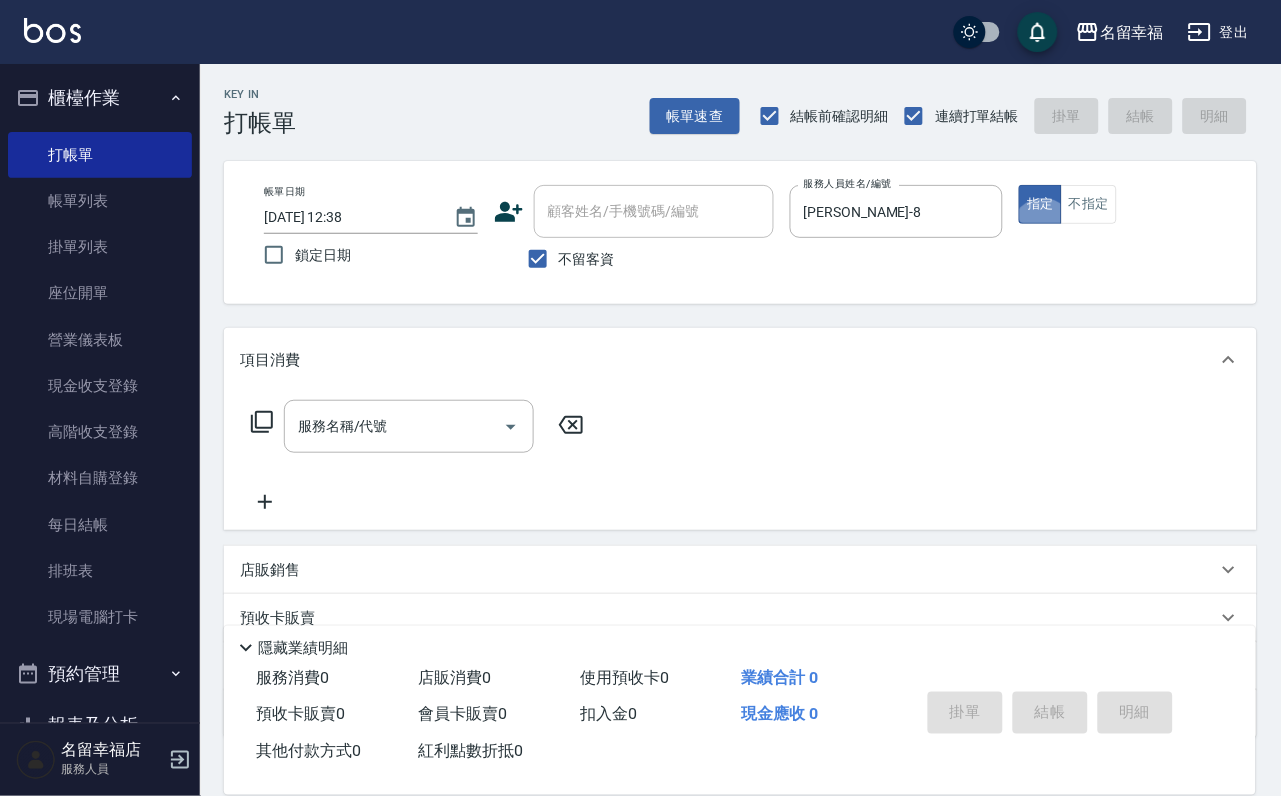 type on "true" 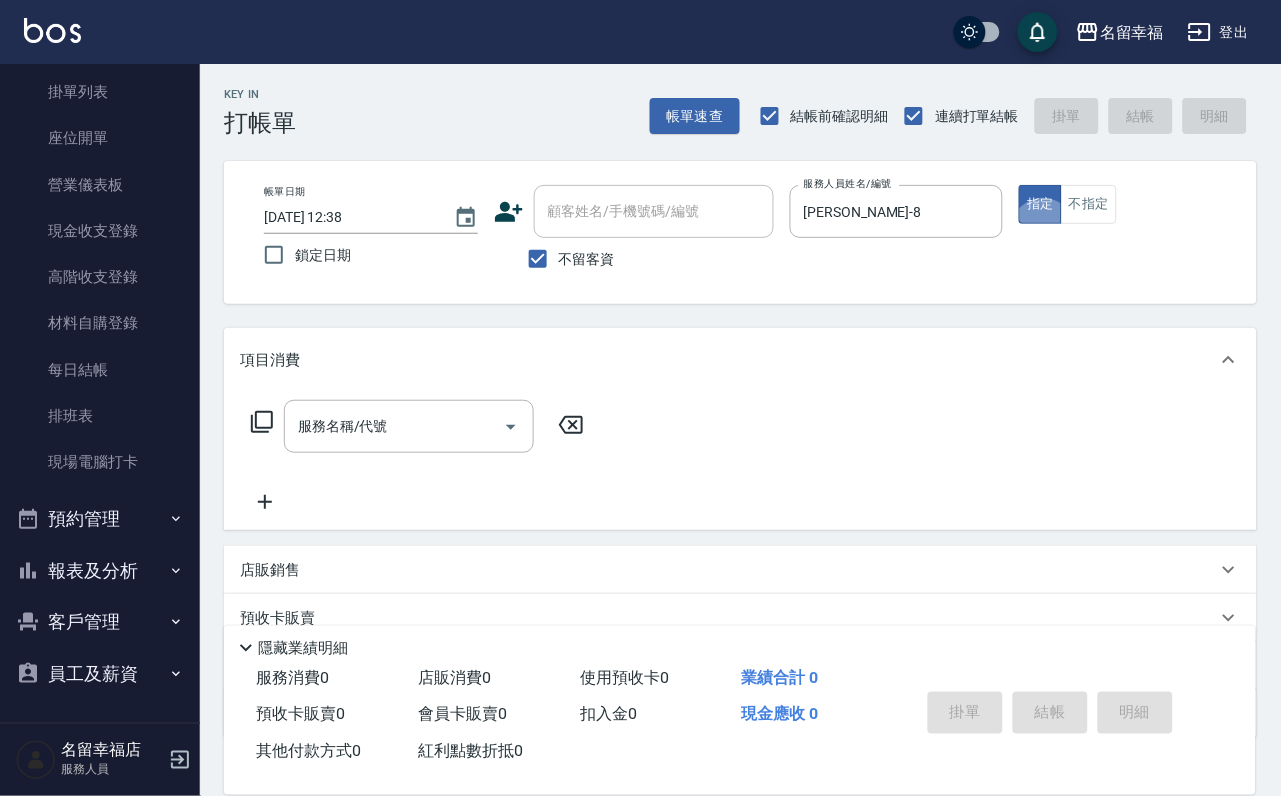 scroll, scrollTop: 229, scrollLeft: 0, axis: vertical 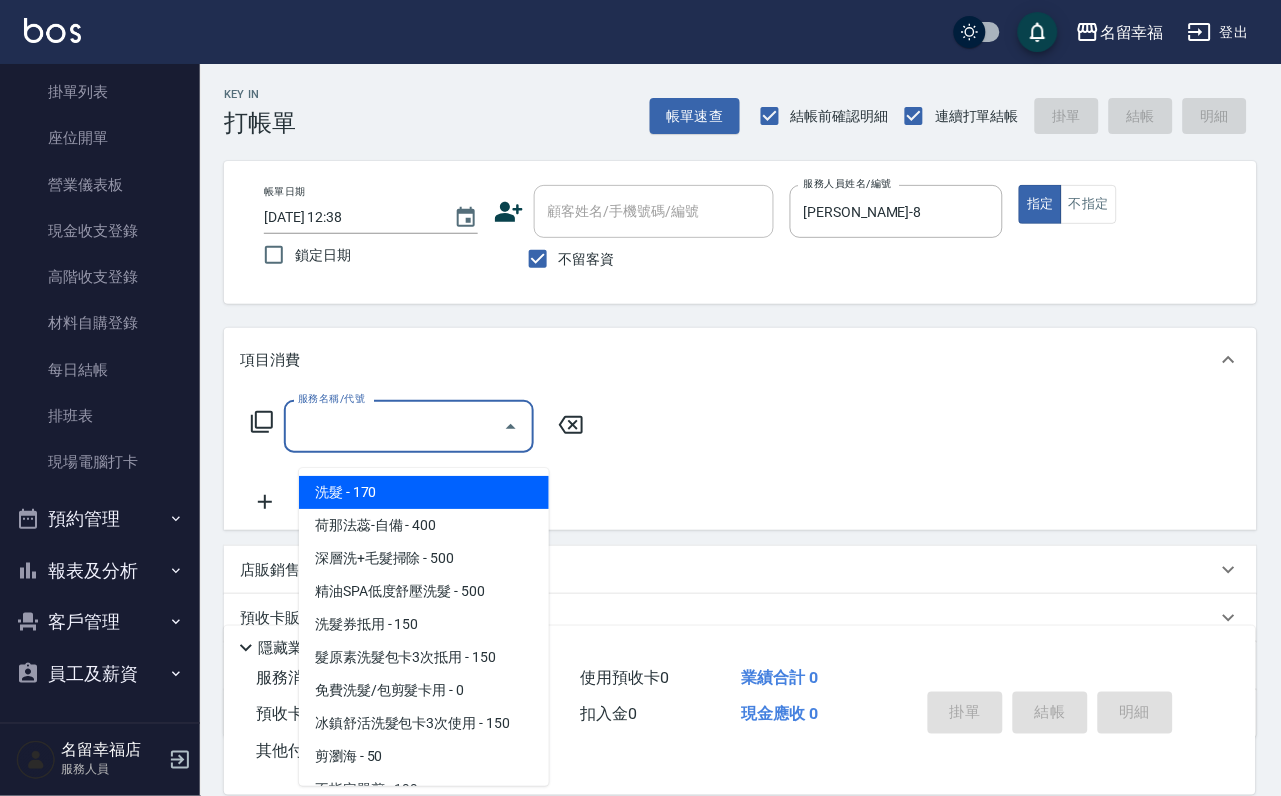 click on "服務名稱/代號" at bounding box center (394, 426) 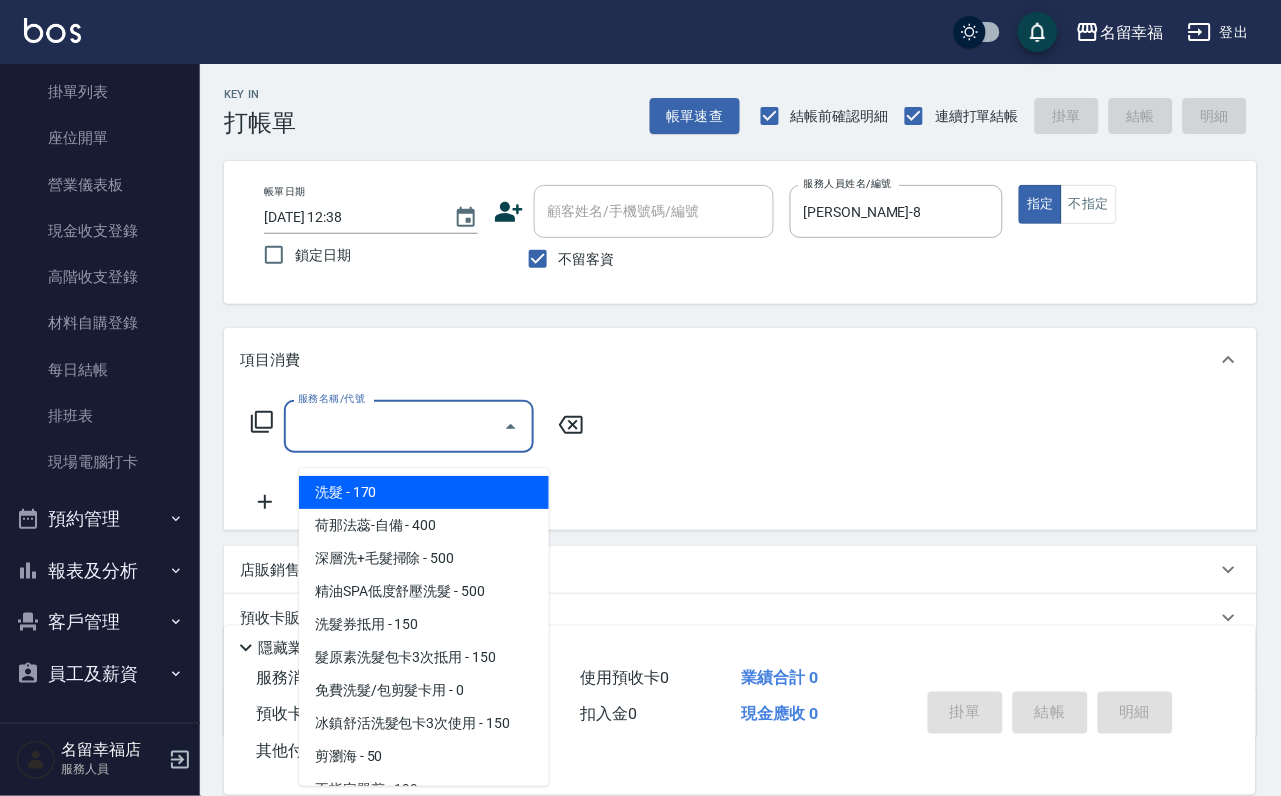 scroll, scrollTop: 323, scrollLeft: 0, axis: vertical 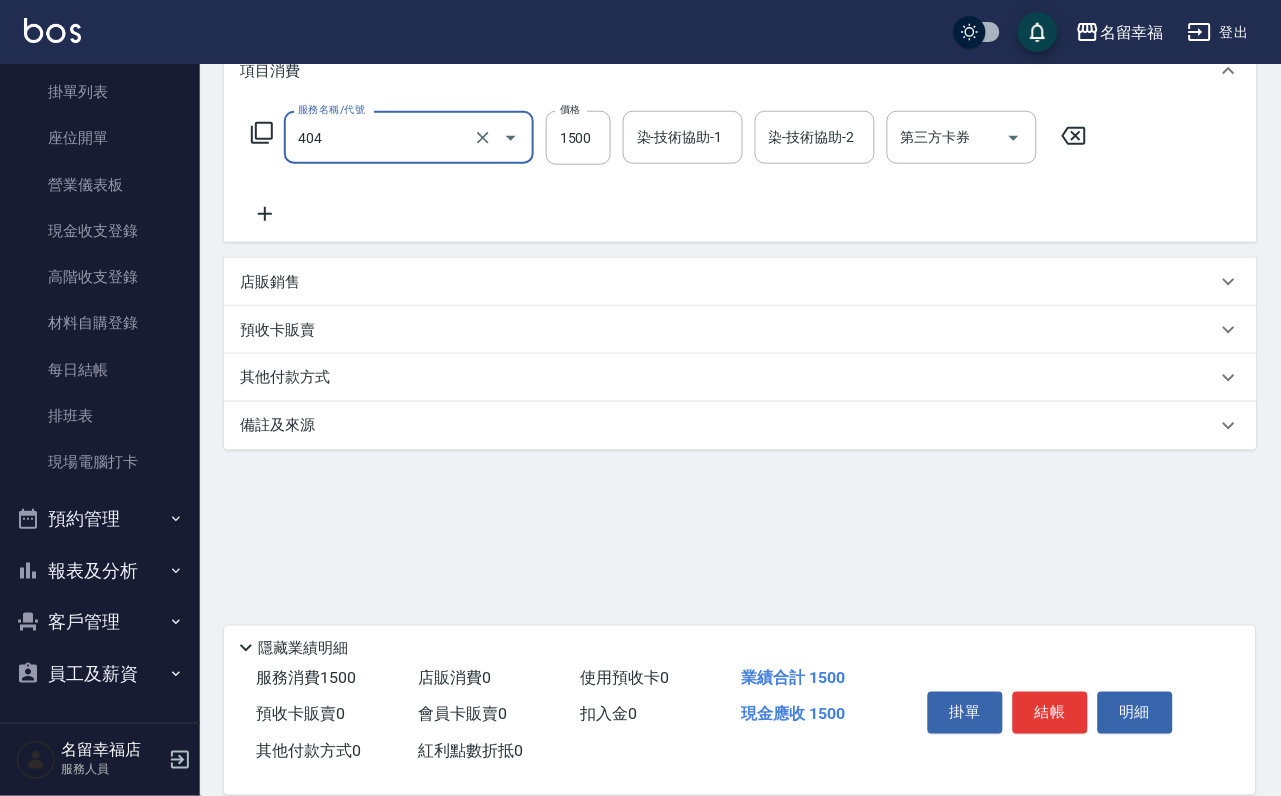 type on "設計染髮(404)" 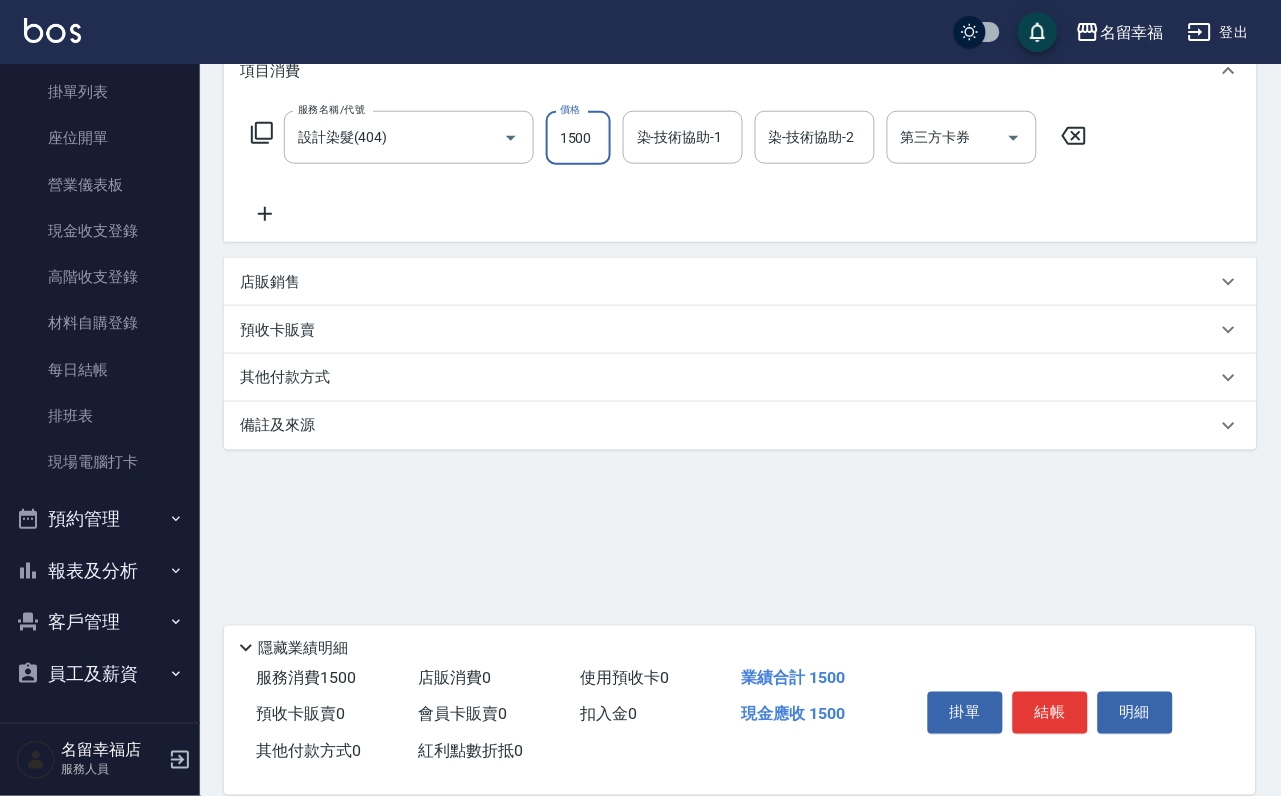scroll, scrollTop: 0, scrollLeft: 1, axis: horizontal 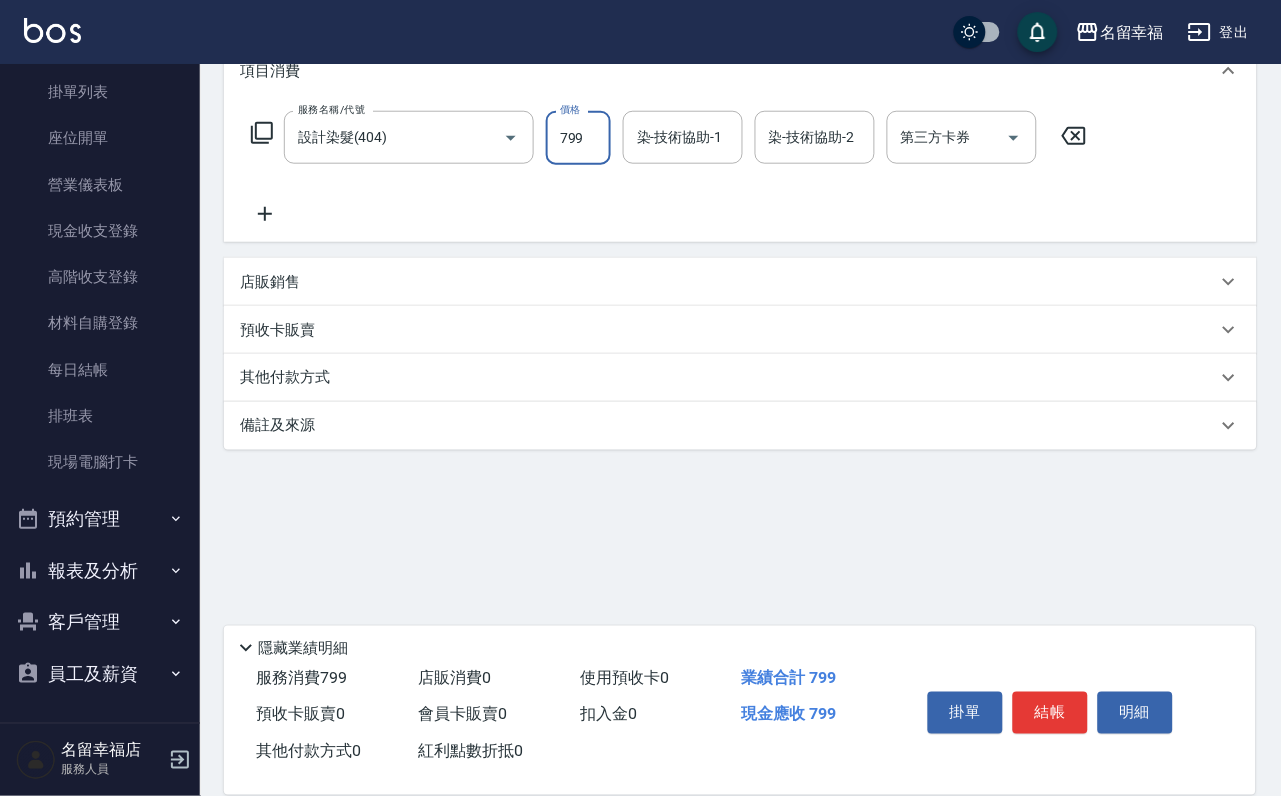 type on "799" 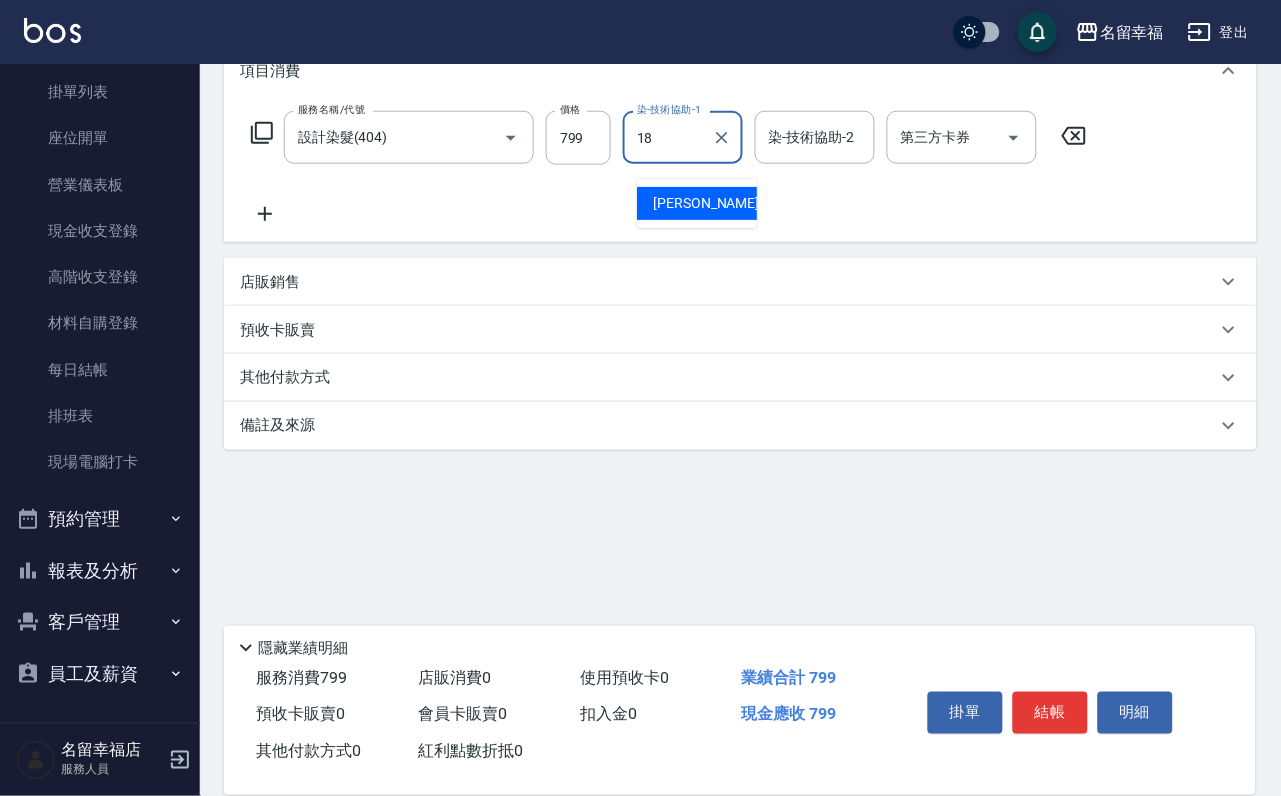 type on "[PERSON_NAME]-18" 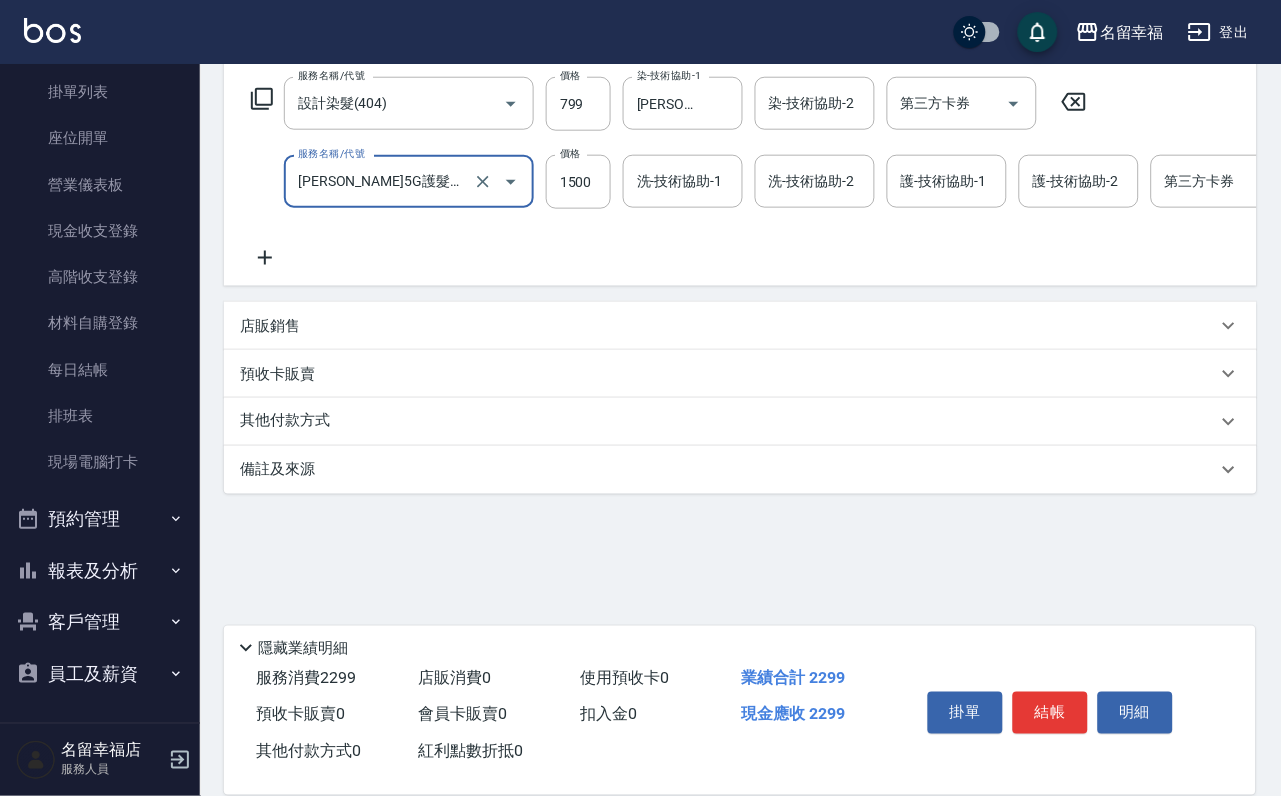 type on "[PERSON_NAME]5G護髮/單次(514)" 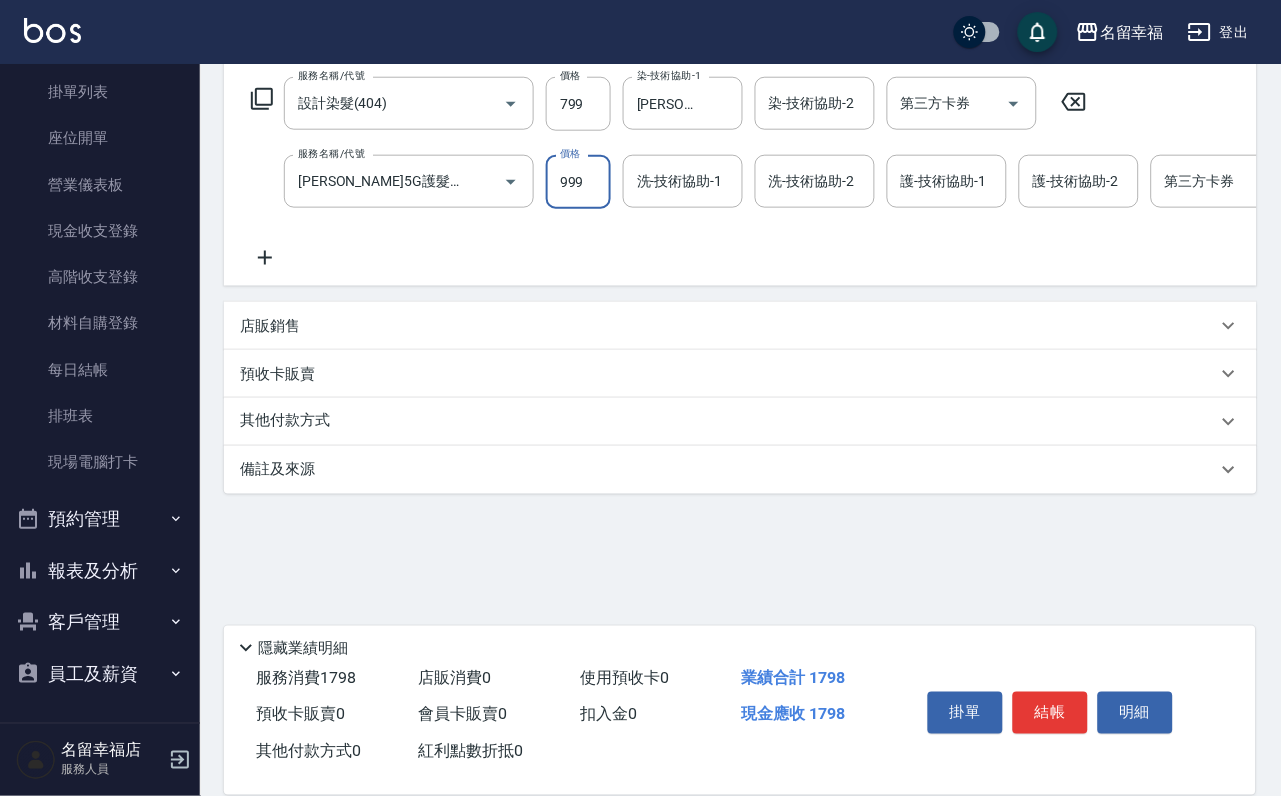 type on "999" 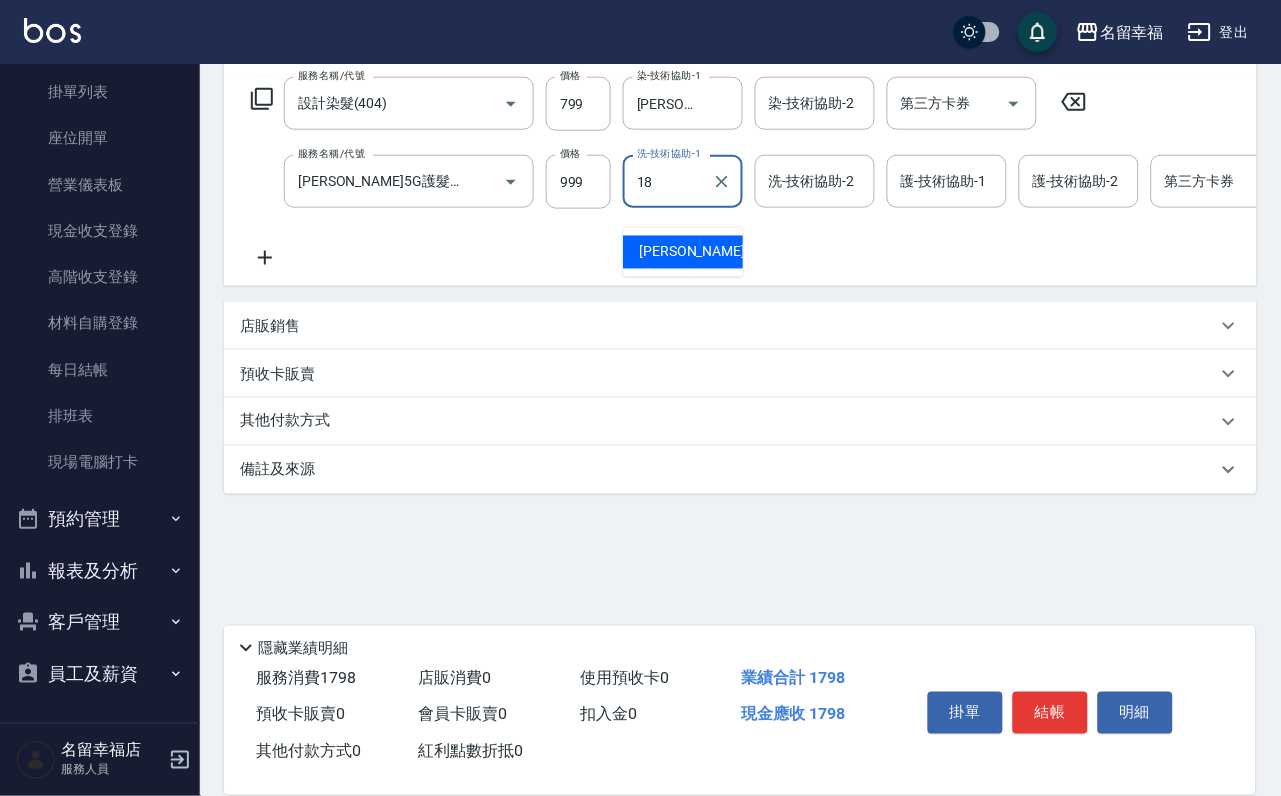 type on "[PERSON_NAME]-18" 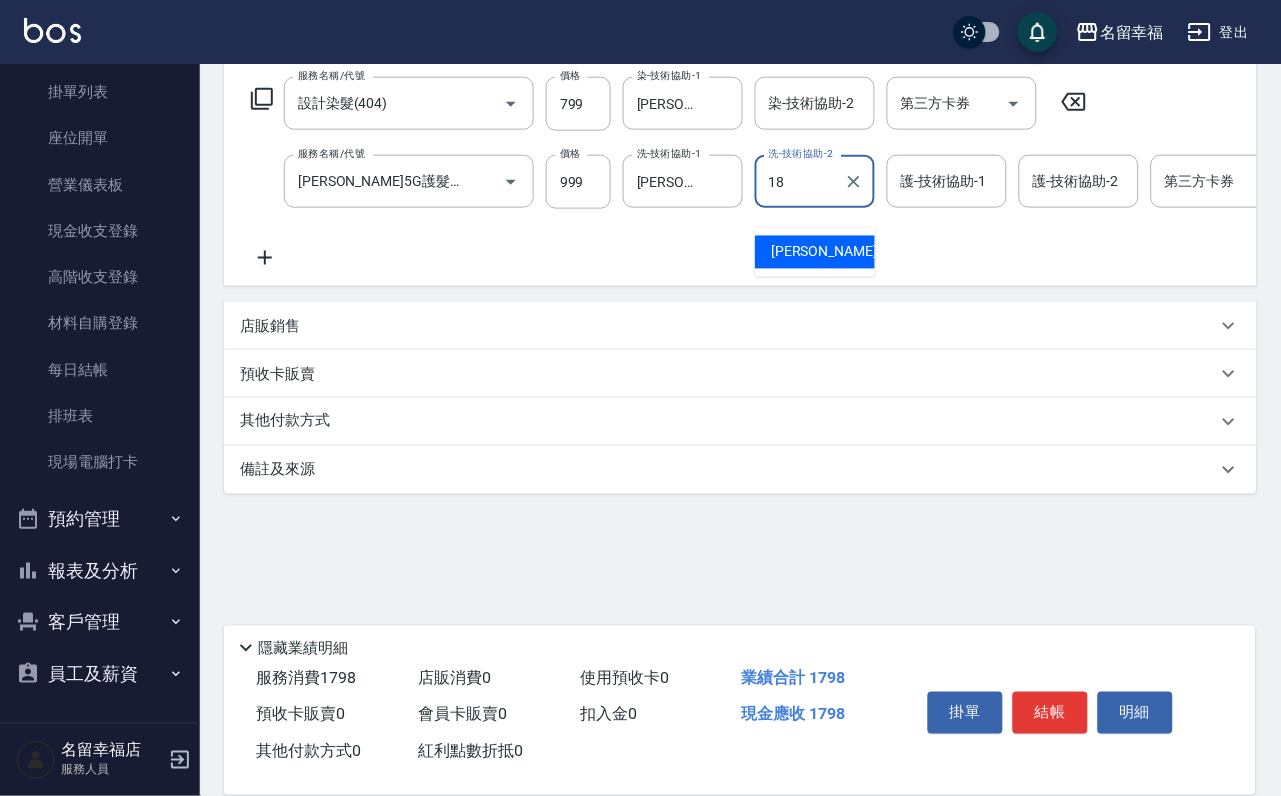 type on "[PERSON_NAME]-18" 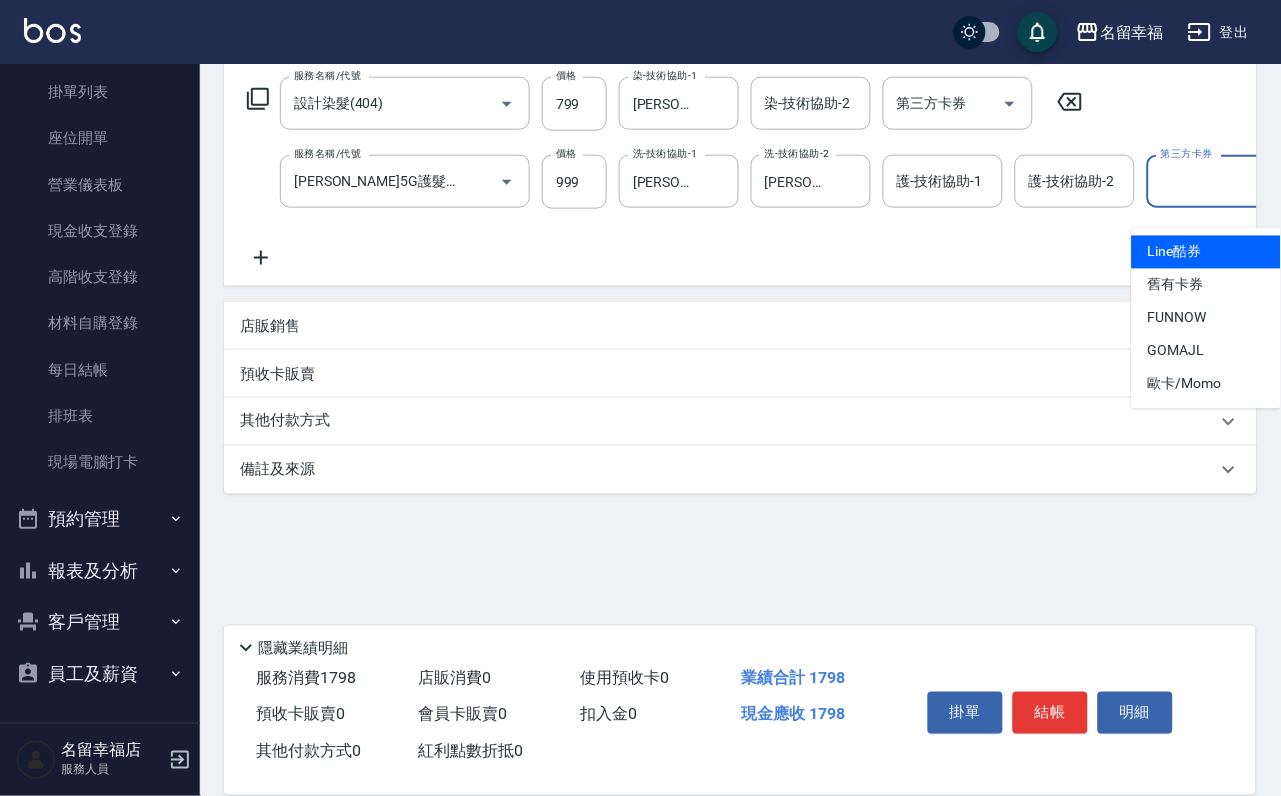 type 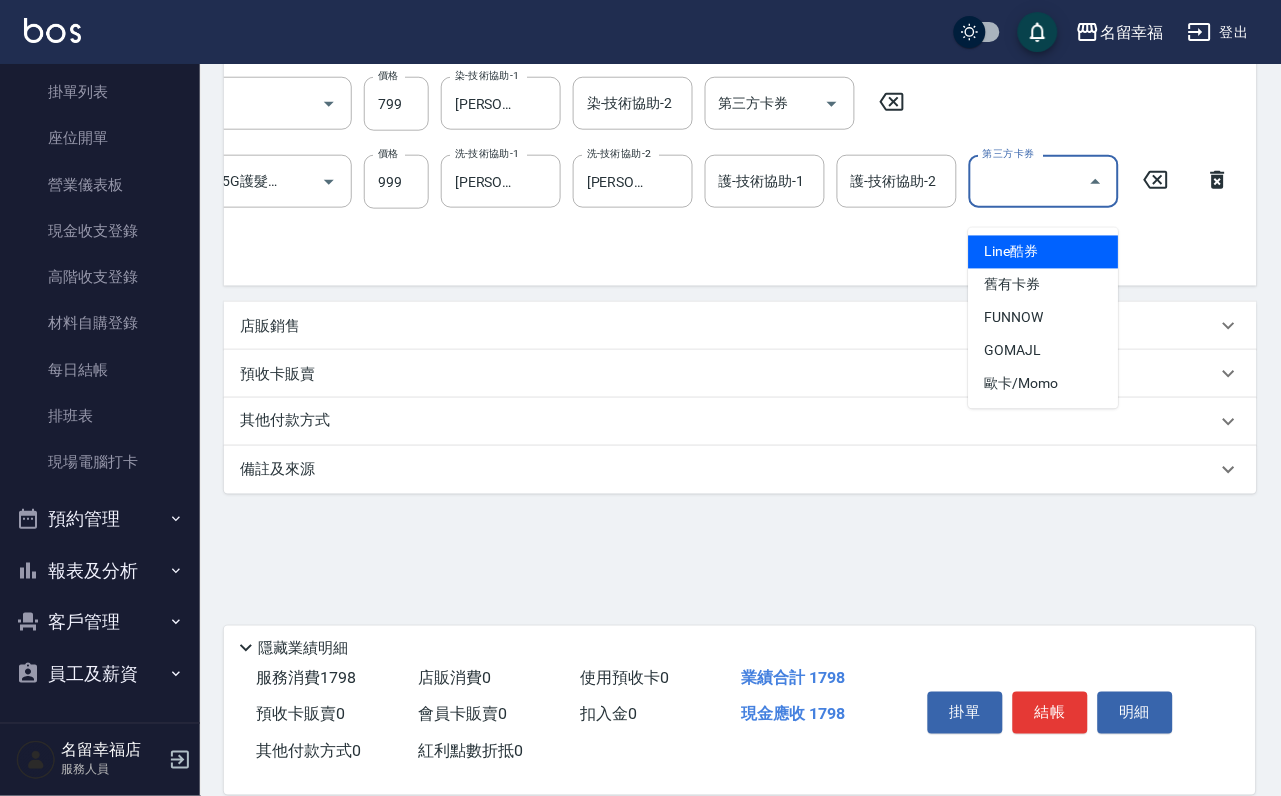 click on "服務名稱/代號 設計染髮(404) 服務名稱/代號 價格 799 價格 染-技術協助-1 [PERSON_NAME]-18 染-技術協助-1 染-技術協助-2 染-技術協助-2 第三方卡券 第三方卡券 服務名稱/代號 [PERSON_NAME]5G護髮/單次(514) 服務名稱/代號 價格 999 價格 洗-技術協助-1 [PERSON_NAME]-18 洗-技術協助-1 洗-技術協助-2 [PERSON_NAME]-18 洗-技術協助-2 護-技術協助-1 護-技術協助-1 護-技術協助-2 護-技術協助-2 第三方卡券 第三方卡券" at bounding box center [650, 173] 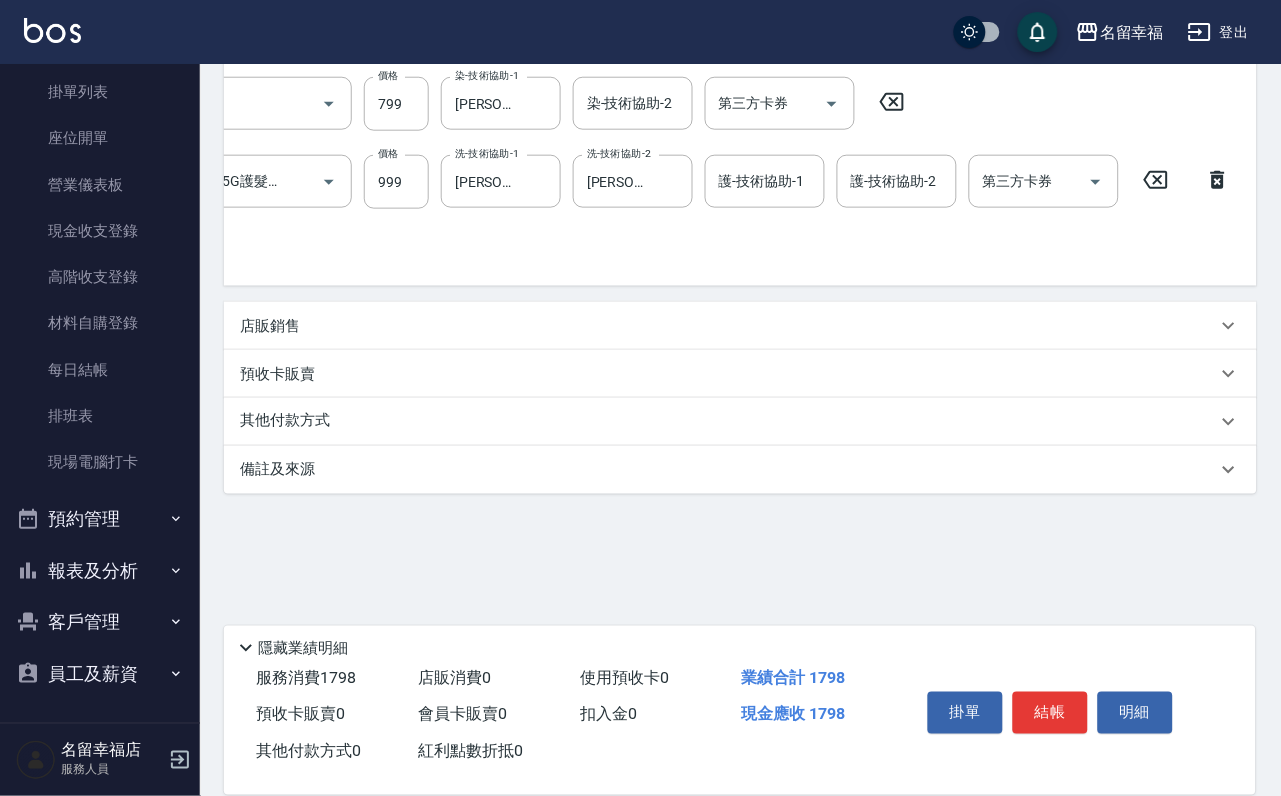 drag, startPoint x: 433, startPoint y: 344, endPoint x: 276, endPoint y: 365, distance: 158.39824 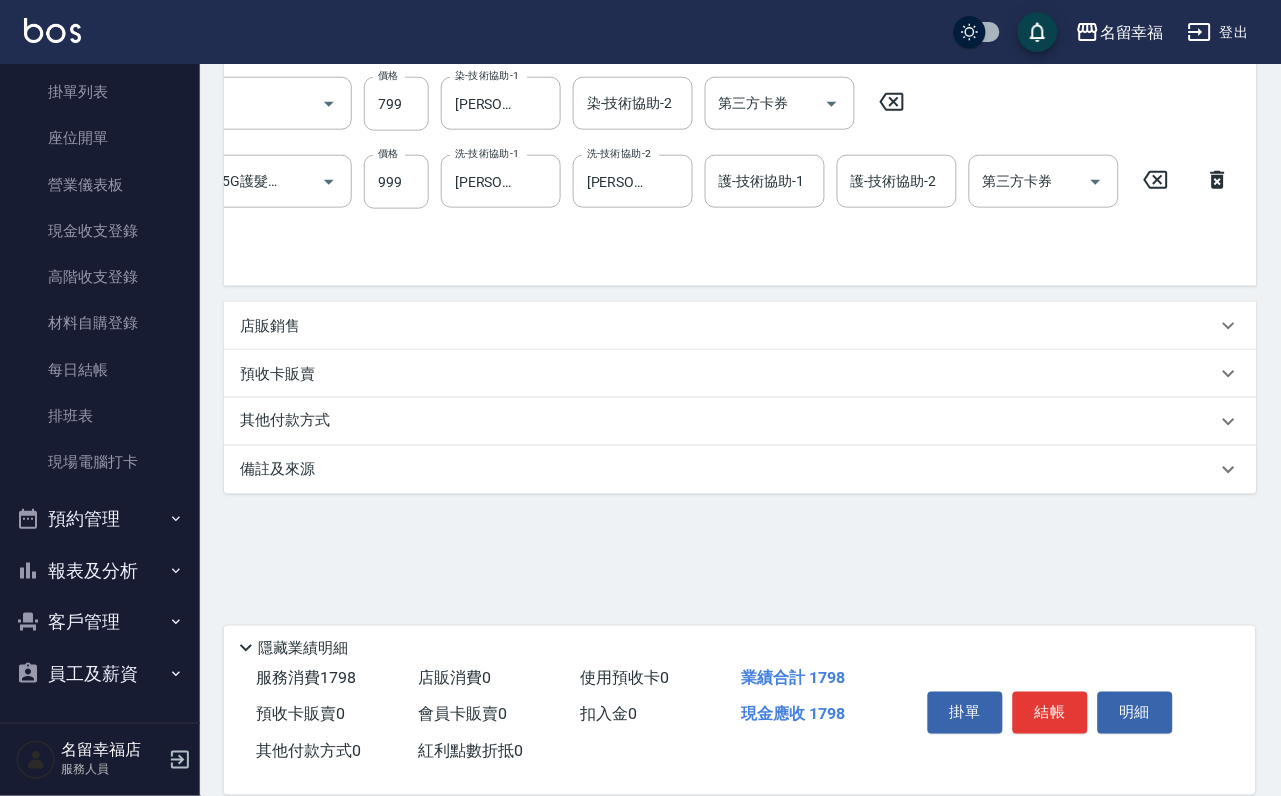 click on "項目消費 服務名稱/代號 設計染髮(404) 服務名稱/代號 價格 799 價格 染-技術協助-1 [PERSON_NAME]-18 染-技術協助-1 染-技術協助-2 染-技術協助-2 第三方卡券 第三方卡券 服務名稱/代號 [PERSON_NAME]5G護髮/單次(514) 服務名稱/代號 價格 999 價格 洗-技術協助-1 [PERSON_NAME]-18 洗-技術協助-1 洗-技術協助-2 [PERSON_NAME]-18 洗-技術協助-2 護-技術協助-1 護-技術協助-1 護-技術協助-2 護-技術協助-2 第三方卡券 第三方卡券 店販銷售 服務人員姓名/編號 服務人員姓名/編號 商品代號/名稱 商品代號/名稱 預收卡販賣 卡券名稱/代號 卡券名稱/代號 其他付款方式 其他付款方式 其他付款方式 備註及來源 備註 備註 訂單來源 ​ 訂單來源" at bounding box center [740, 249] 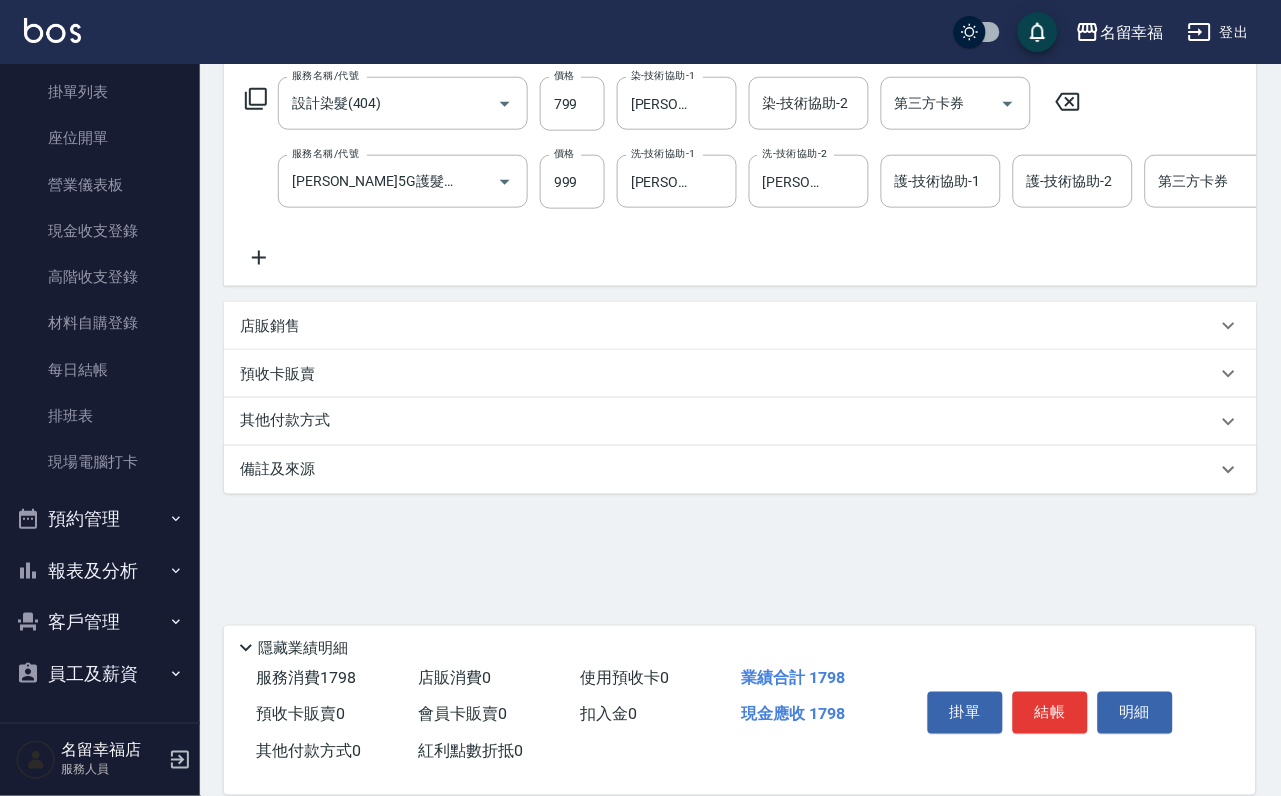 click 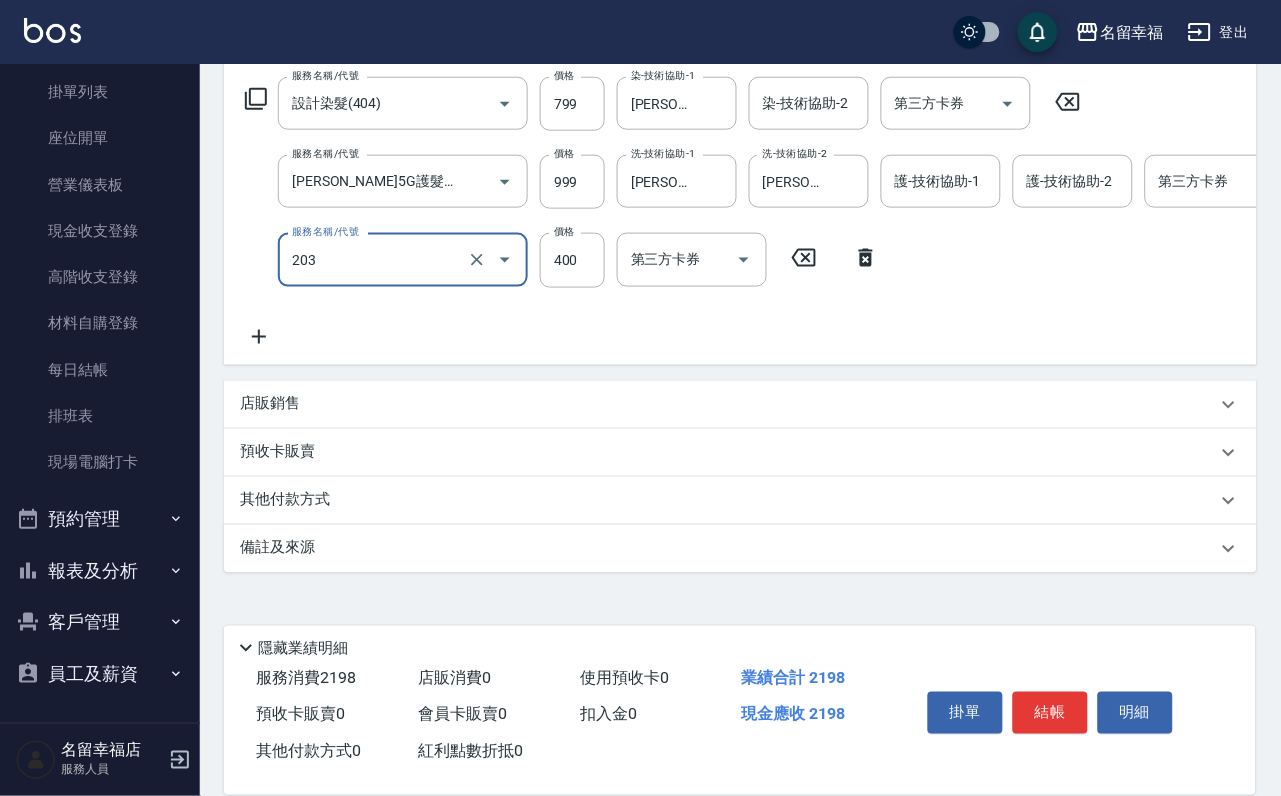 type on "指定單剪(203)" 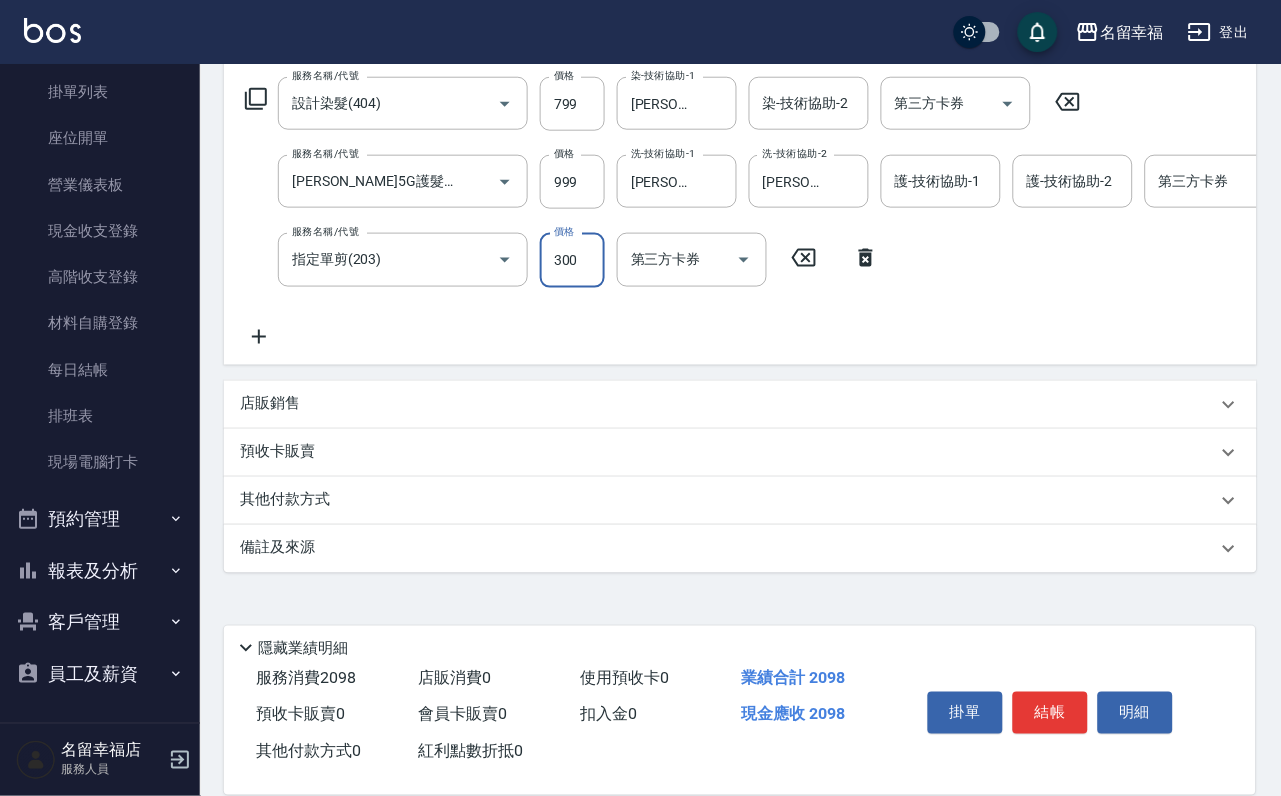 type on "300" 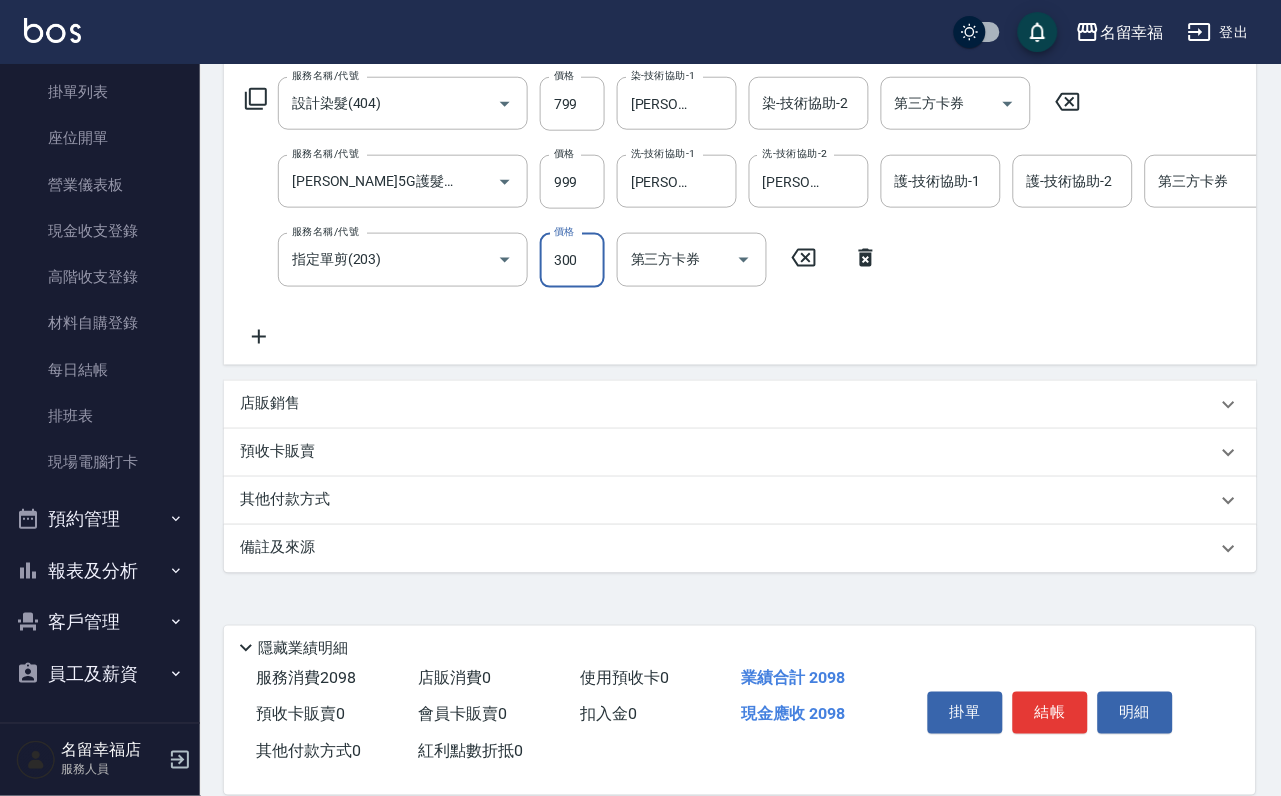 click on "服務名稱/代號 設計染髮(404) 服務名稱/代號 價格 799 價格 染-技術協助-1 [PERSON_NAME]-18 染-技術協助-1 染-技術協助-2 染-技術協助-2 第三方卡券 第三方卡券 服務名稱/代號 [PERSON_NAME]5G護髮/單次(514) 服務名稱/代號 價格 999 價格 洗-技術協助-1 [PERSON_NAME]-18 洗-技術協助-1 洗-技術協助-2 [PERSON_NAME]-18 洗-技術協助-2 護-技術協助-1 護-技術協助-1 護-技術協助-2 護-技術協助-2 第三方卡券 第三方卡券 服務名稱/代號 指定單剪(203) 服務名稱/代號 價格 300 價格 第三方卡券 第三方卡券" at bounding box center (826, 212) 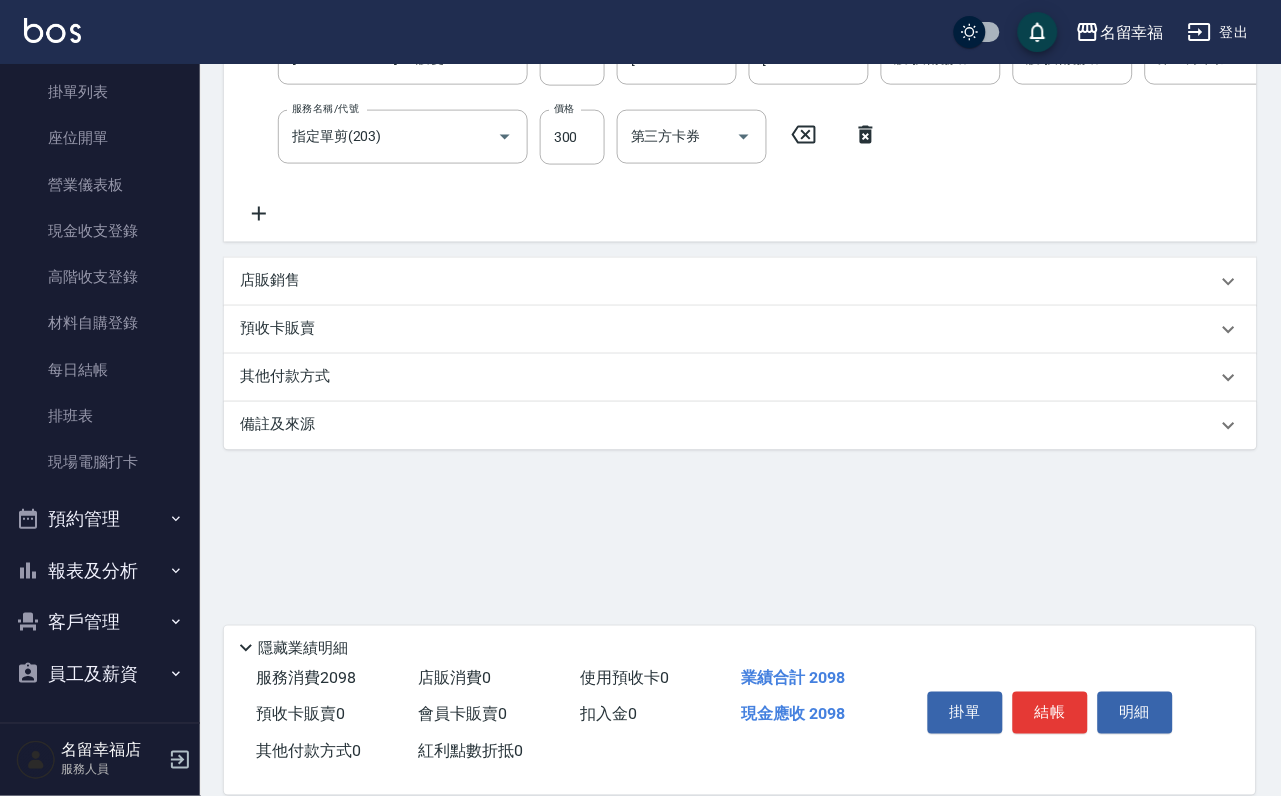 click on "店販銷售" at bounding box center (728, 281) 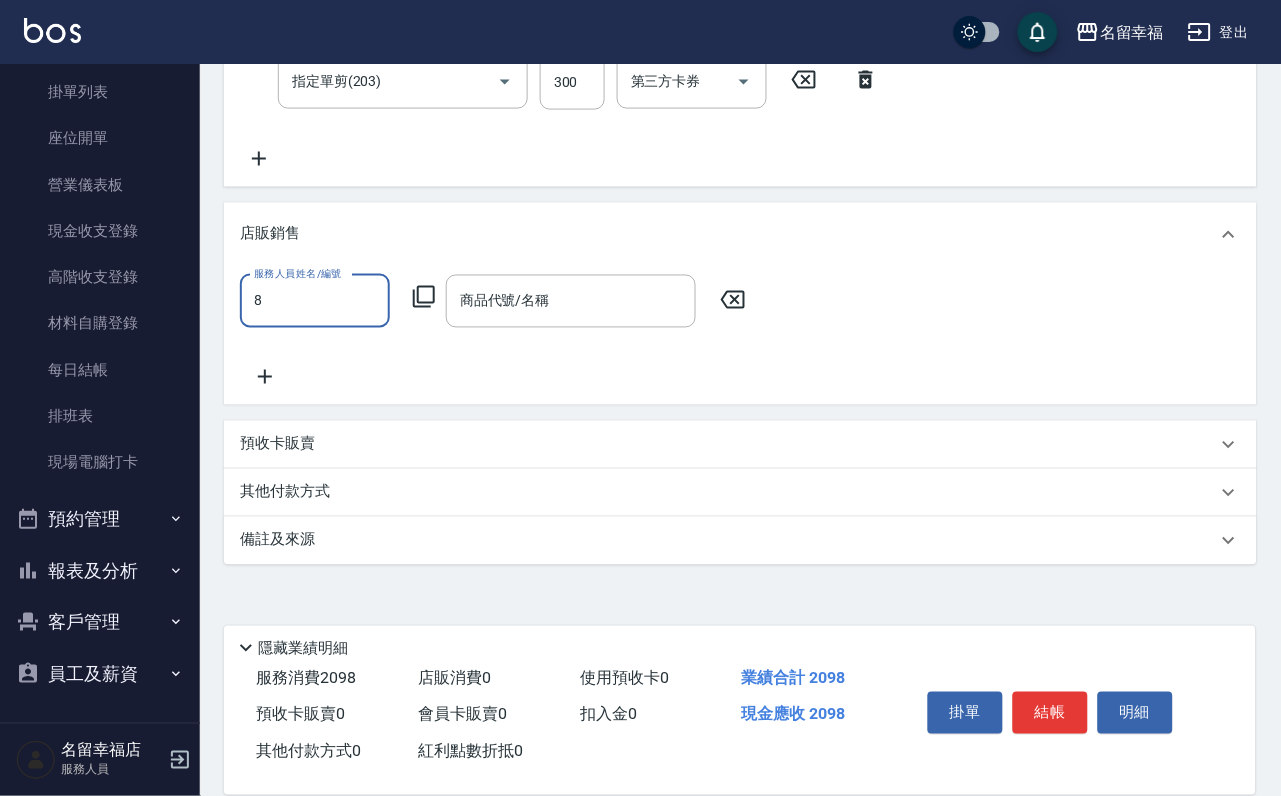 type on "[PERSON_NAME]-8" 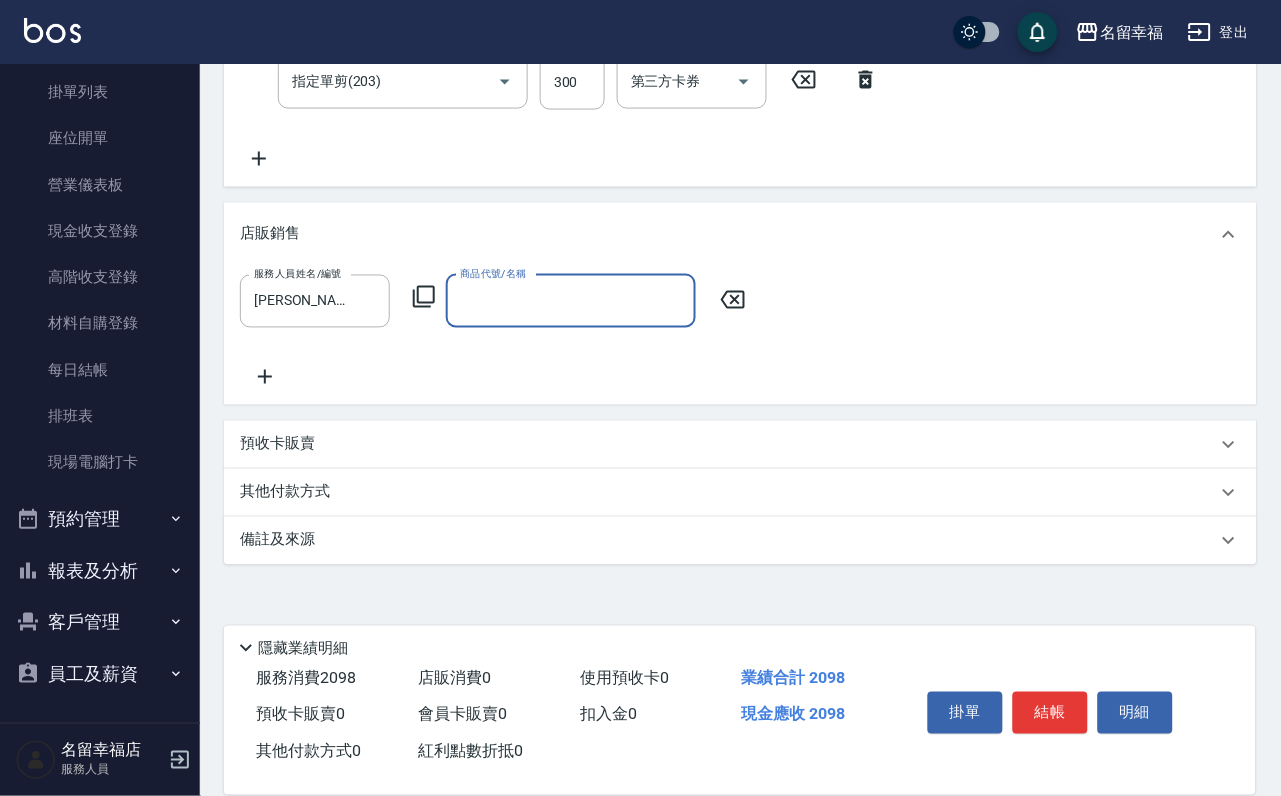 click 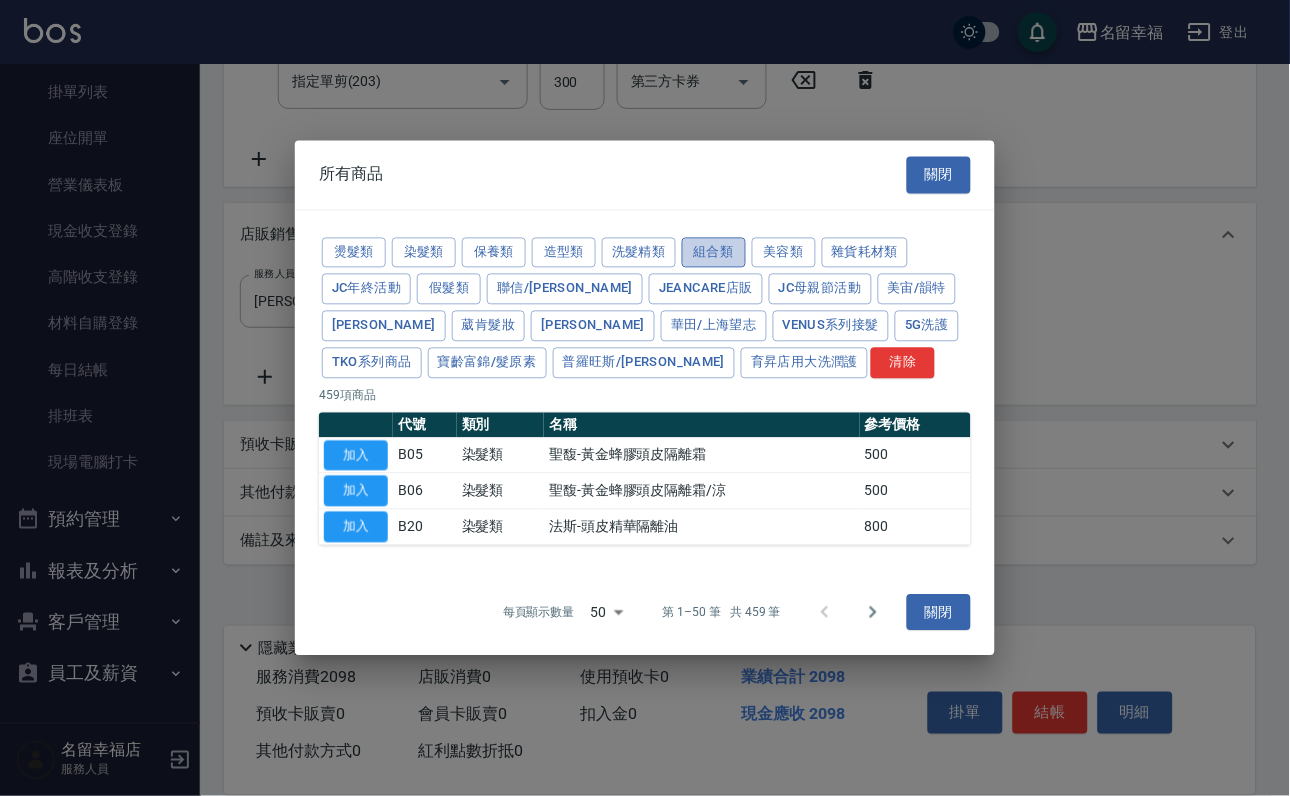 click on "組合類" at bounding box center [714, 252] 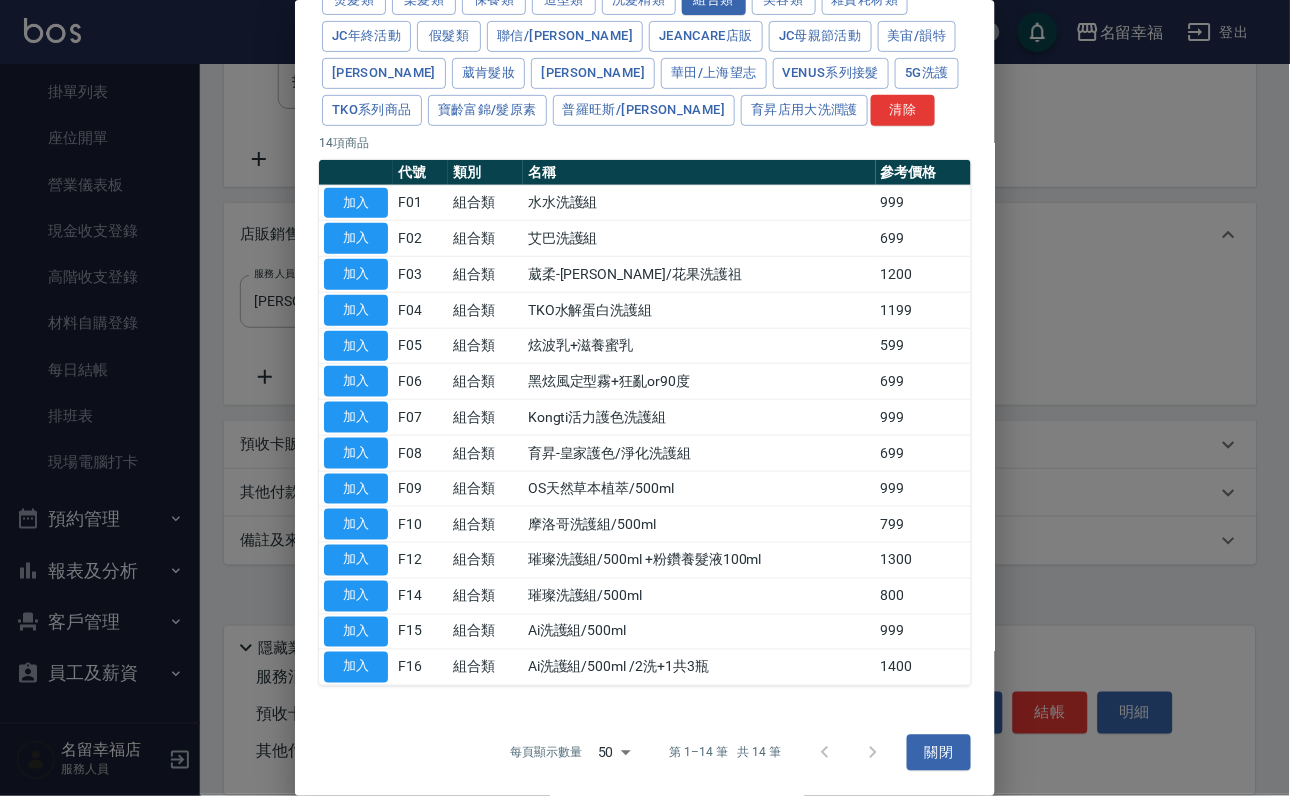 scroll, scrollTop: 450, scrollLeft: 0, axis: vertical 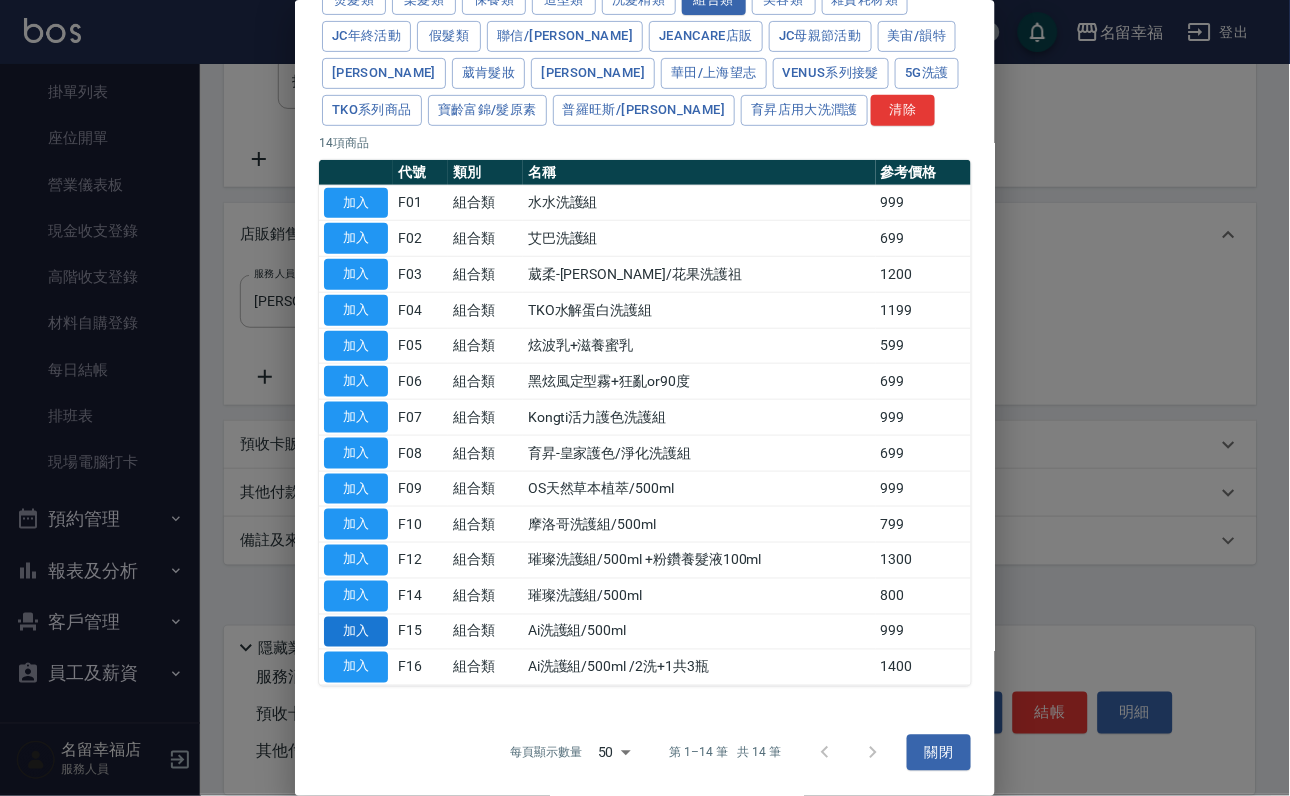 click on "加入" at bounding box center (356, 632) 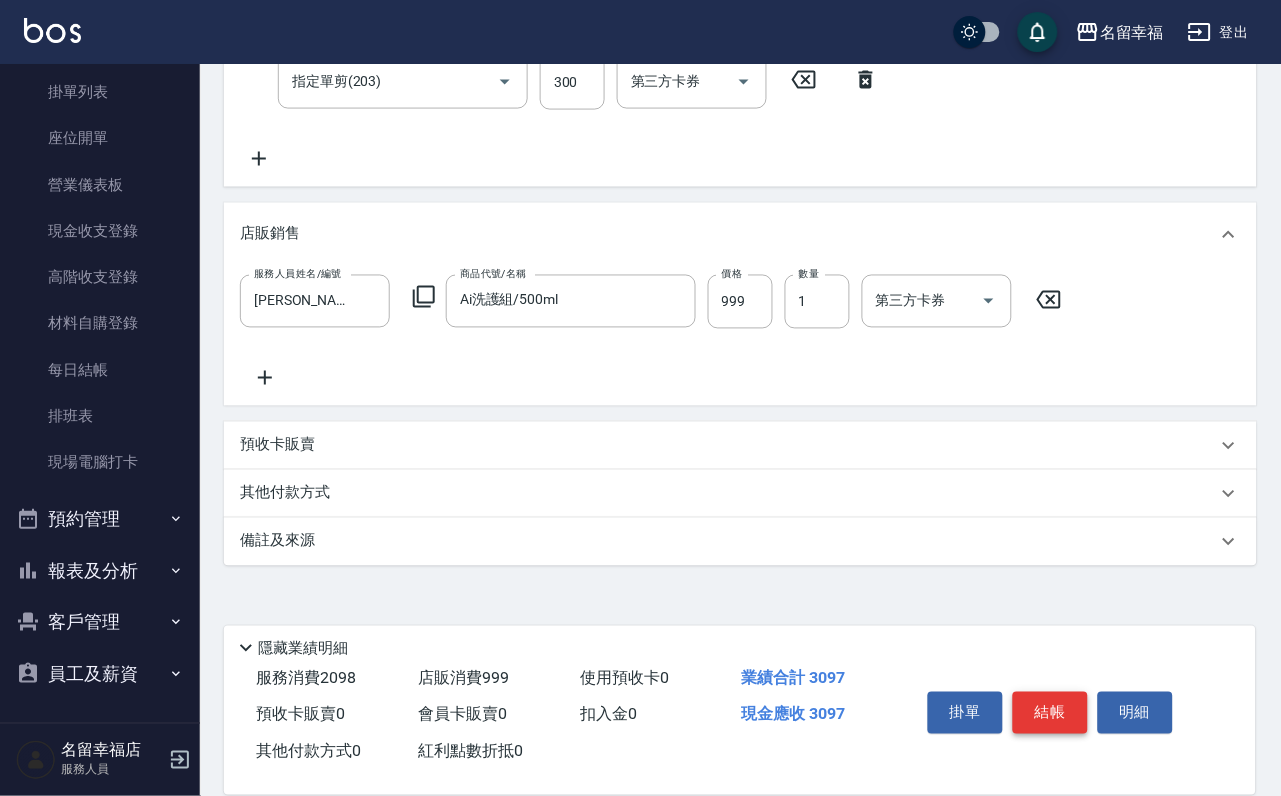 click on "結帳" at bounding box center [1050, 713] 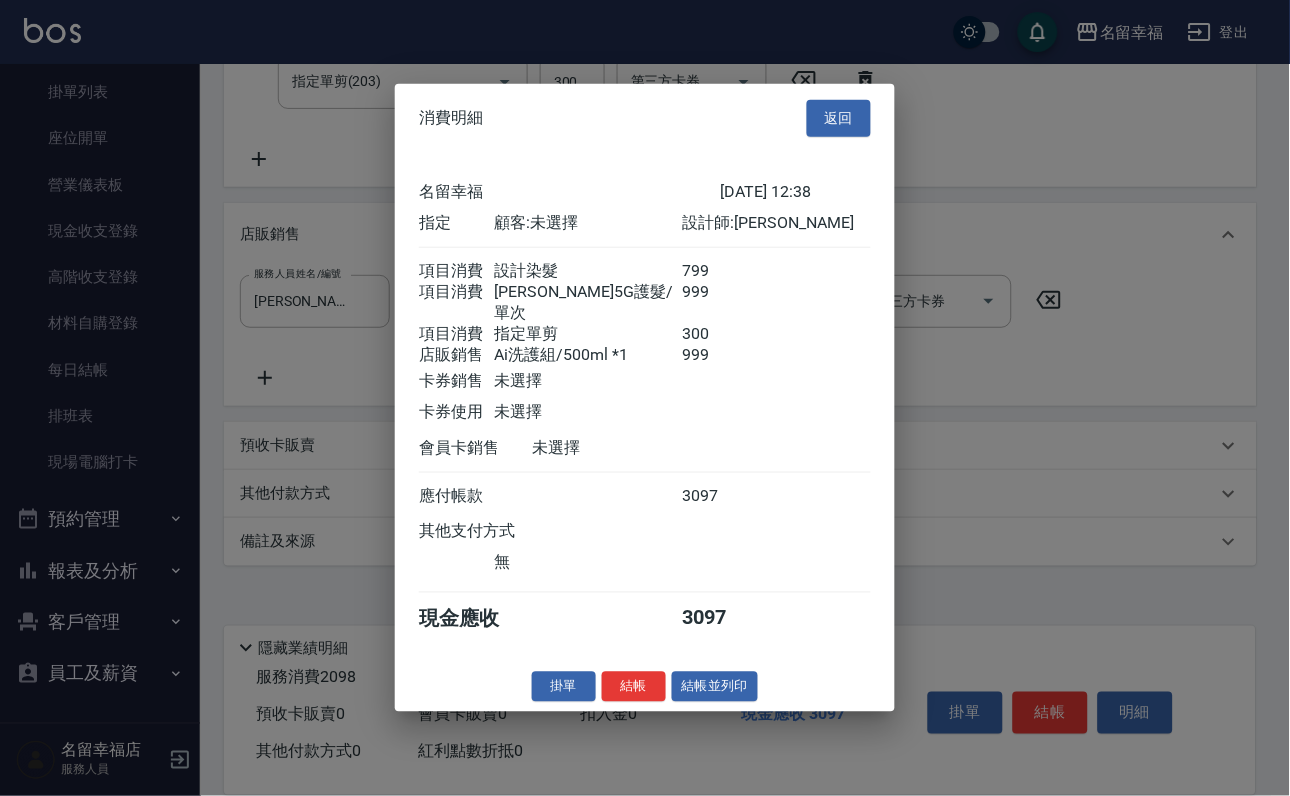 scroll, scrollTop: 386, scrollLeft: 0, axis: vertical 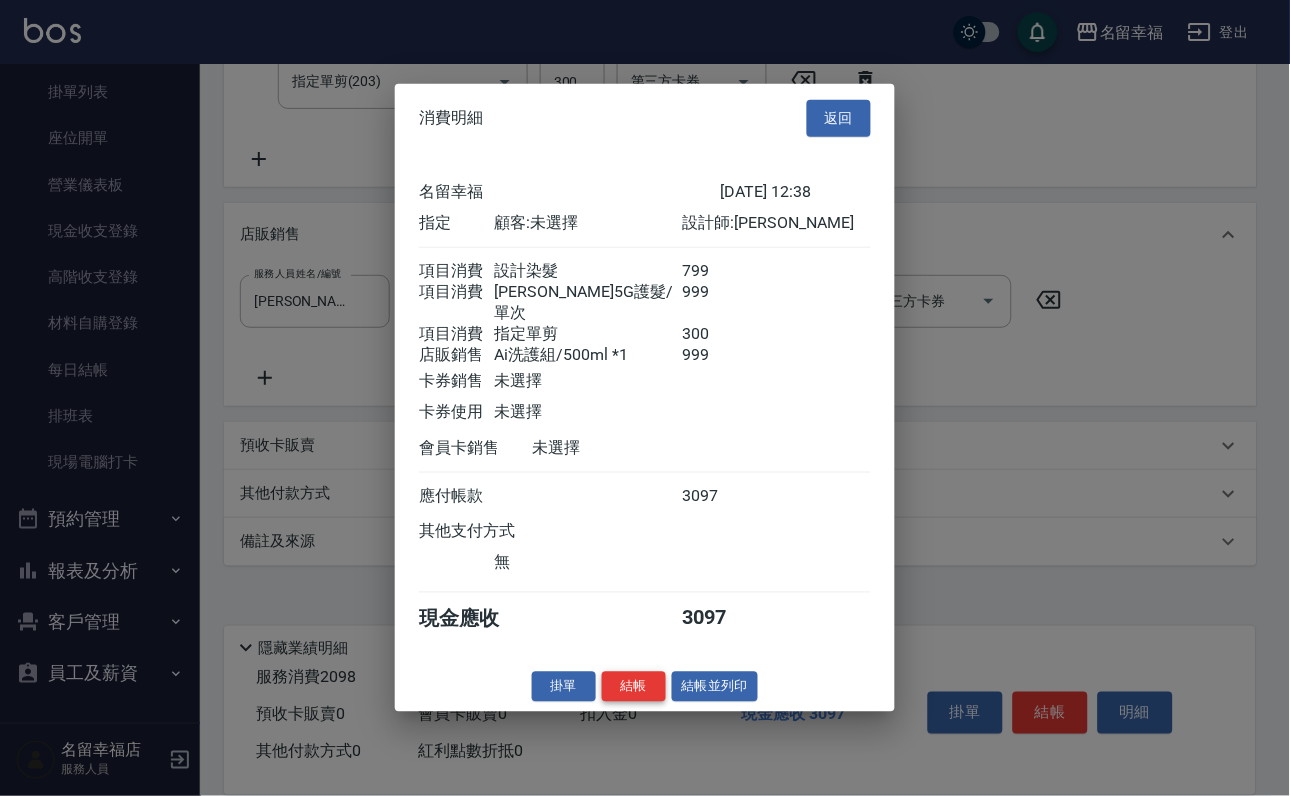 click on "結帳" at bounding box center [634, 686] 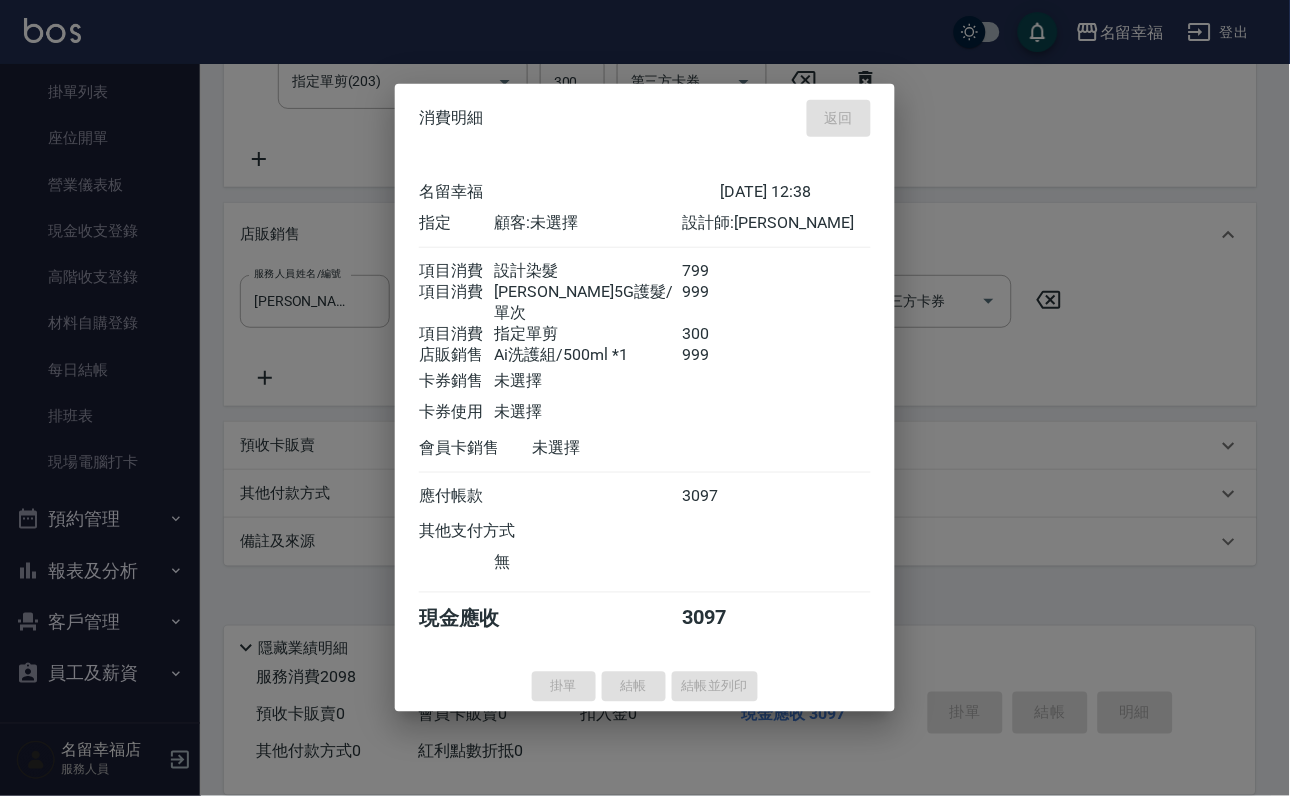type 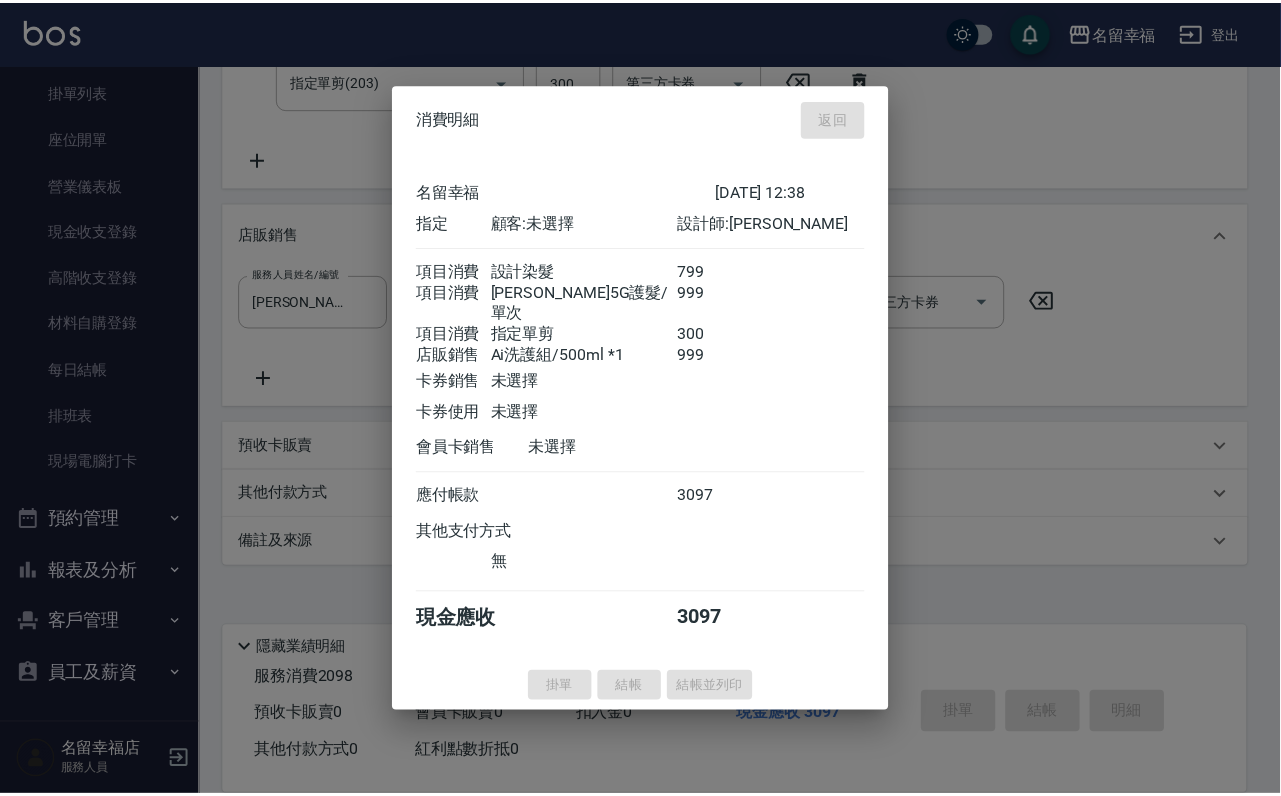 scroll, scrollTop: 0, scrollLeft: 0, axis: both 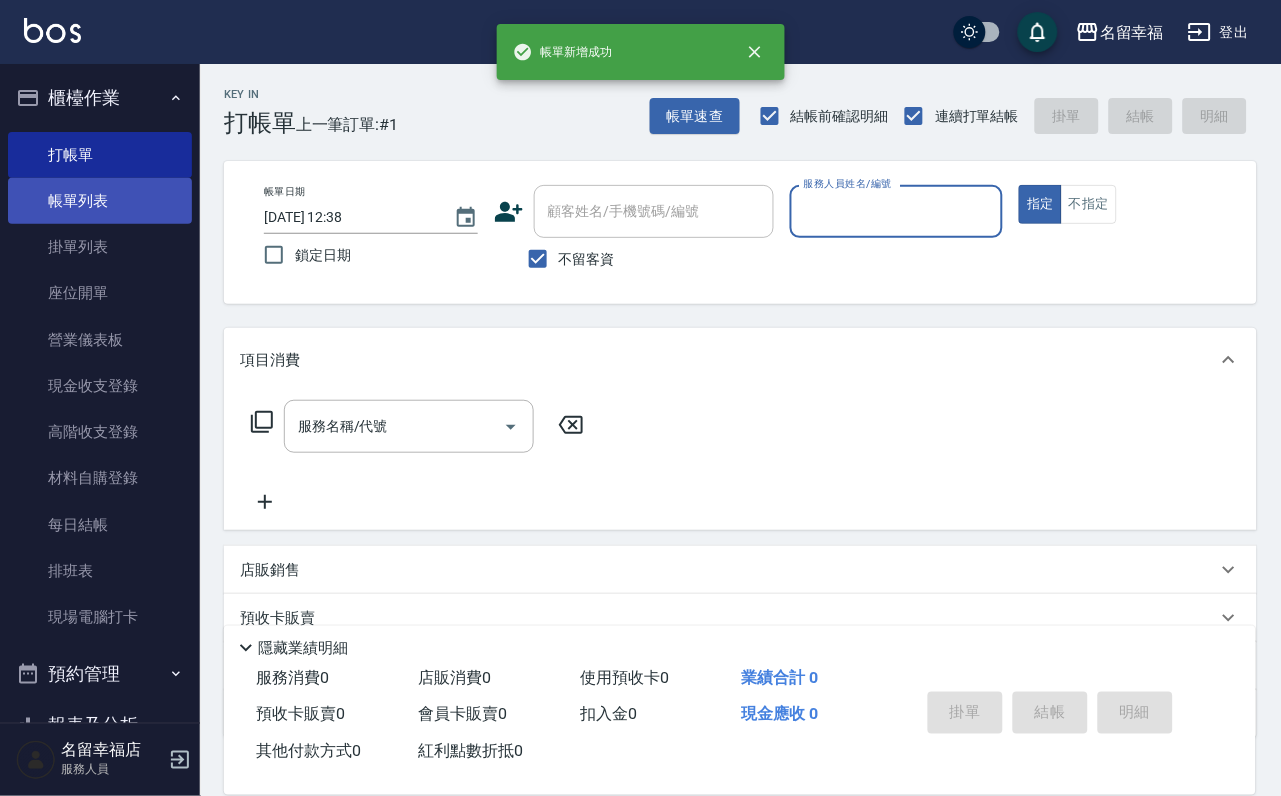 click on "帳單列表" at bounding box center (100, 201) 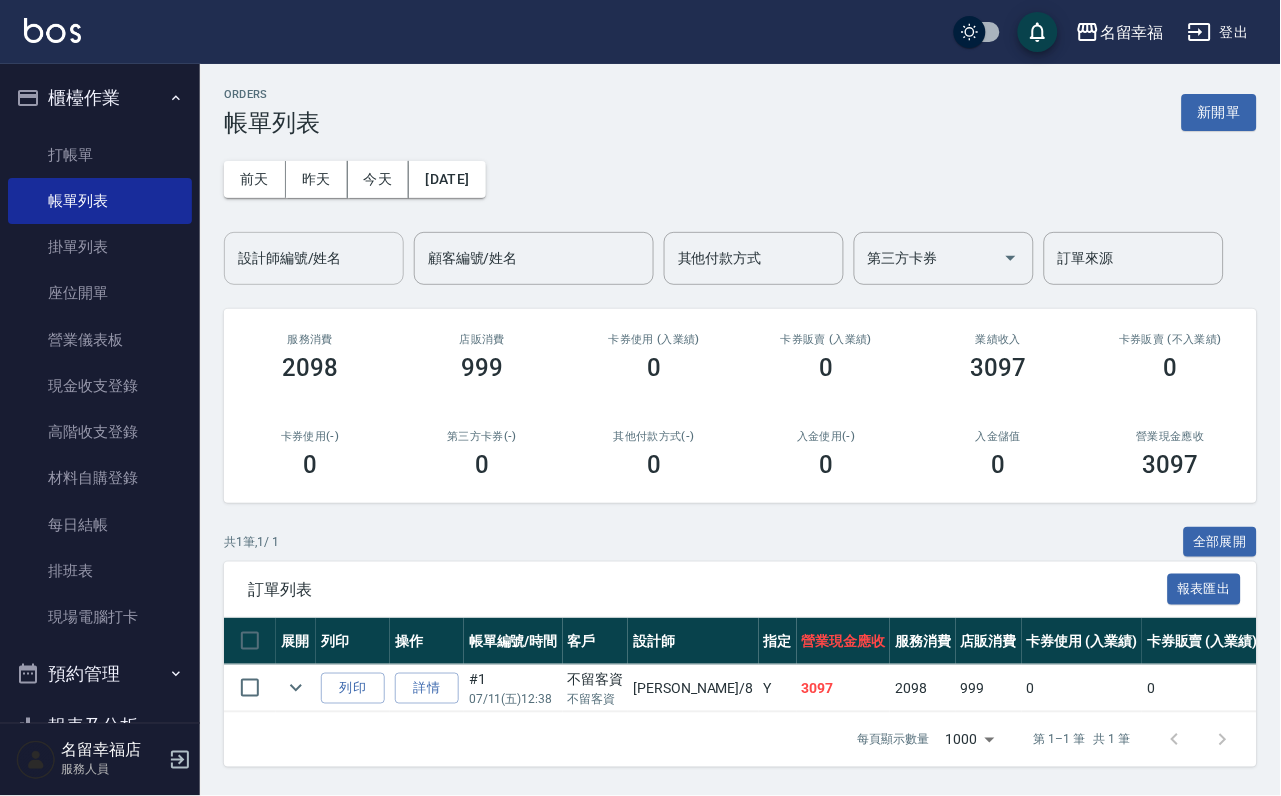 click on "設計師編號/姓名" at bounding box center (314, 258) 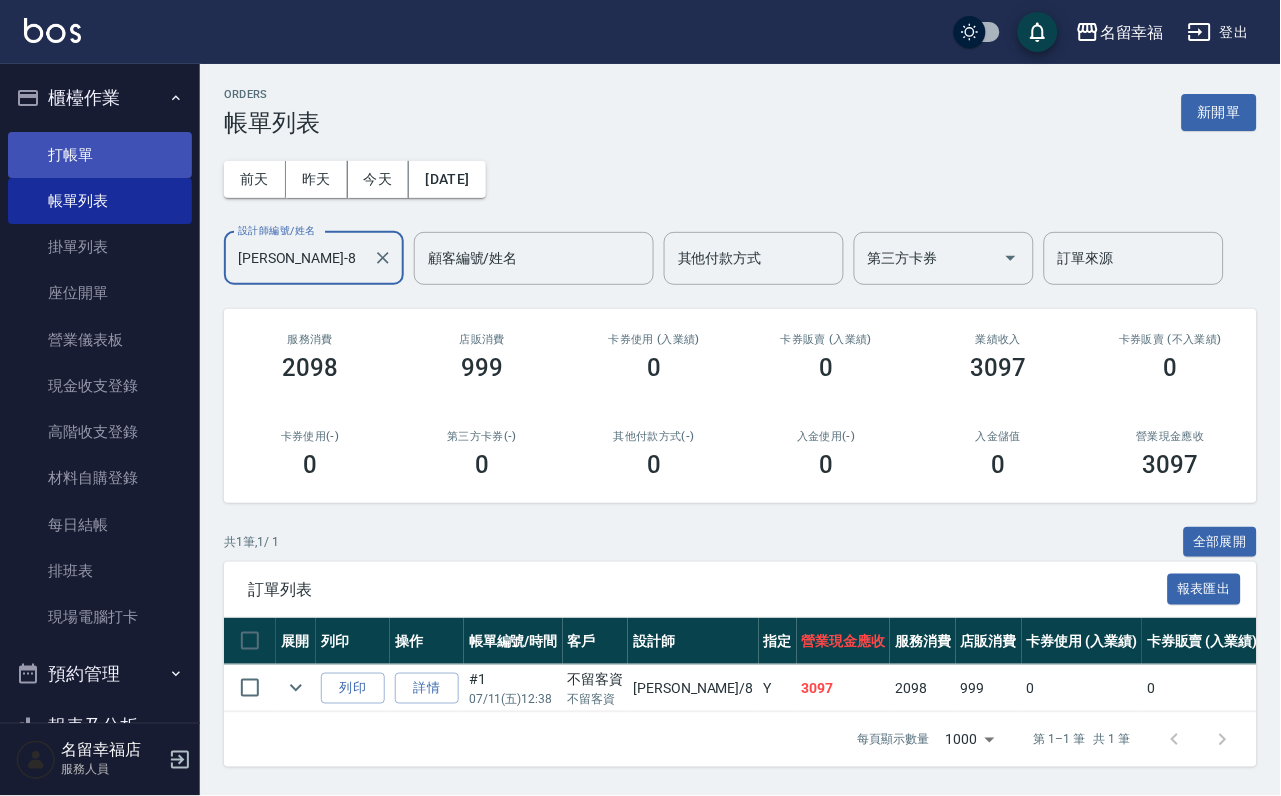 type on "[PERSON_NAME]-8" 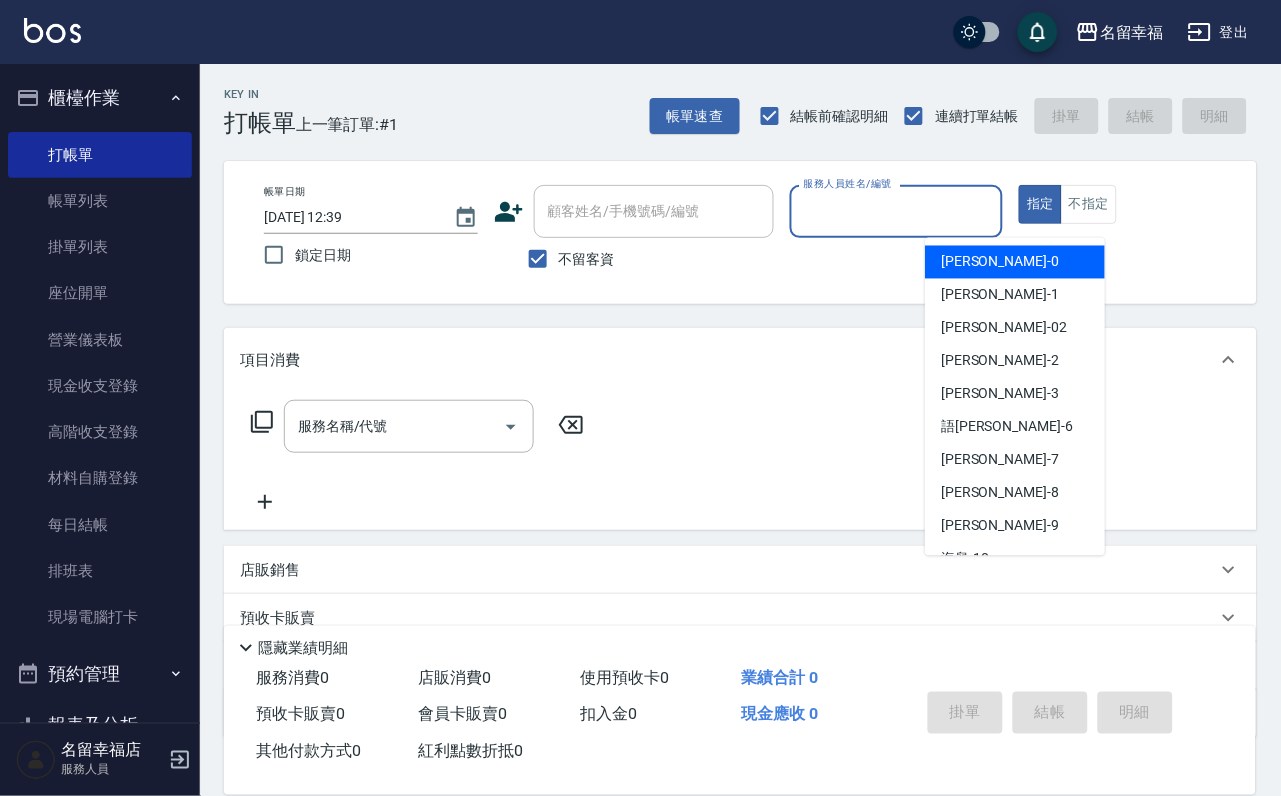 click on "服務人員姓名/編號" at bounding box center [897, 211] 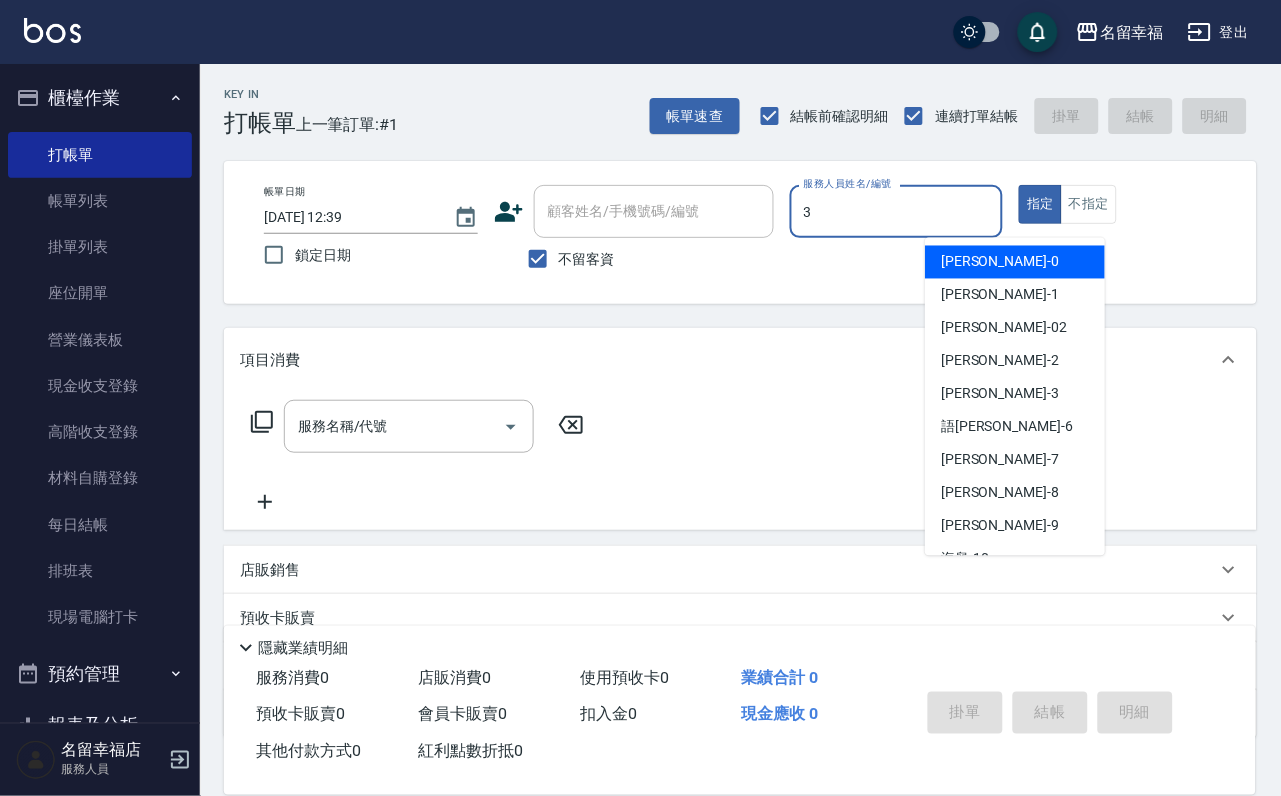 type on "[PERSON_NAME]-3" 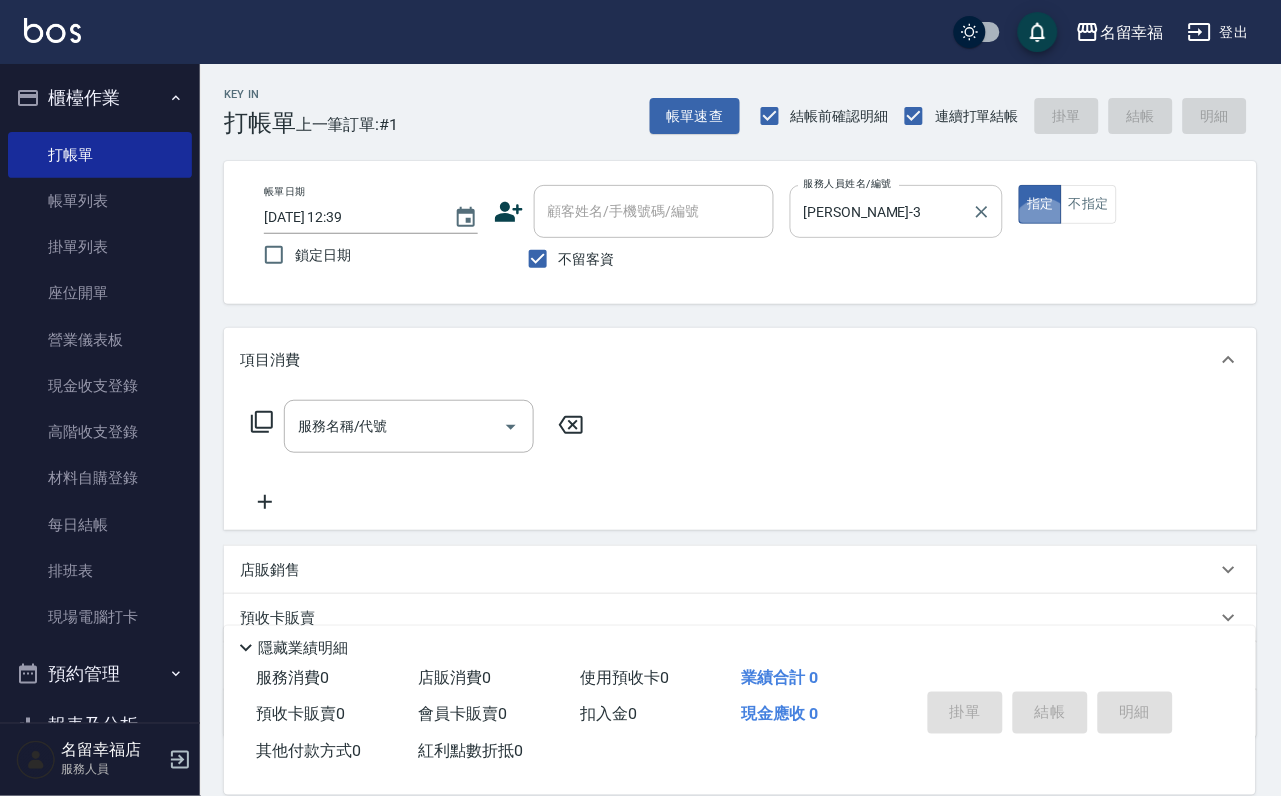 type on "true" 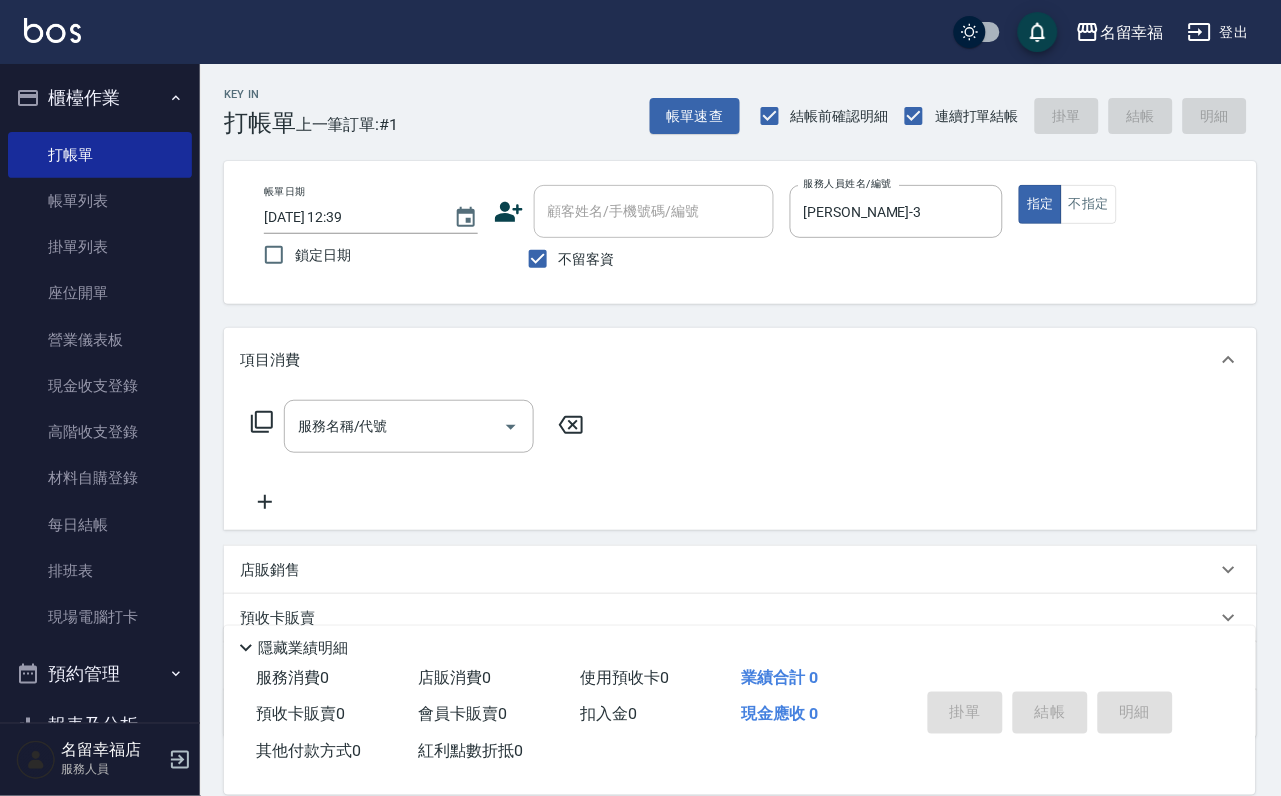 click on "隱藏業績明細" at bounding box center [745, 648] 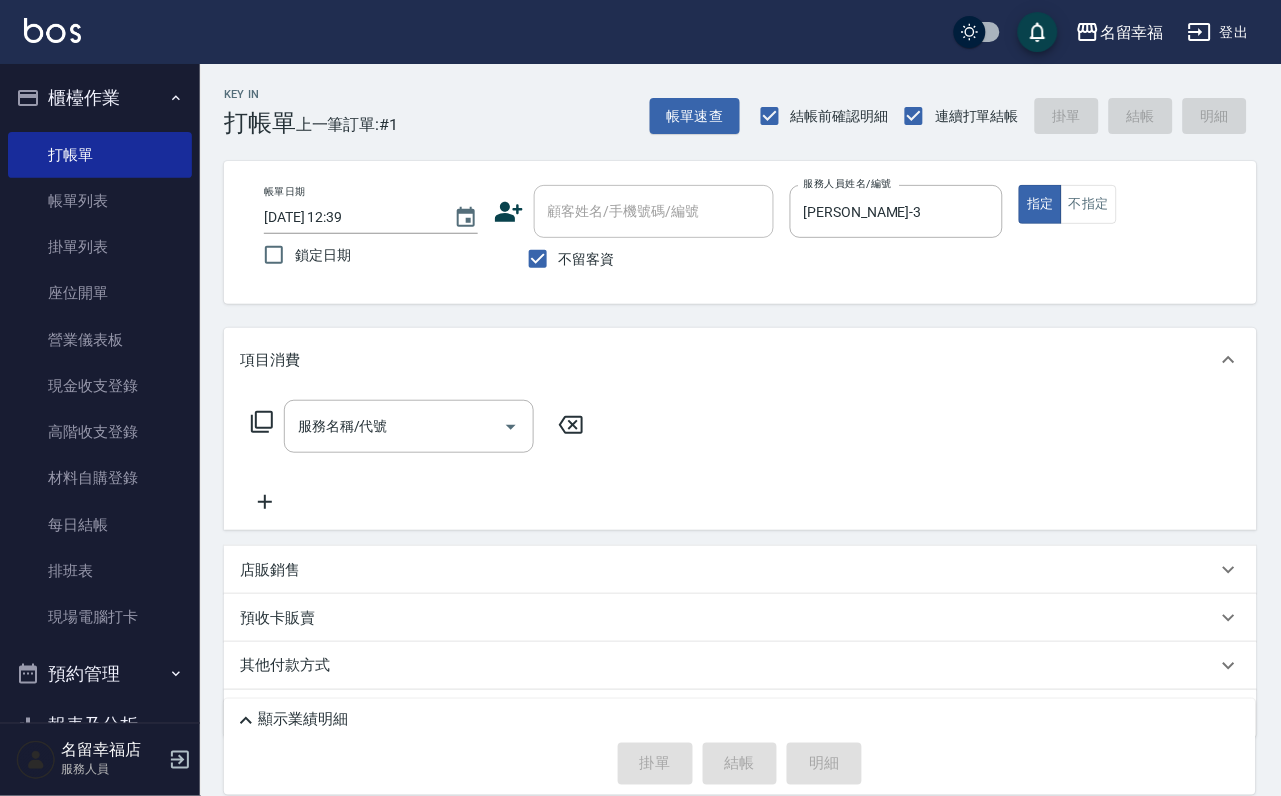 click on "服務名稱/代號 服務名稱/代號" at bounding box center [418, 426] 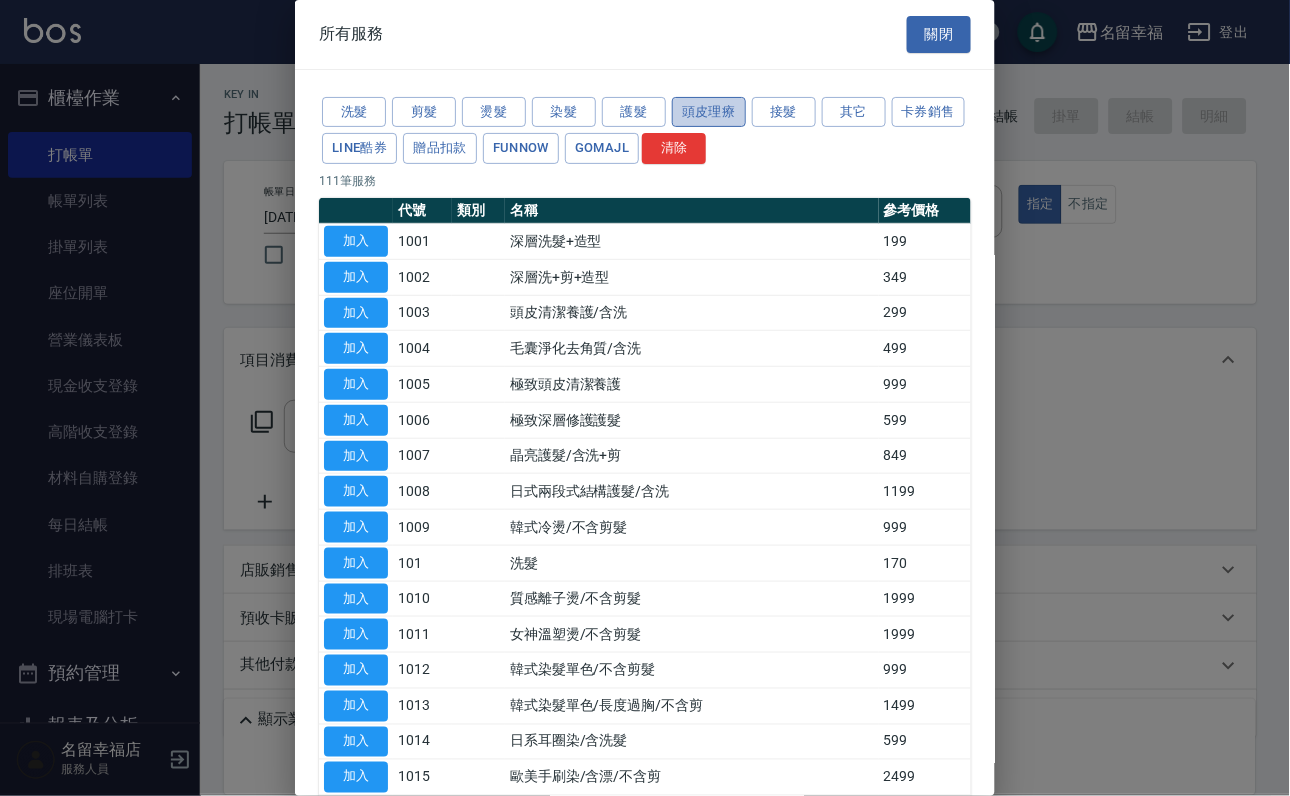click on "頭皮理療" at bounding box center [709, 112] 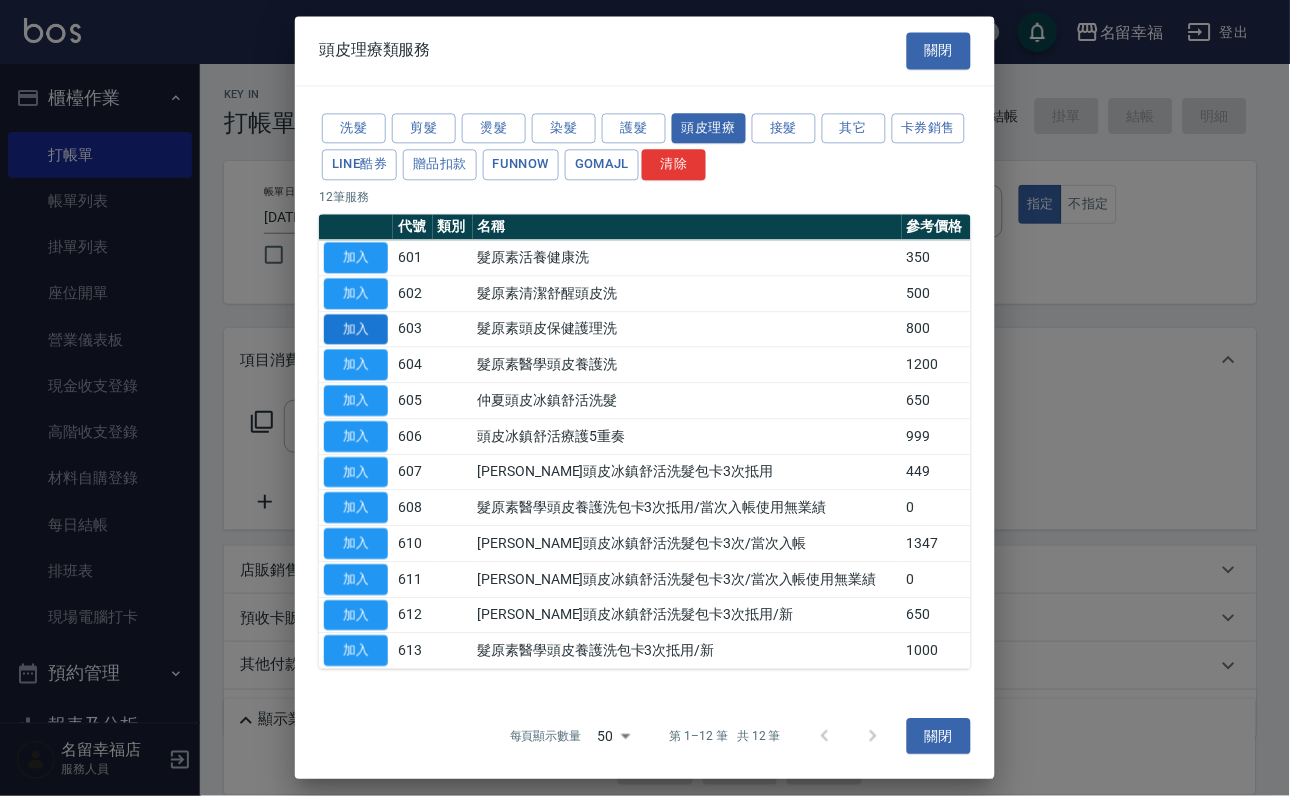 click on "加入" at bounding box center [356, 329] 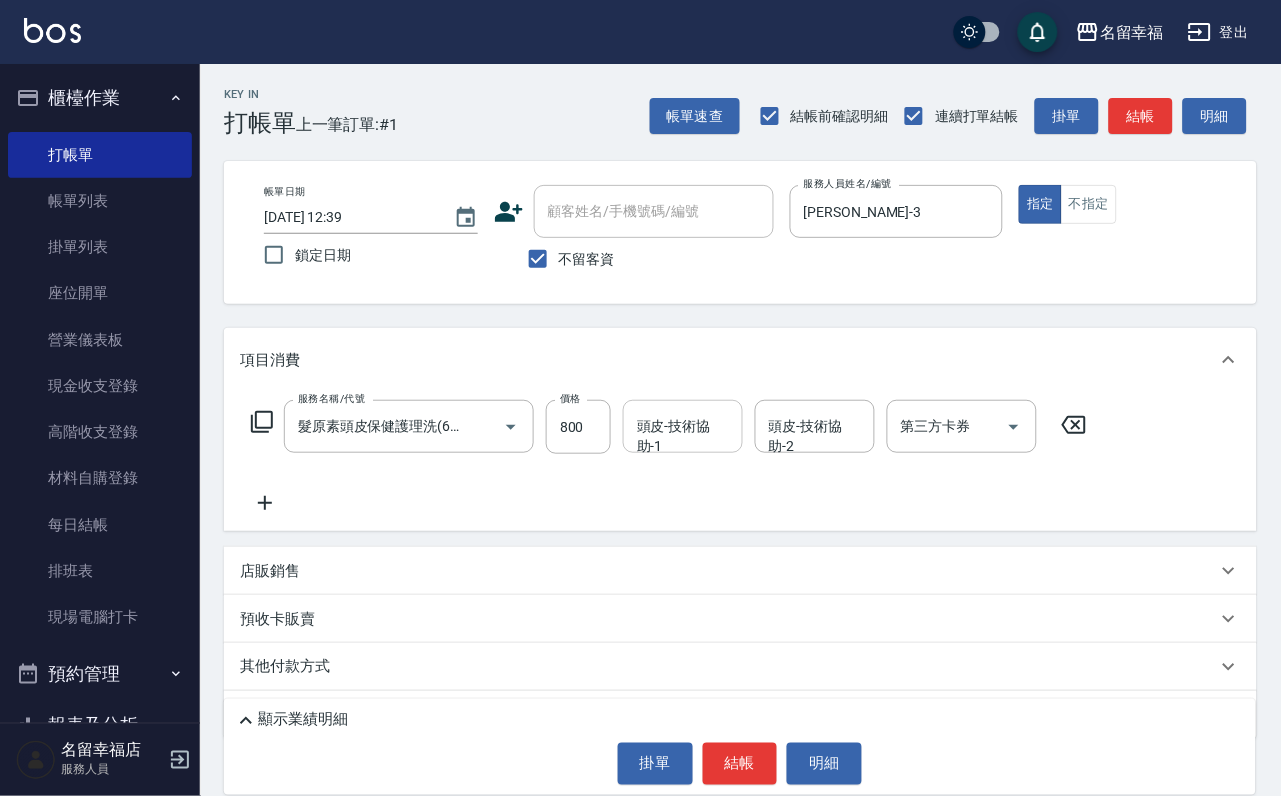 click on "頭皮-技術協助-1" at bounding box center [683, 426] 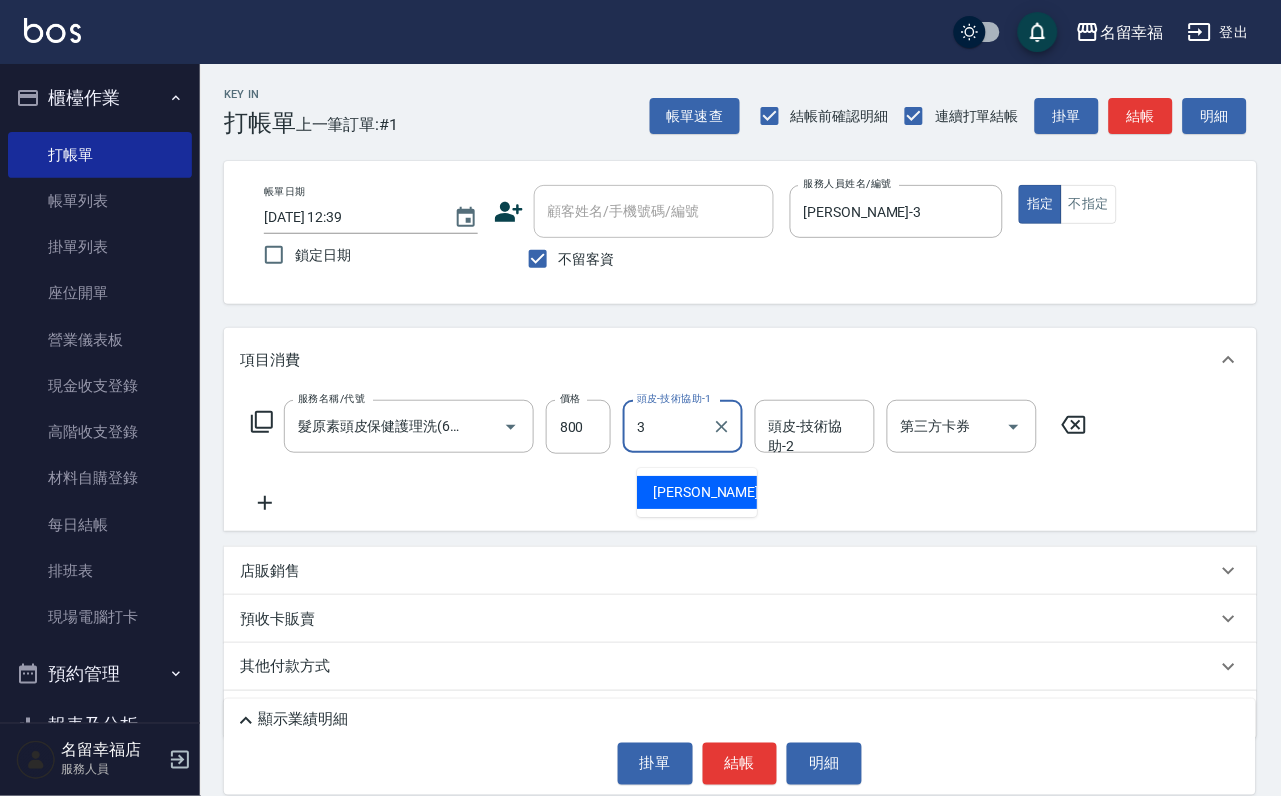 type on "[PERSON_NAME]-3" 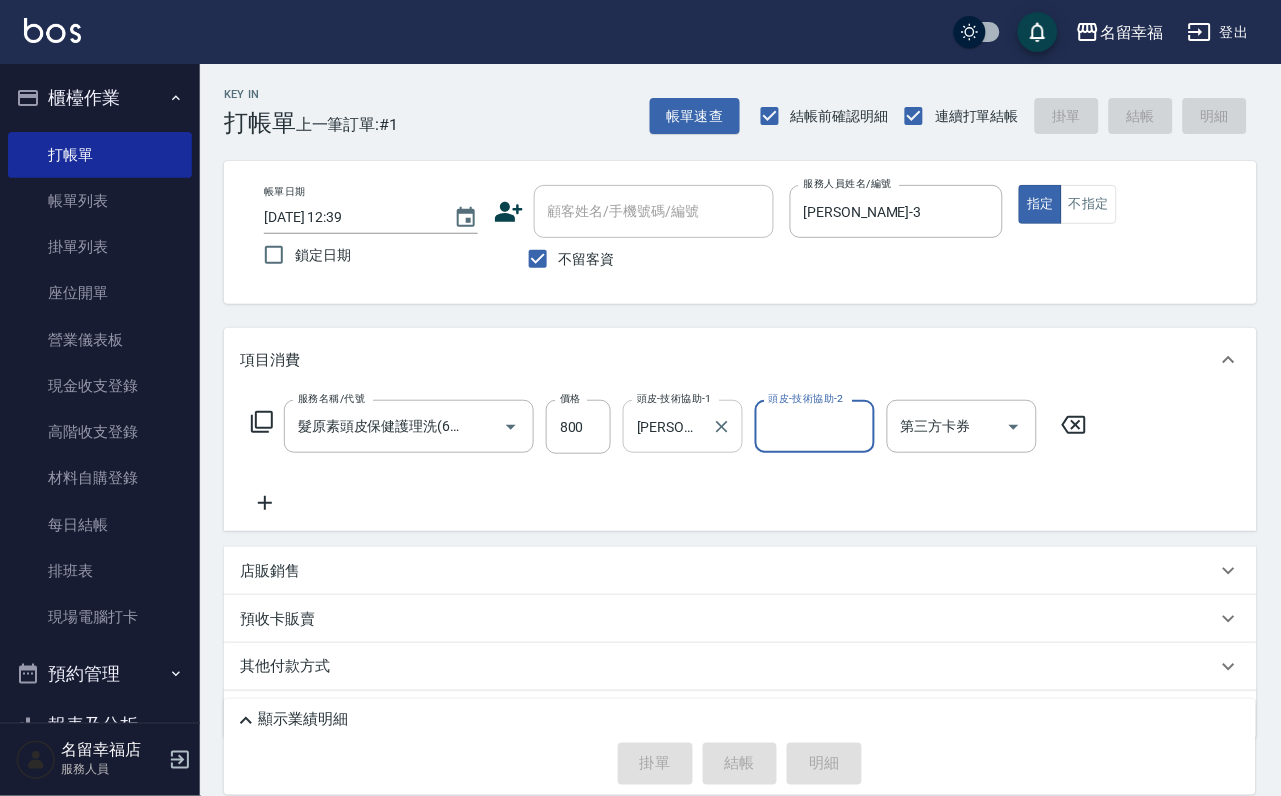 type on "[DATE] 12:55" 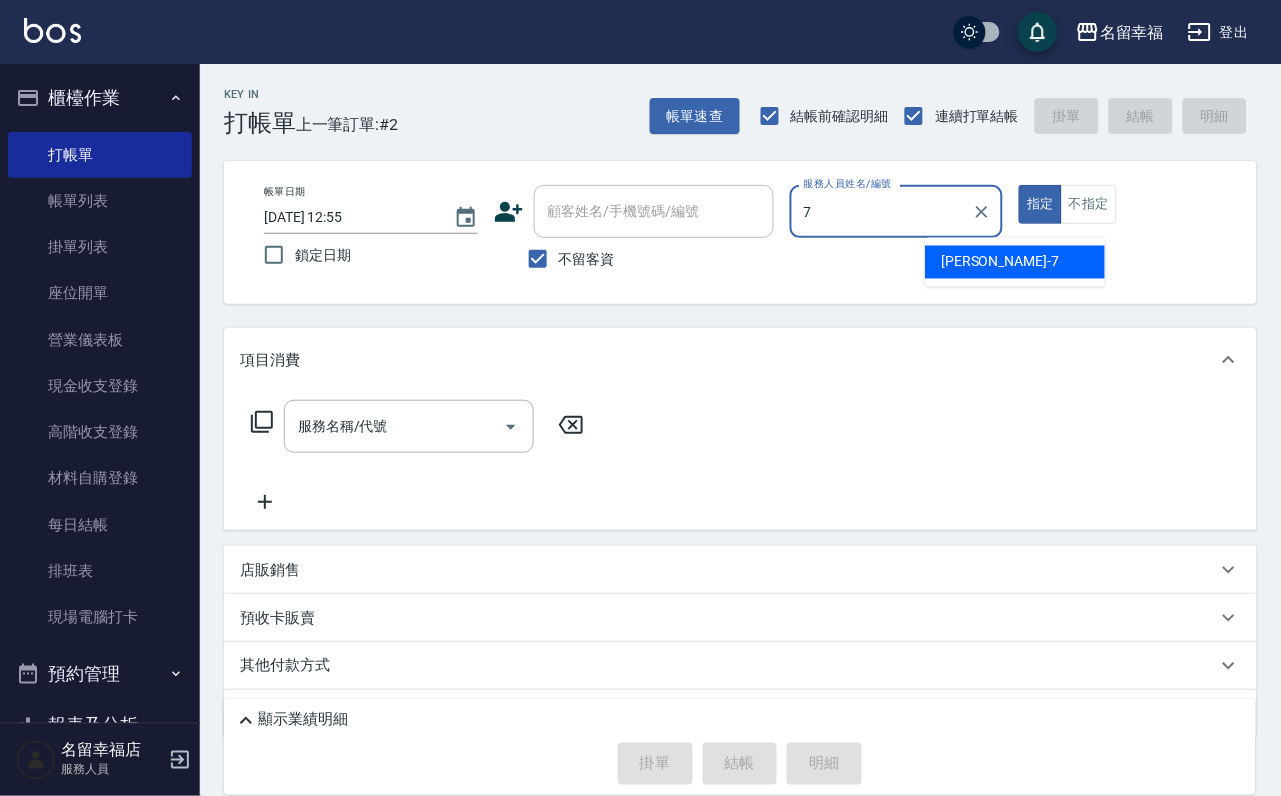 type on "[PERSON_NAME]-7" 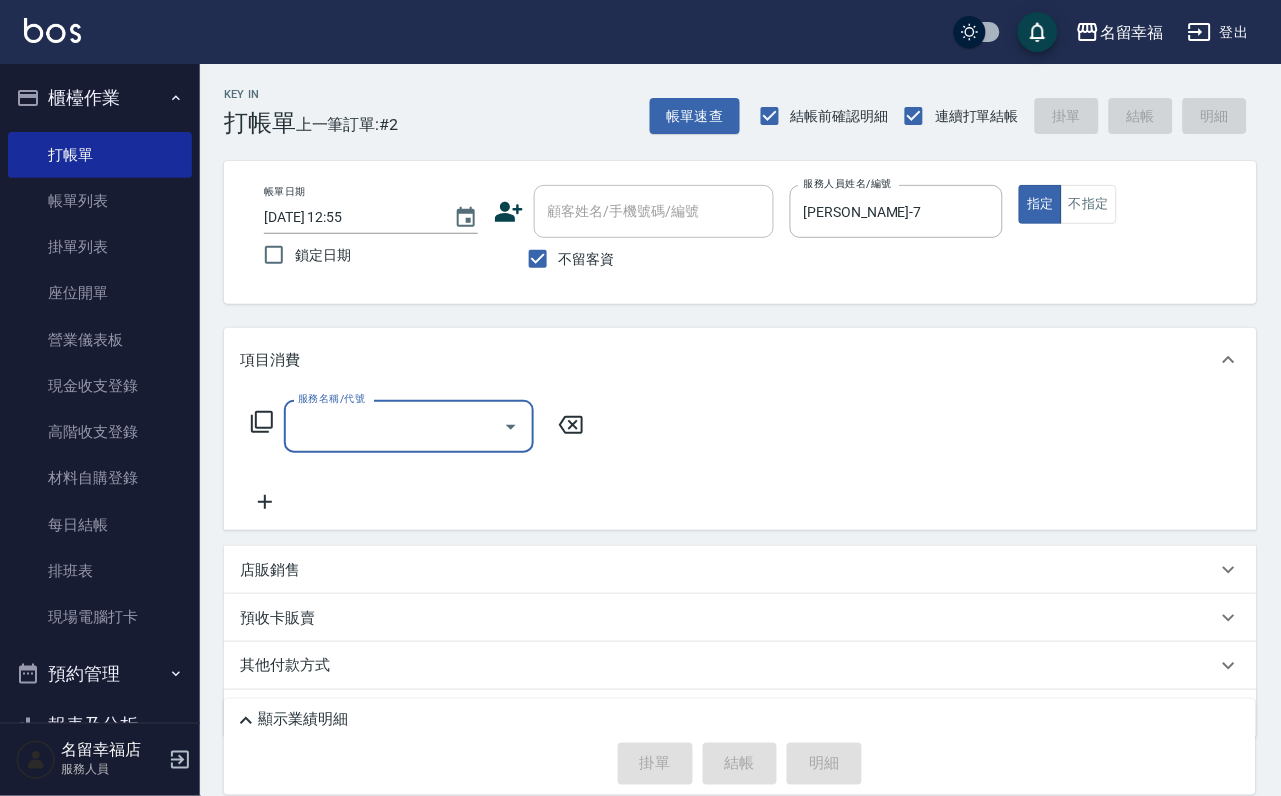 type on "3" 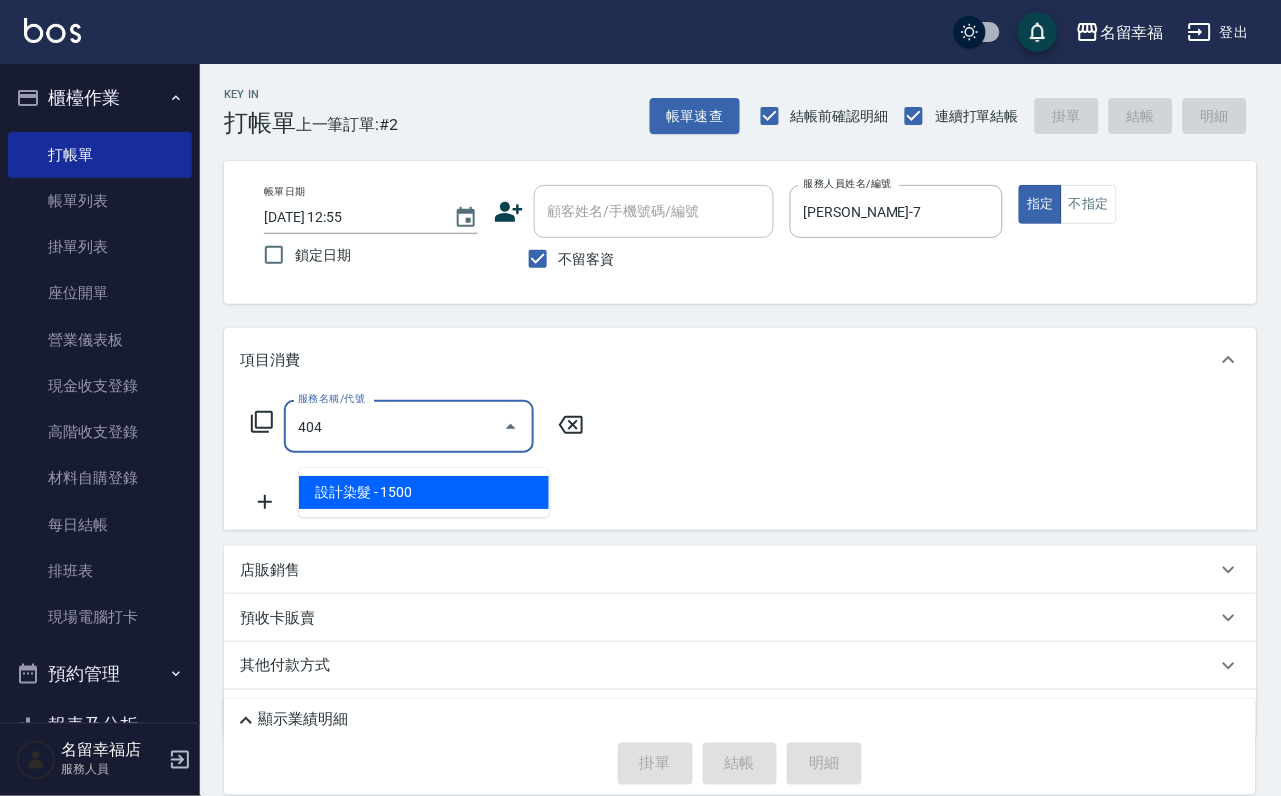 type on "設計染髮(404)" 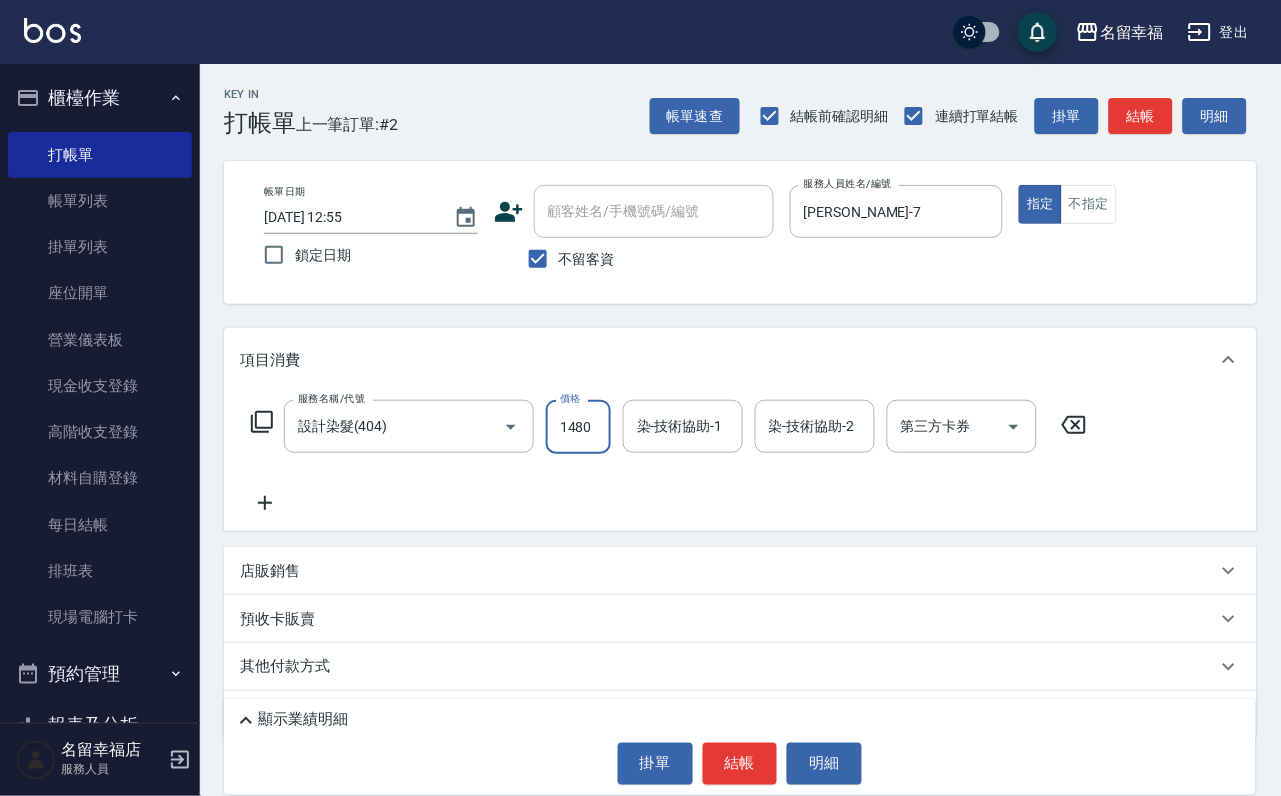 scroll, scrollTop: 0, scrollLeft: 1, axis: horizontal 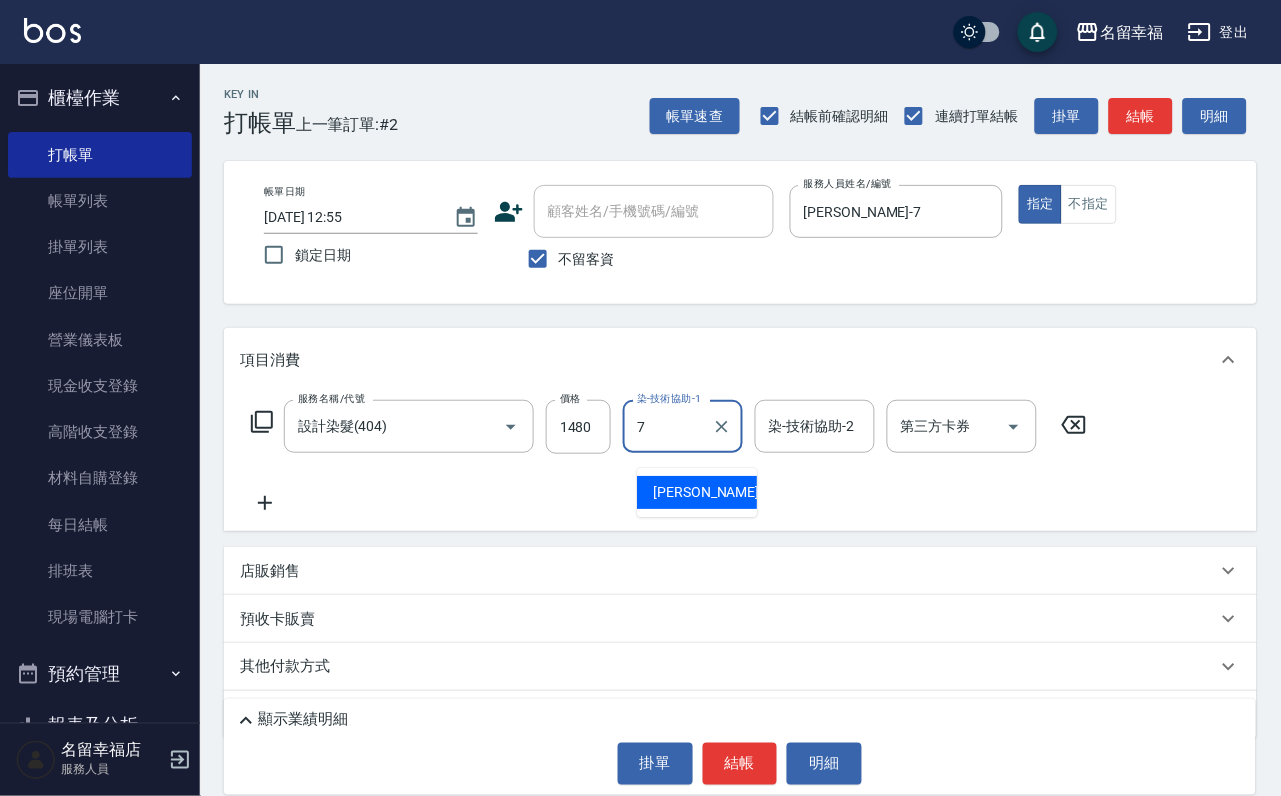 type on "[PERSON_NAME]-7" 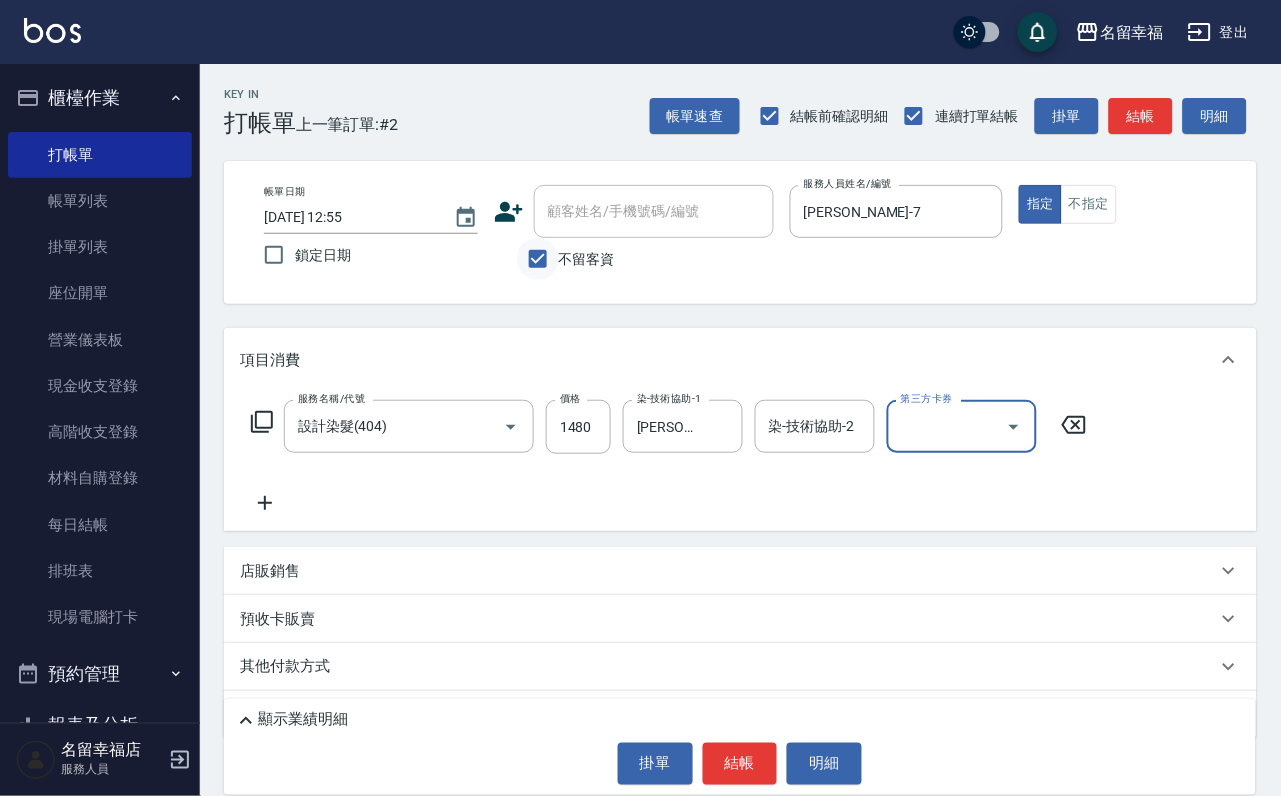 click on "不留客資" at bounding box center (538, 259) 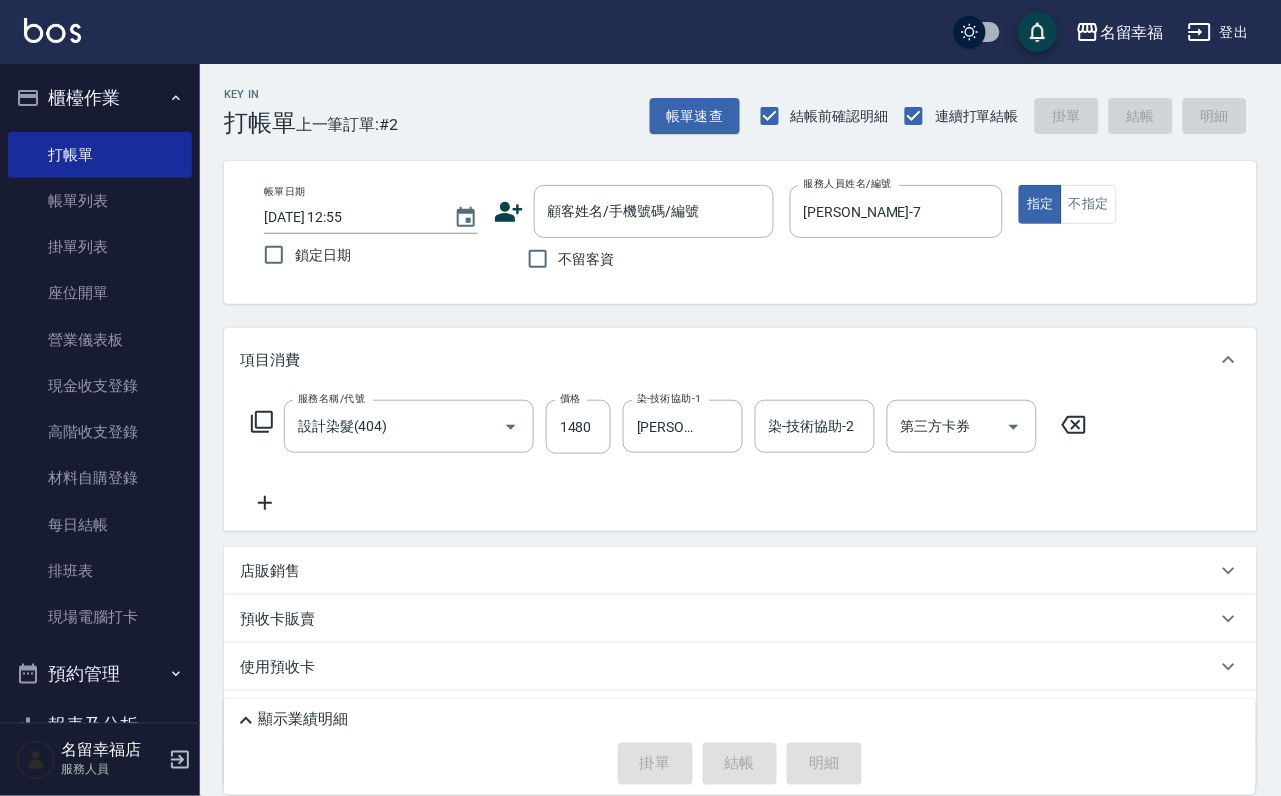 click 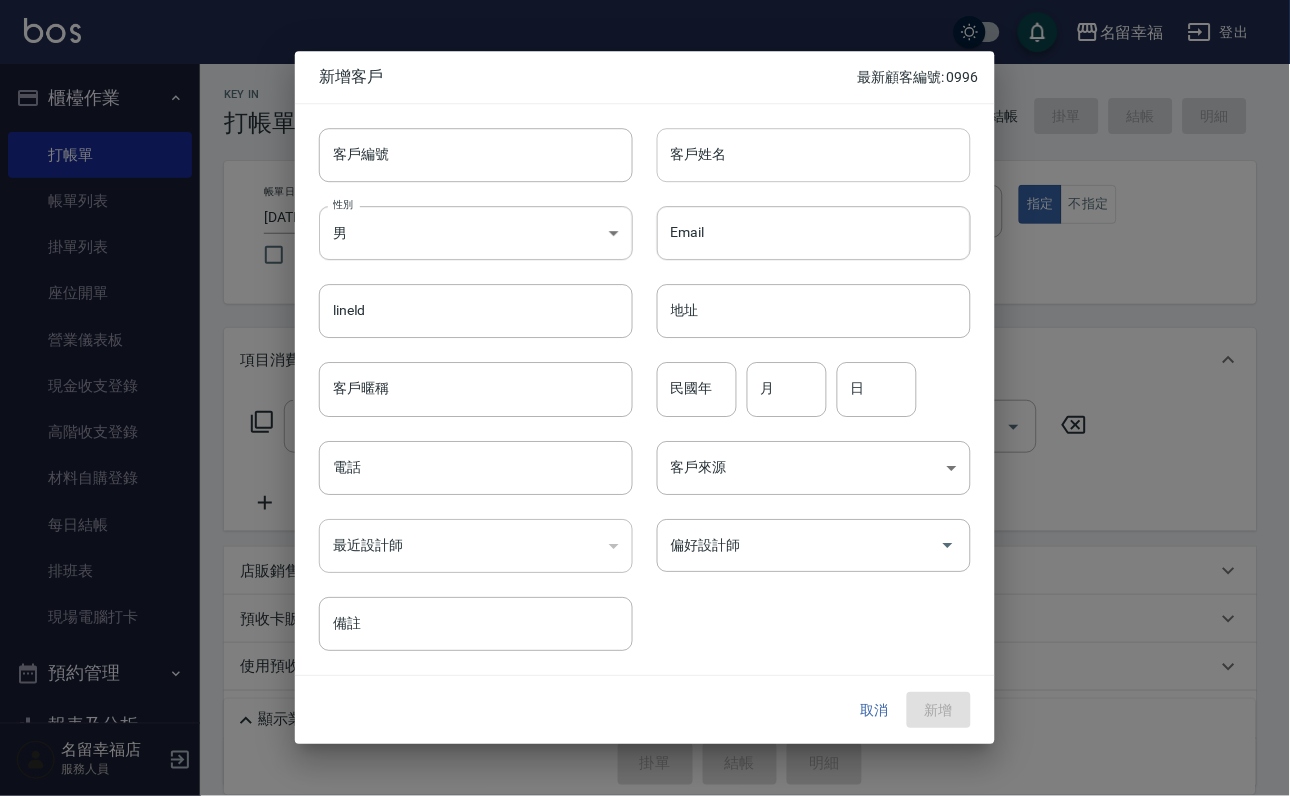 click on "客戶姓名" at bounding box center (814, 155) 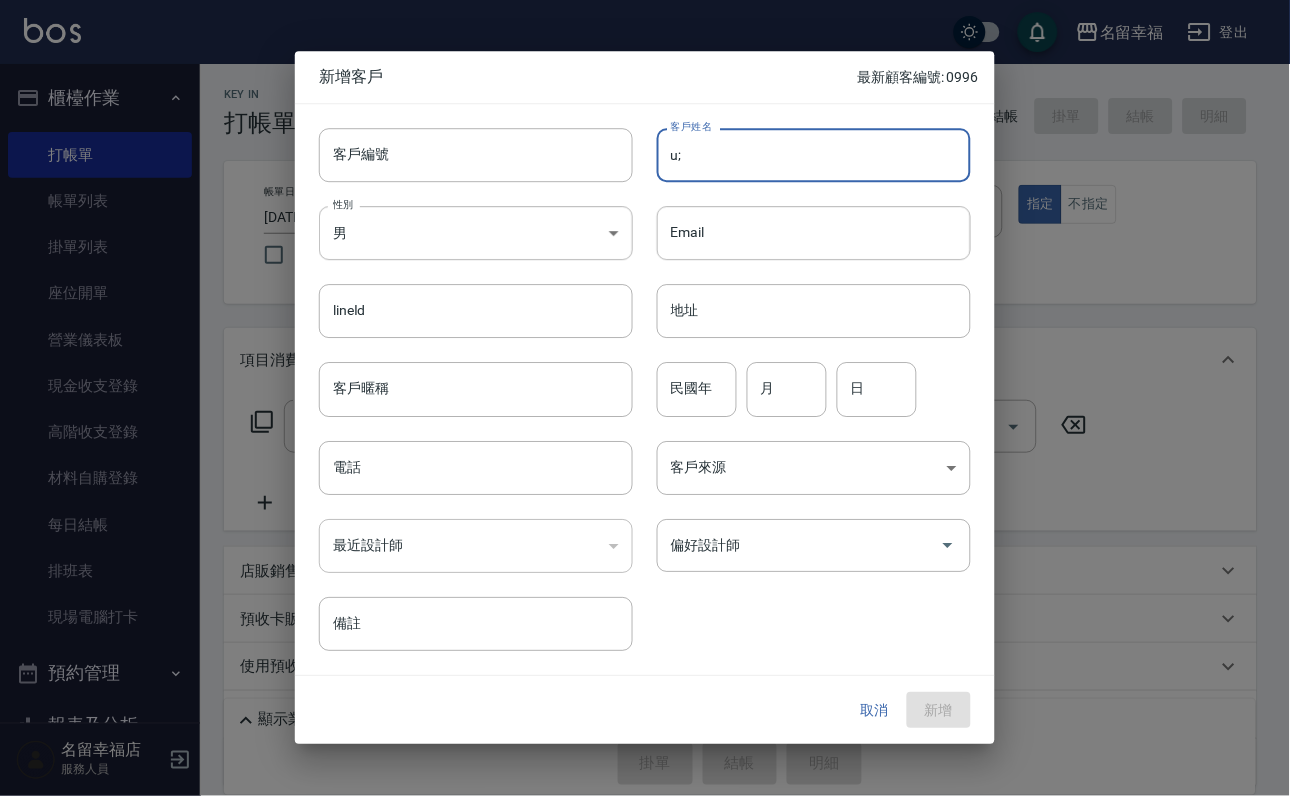 type on "u" 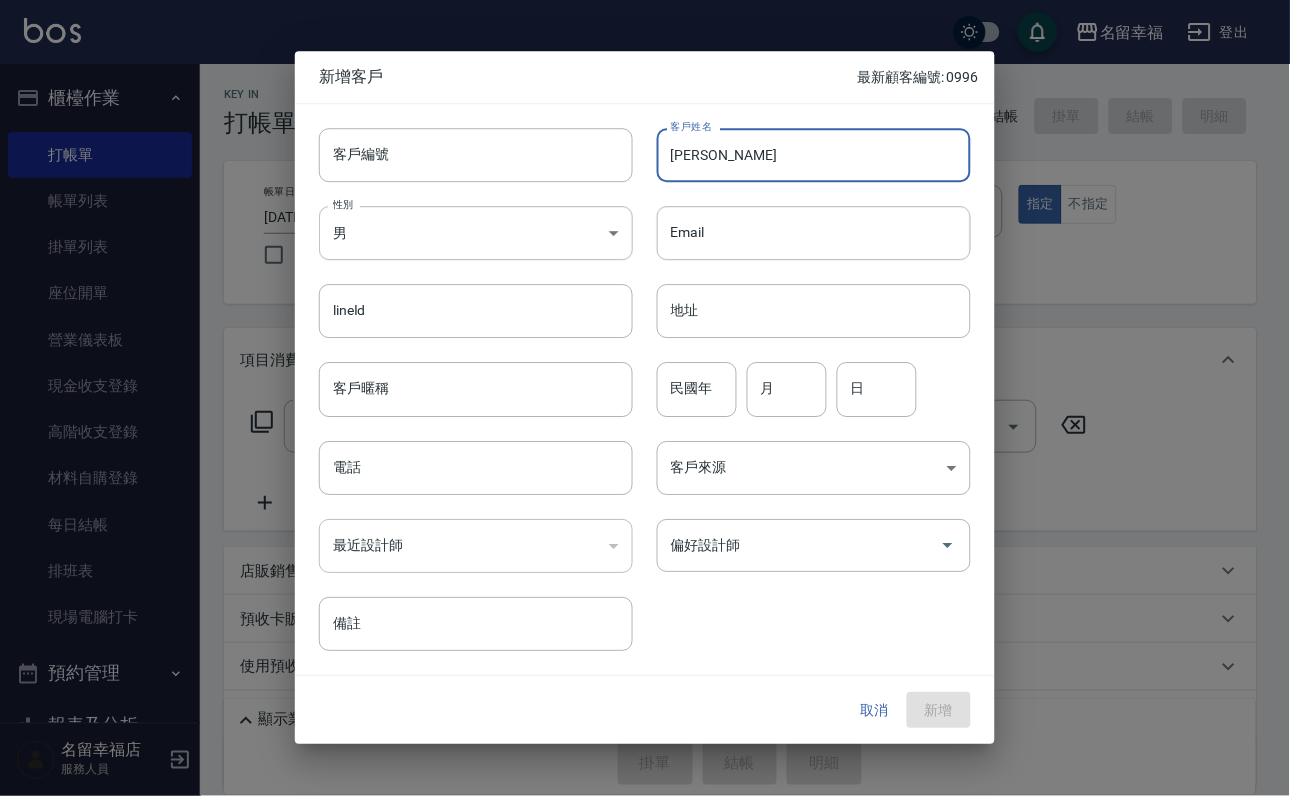 type on "[PERSON_NAME]" 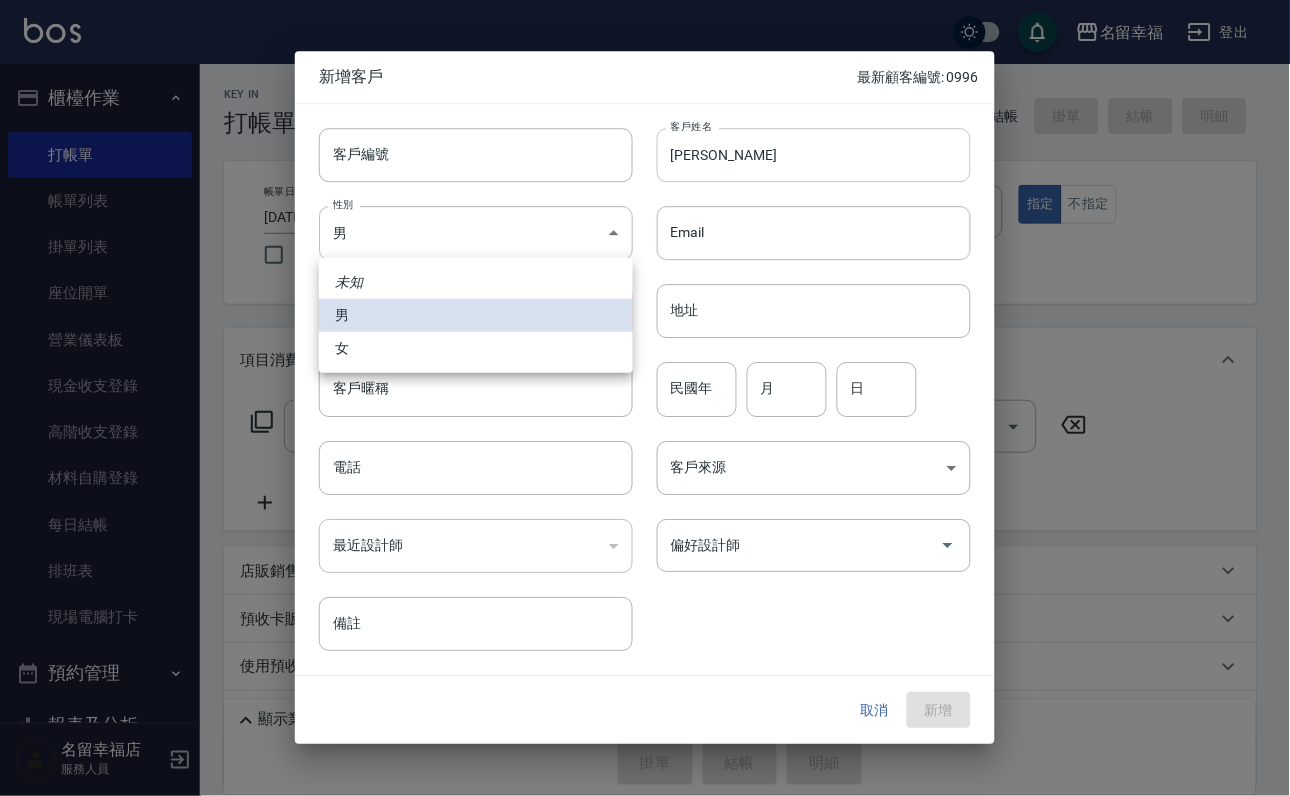 type 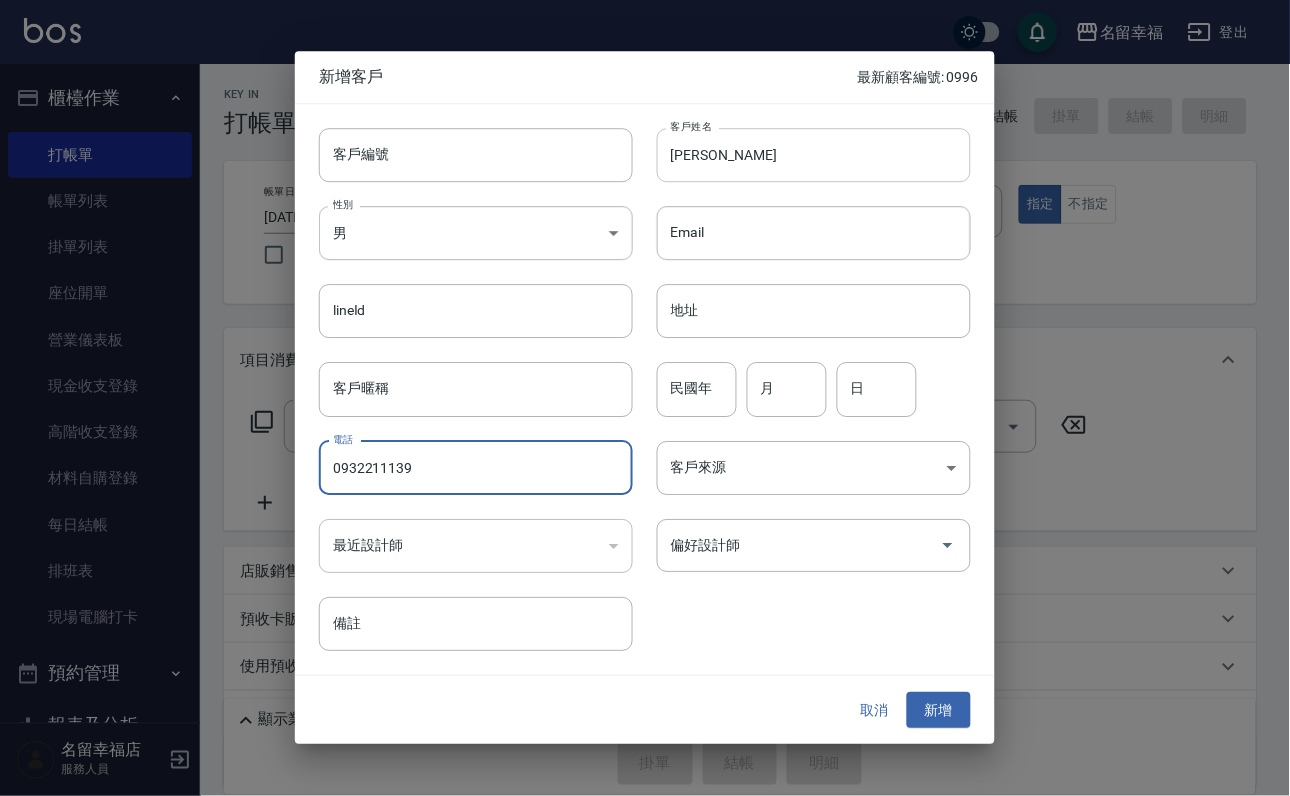 type on "0932211139" 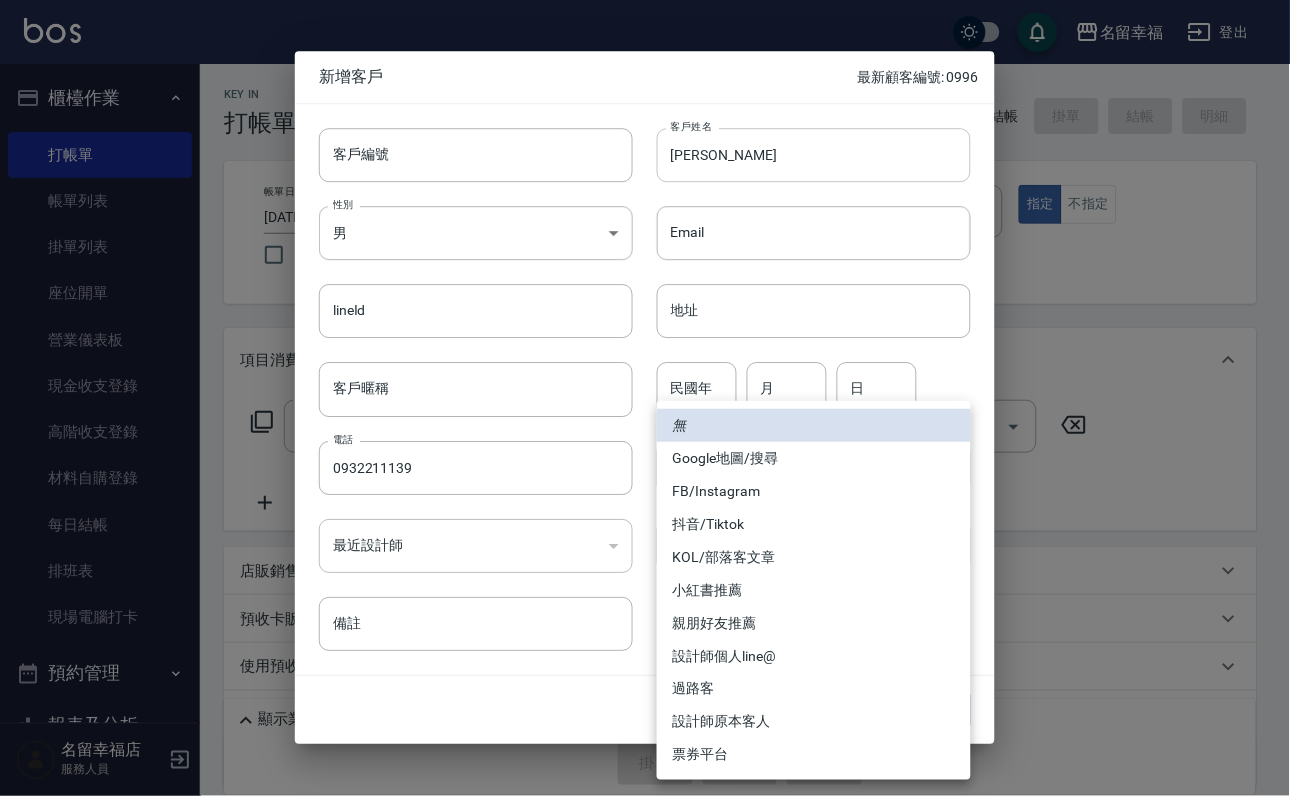 type 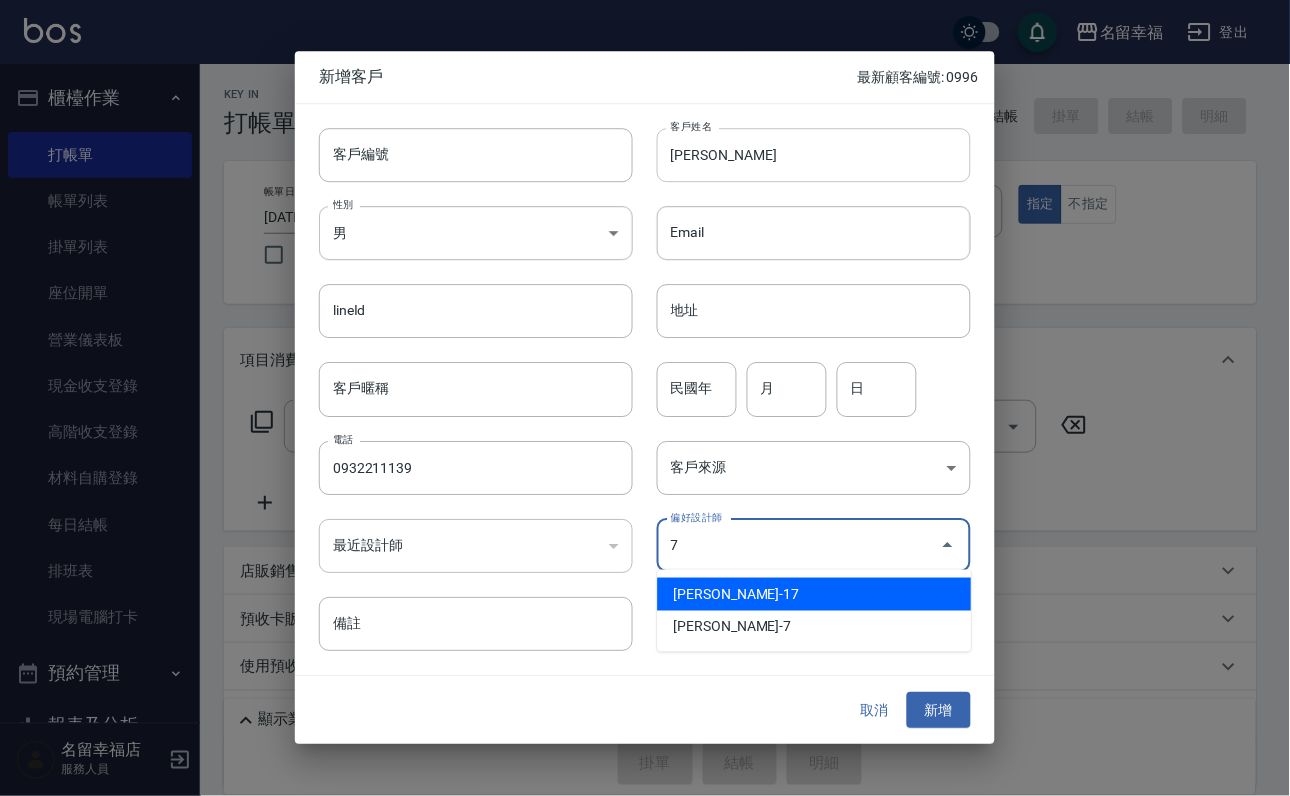 type on "[PERSON_NAME]" 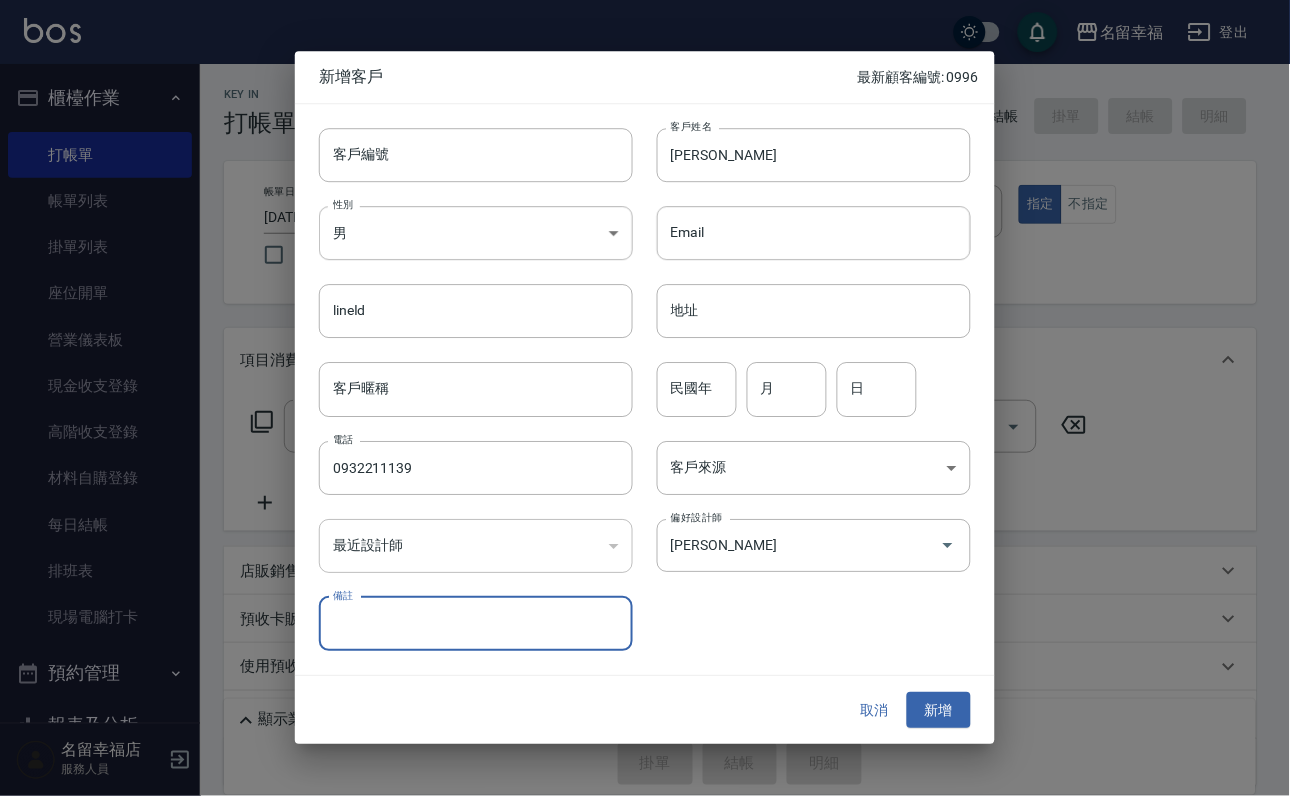 drag, startPoint x: 821, startPoint y: 559, endPoint x: 539, endPoint y: 534, distance: 283.106 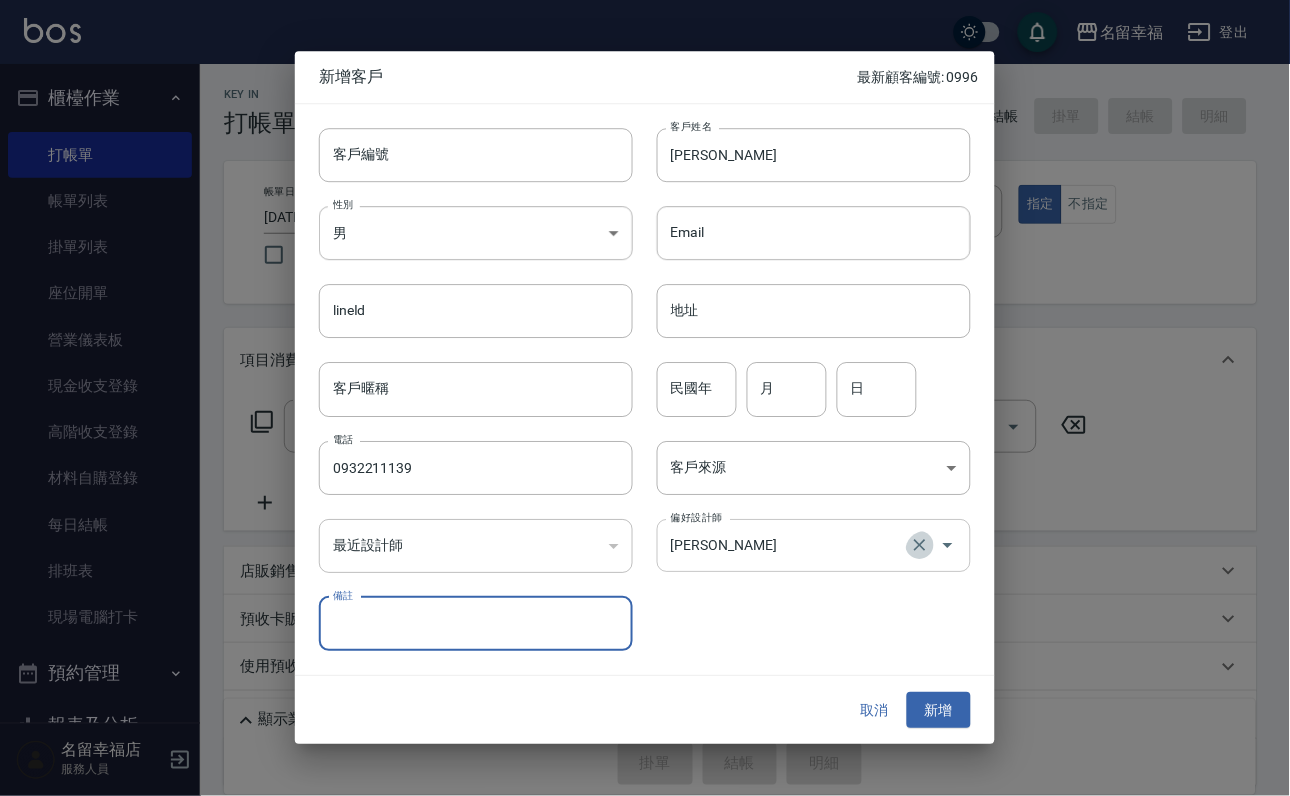 click 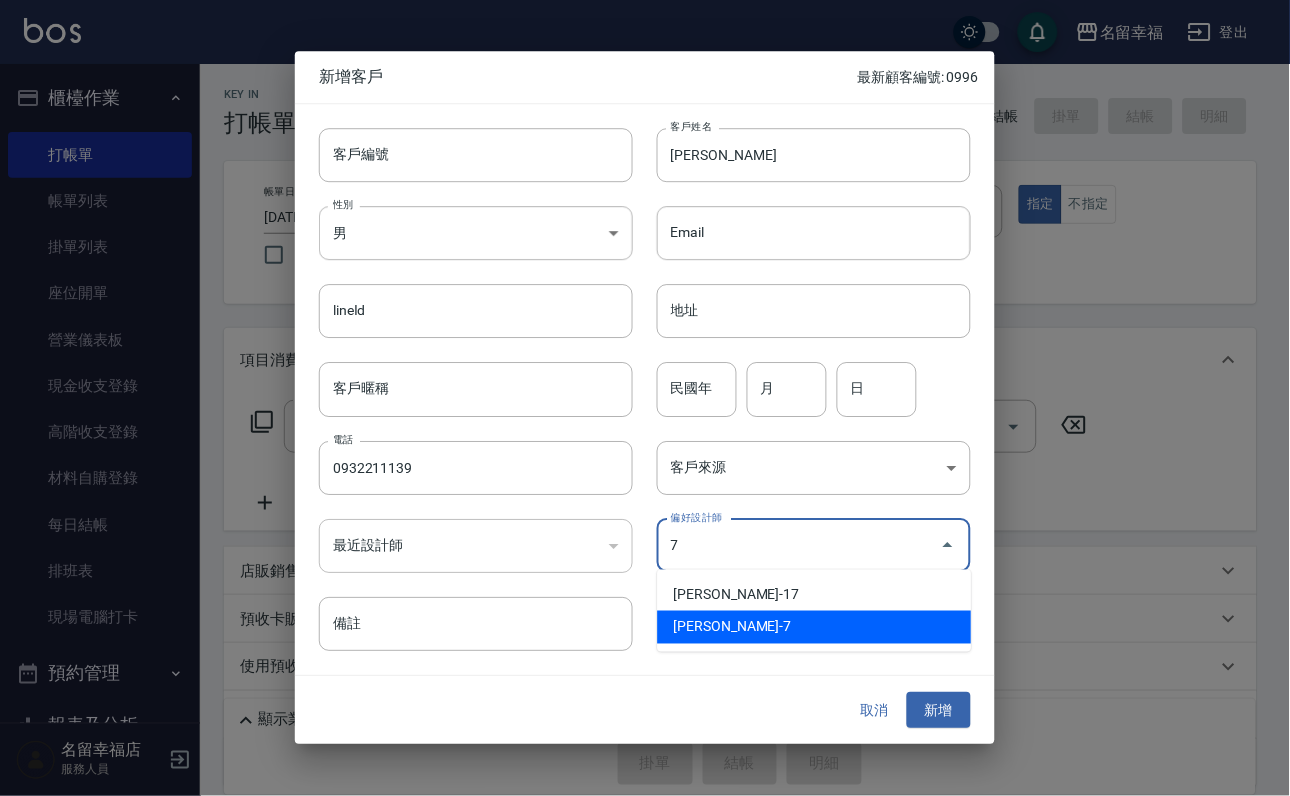 type on "張家瑜" 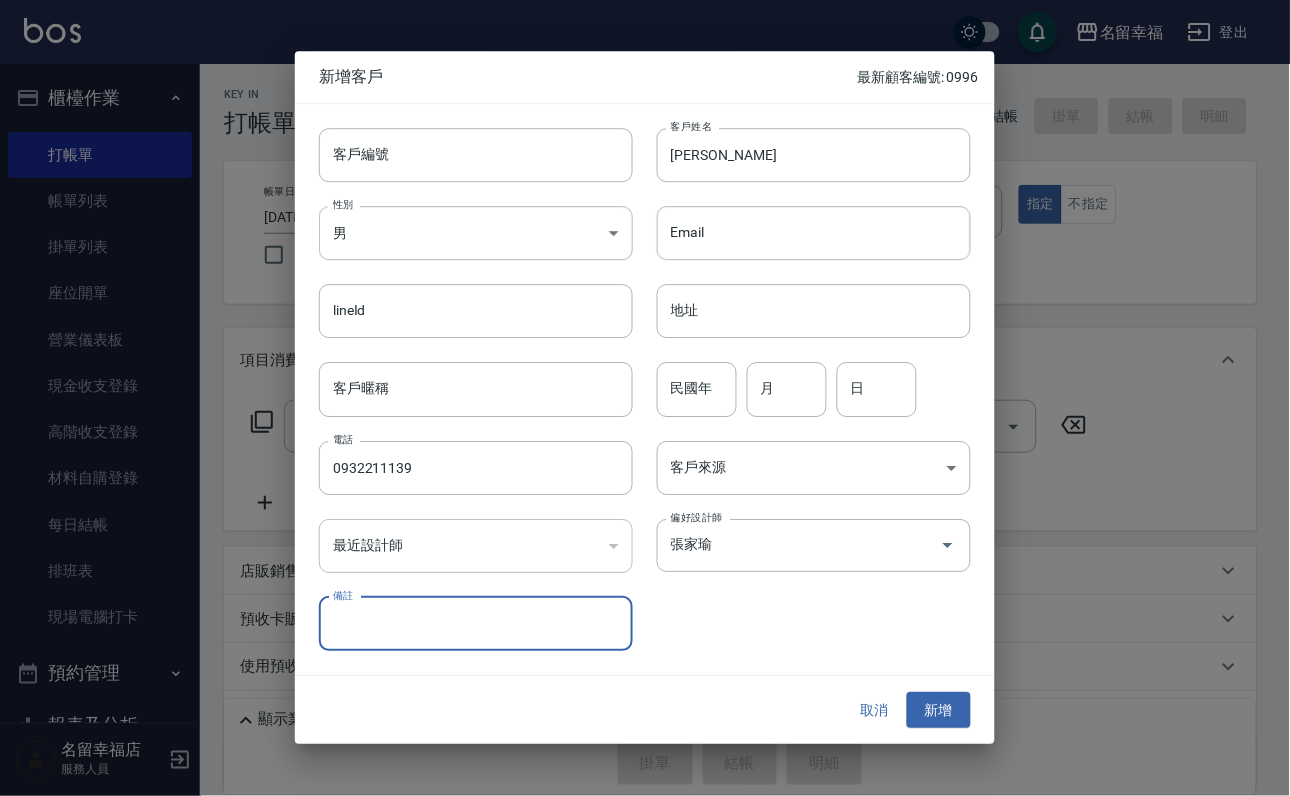 click on "新增" at bounding box center (939, 710) 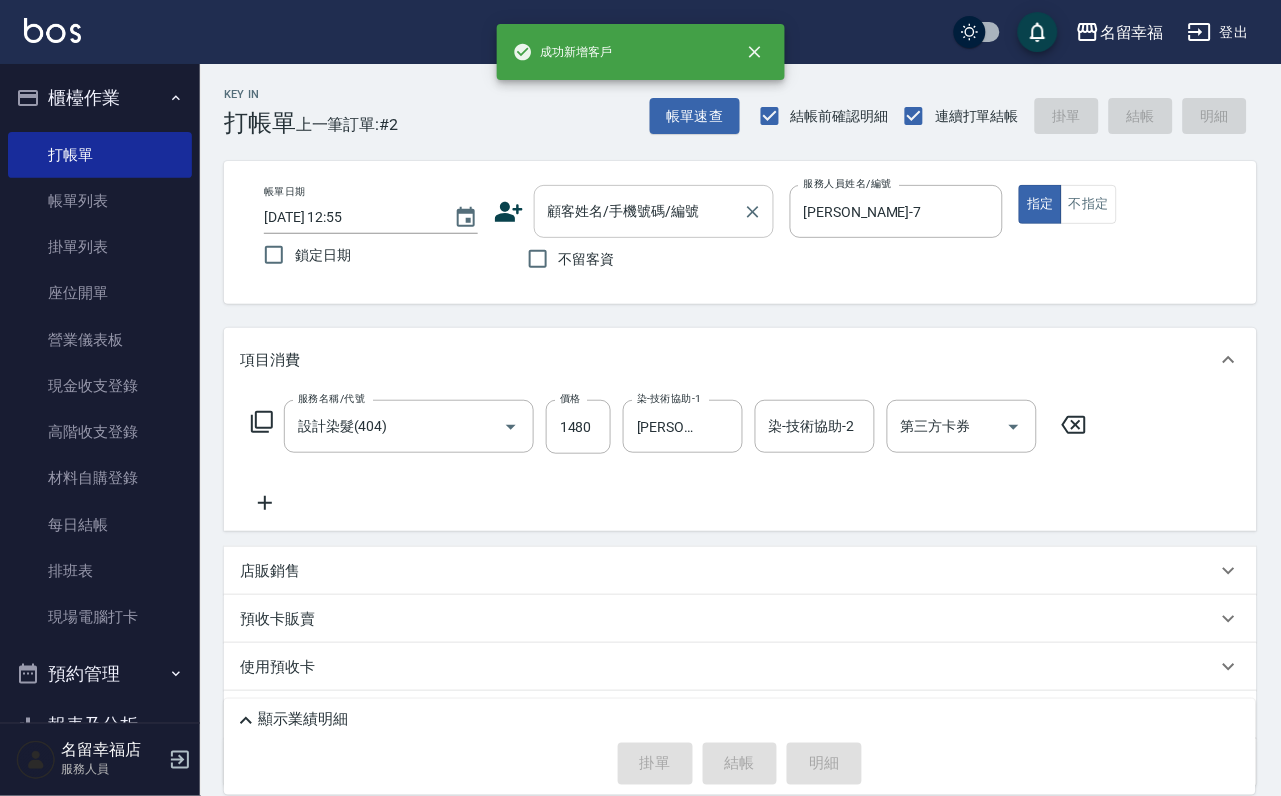 click on "顧客姓名/手機號碼/編號" at bounding box center (639, 211) 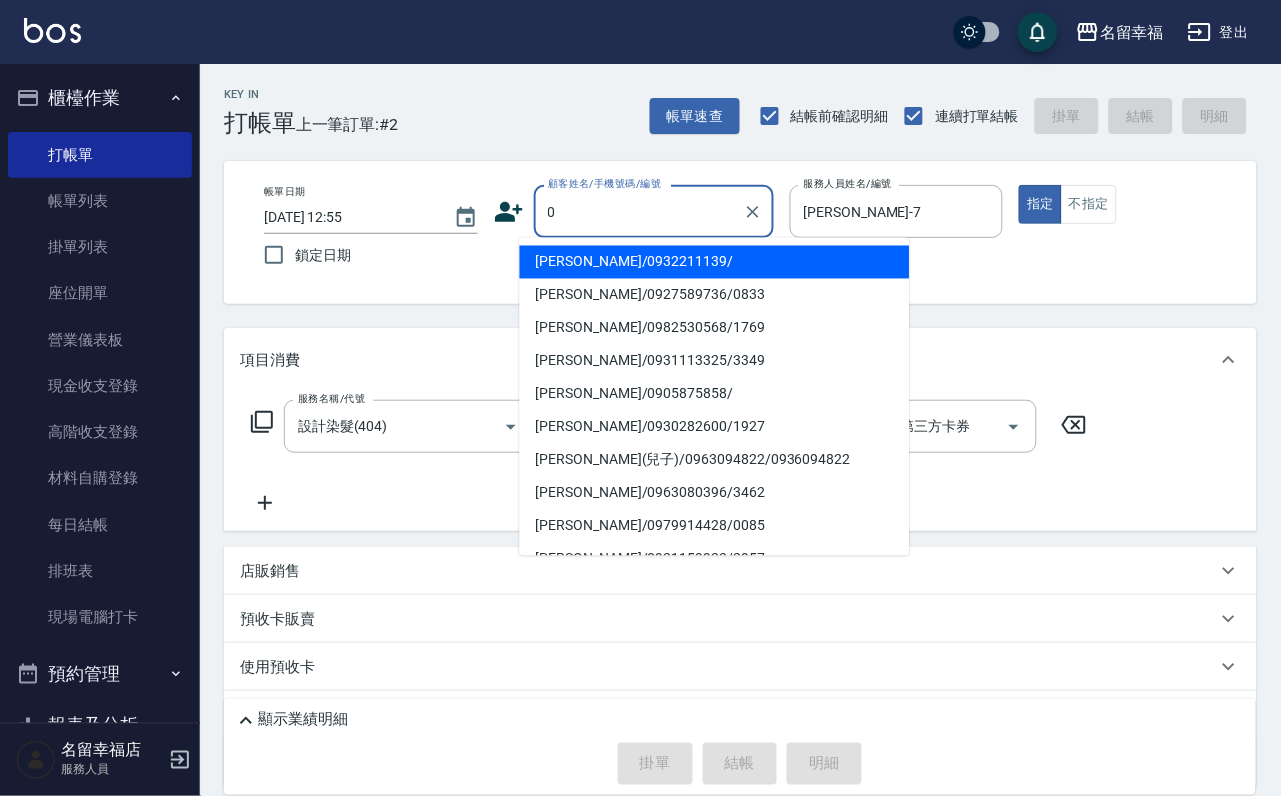 click on "[PERSON_NAME]/0932211139/" at bounding box center (715, 262) 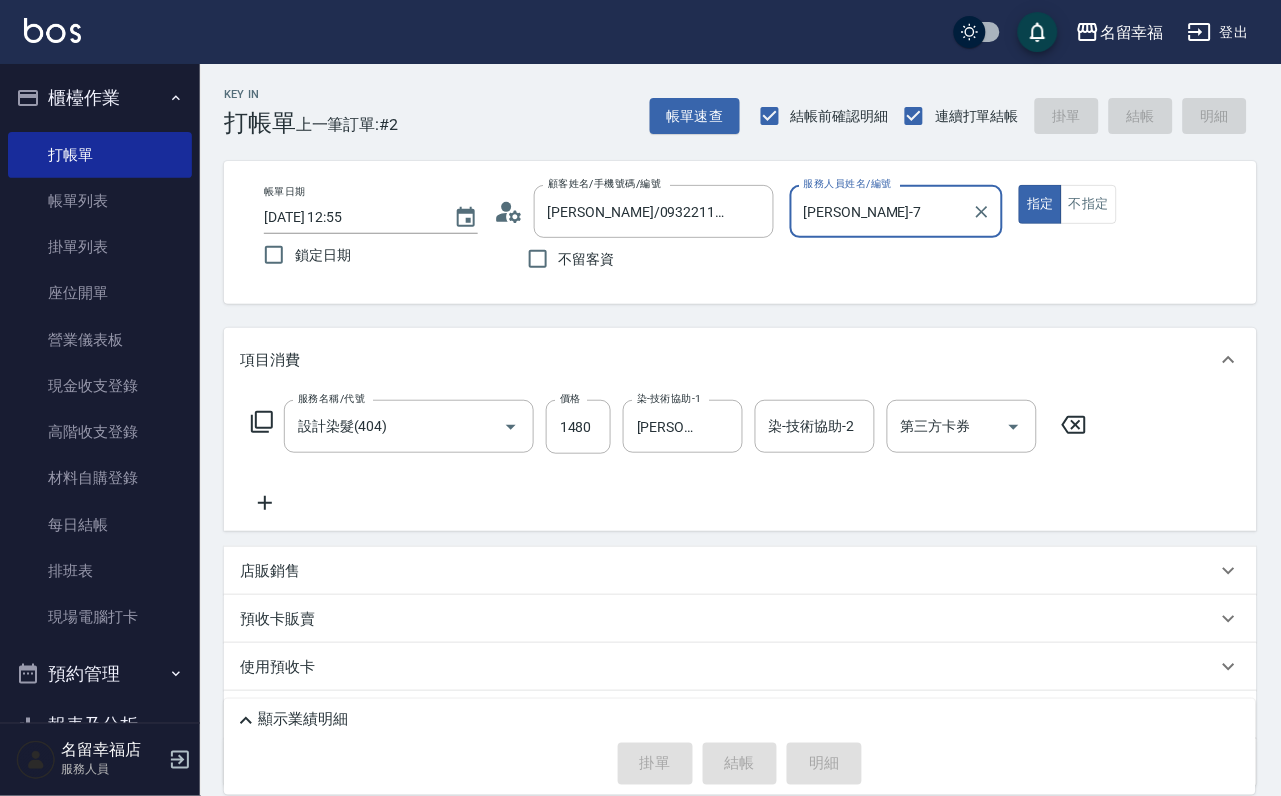 type on "[DATE] 13:14" 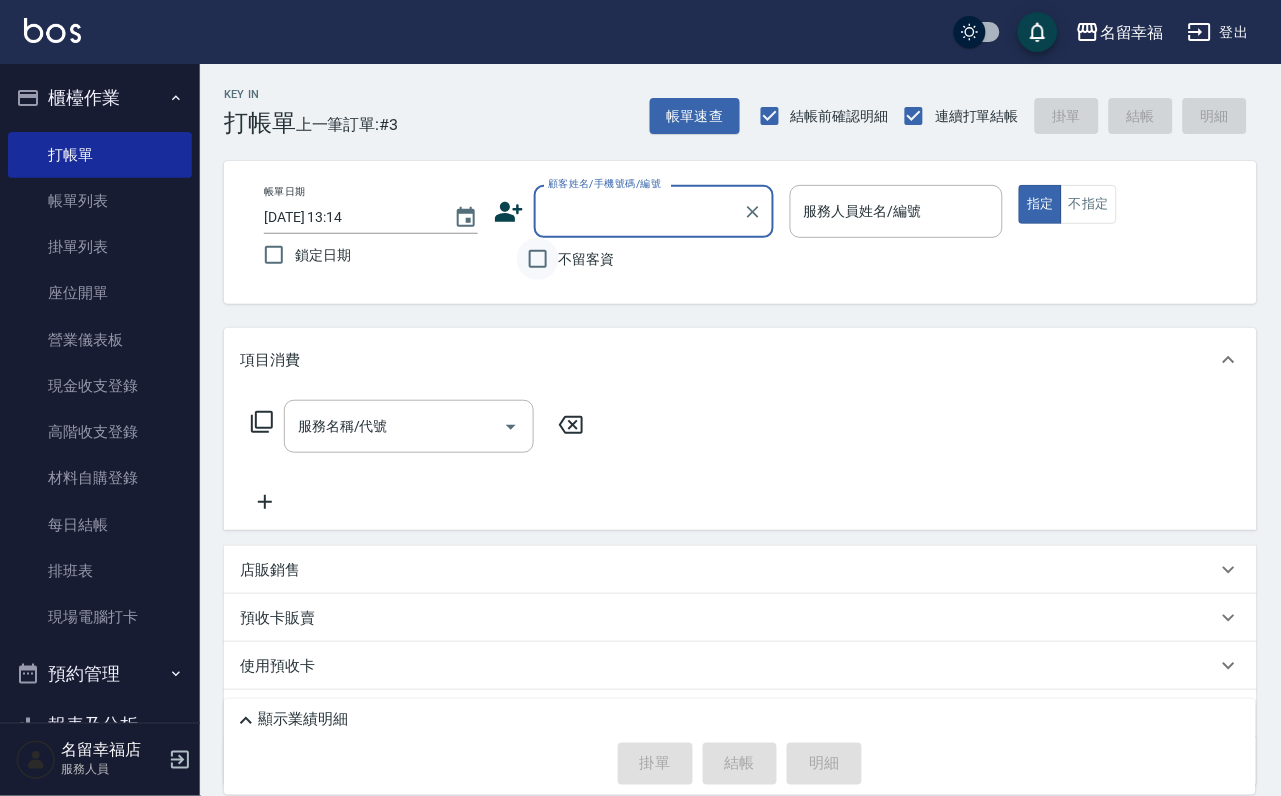 click on "不留客資" at bounding box center (538, 259) 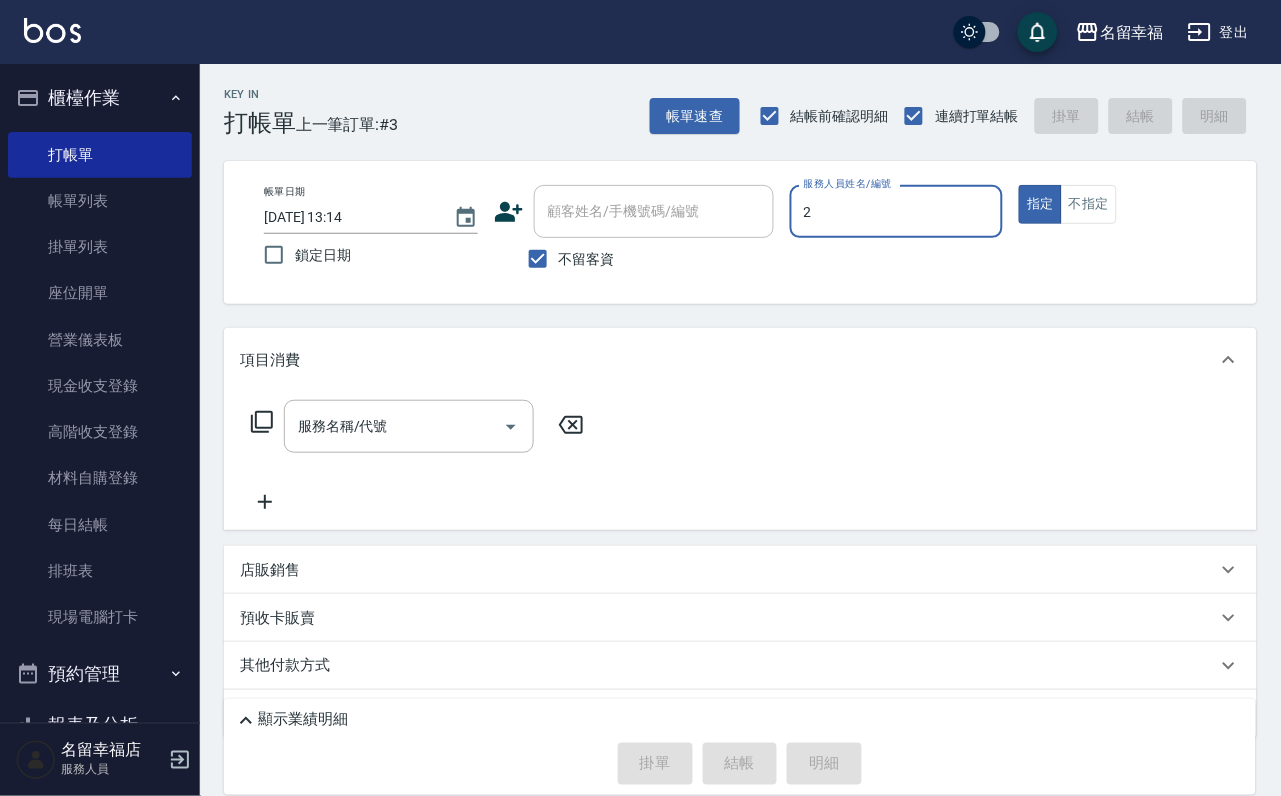 type on "[PERSON_NAME]-2" 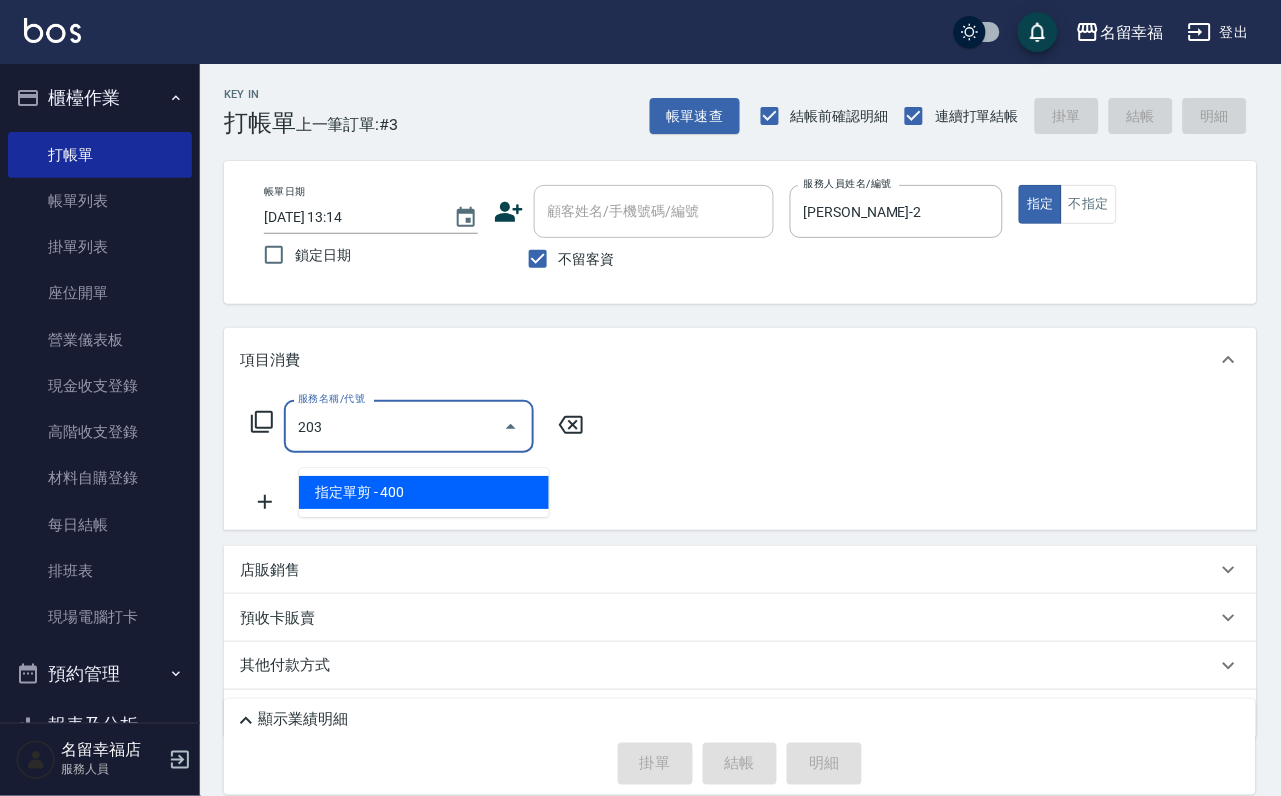 type on "指定單剪(203)" 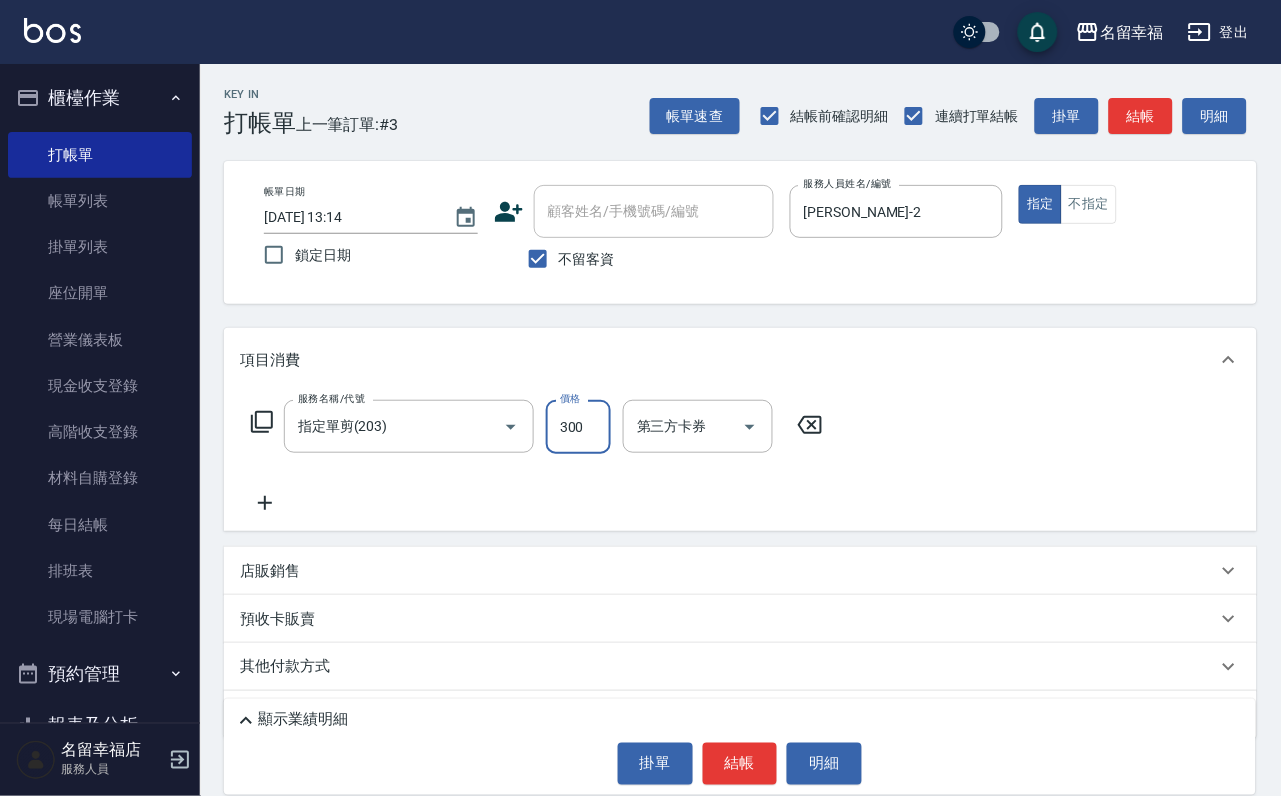 type on "300" 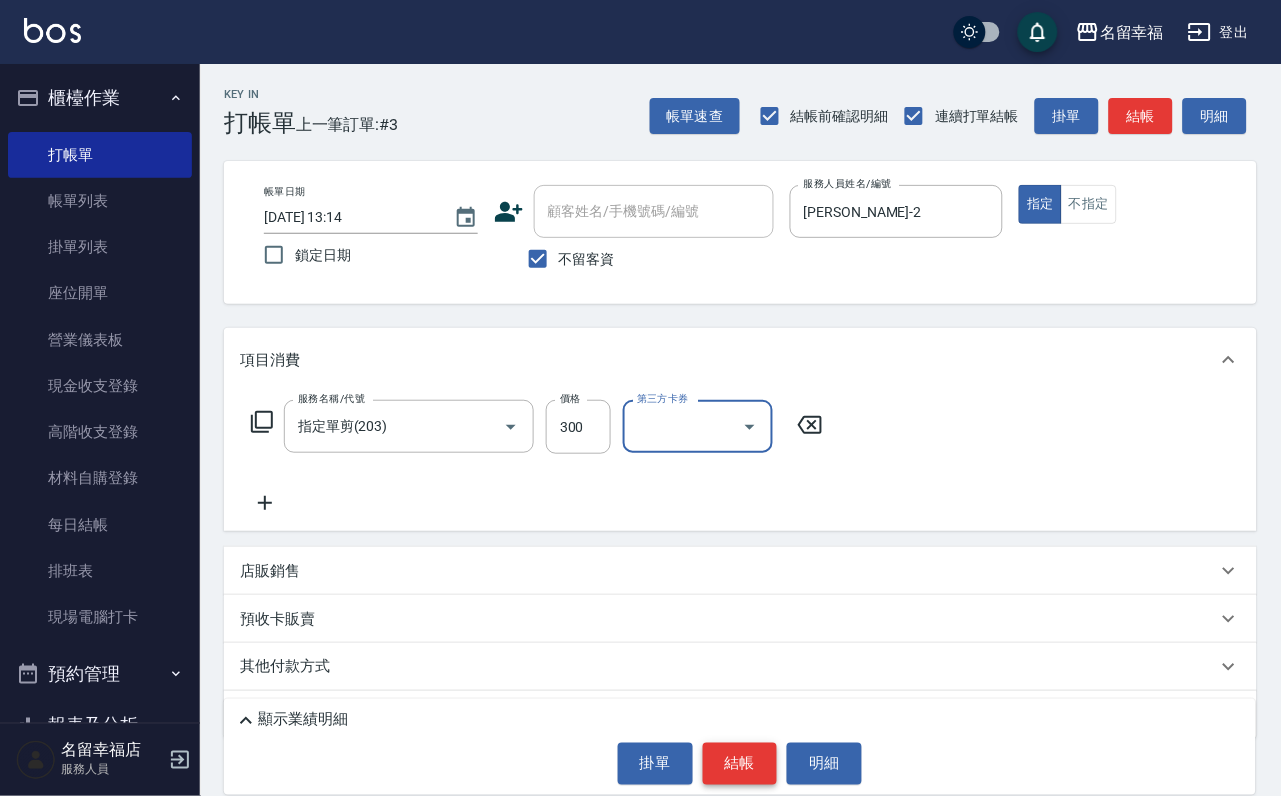 click on "結帳" at bounding box center [740, 764] 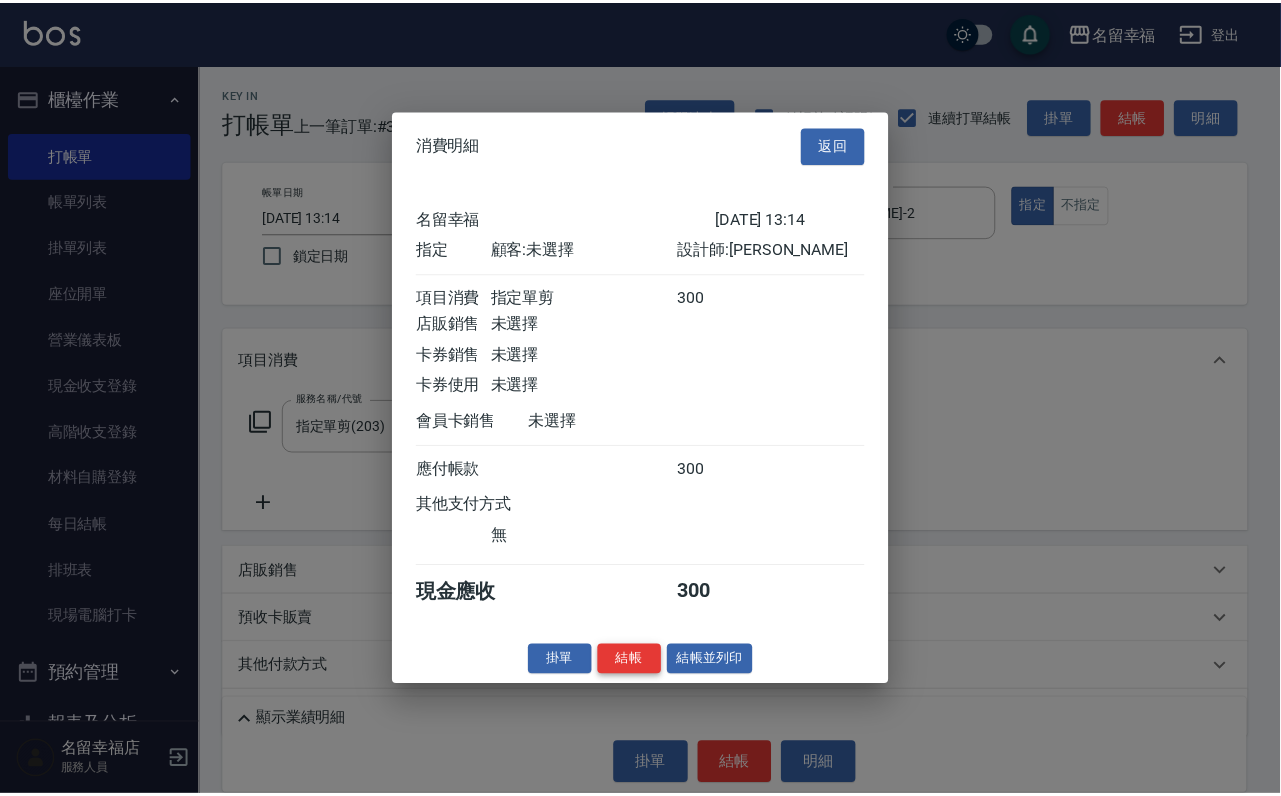 scroll, scrollTop: 247, scrollLeft: 0, axis: vertical 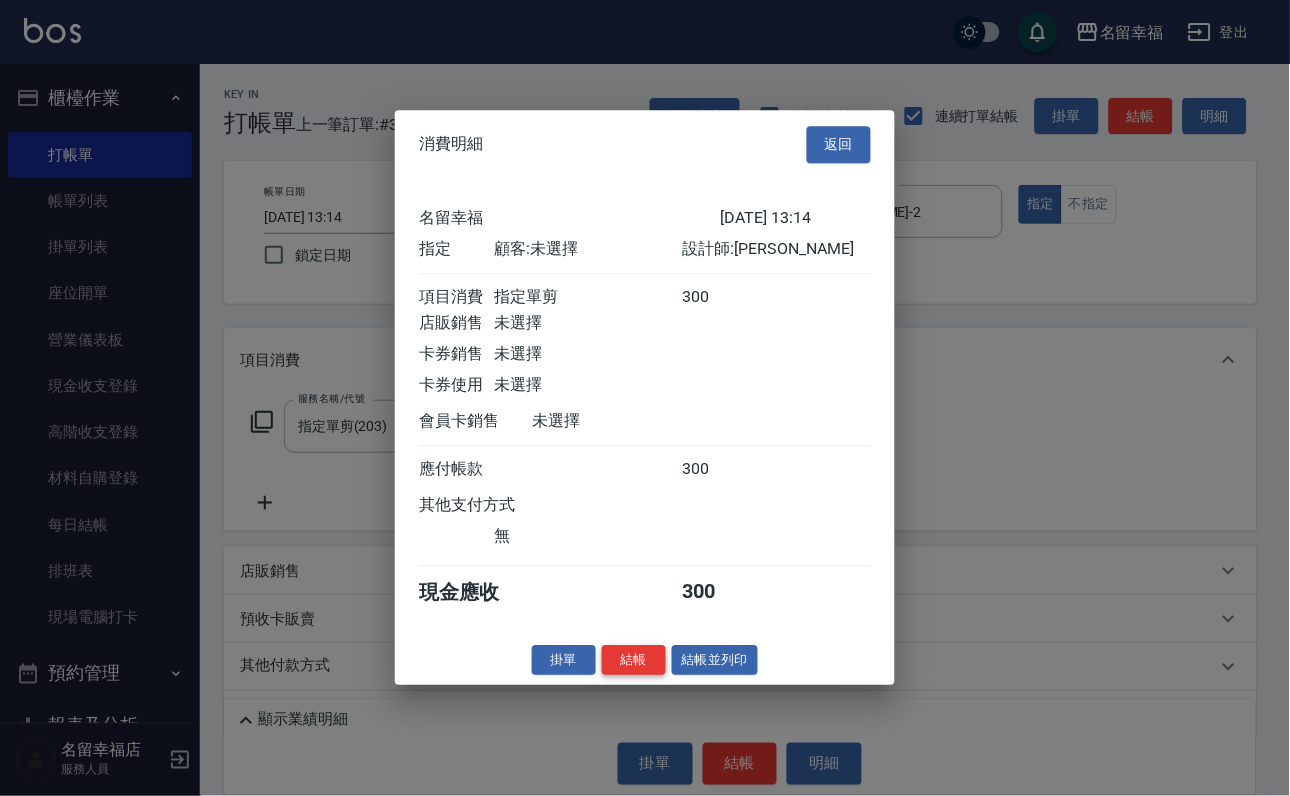 click on "結帳" at bounding box center (634, 660) 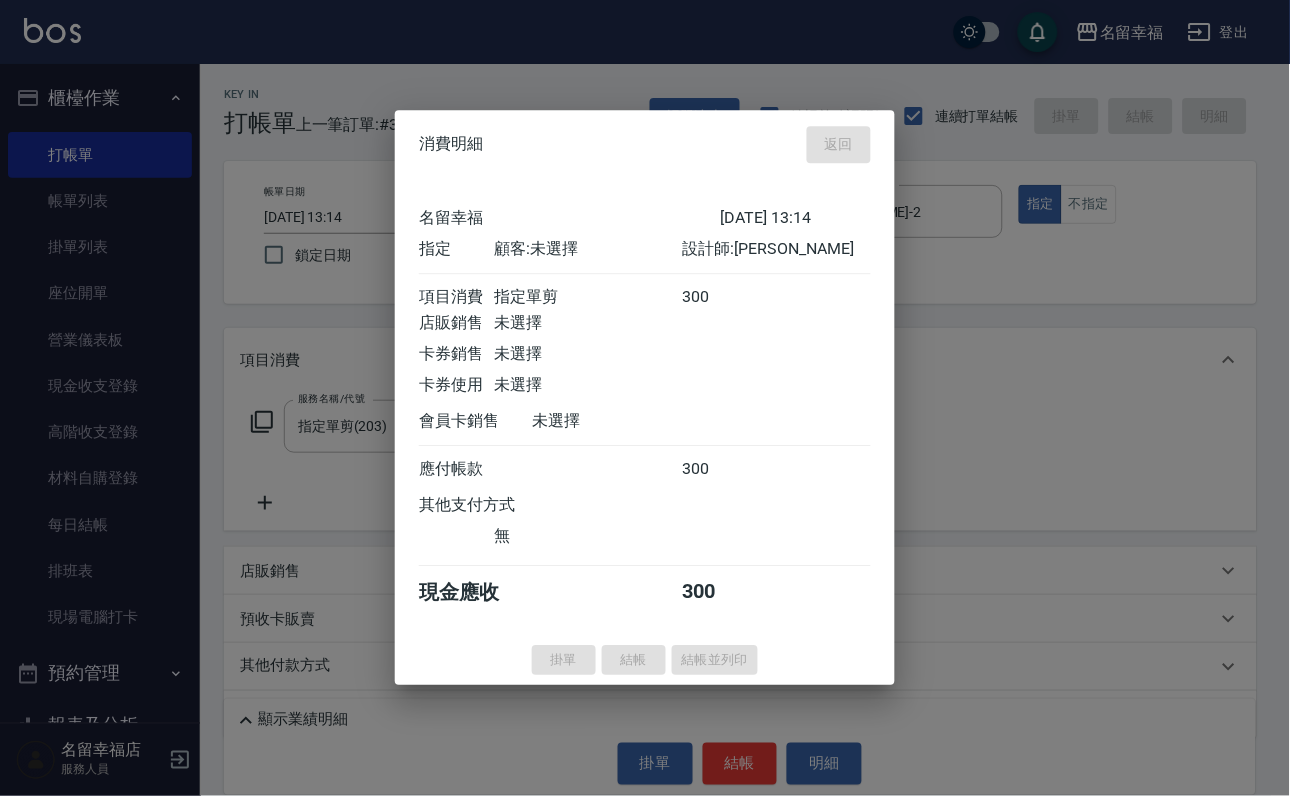 type on "[DATE] 13:25" 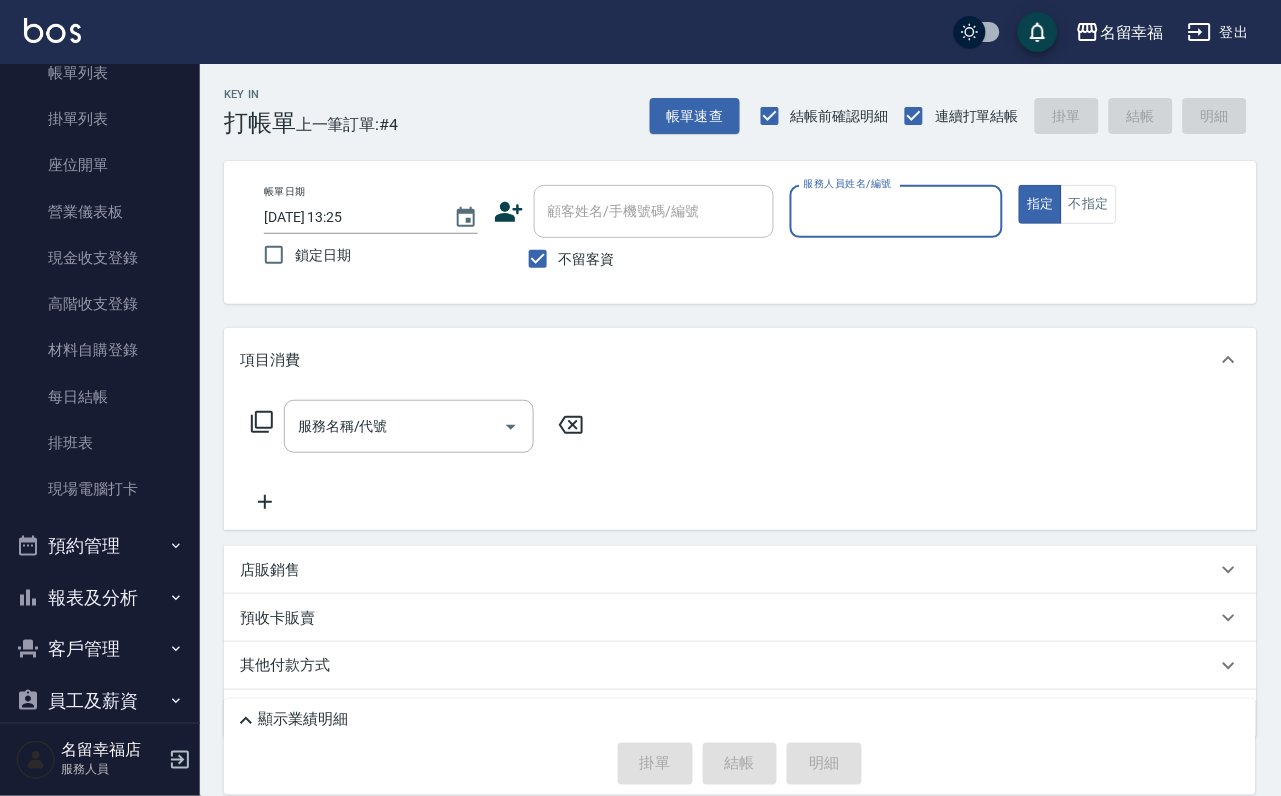 scroll, scrollTop: 229, scrollLeft: 0, axis: vertical 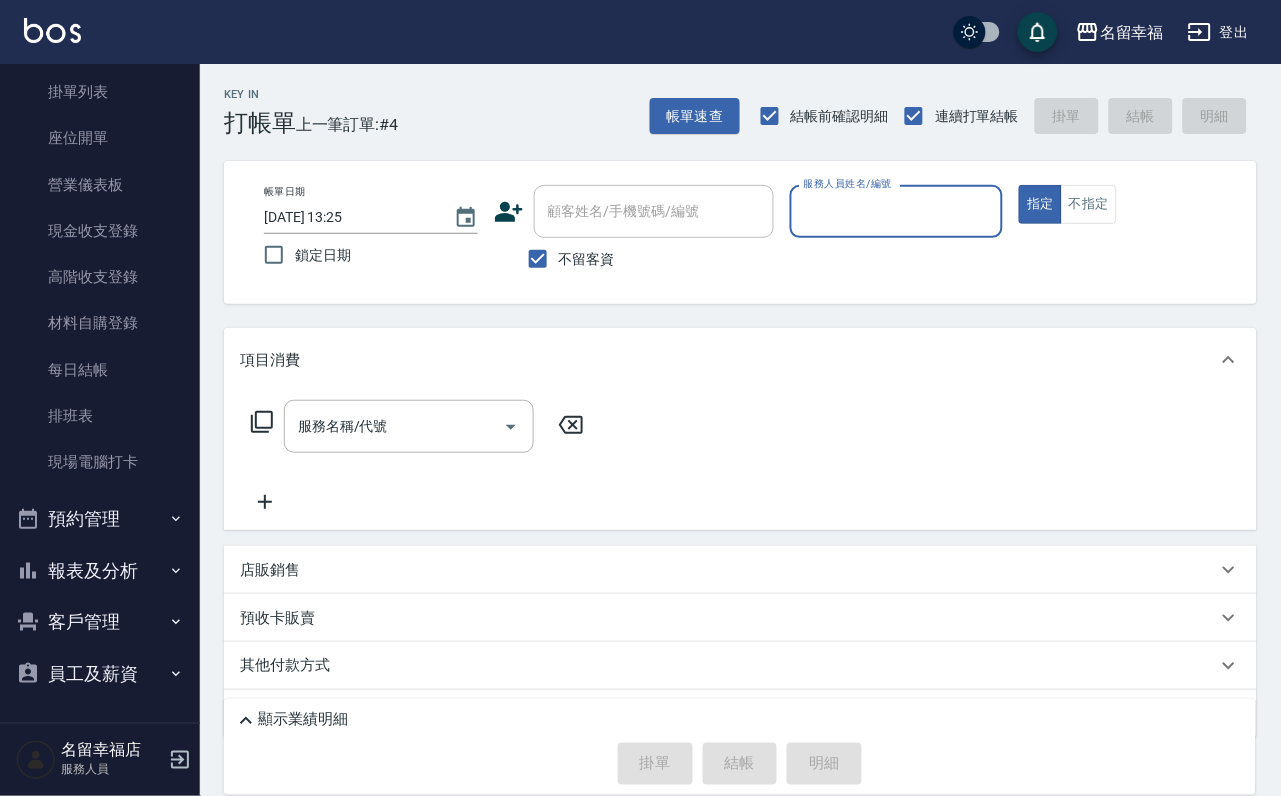 click on "預約管理" at bounding box center (100, 519) 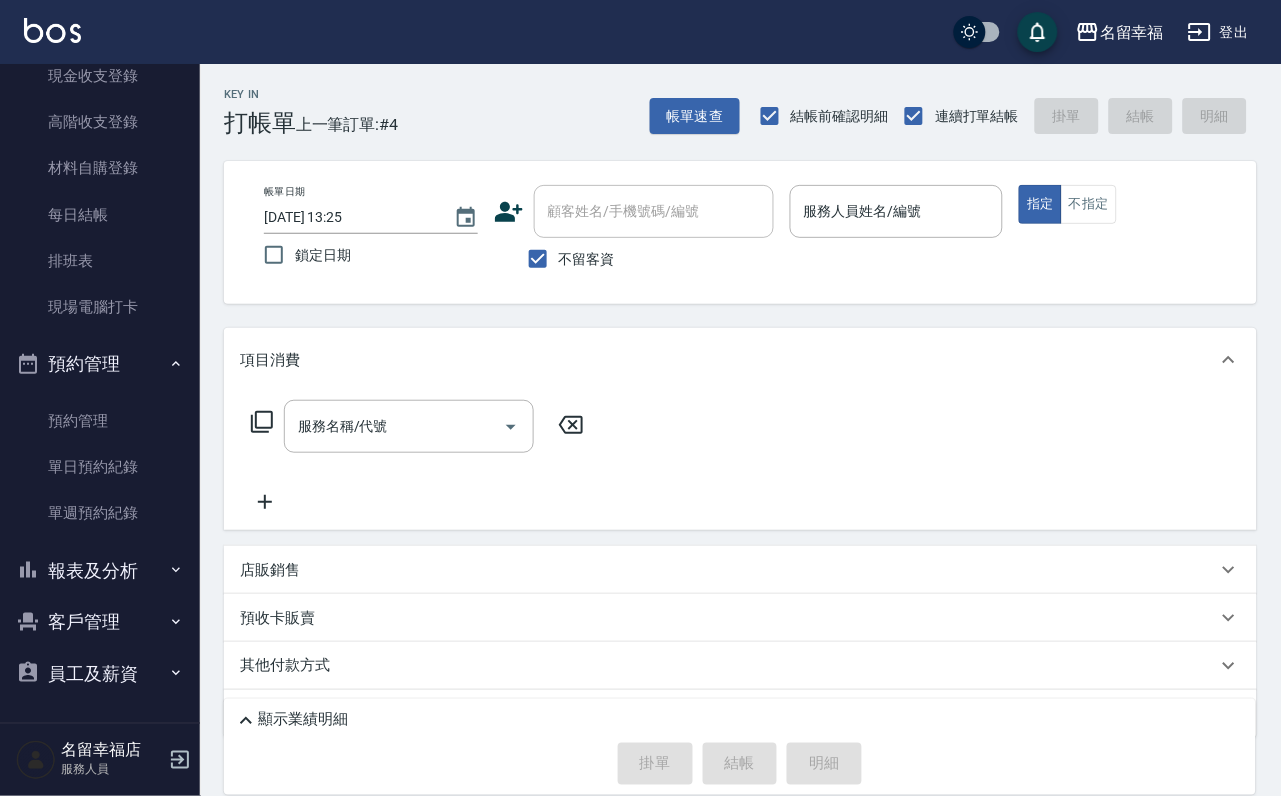 click on "報表及分析" at bounding box center [100, 571] 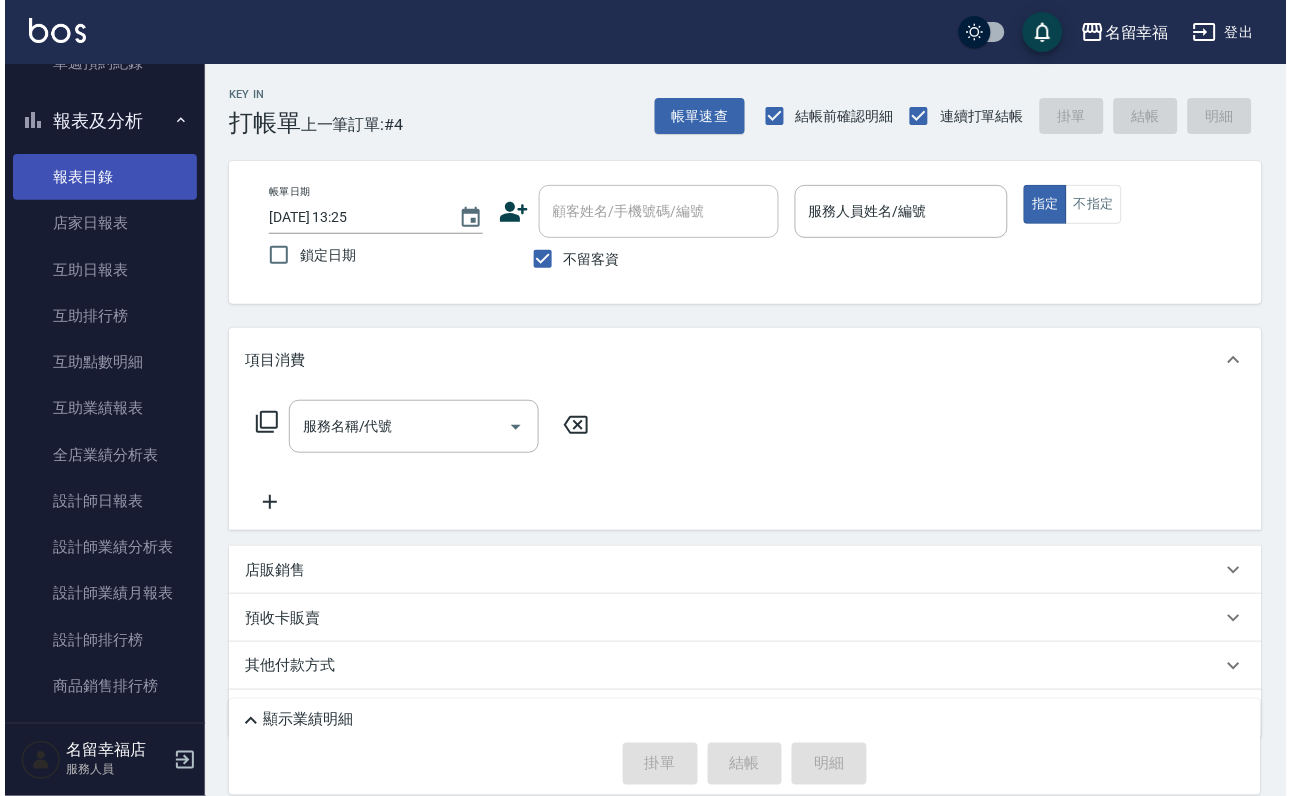 scroll, scrollTop: 1144, scrollLeft: 0, axis: vertical 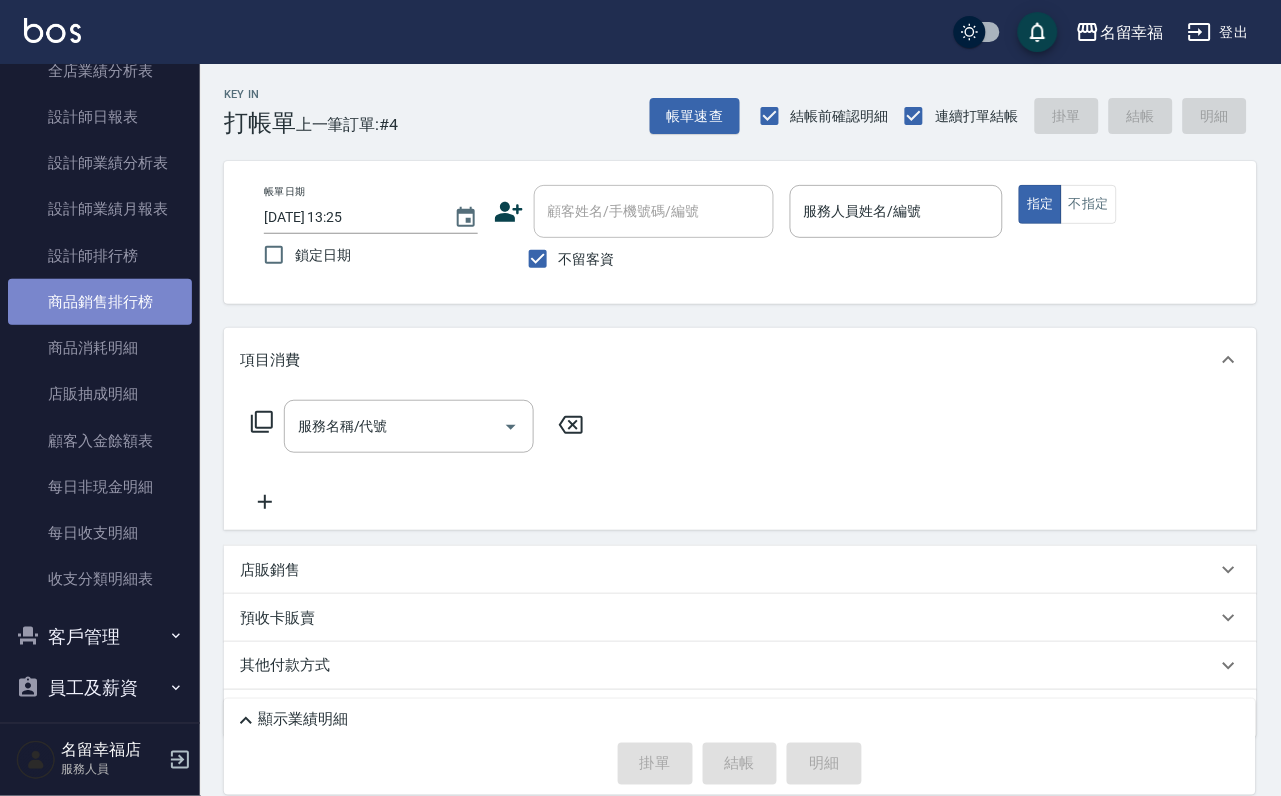 click on "商品銷售排行榜" at bounding box center [100, 302] 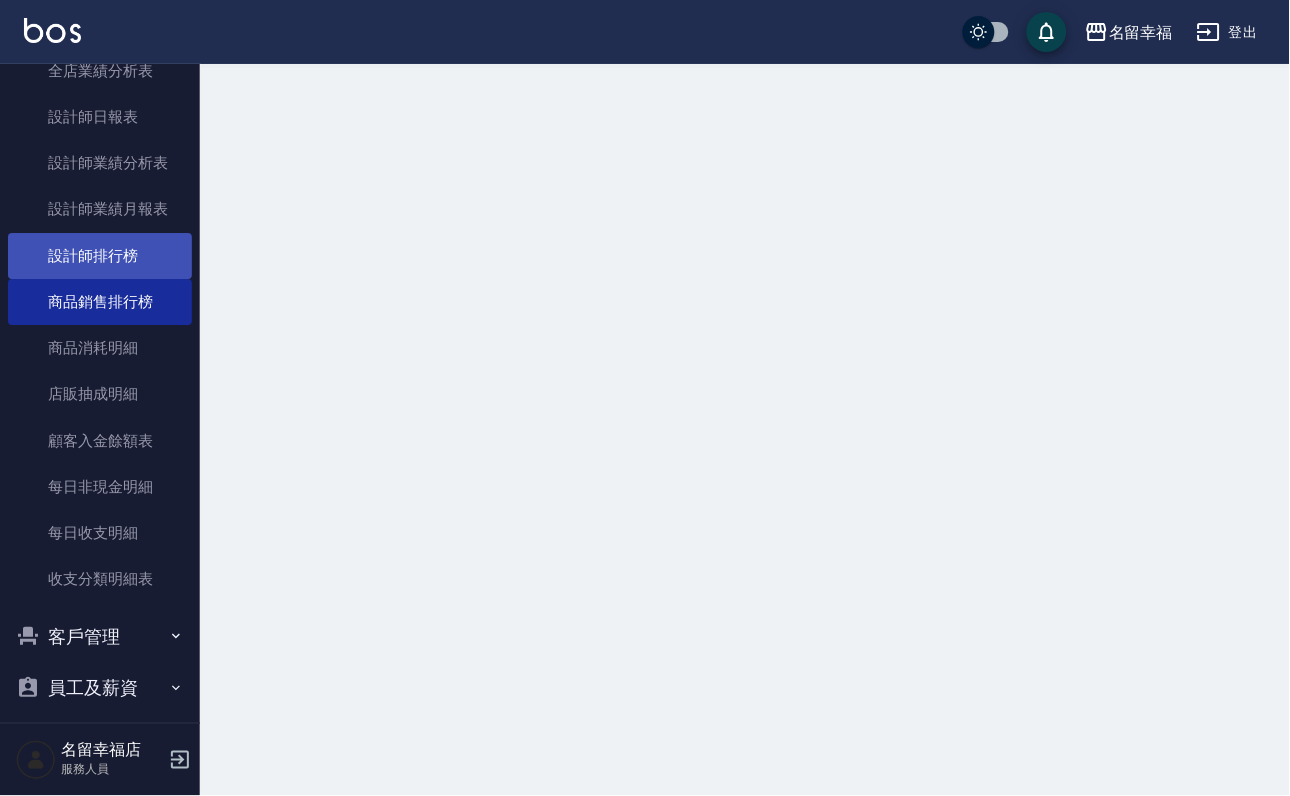 click on "設計師排行榜" at bounding box center [100, 256] 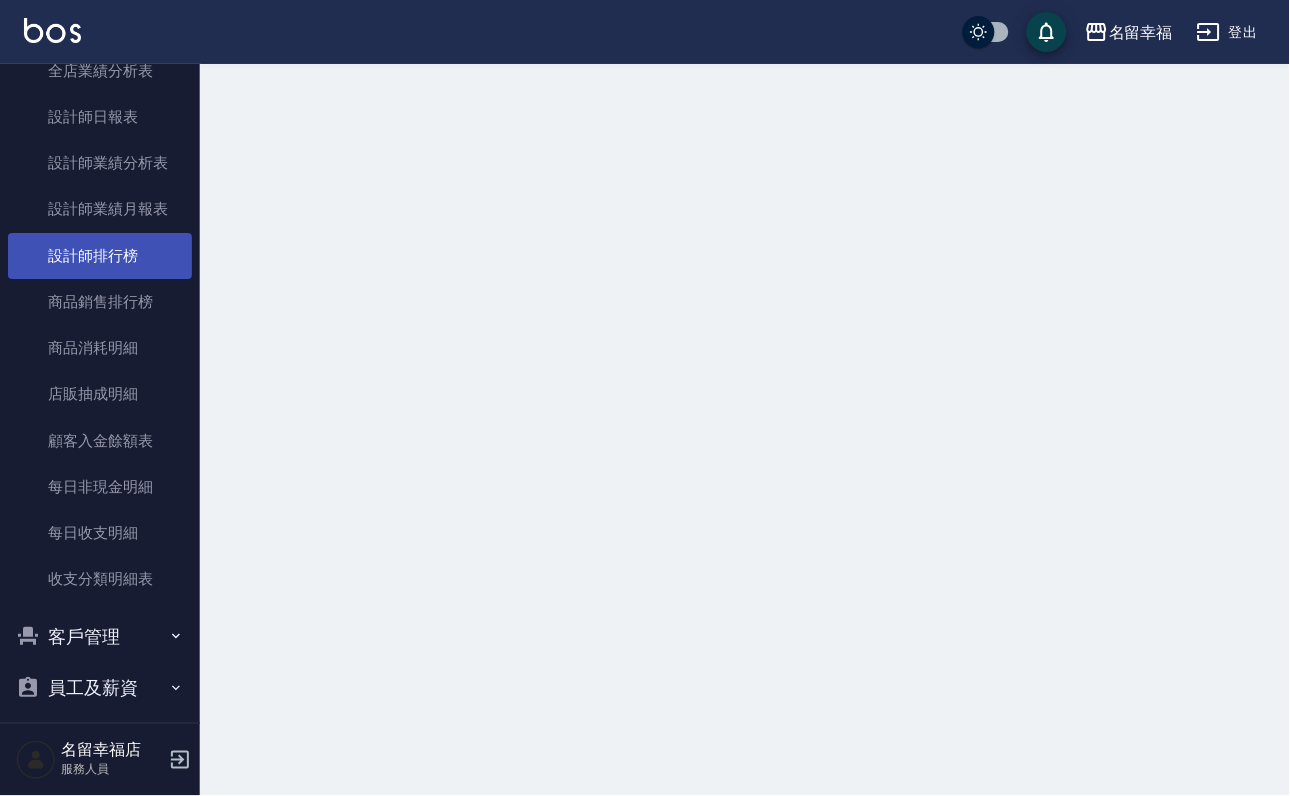click on "設計師排行榜" at bounding box center [100, 256] 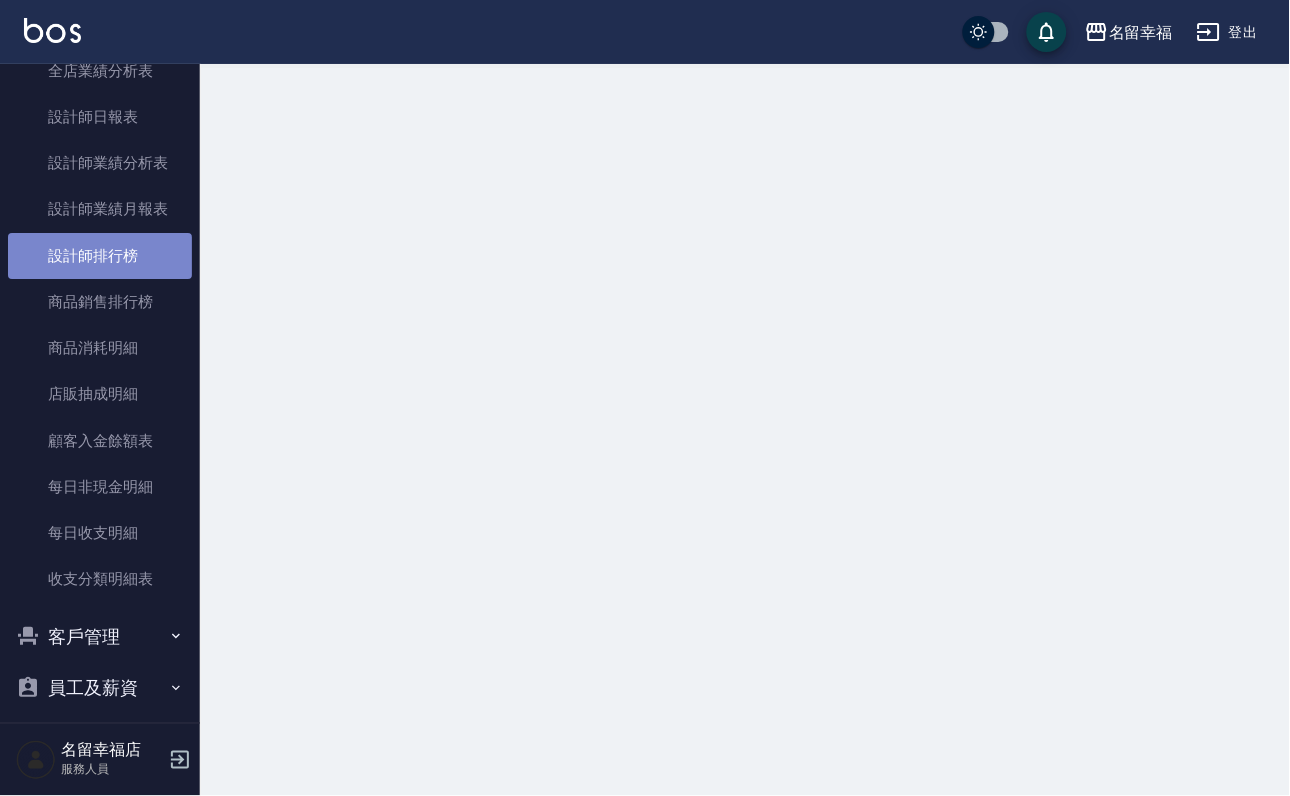 click on "設計師排行榜" at bounding box center [100, 256] 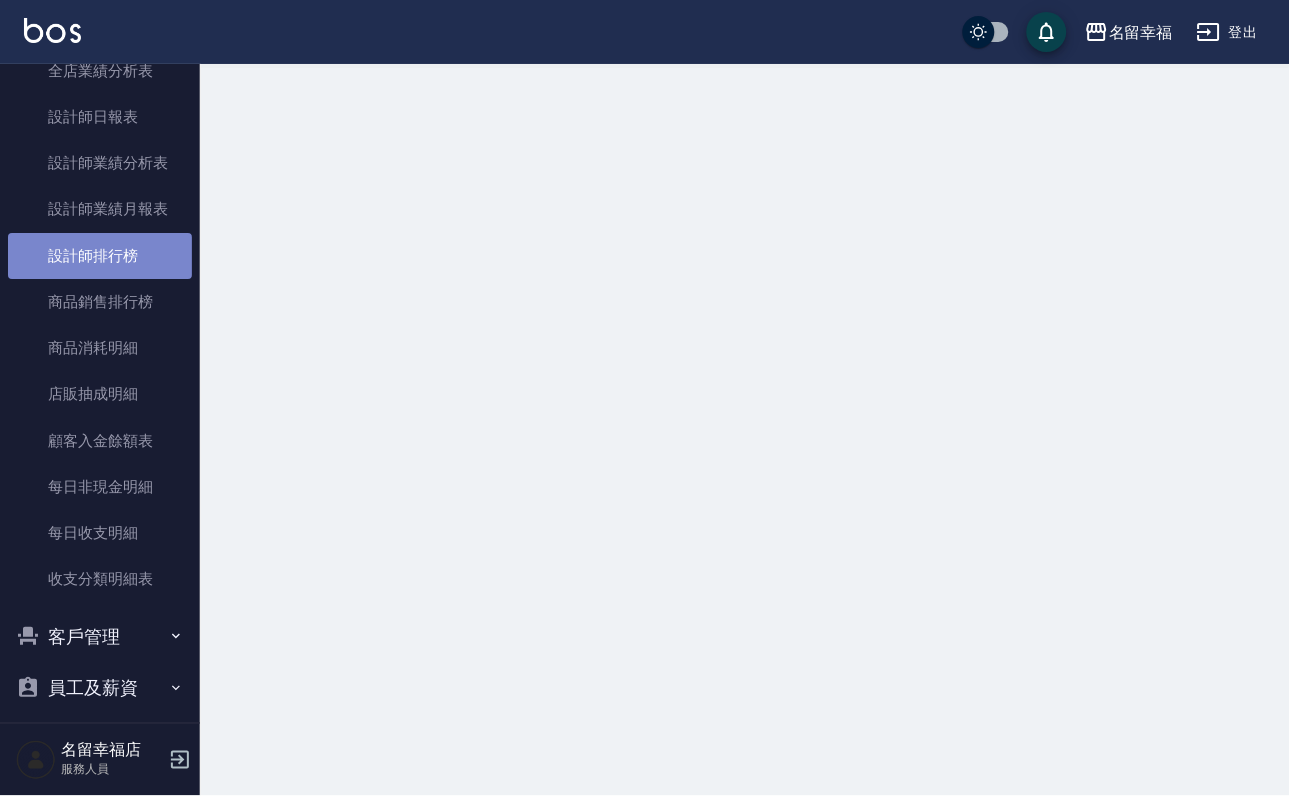 click on "設計師排行榜" at bounding box center (100, 256) 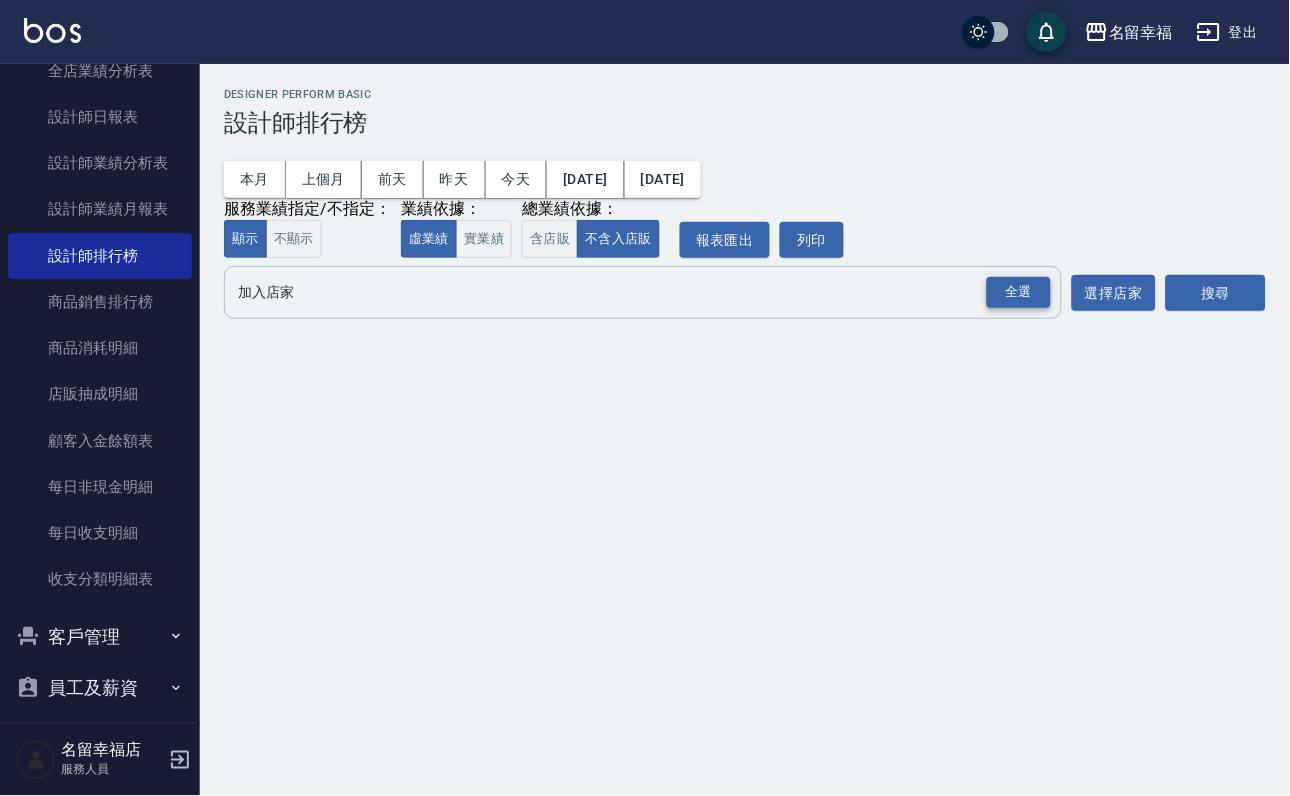click on "全選" at bounding box center [1019, 292] 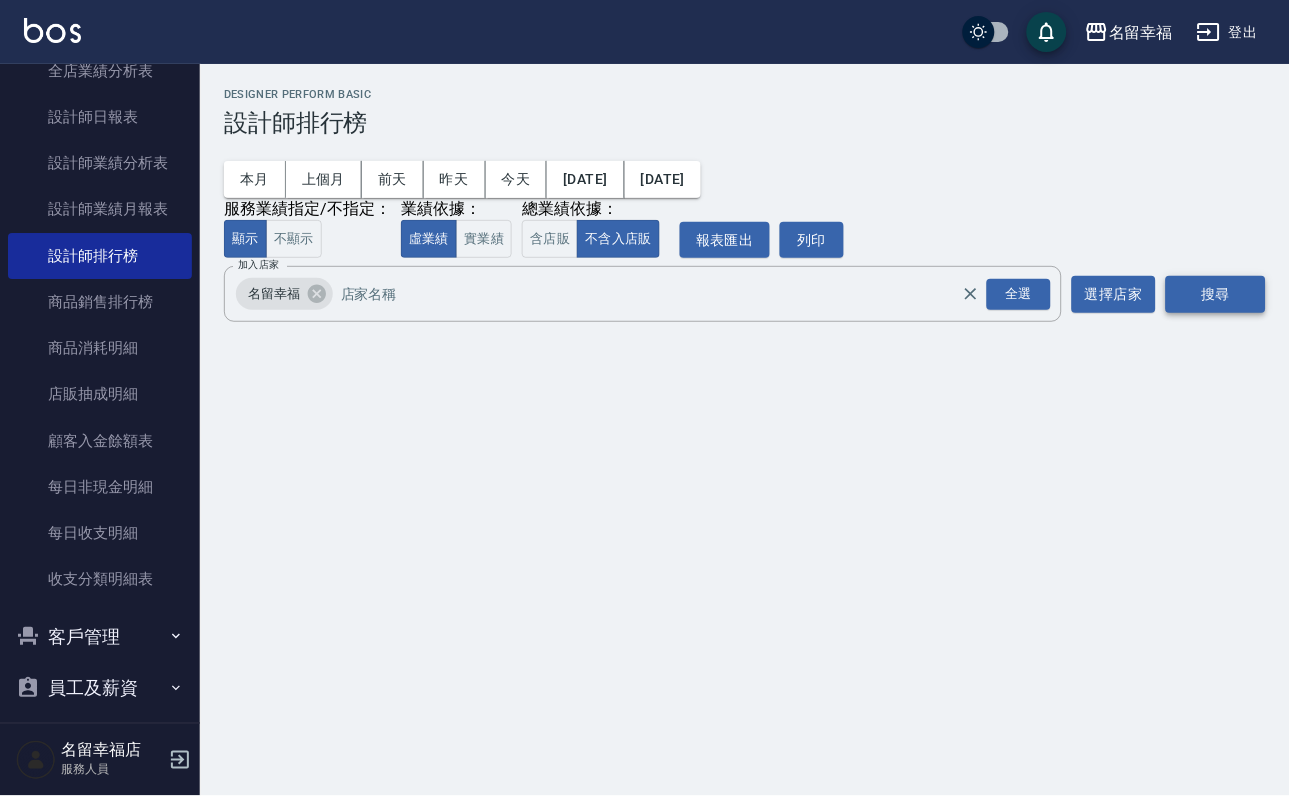 click on "搜尋" at bounding box center [1216, 294] 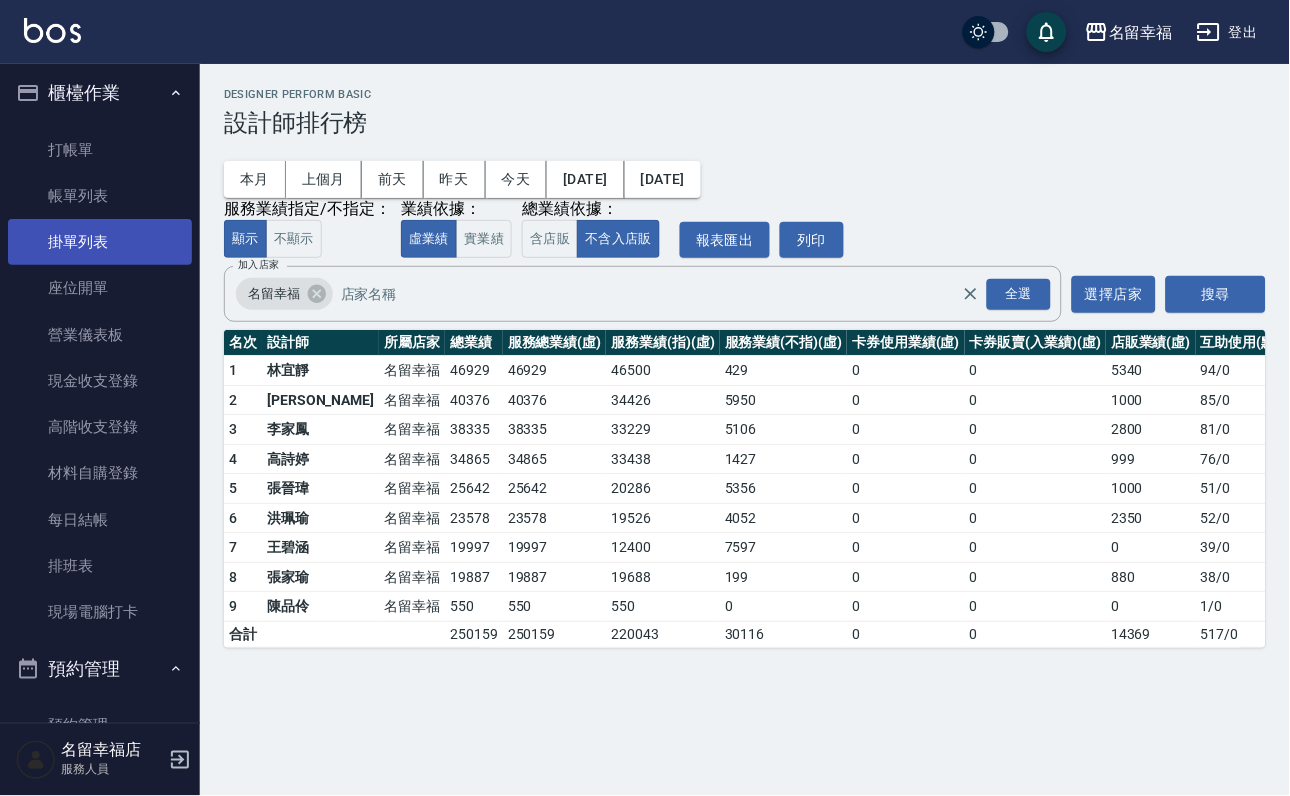 scroll, scrollTop: 0, scrollLeft: 0, axis: both 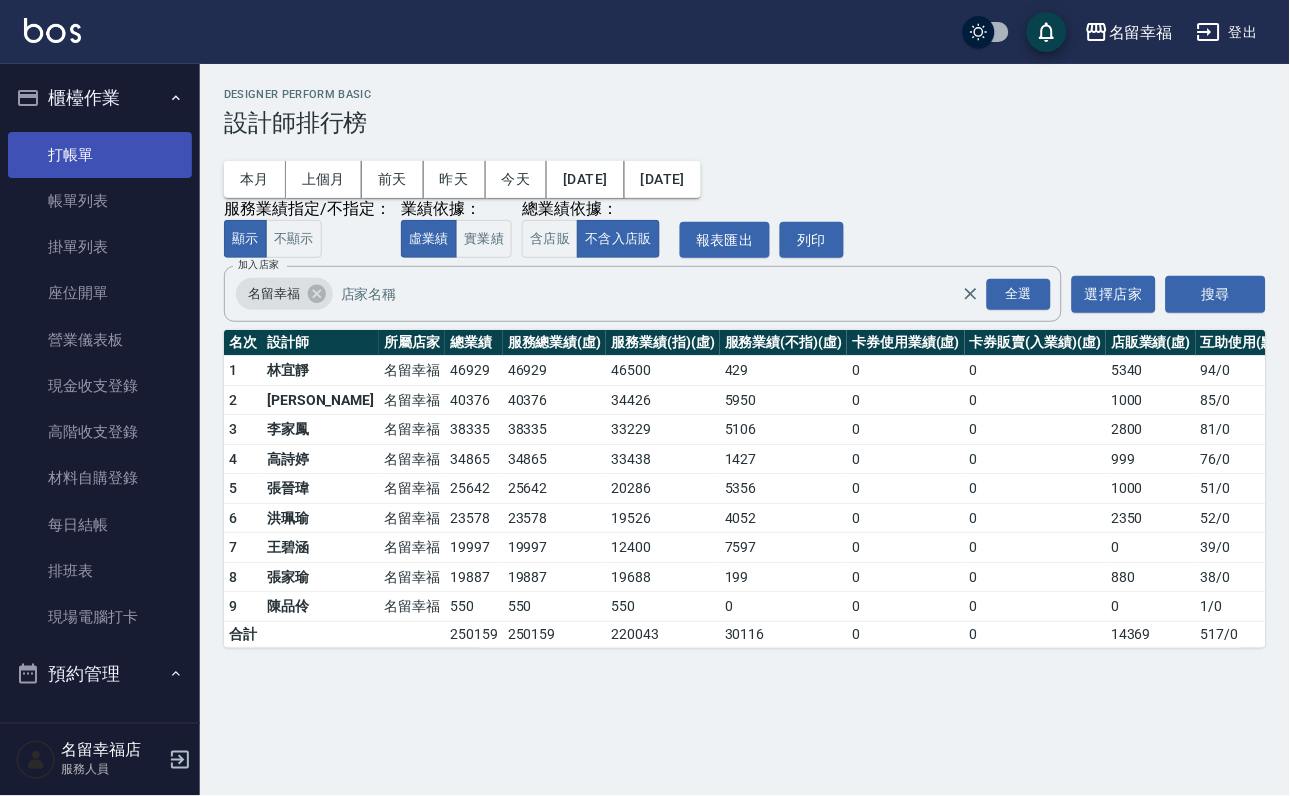click on "打帳單" at bounding box center (100, 155) 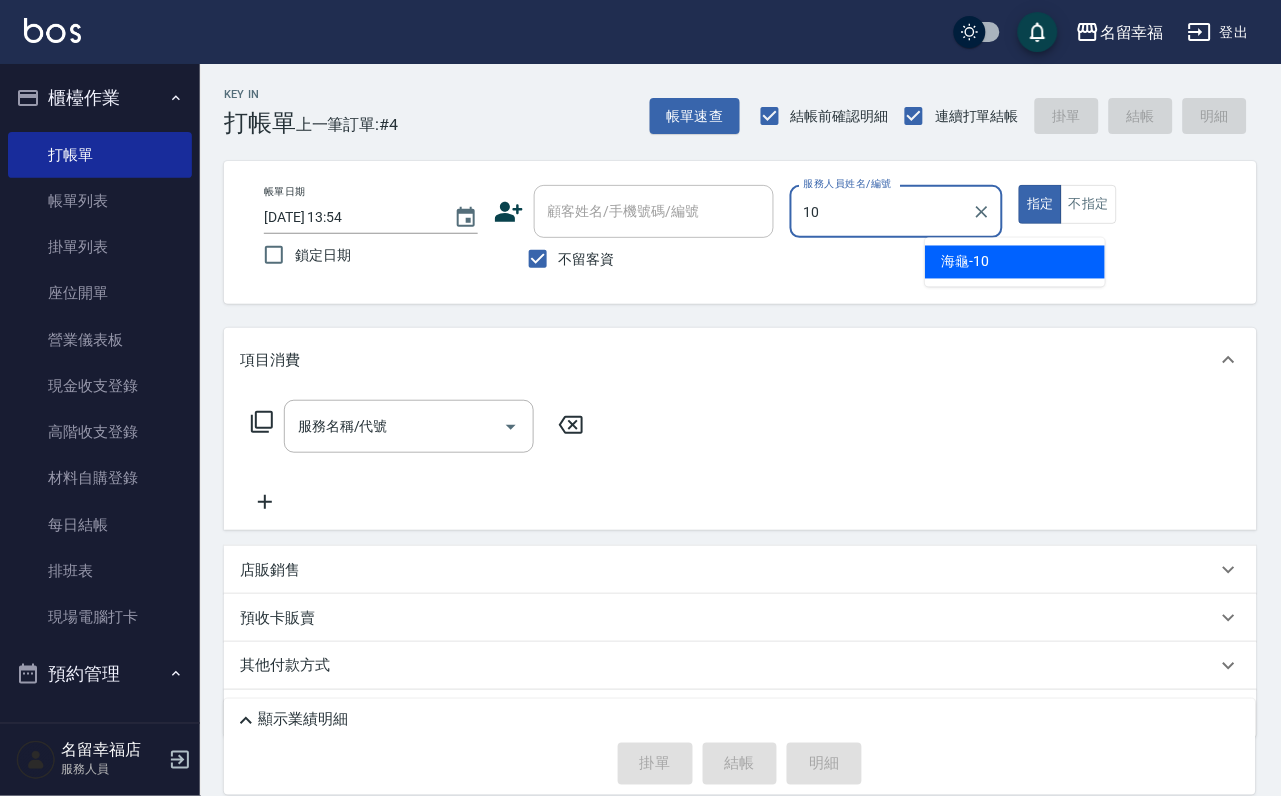 type on "海龜-10" 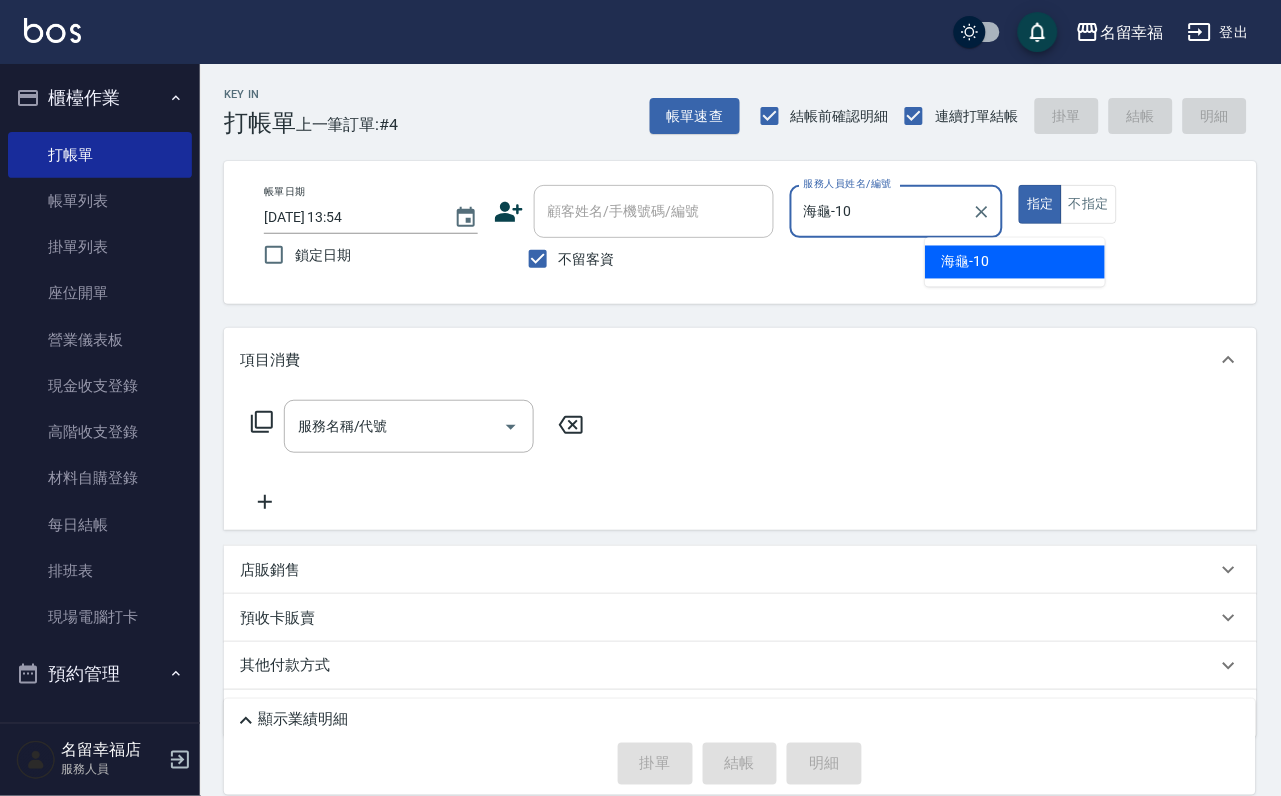 type on "true" 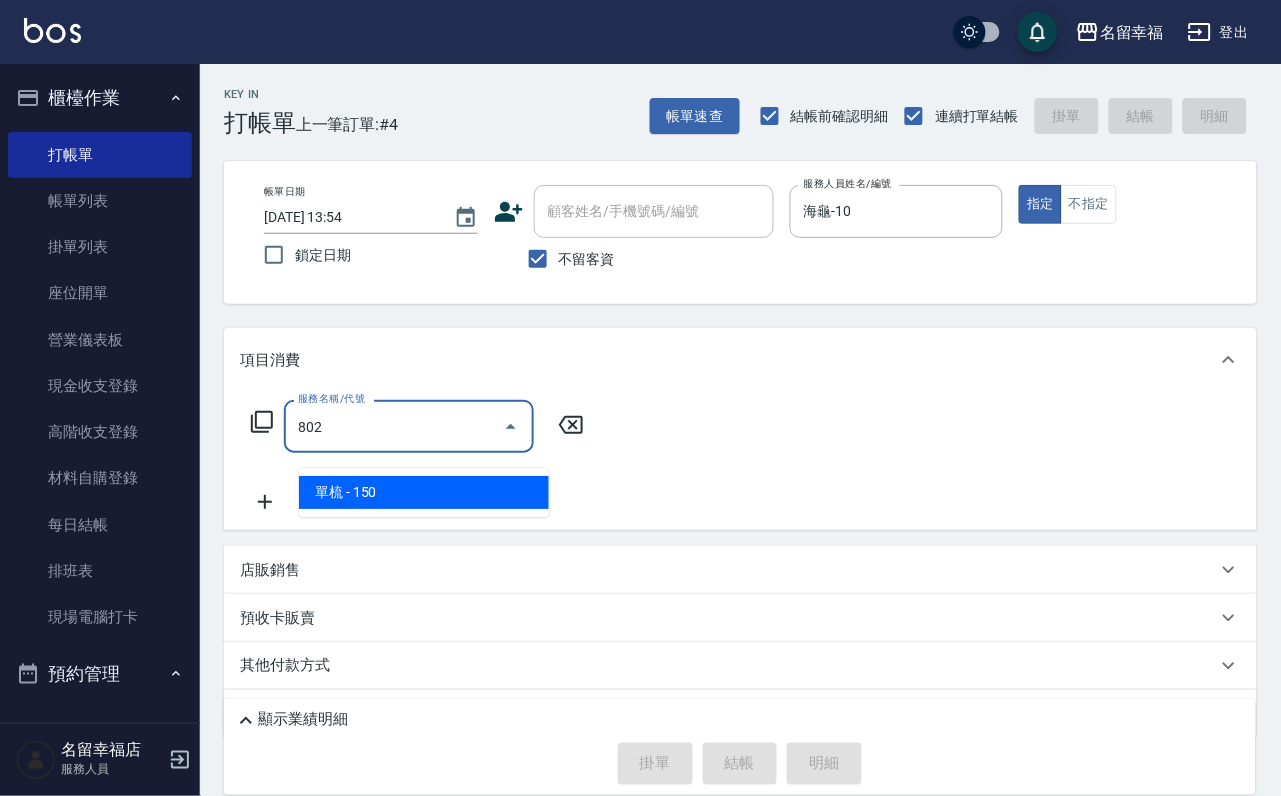 type on "單梳(802)" 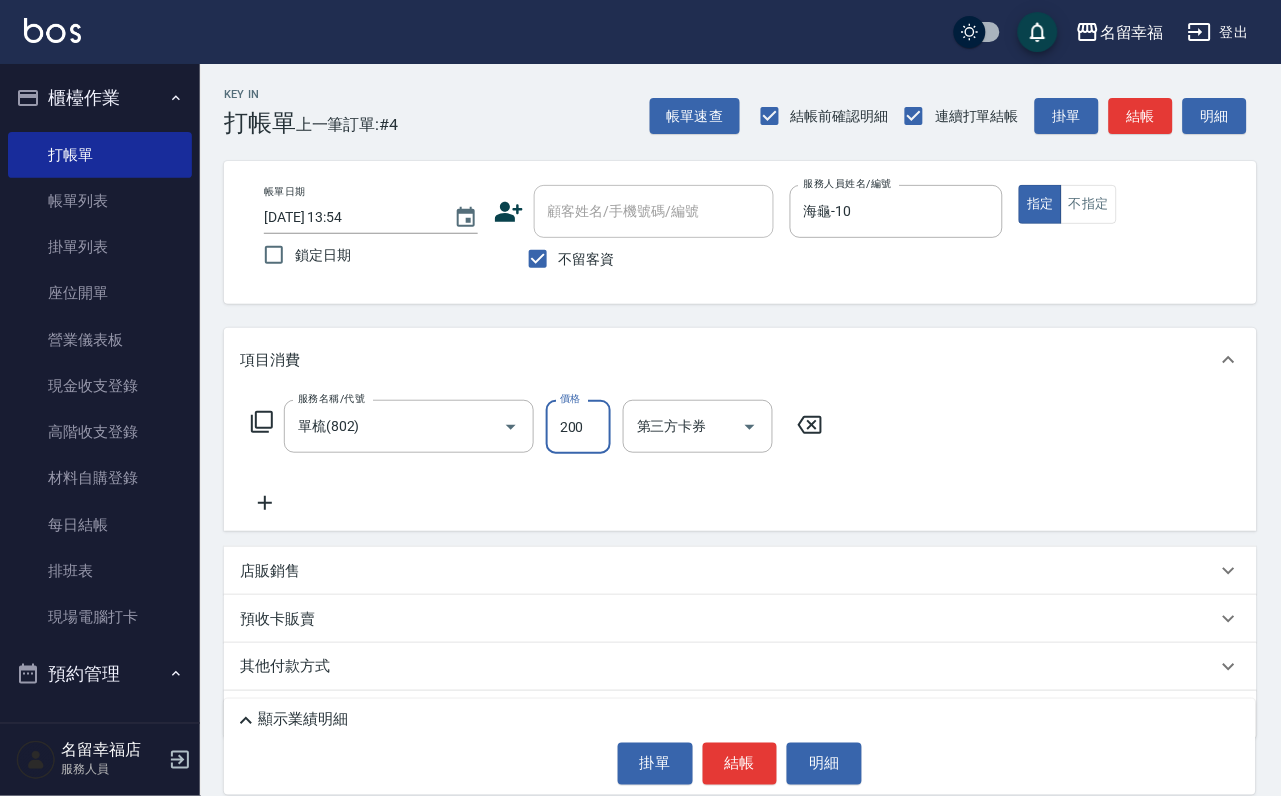 type on "200" 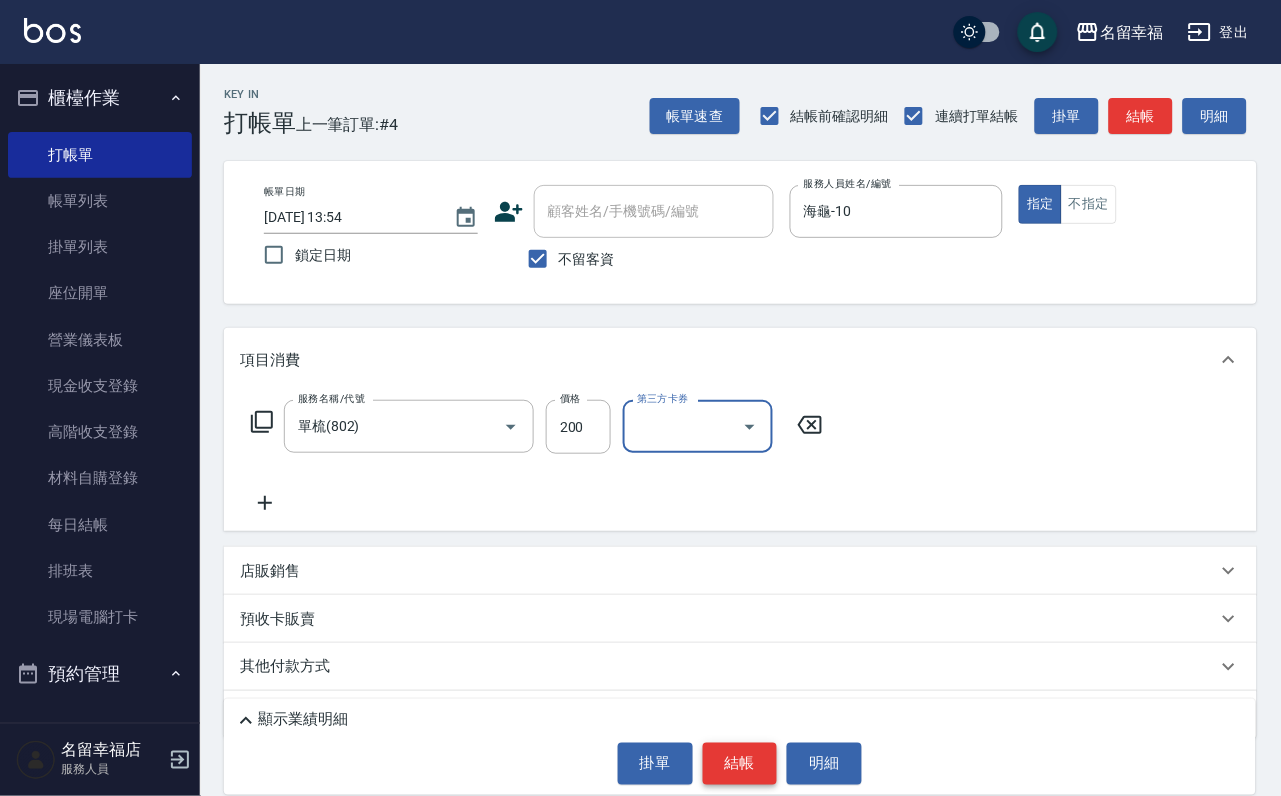 click on "結帳" at bounding box center [740, 764] 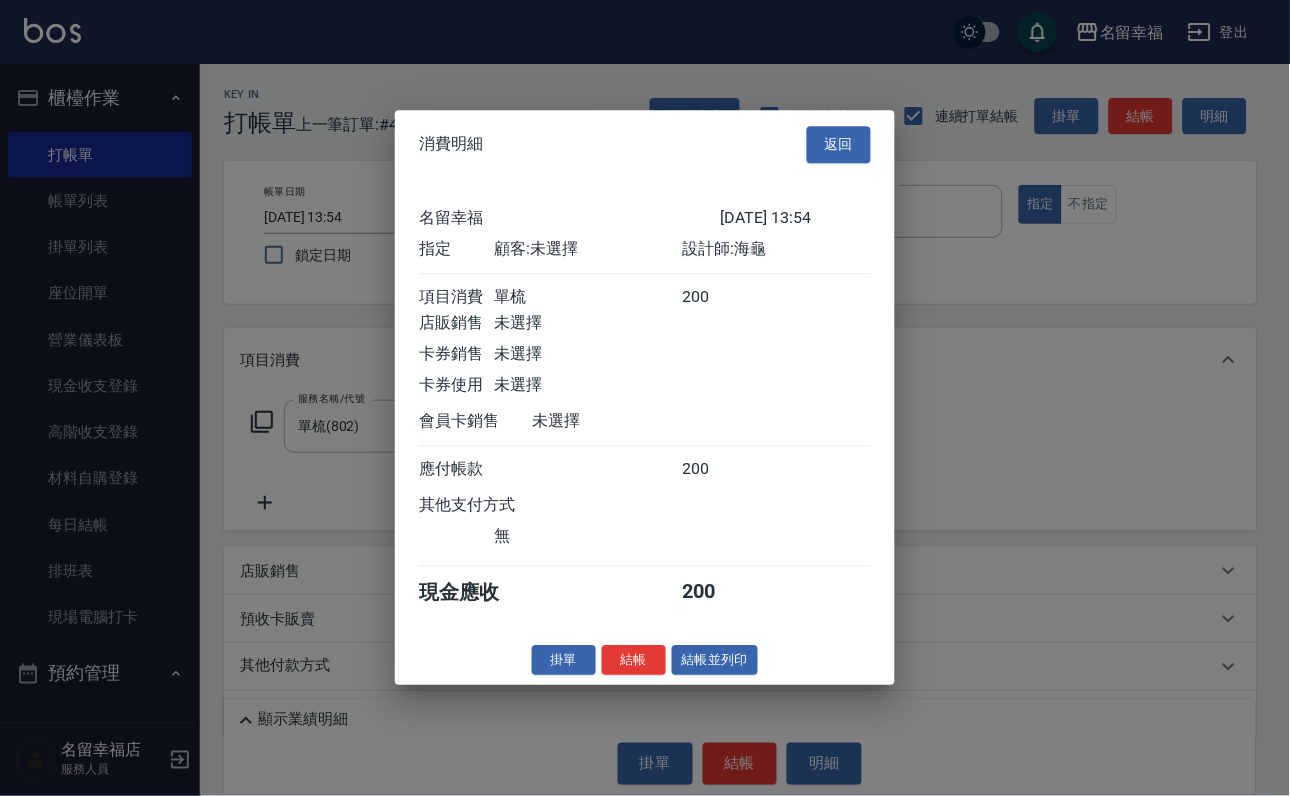 scroll, scrollTop: 247, scrollLeft: 0, axis: vertical 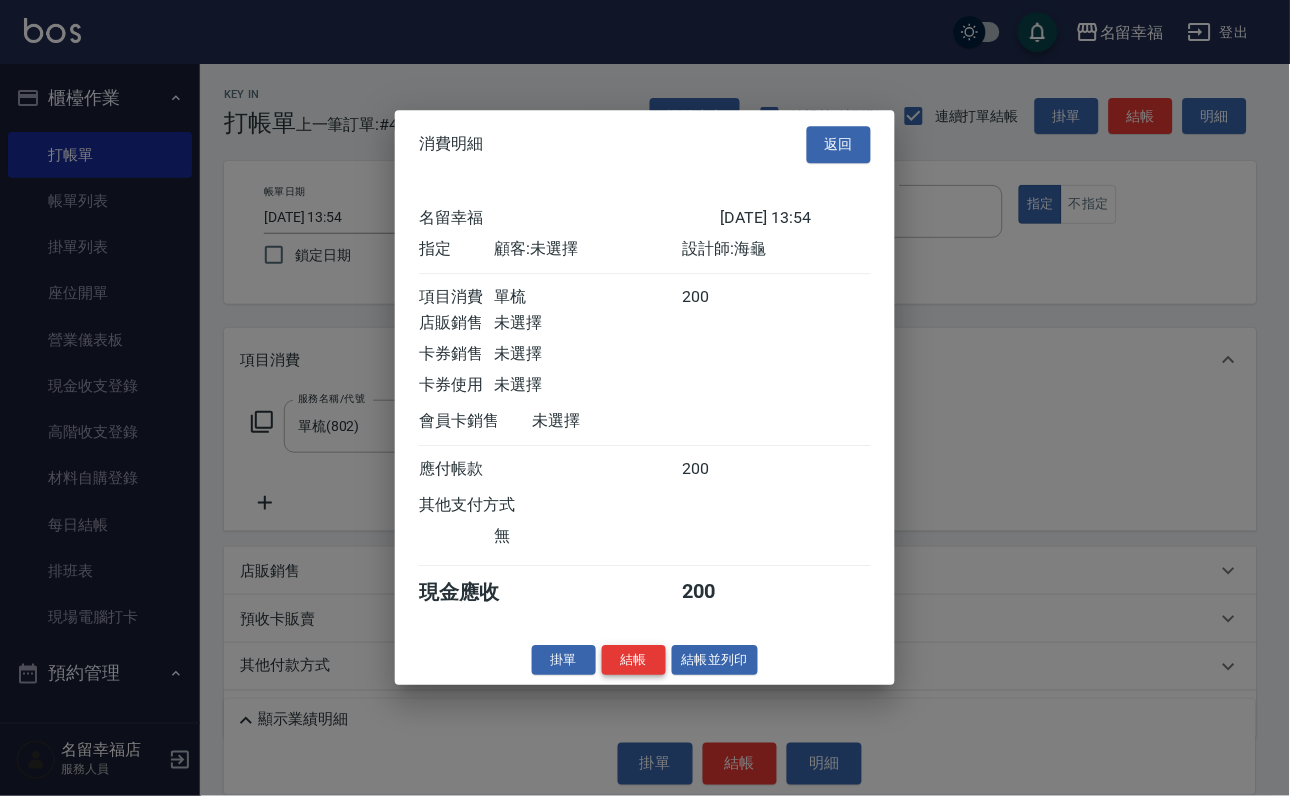 click on "結帳" at bounding box center [634, 660] 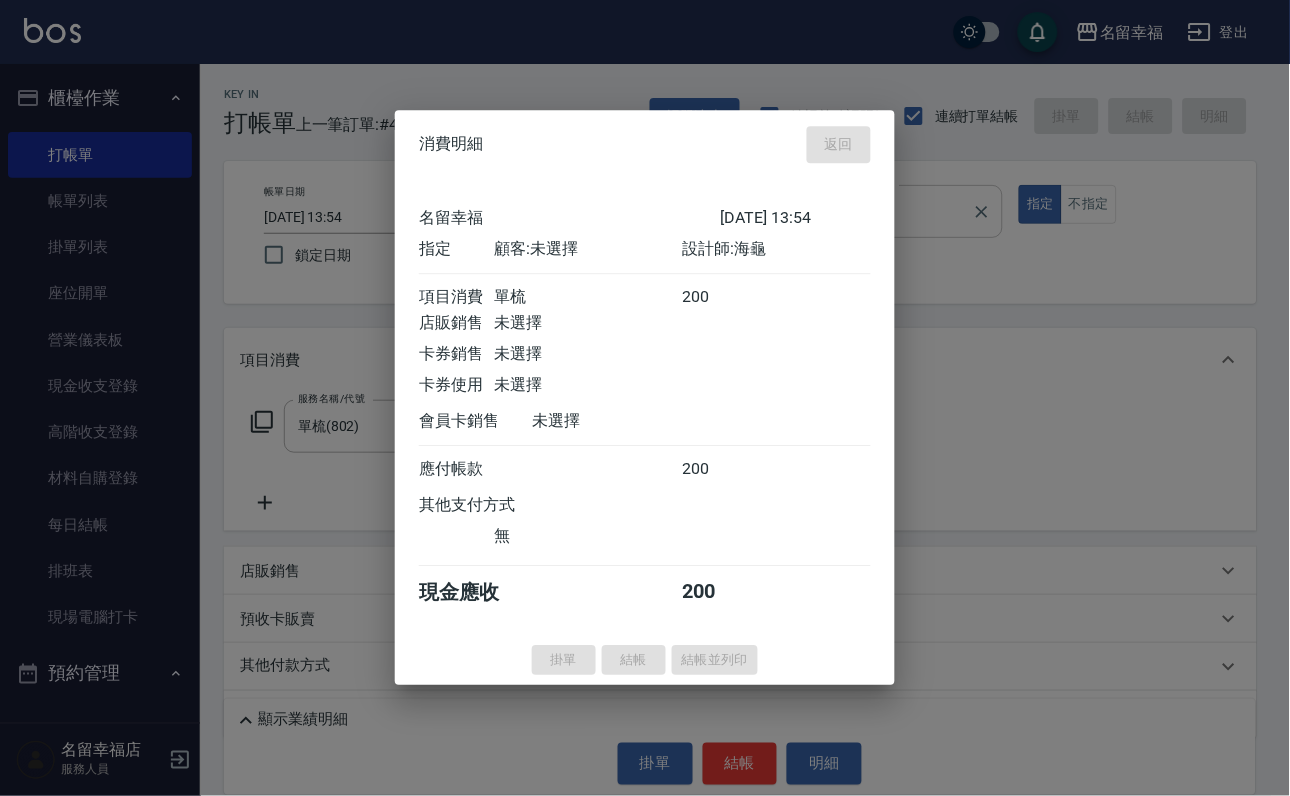 type on "[DATE] 14:37" 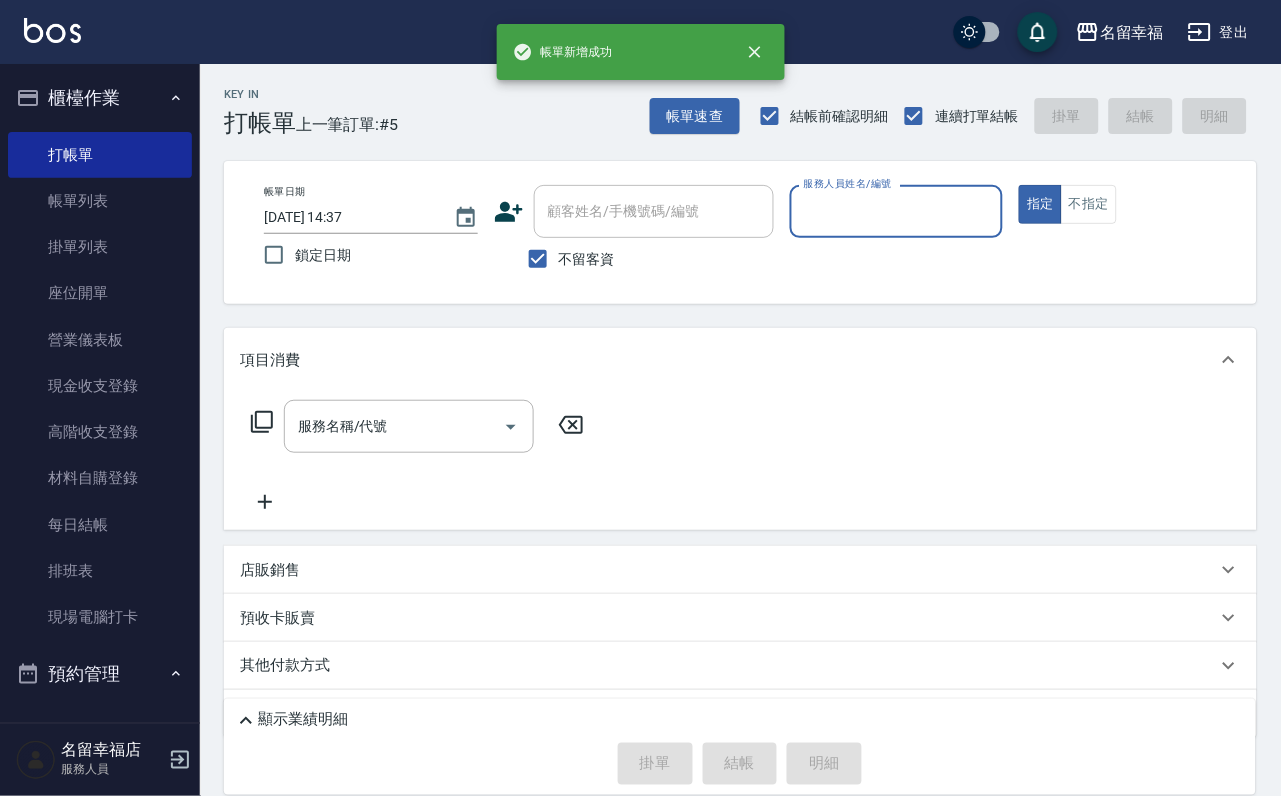 click on "服務人員姓名/編號" at bounding box center [897, 211] 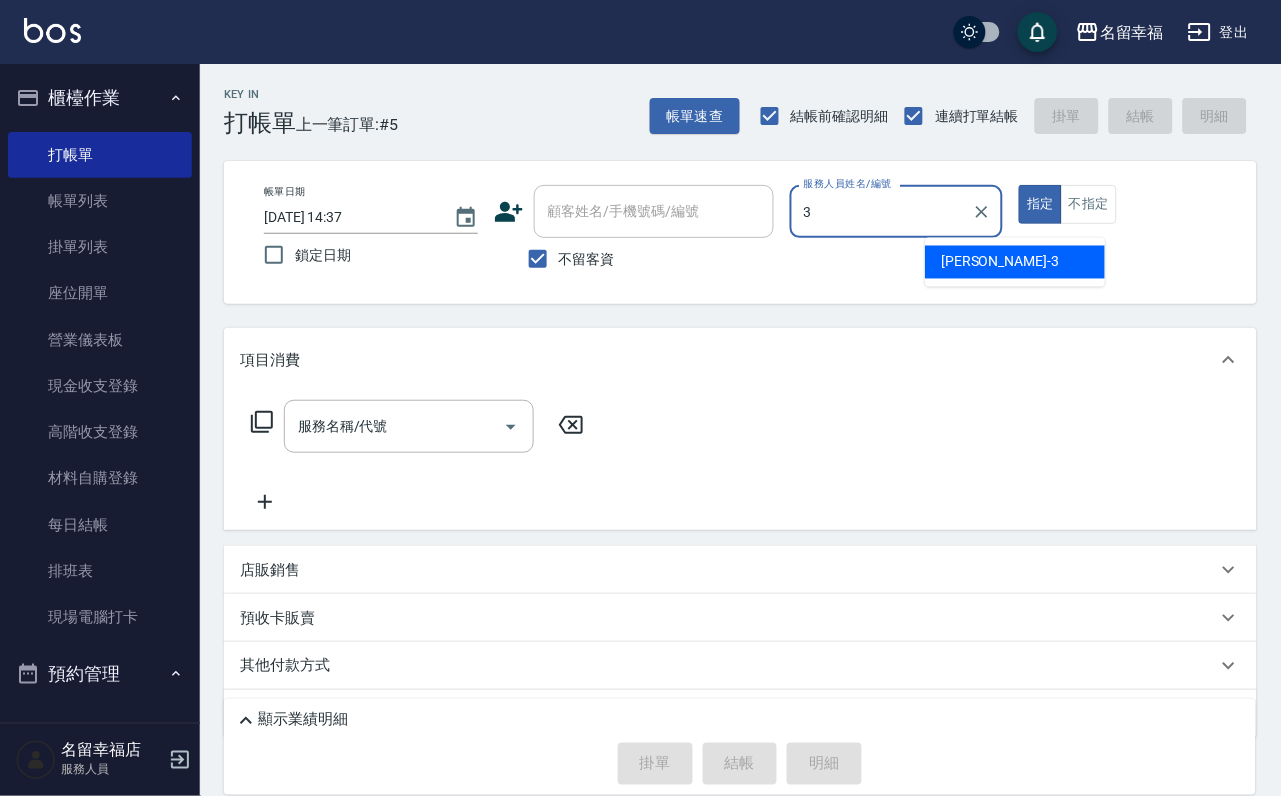 type on "[PERSON_NAME]-3" 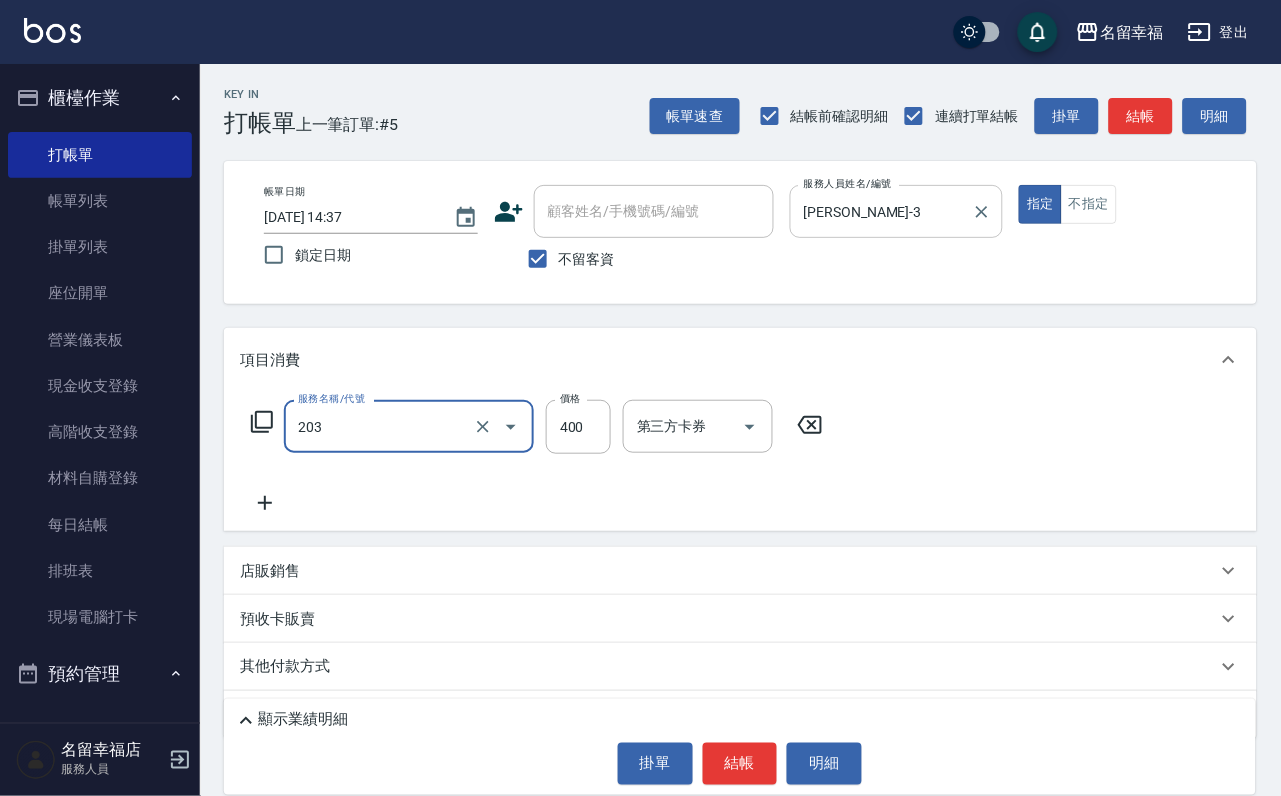 type on "指定單剪(203)" 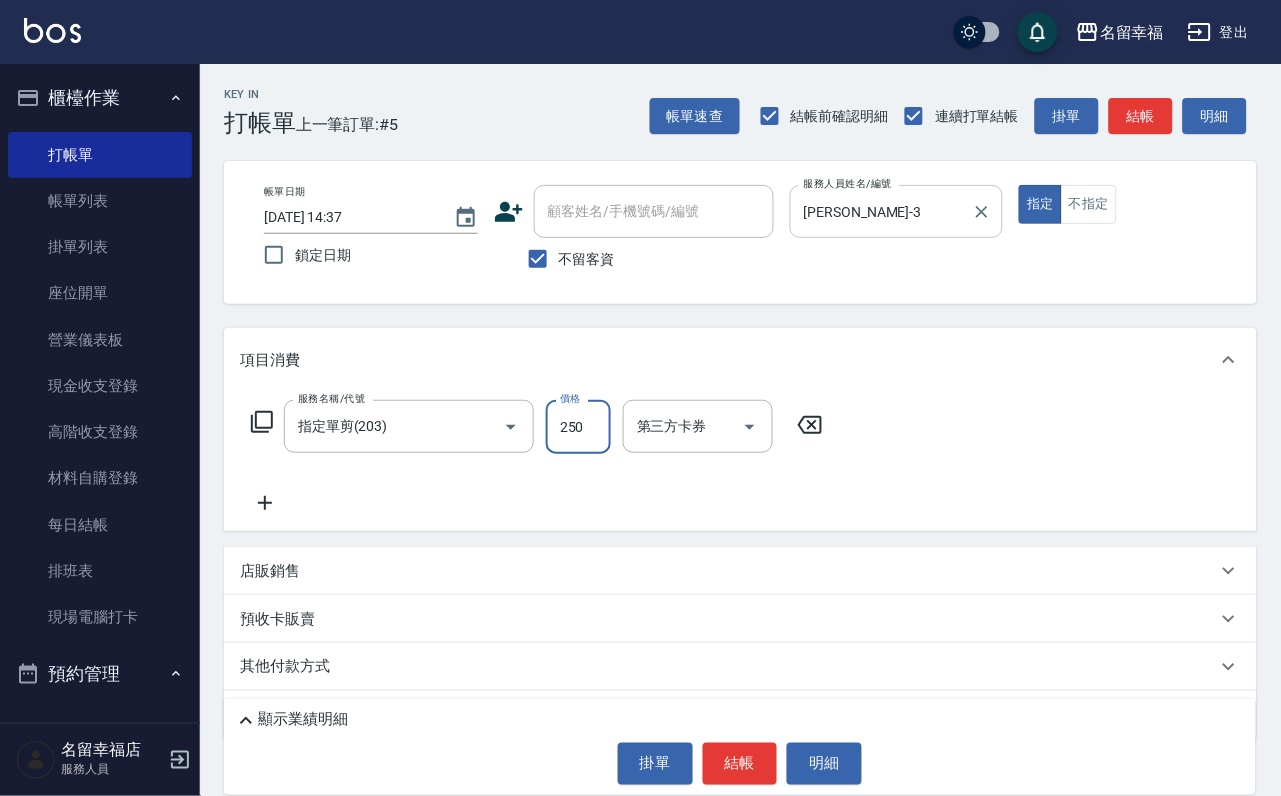 type on "250" 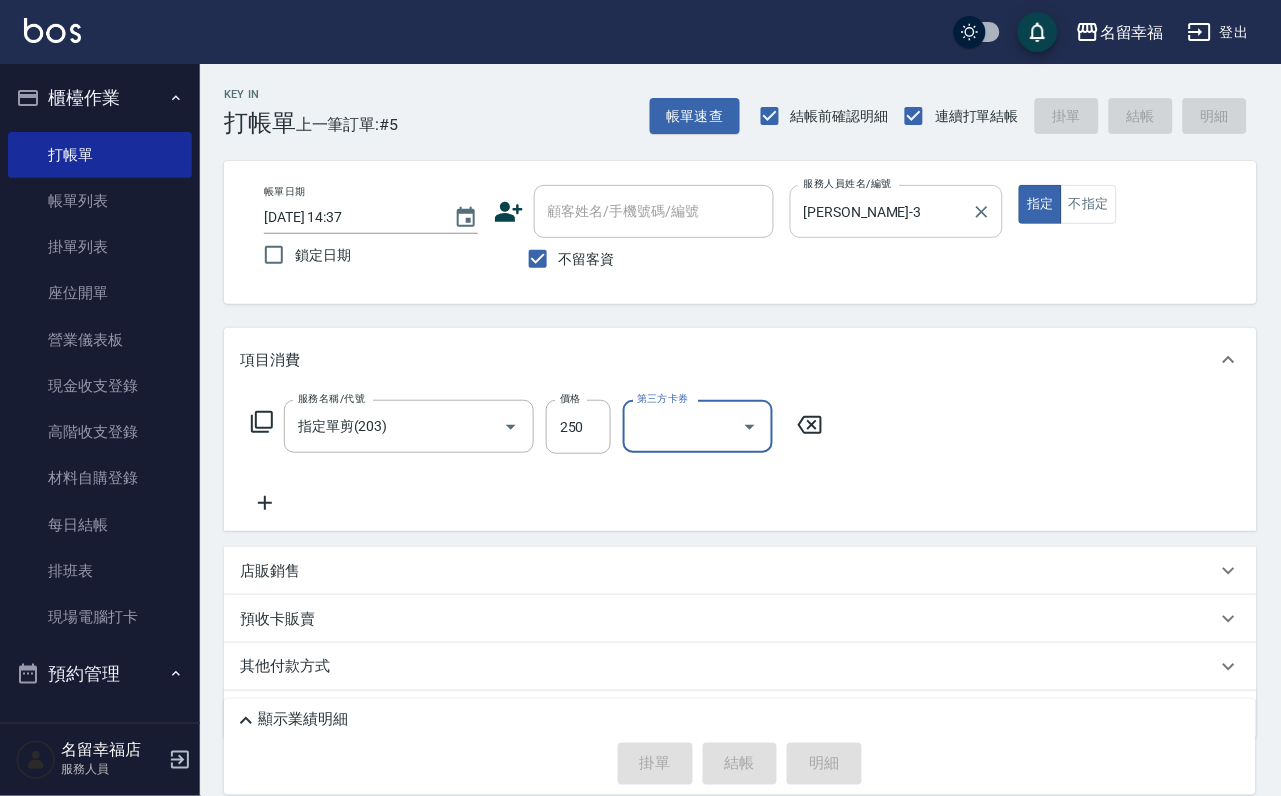 type 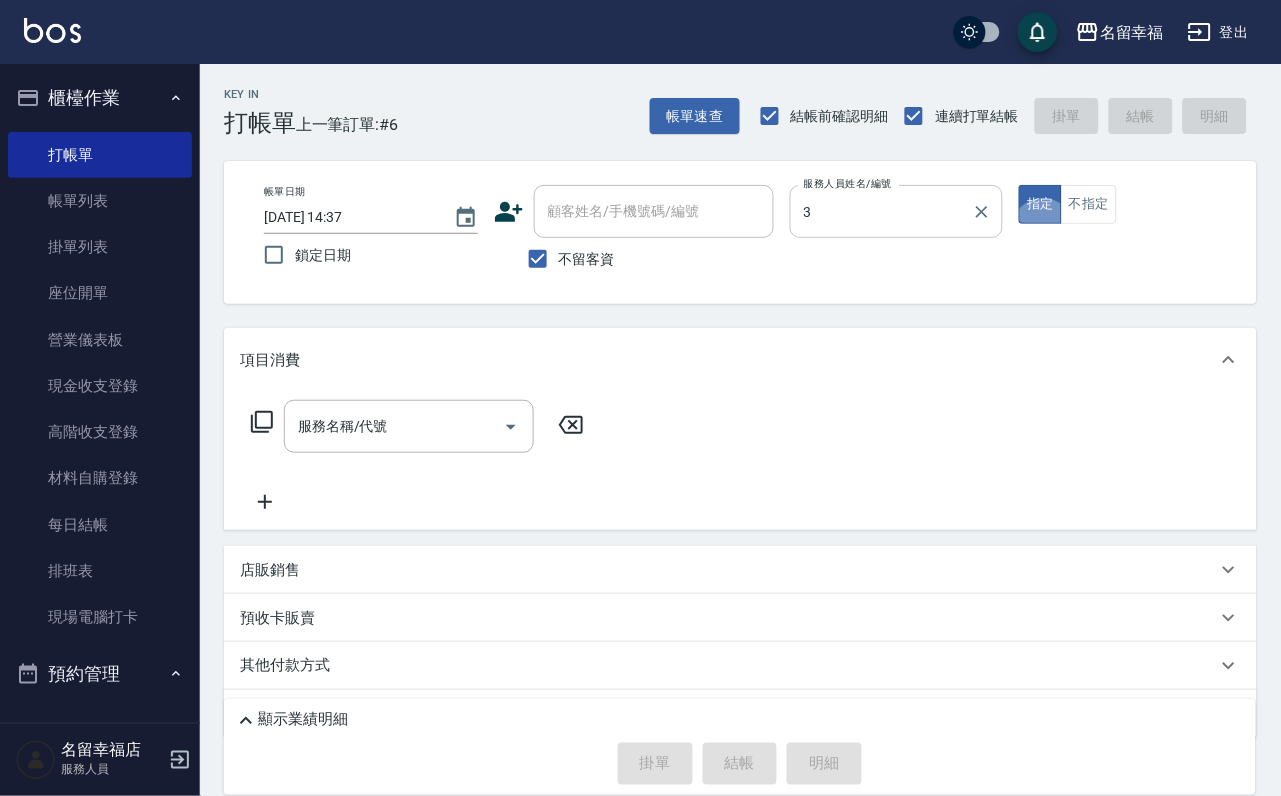 type on "[PERSON_NAME]-3" 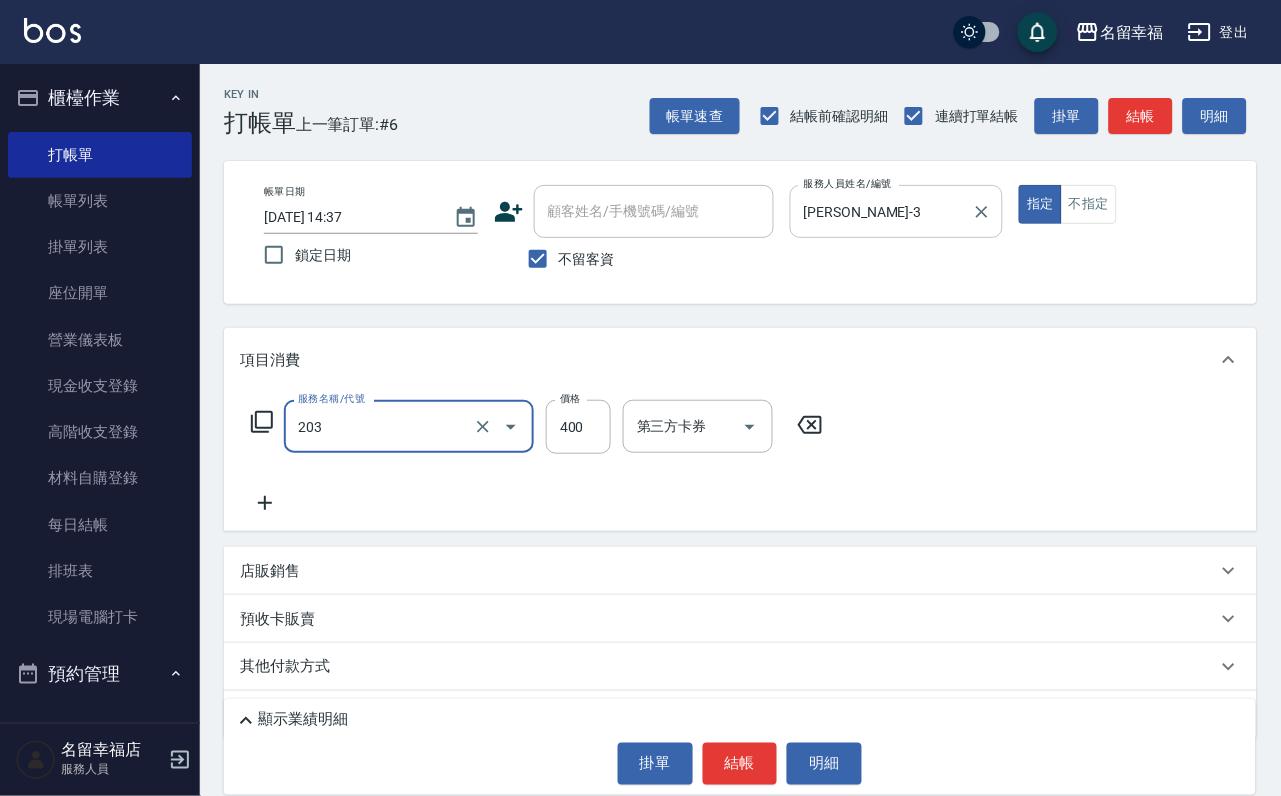 type on "指定單剪(203)" 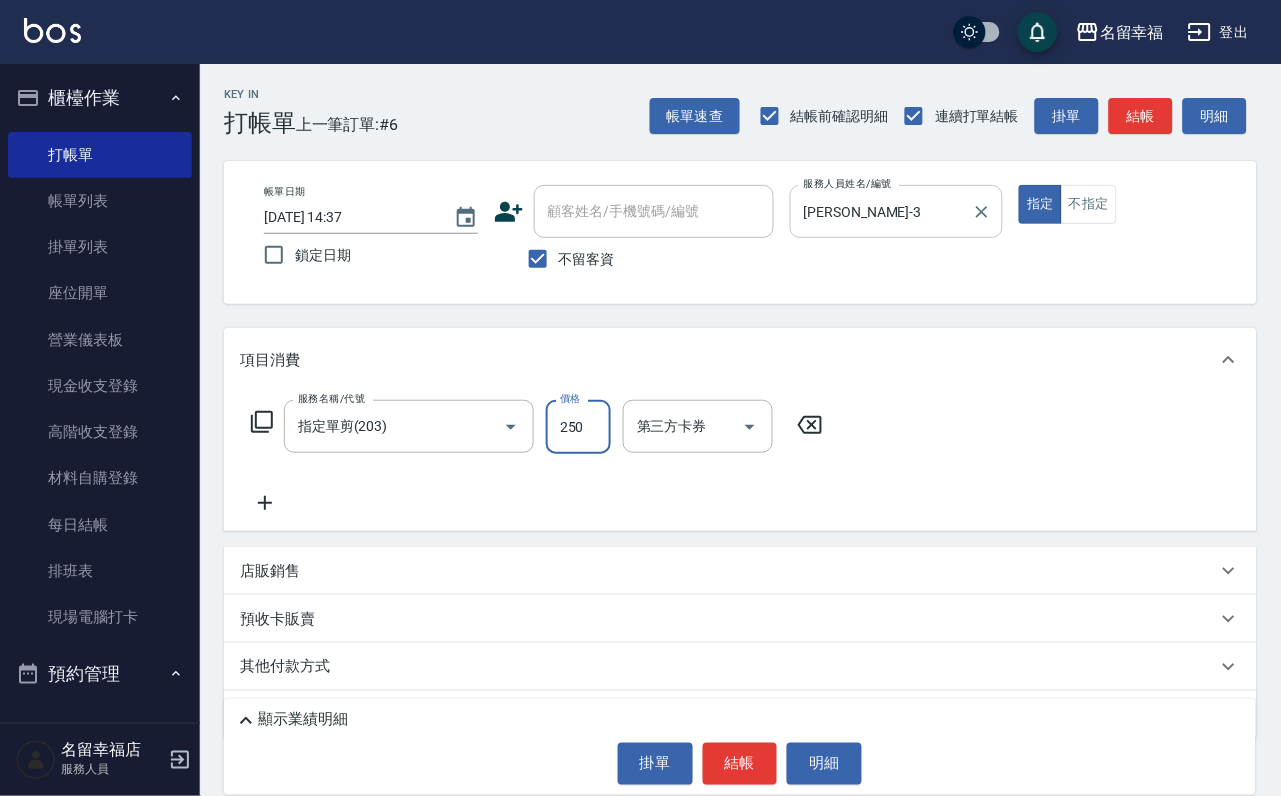 type on "250" 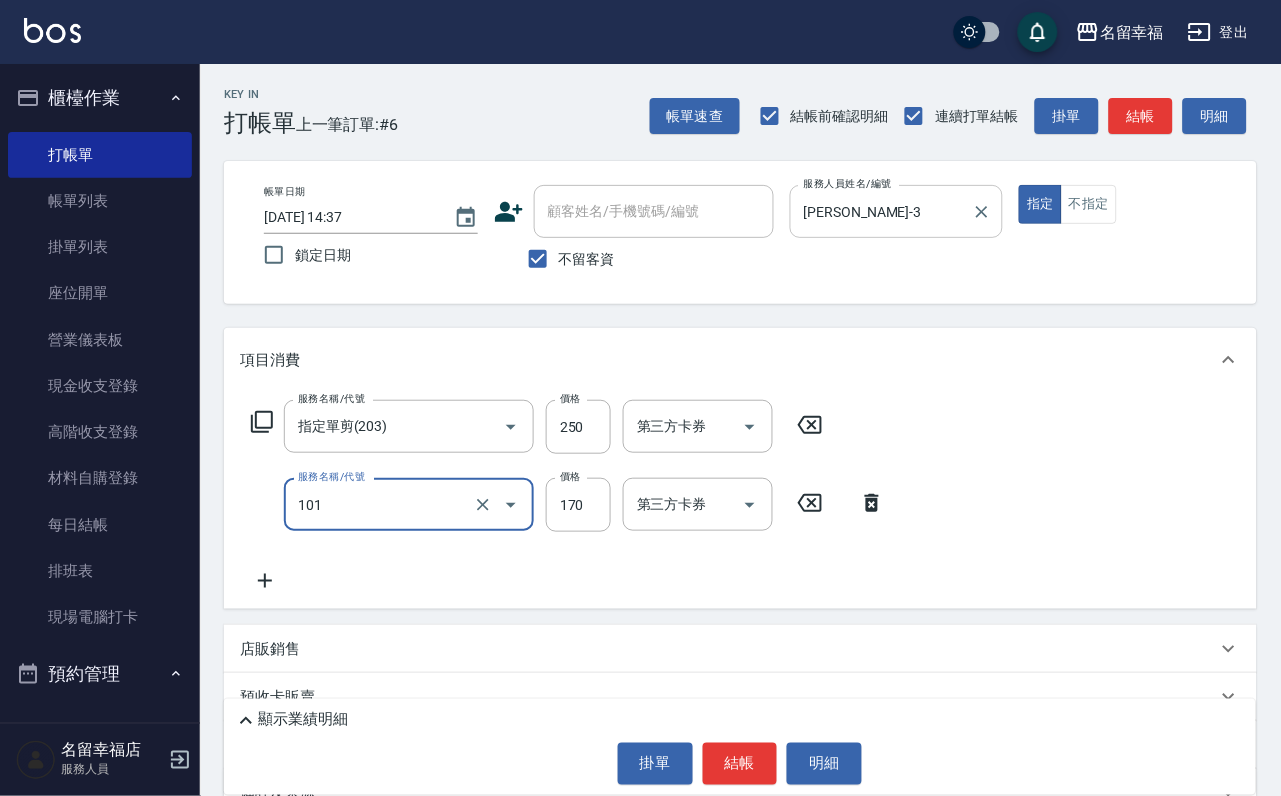 type on "洗髮(101)" 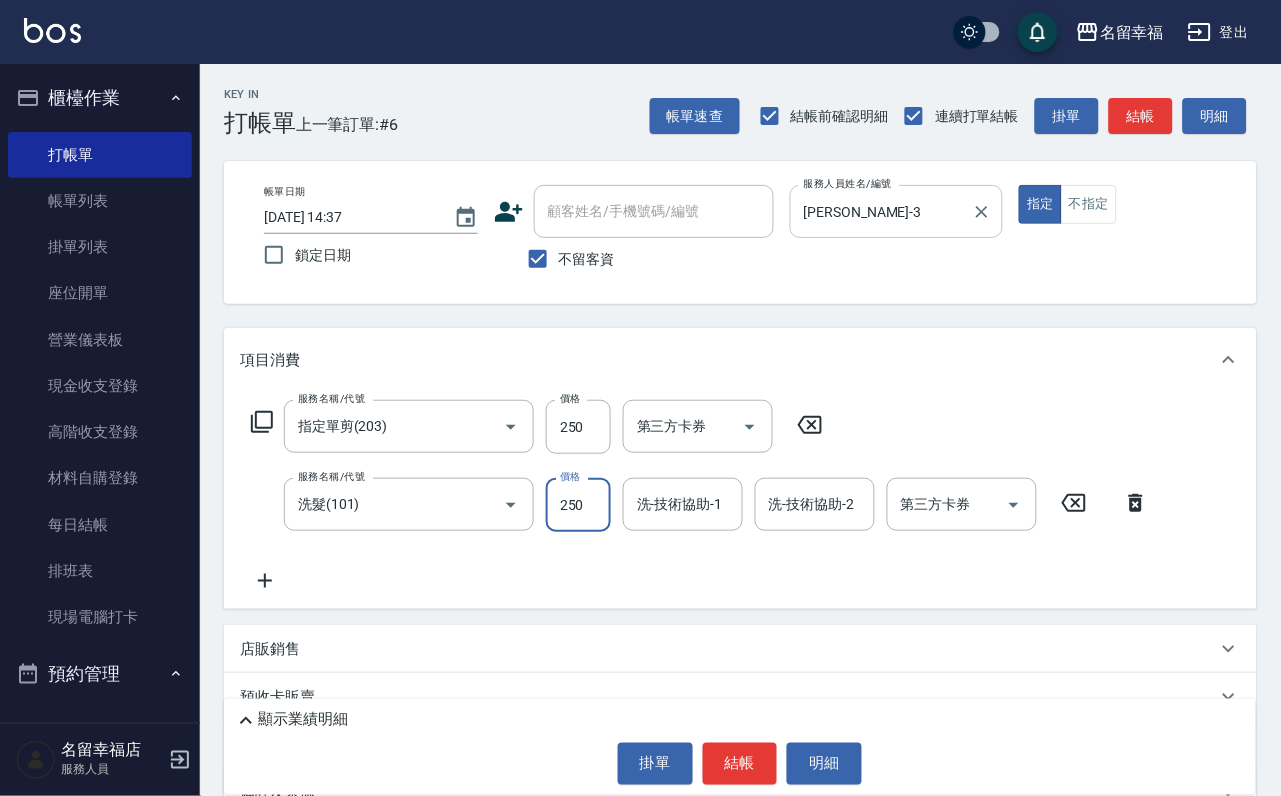type on "250" 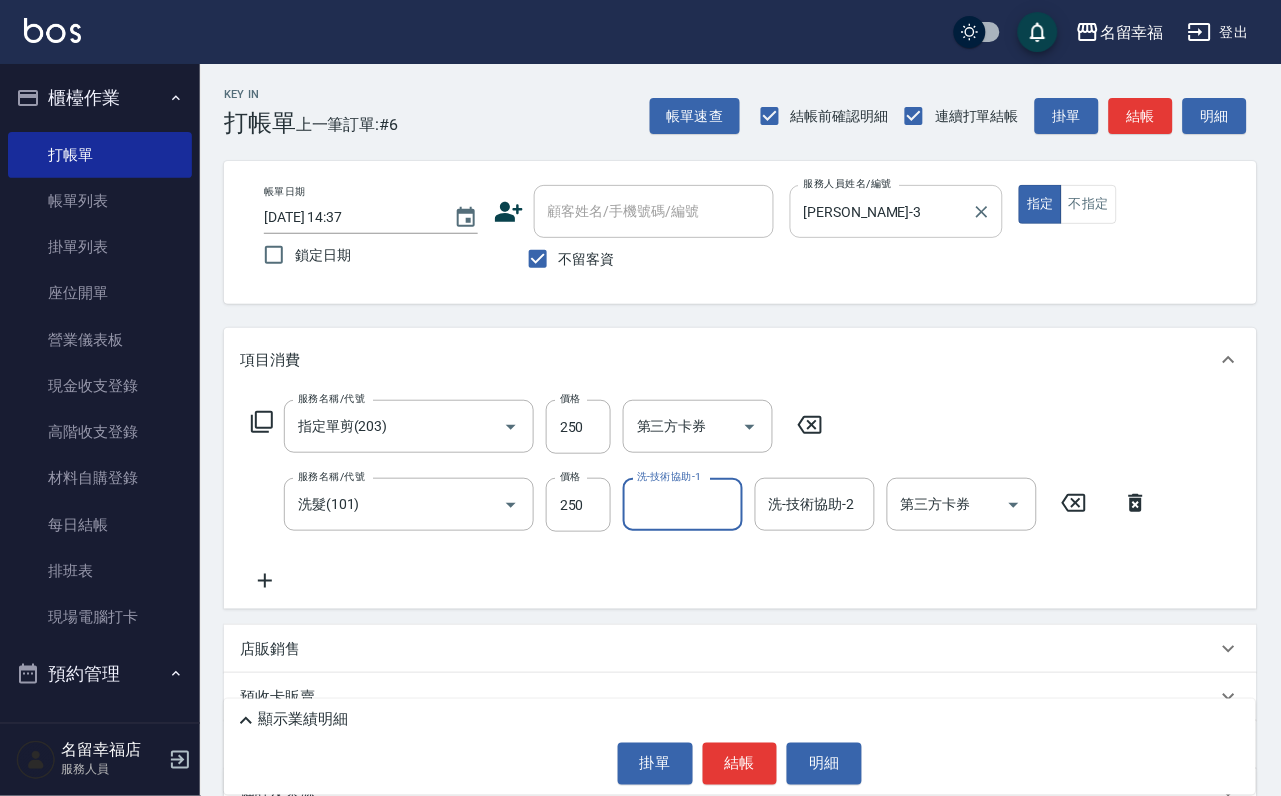 type on "3" 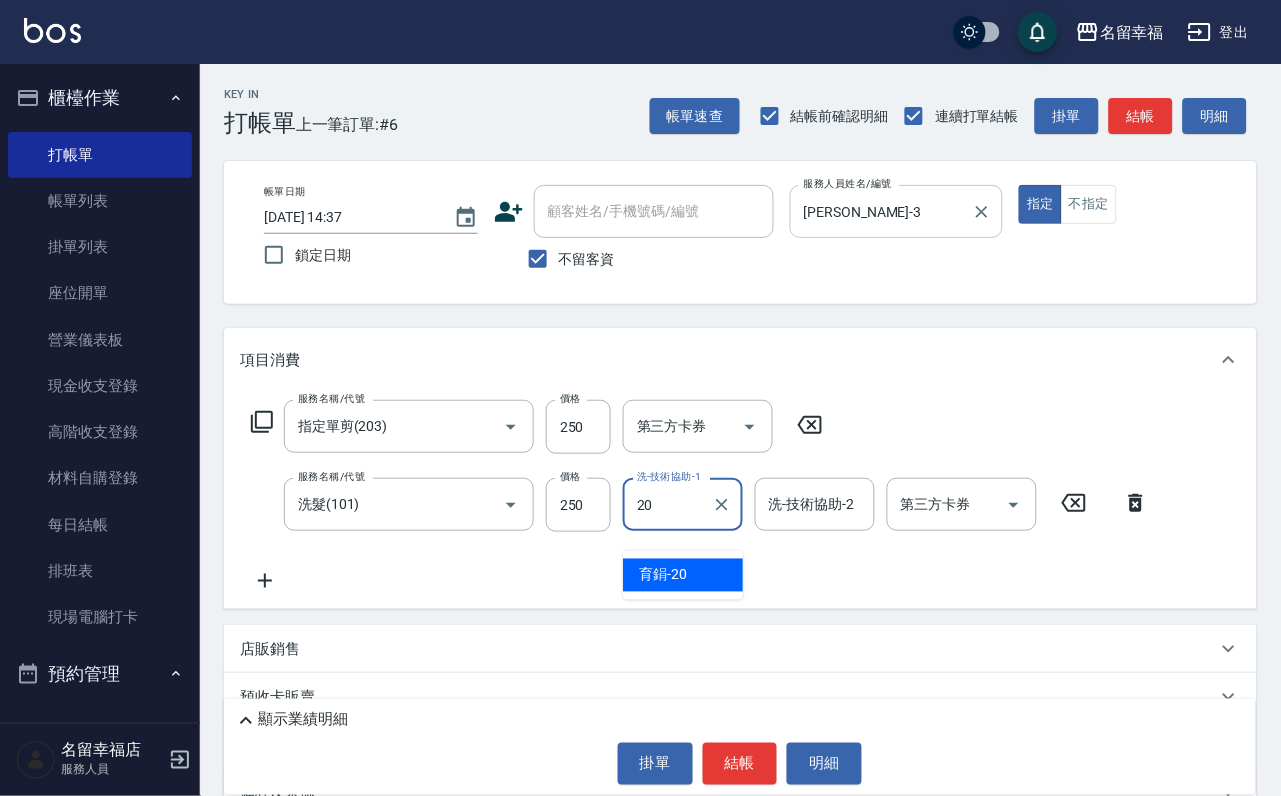 type on "育鋗-20" 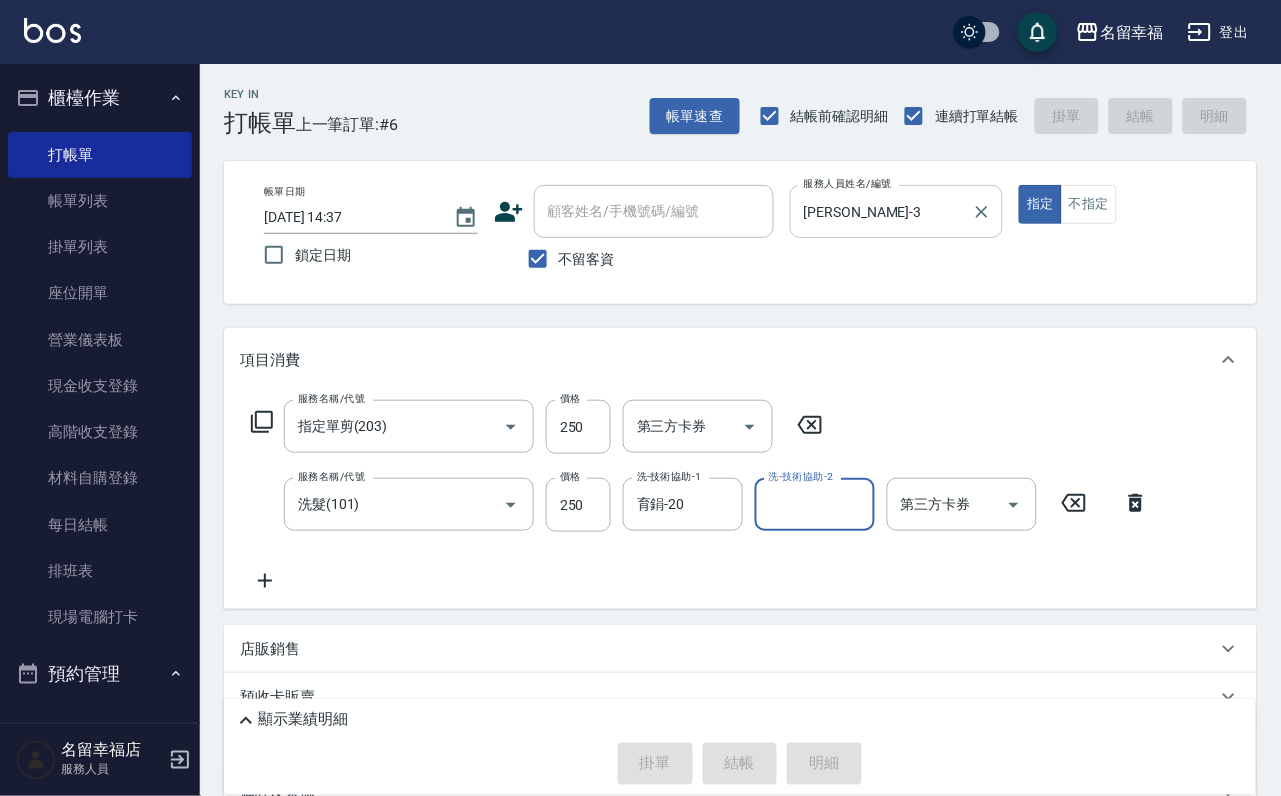 type on "[DATE] 14:38" 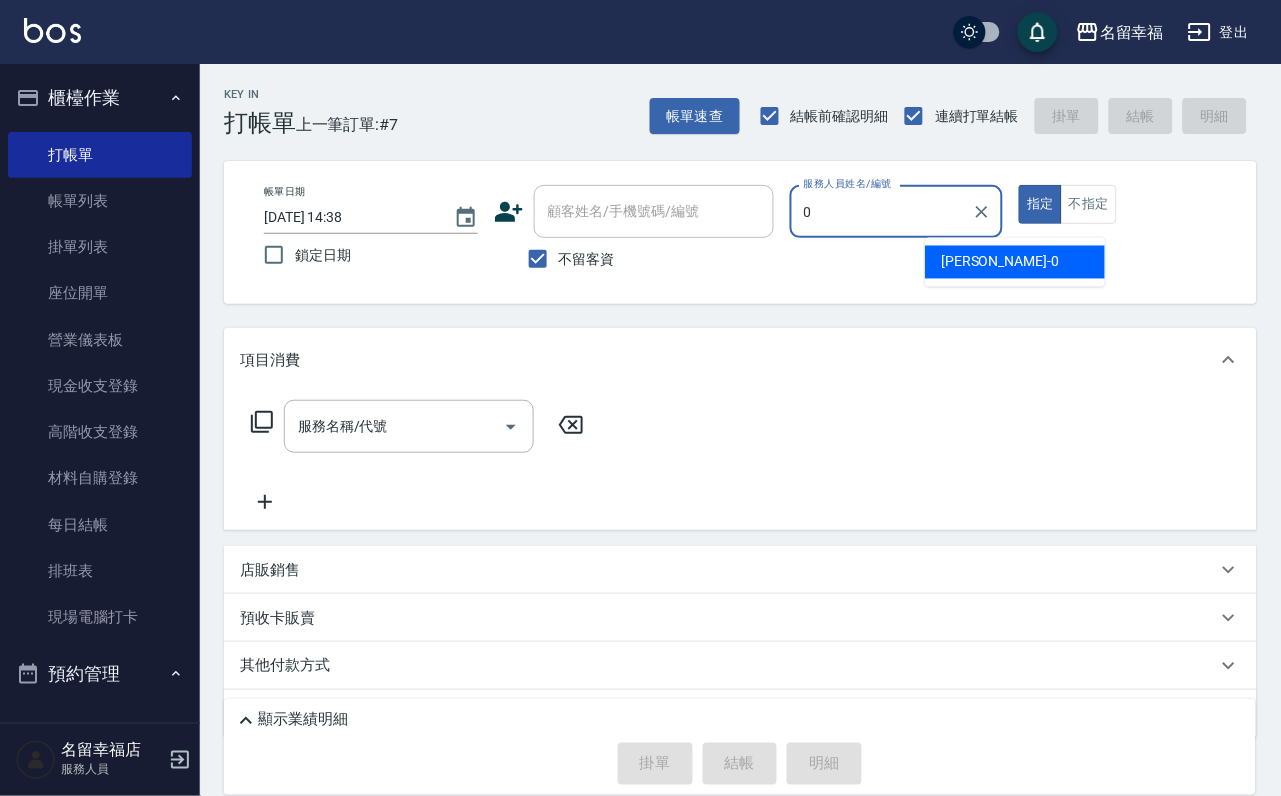 type on "小靜-0" 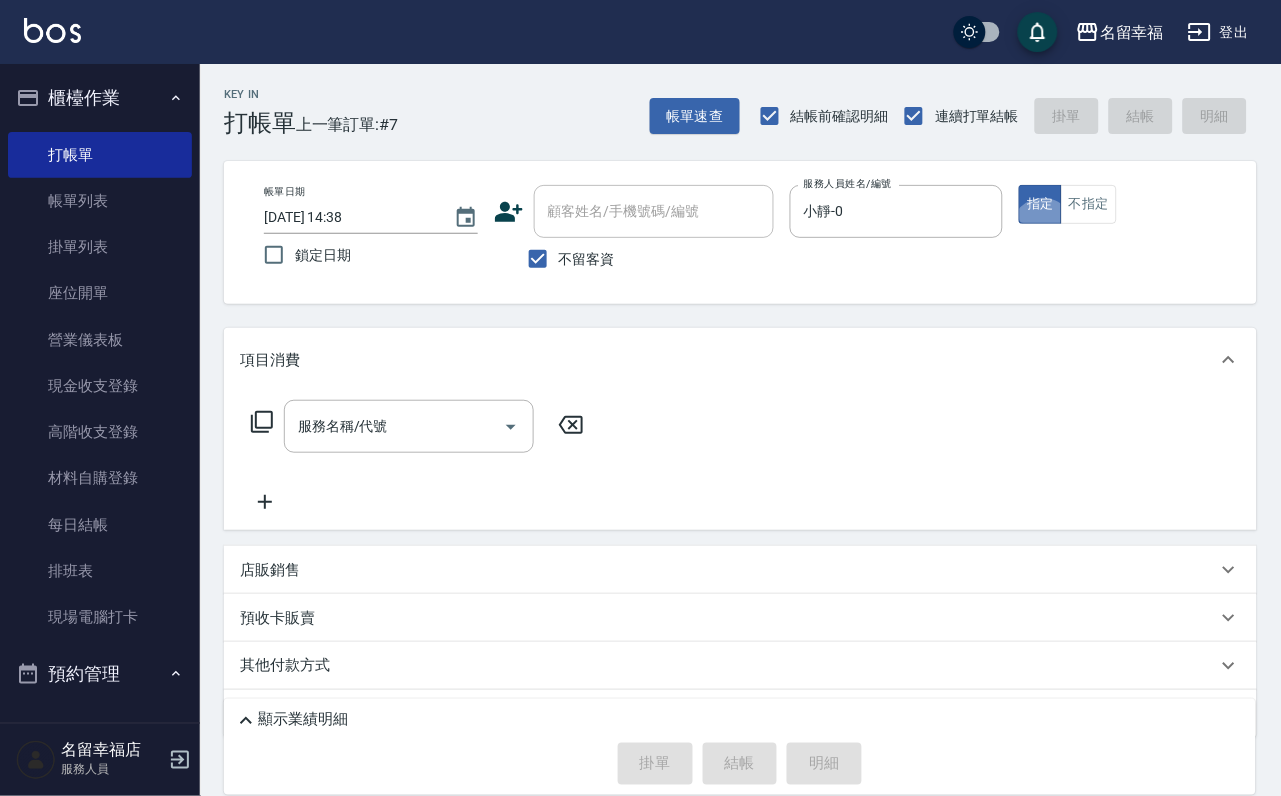 click 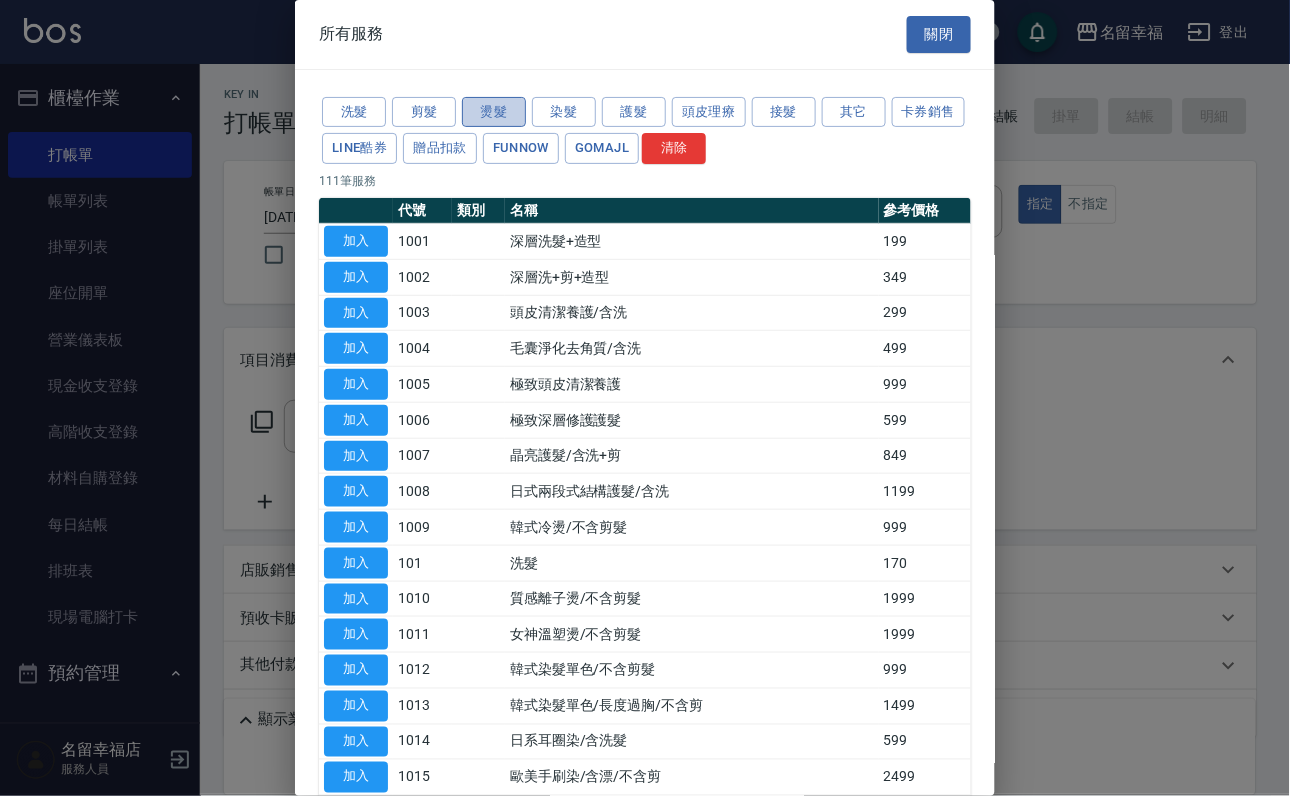 click on "燙髮" at bounding box center (494, 112) 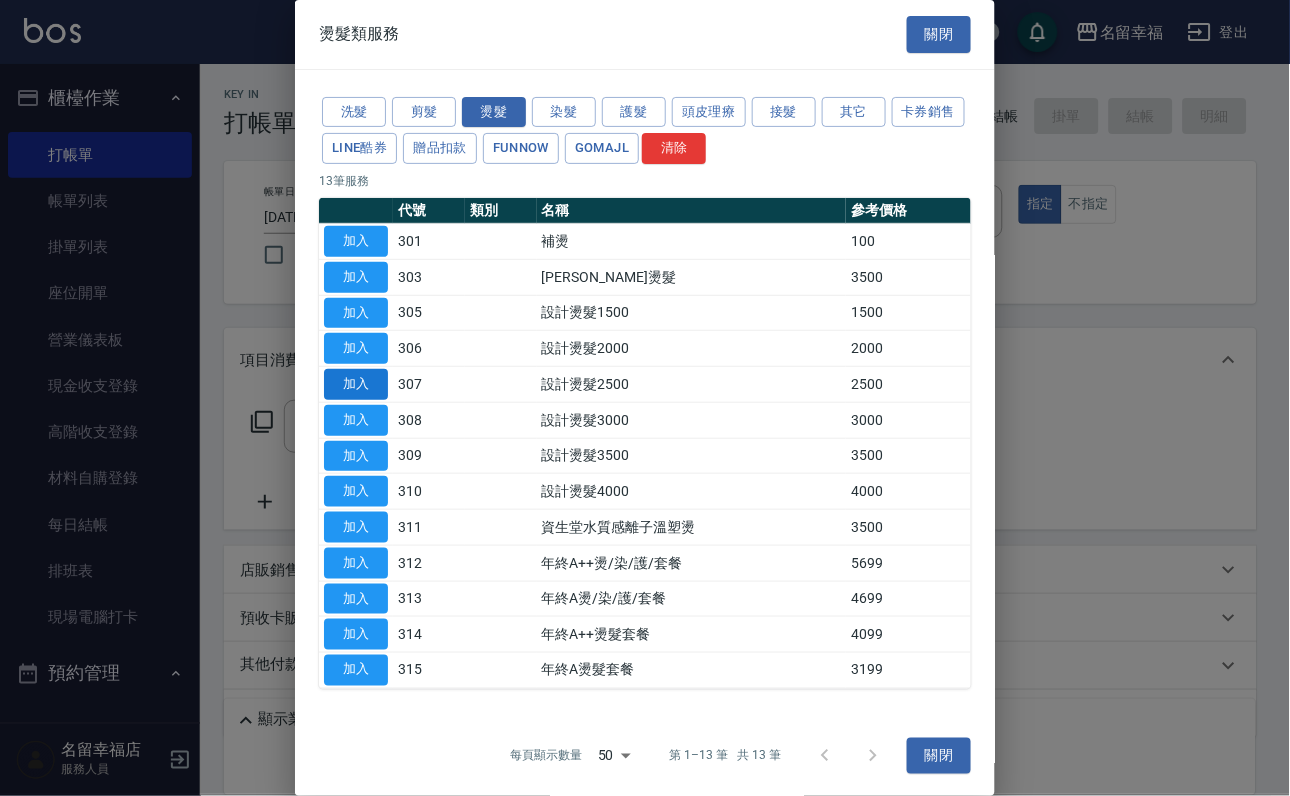 click on "加入" at bounding box center (356, 384) 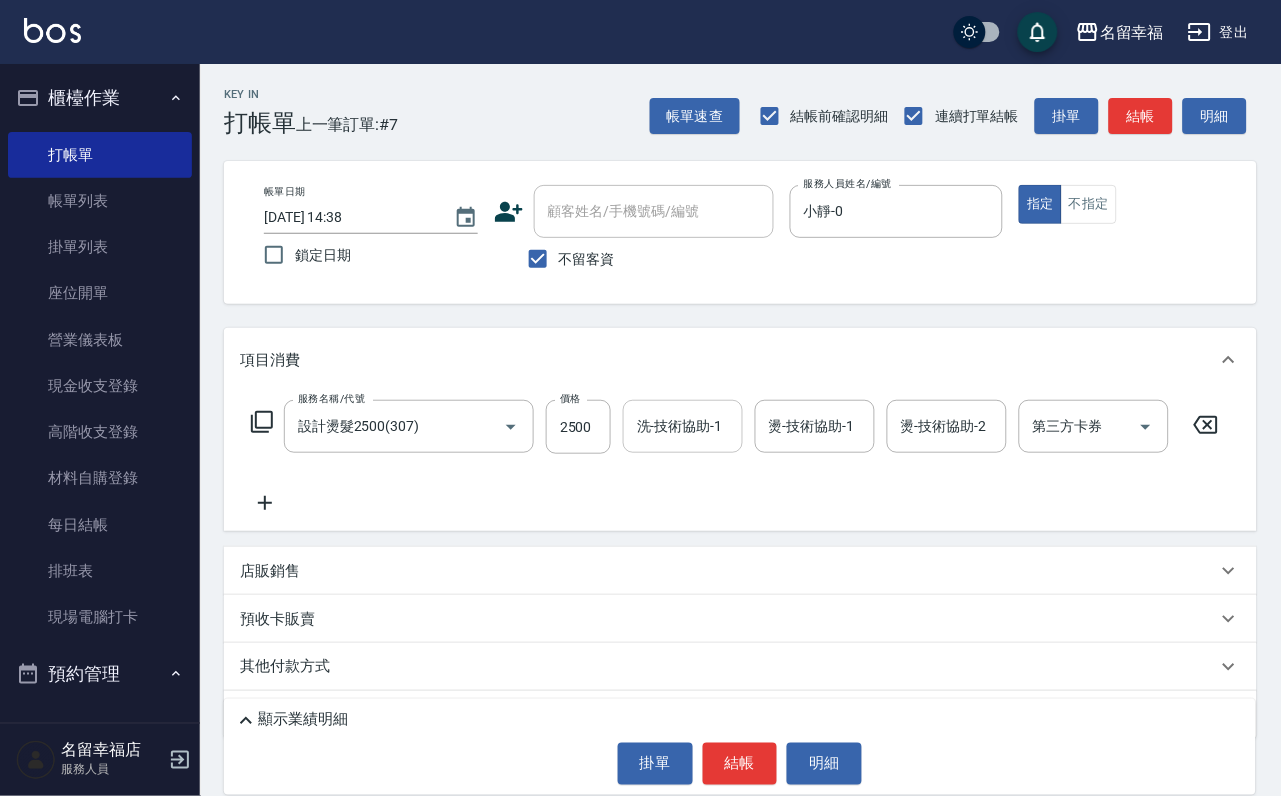 click on "洗-技術協助-1" at bounding box center [683, 426] 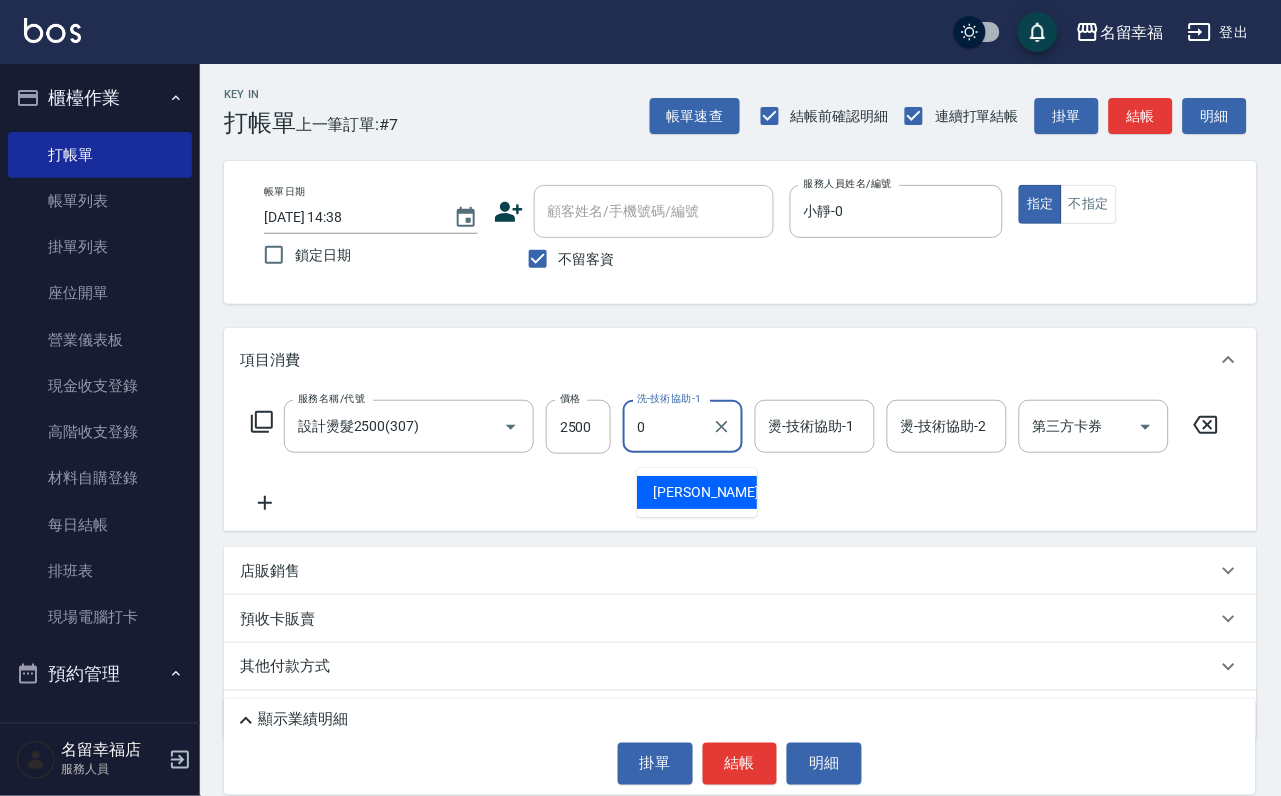type on "小靜-0" 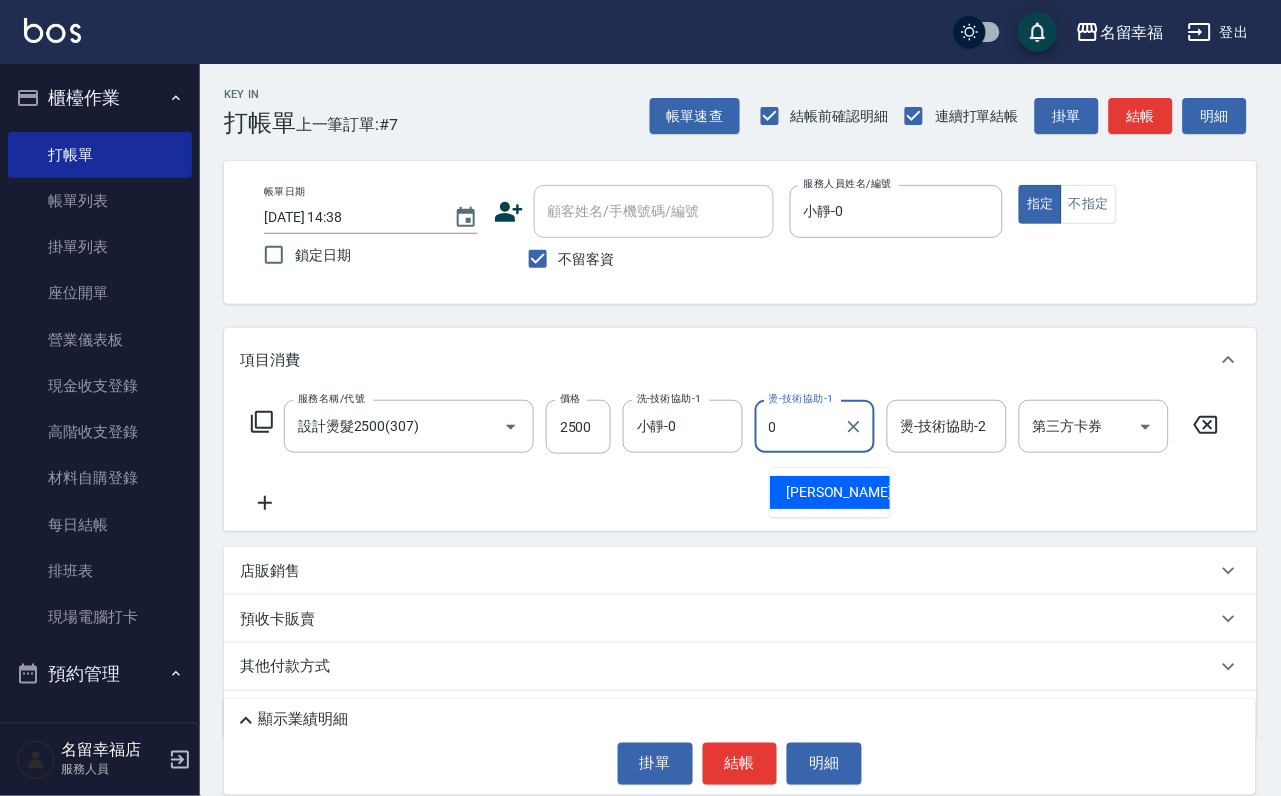 type on "小靜-0" 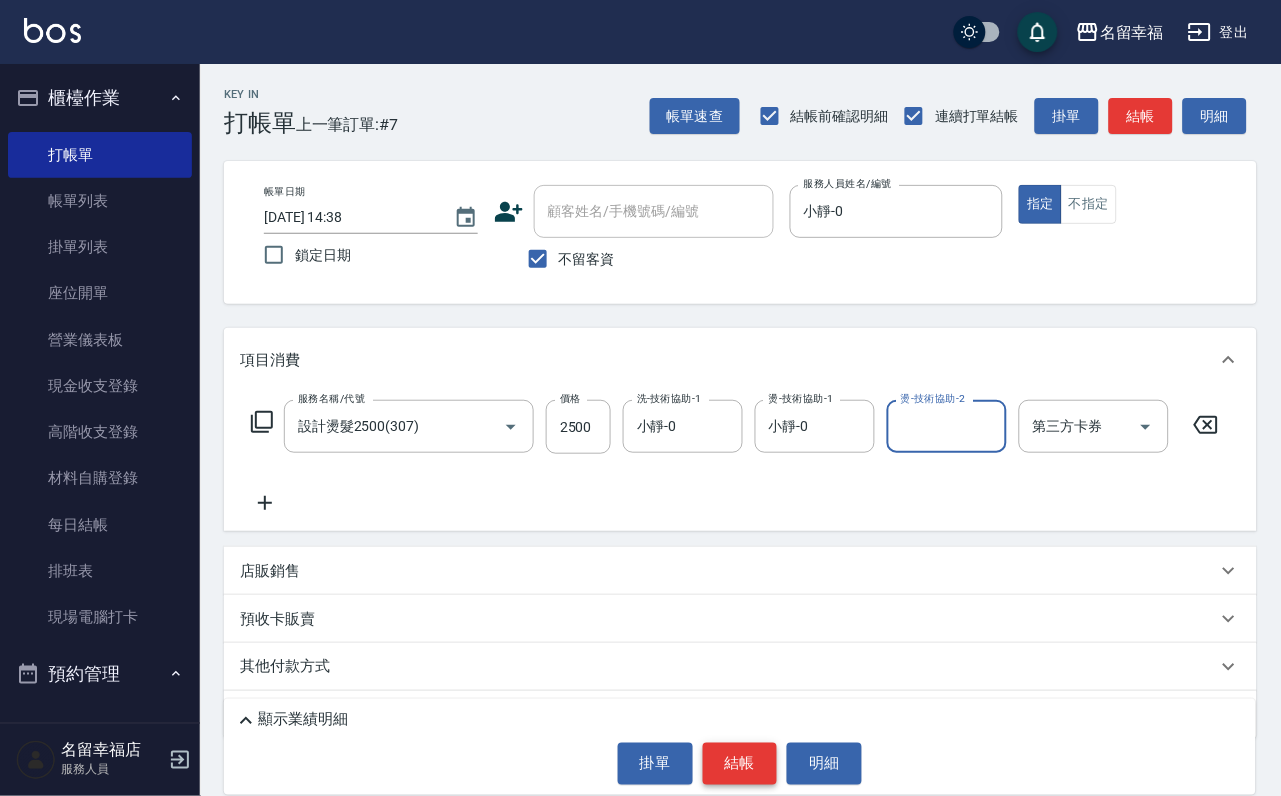 drag, startPoint x: 721, startPoint y: 755, endPoint x: 731, endPoint y: 749, distance: 11.661903 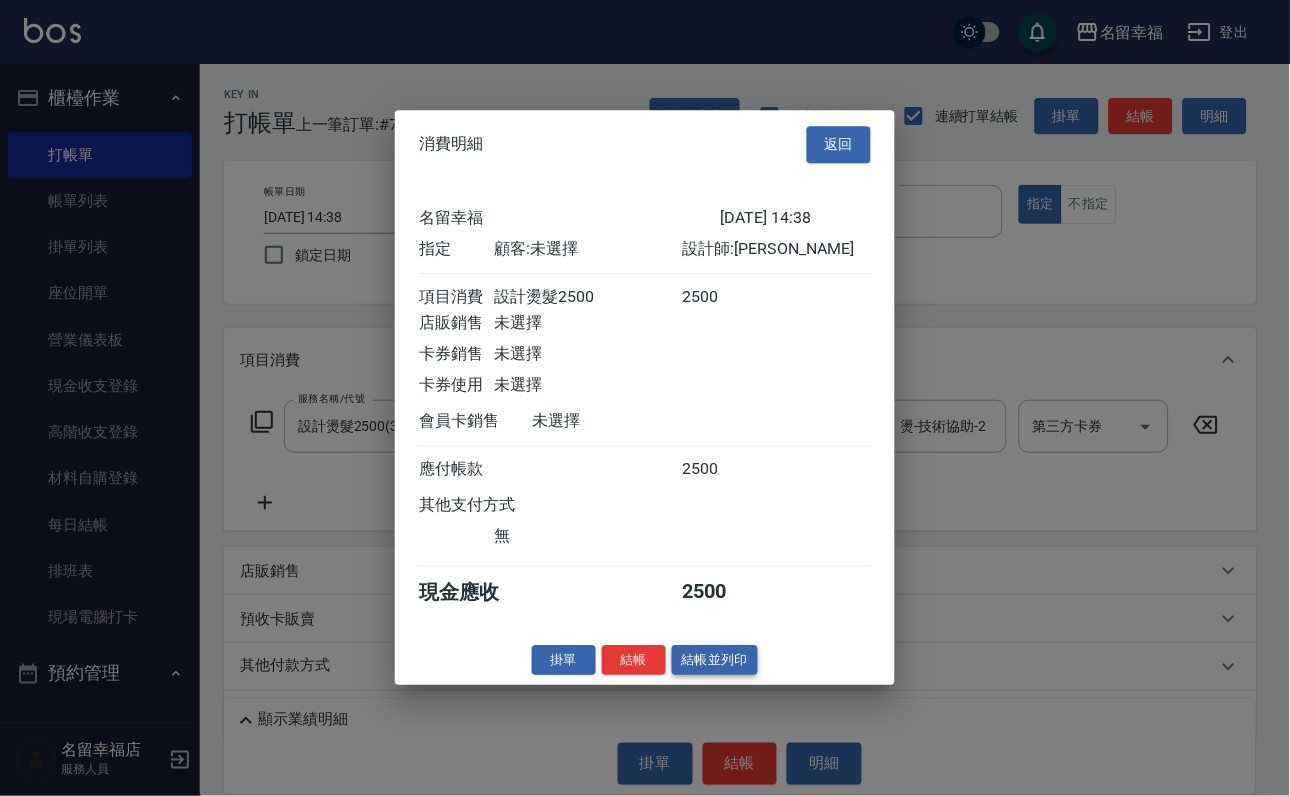 scroll, scrollTop: 247, scrollLeft: 0, axis: vertical 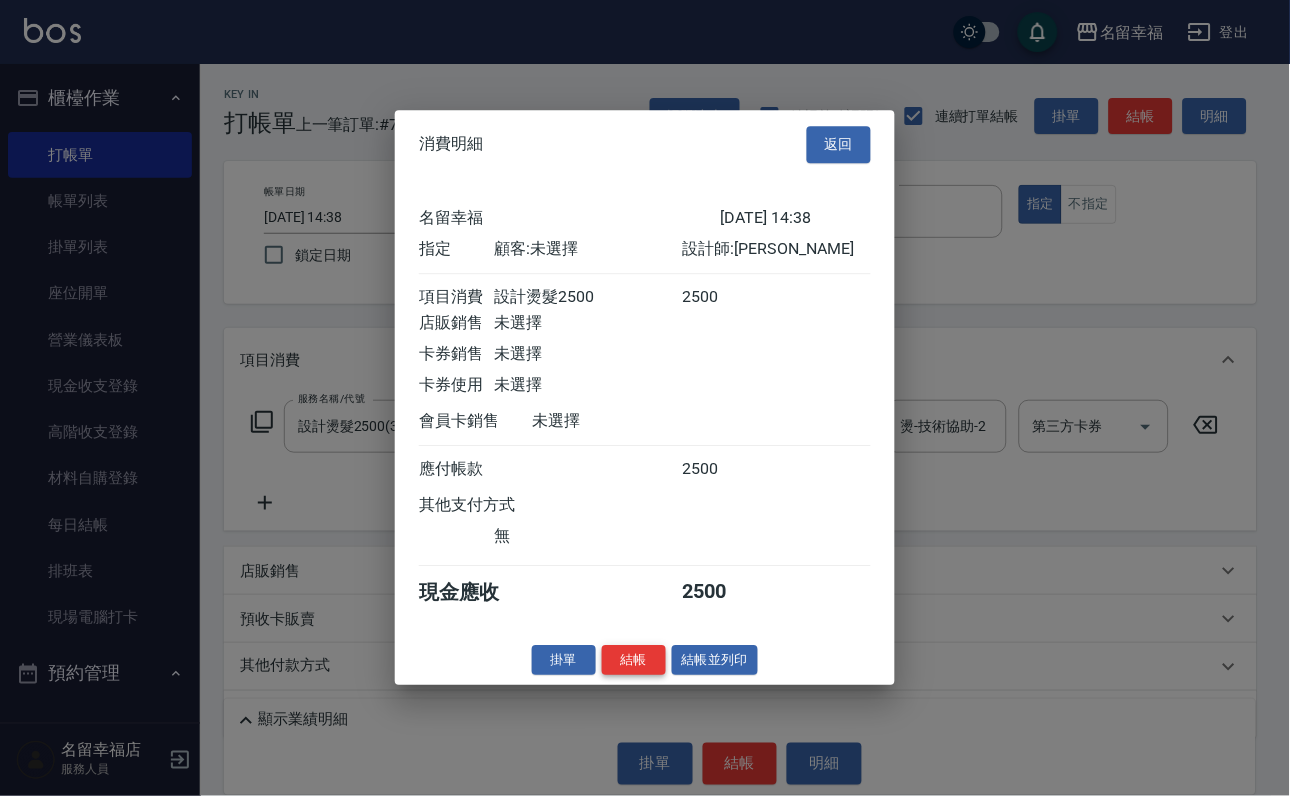 click on "結帳" at bounding box center [634, 660] 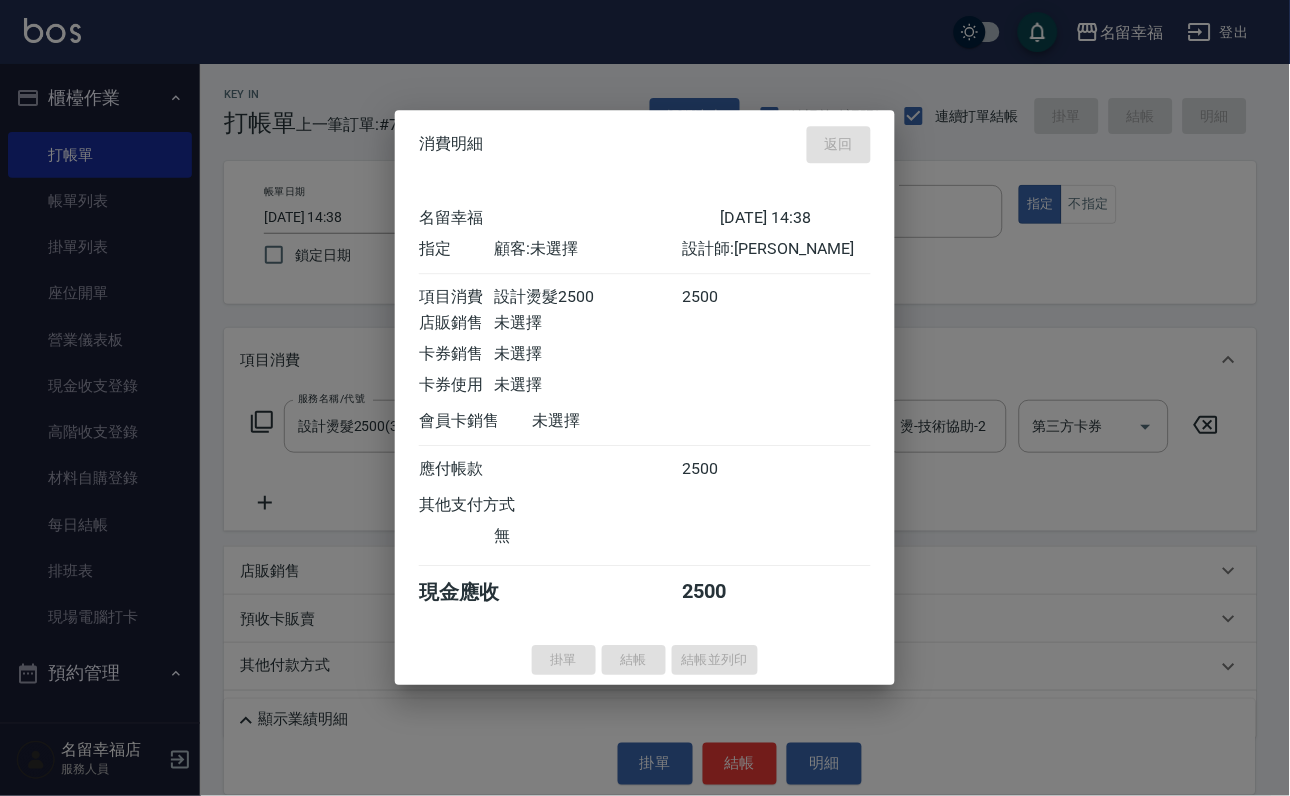 type on "[DATE] 14:49" 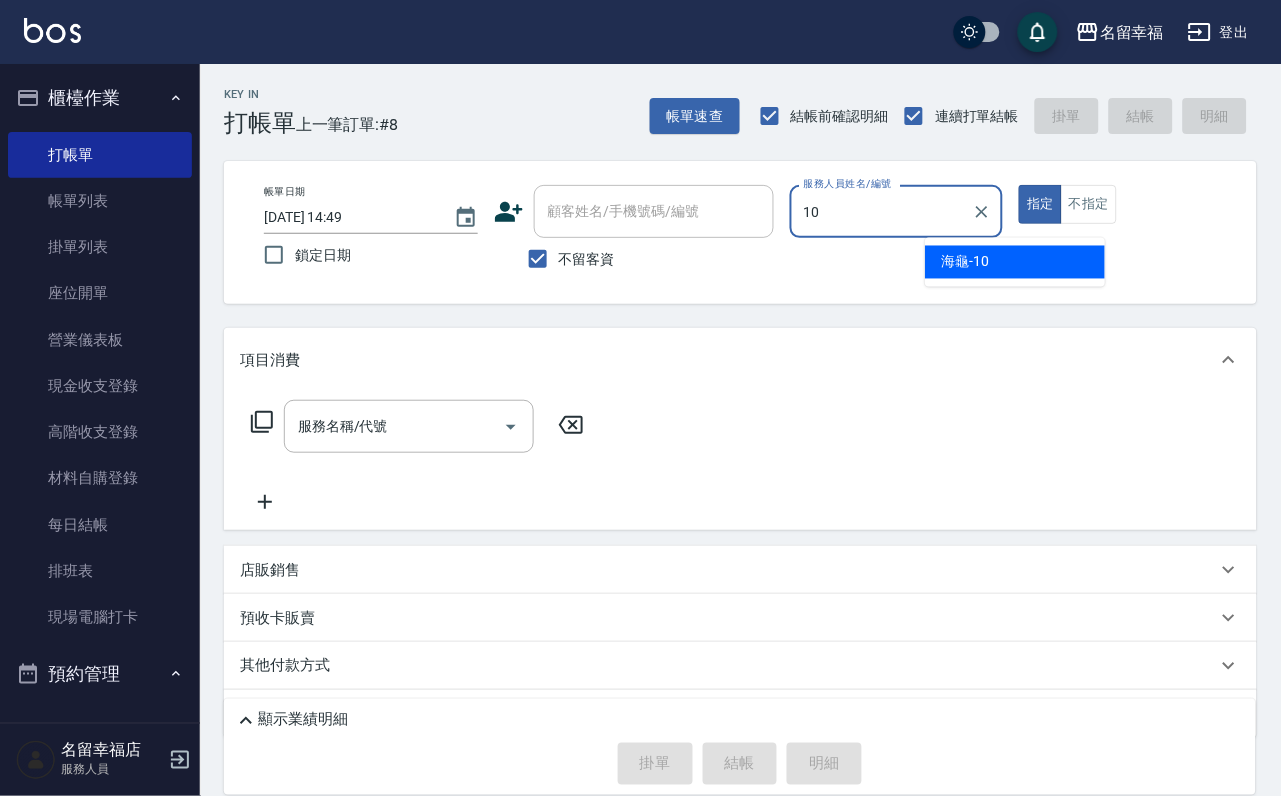type on "海龜-10" 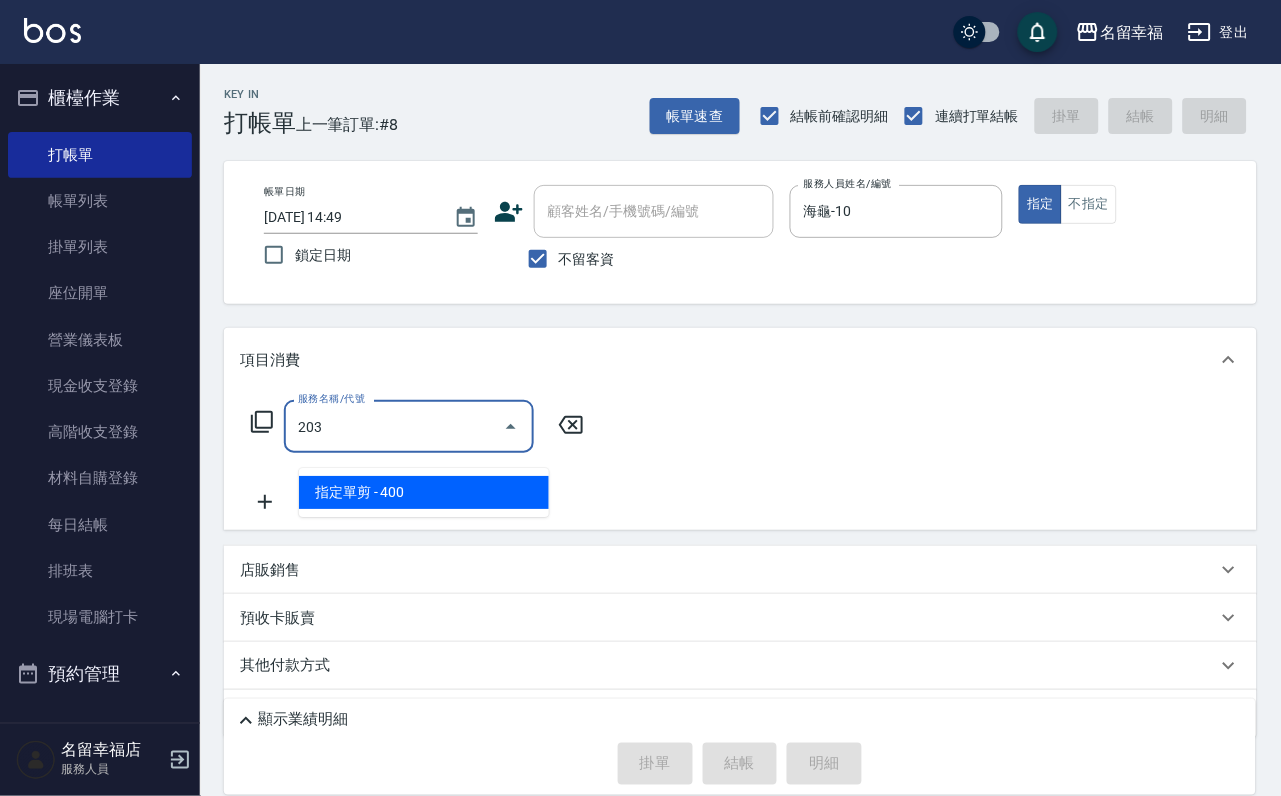 type on "指定單剪(203)" 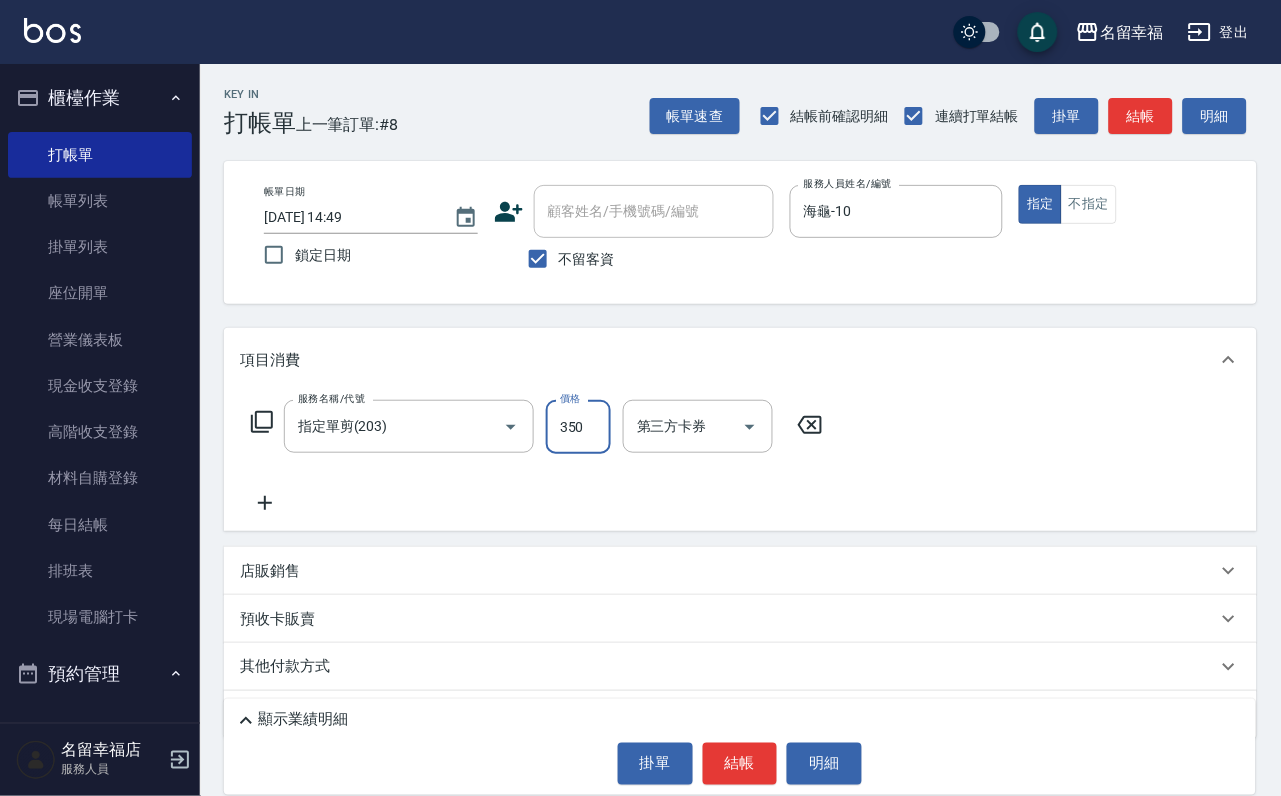 type on "350" 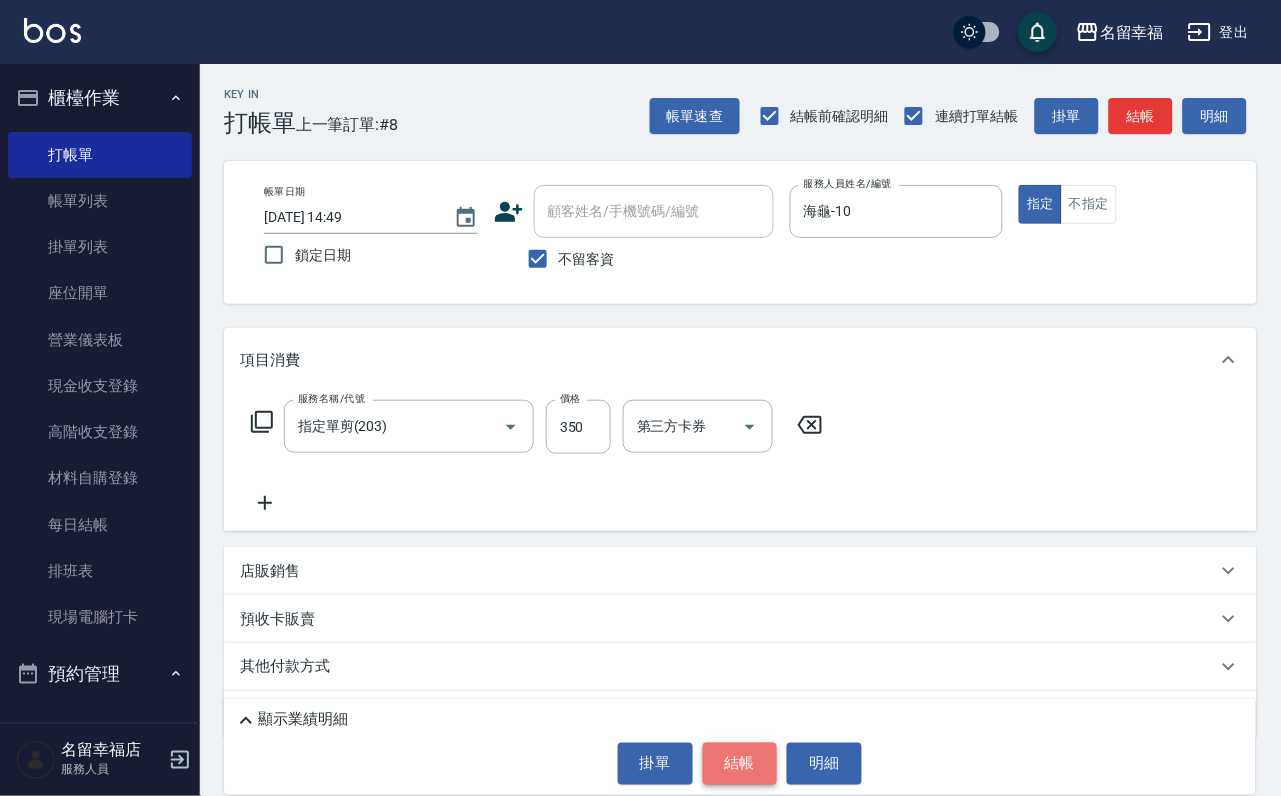click on "結帳" at bounding box center (740, 764) 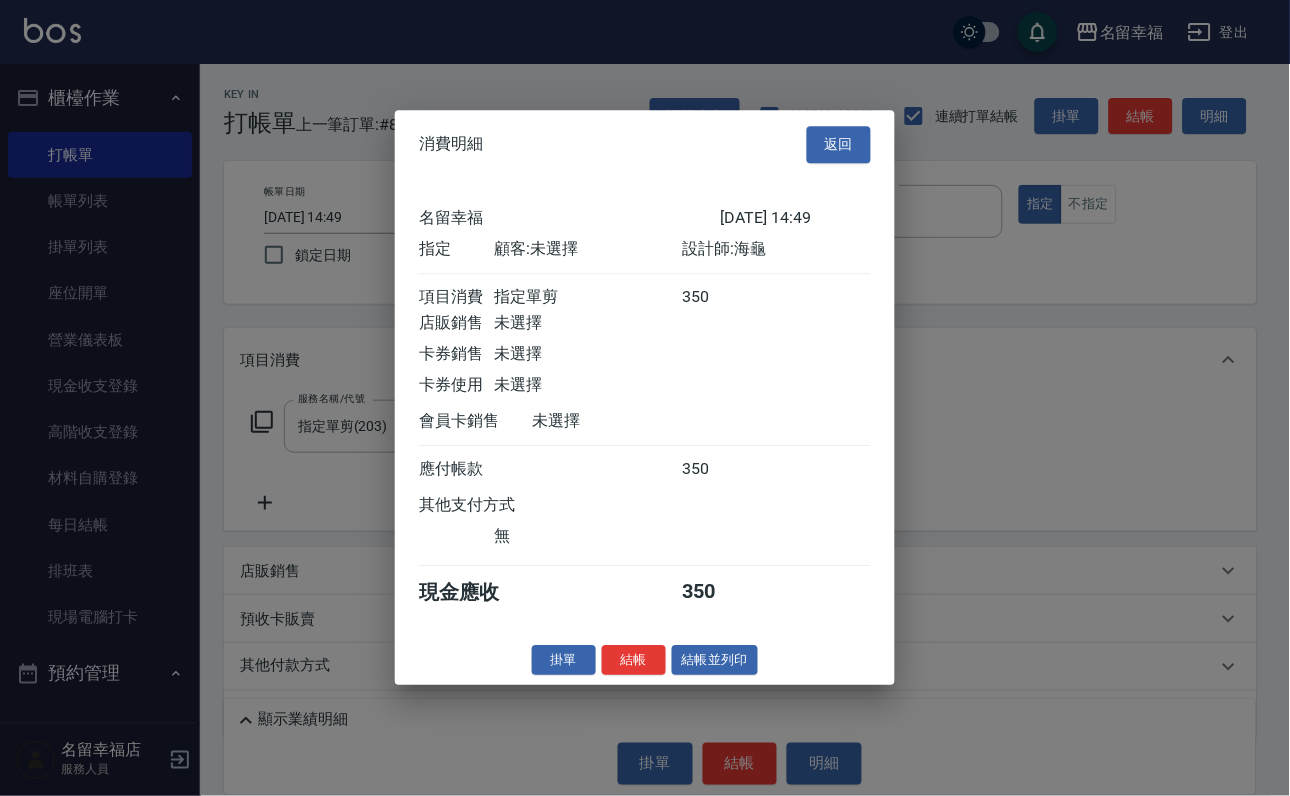scroll, scrollTop: 247, scrollLeft: 0, axis: vertical 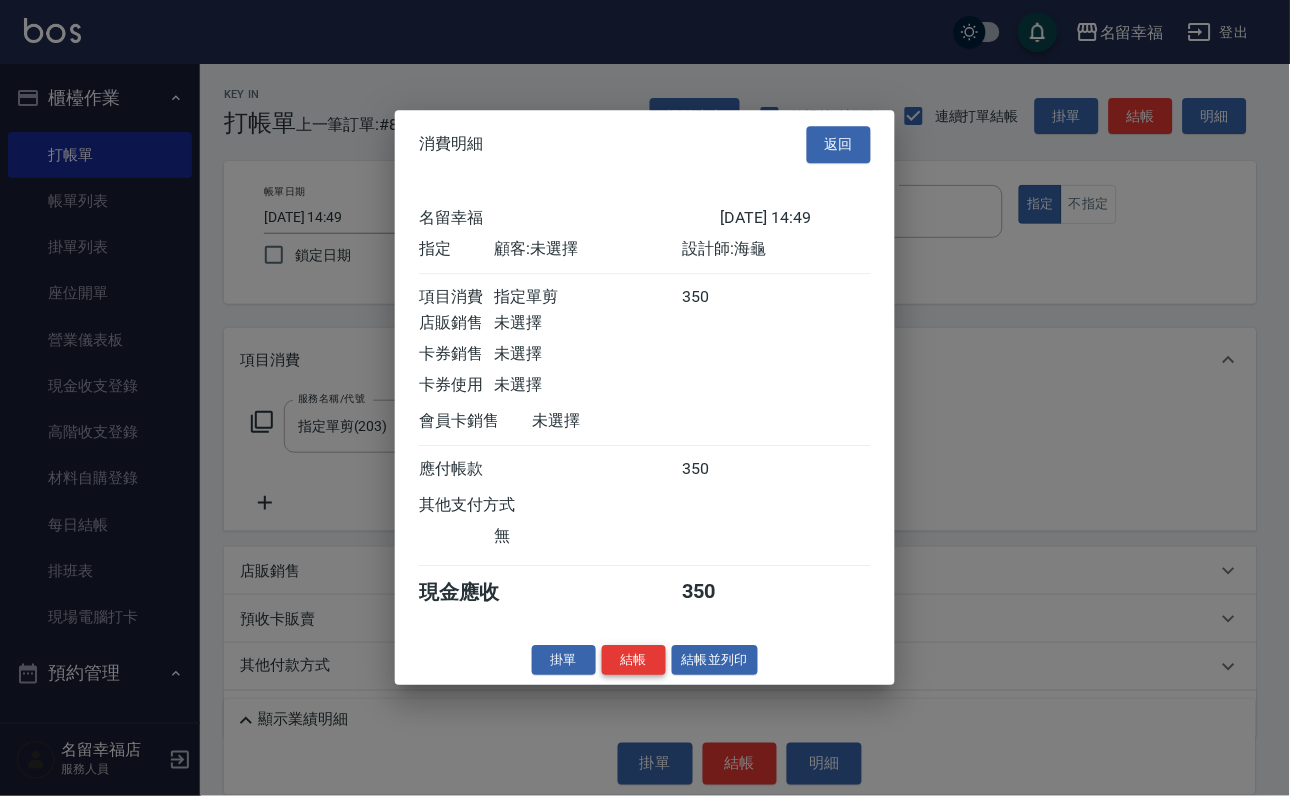 click on "結帳" at bounding box center [634, 660] 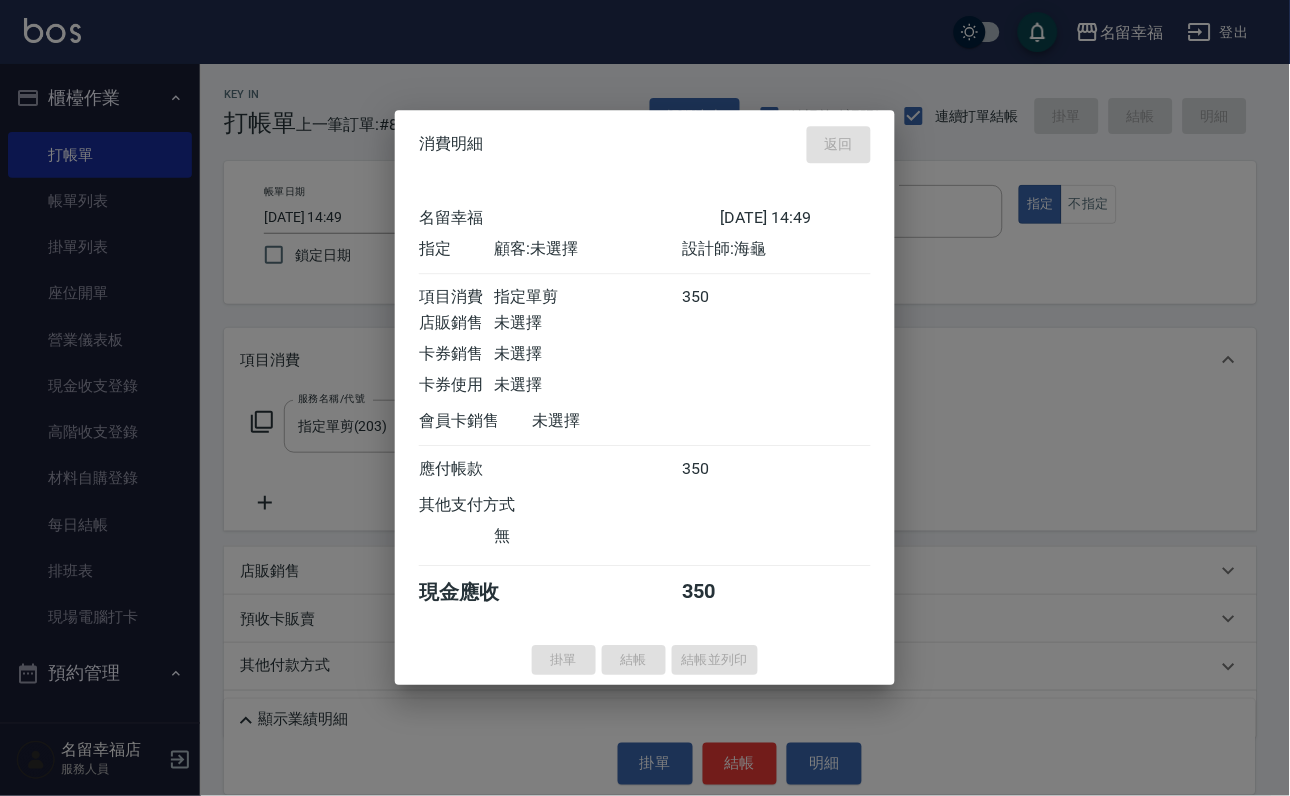 type on "[DATE] 14:55" 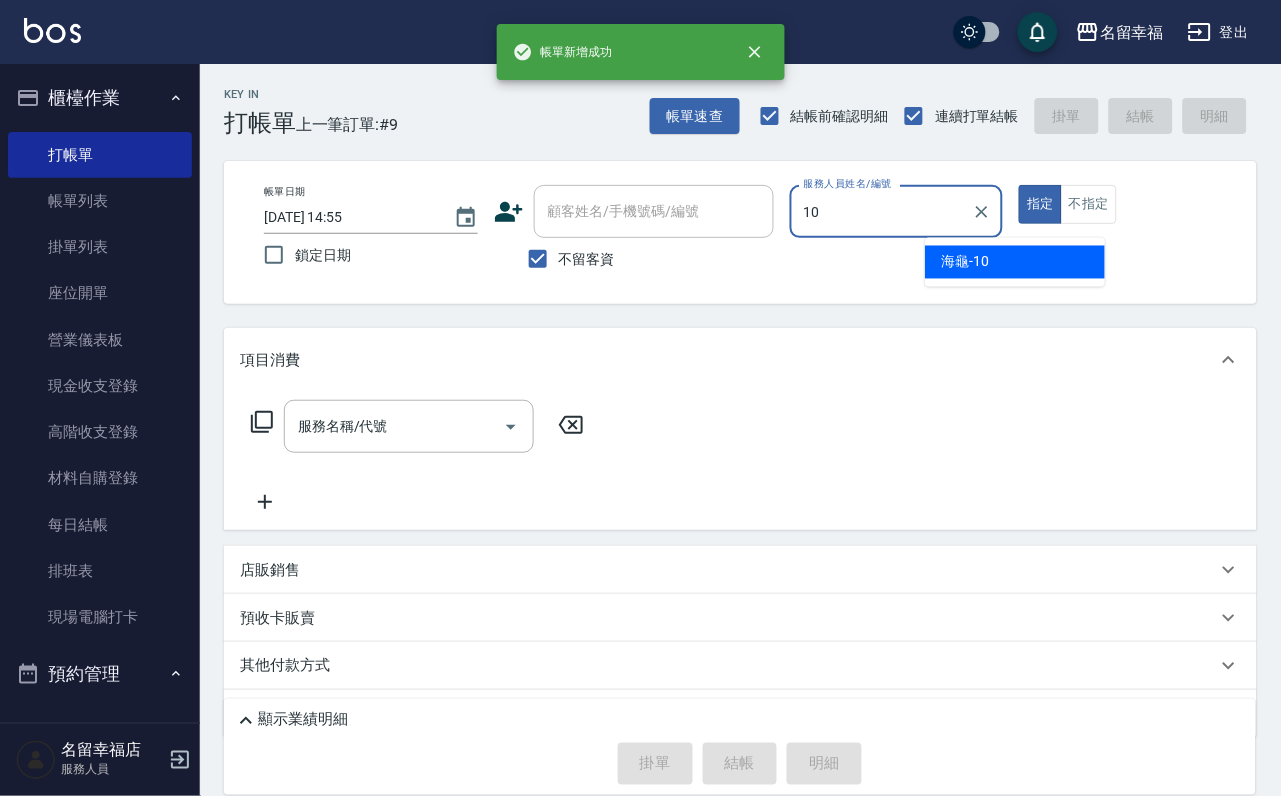 type on "海龜-10" 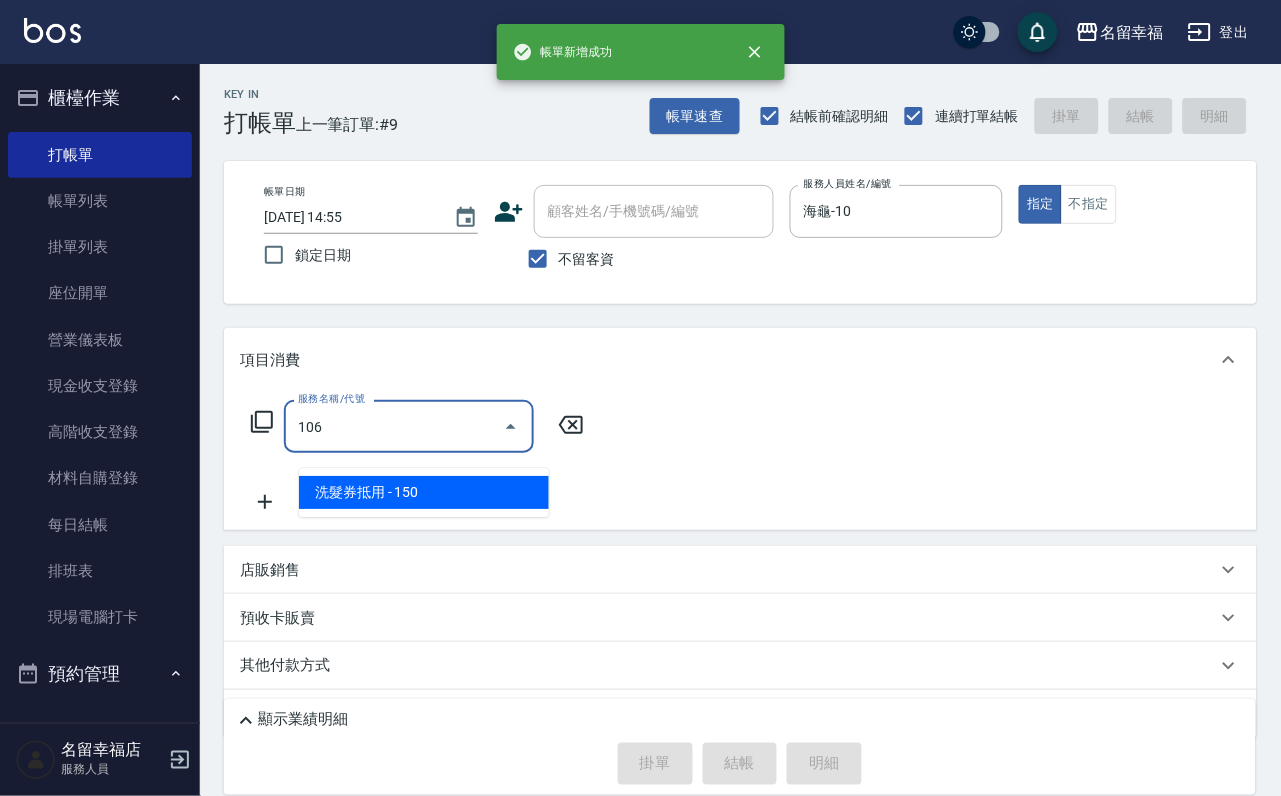 type on "洗髮券抵用(106)" 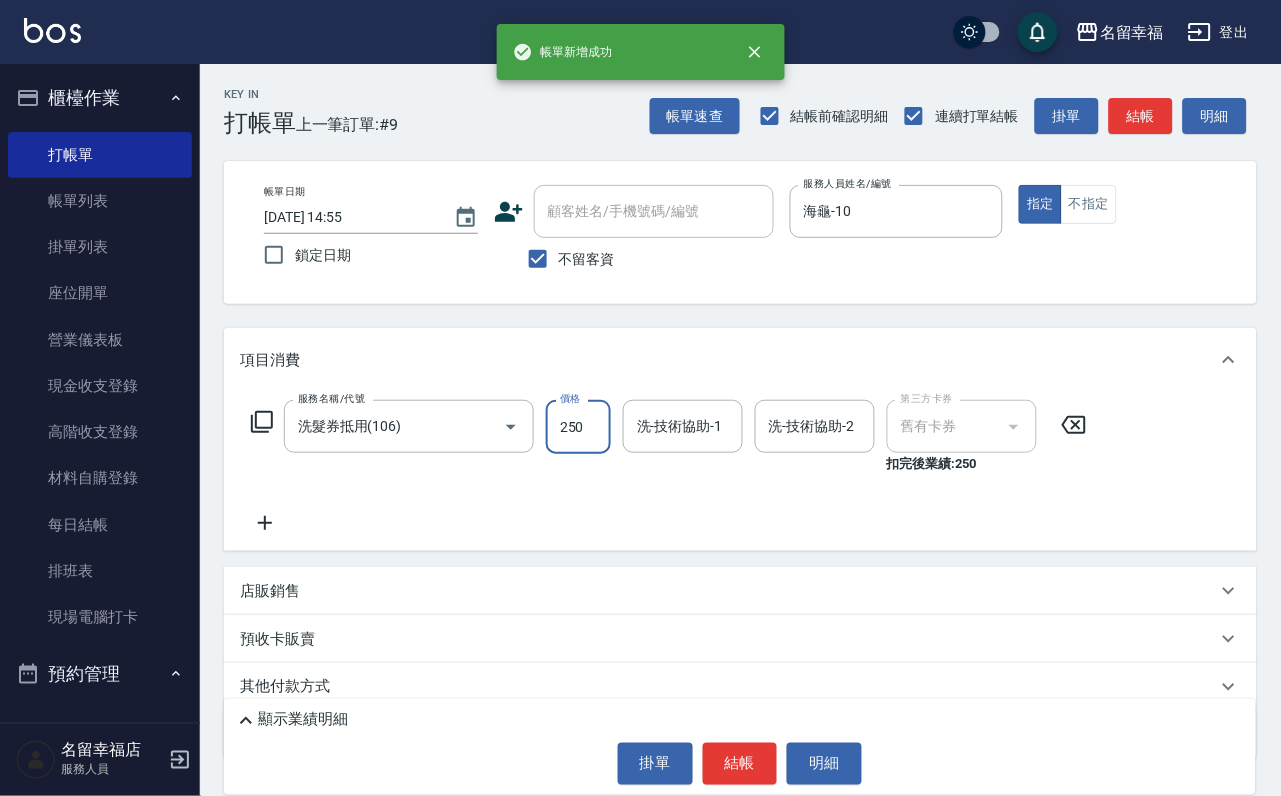 type on "250" 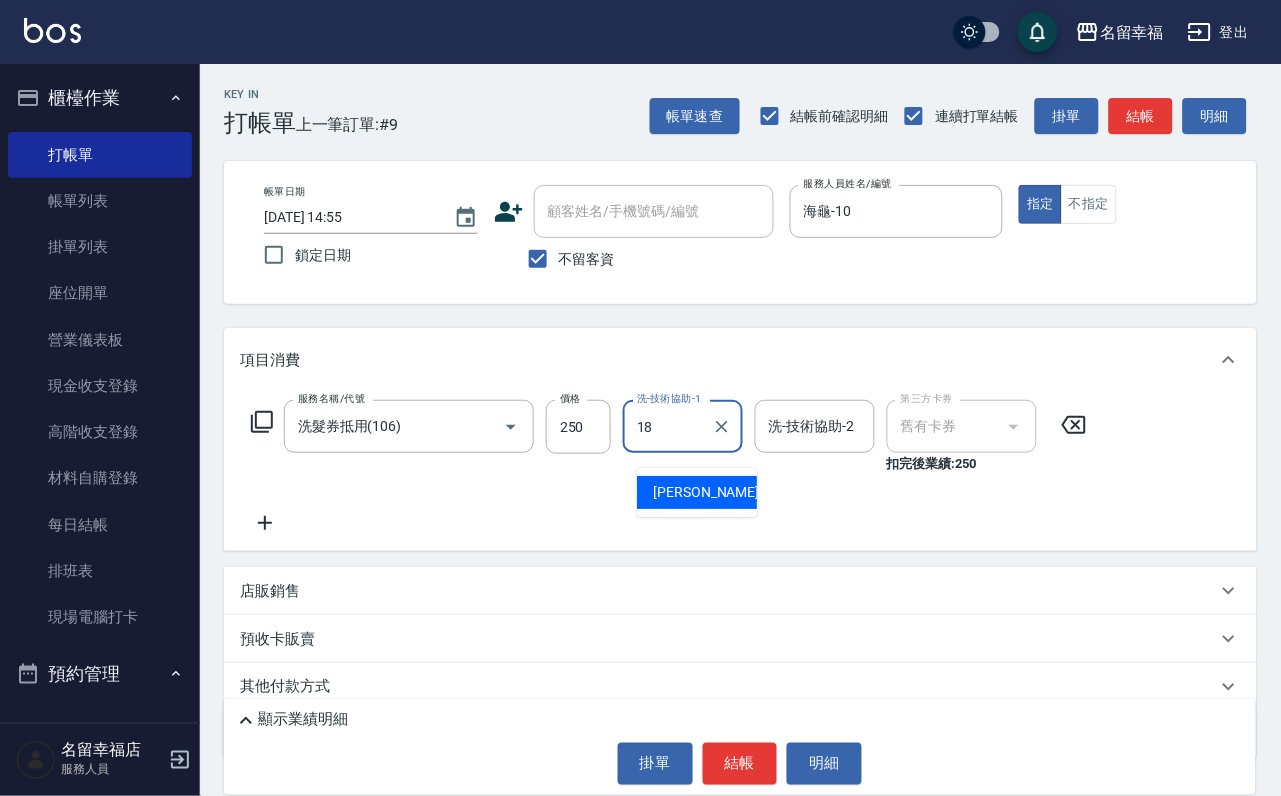 type on "[PERSON_NAME]-18" 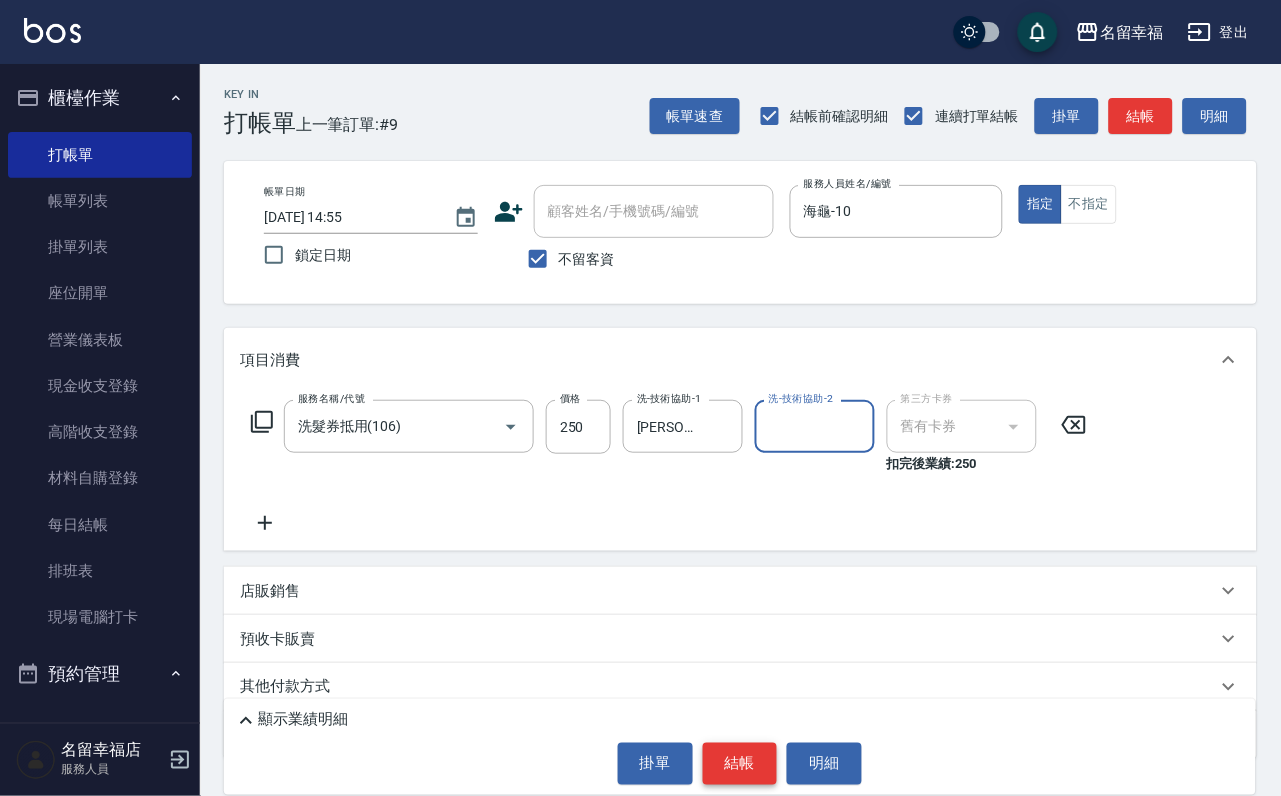 click on "結帳" at bounding box center (740, 764) 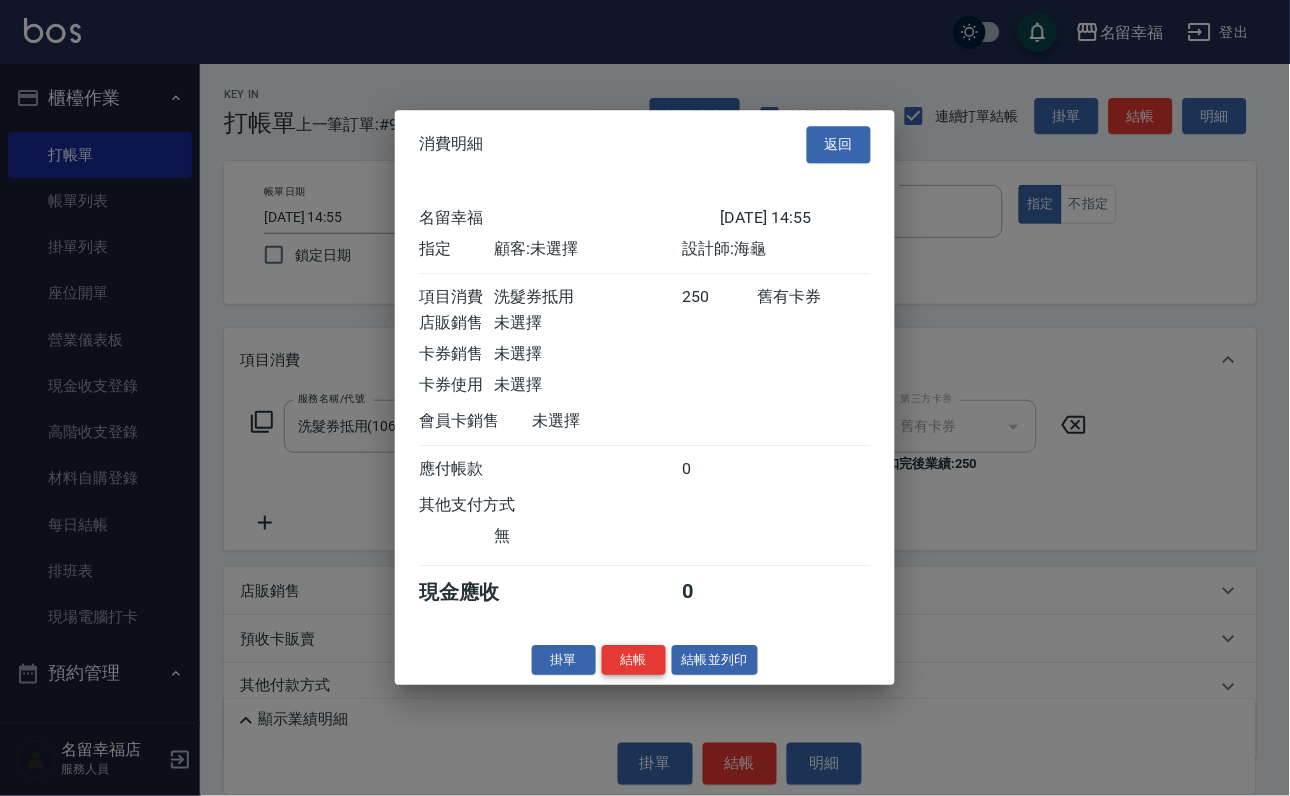 scroll, scrollTop: 247, scrollLeft: 0, axis: vertical 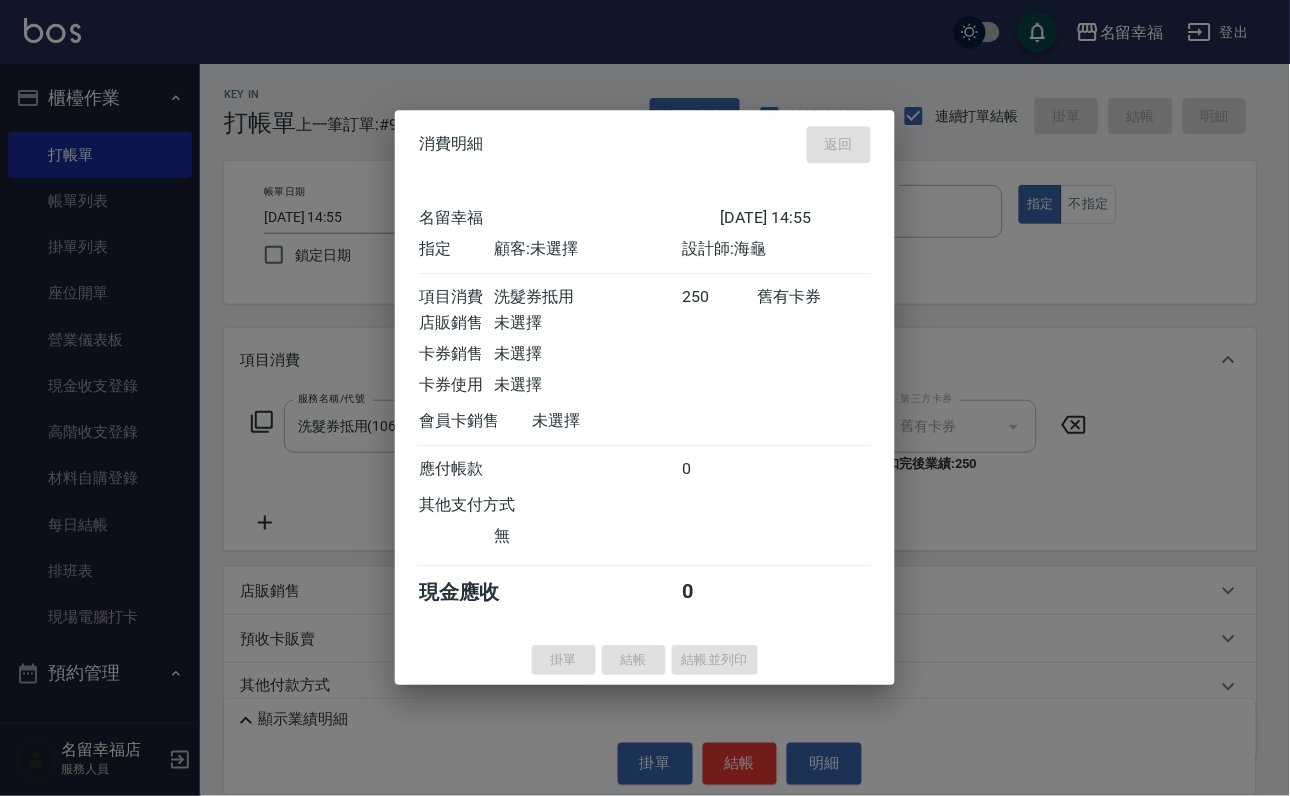 type on "[DATE] 14:56" 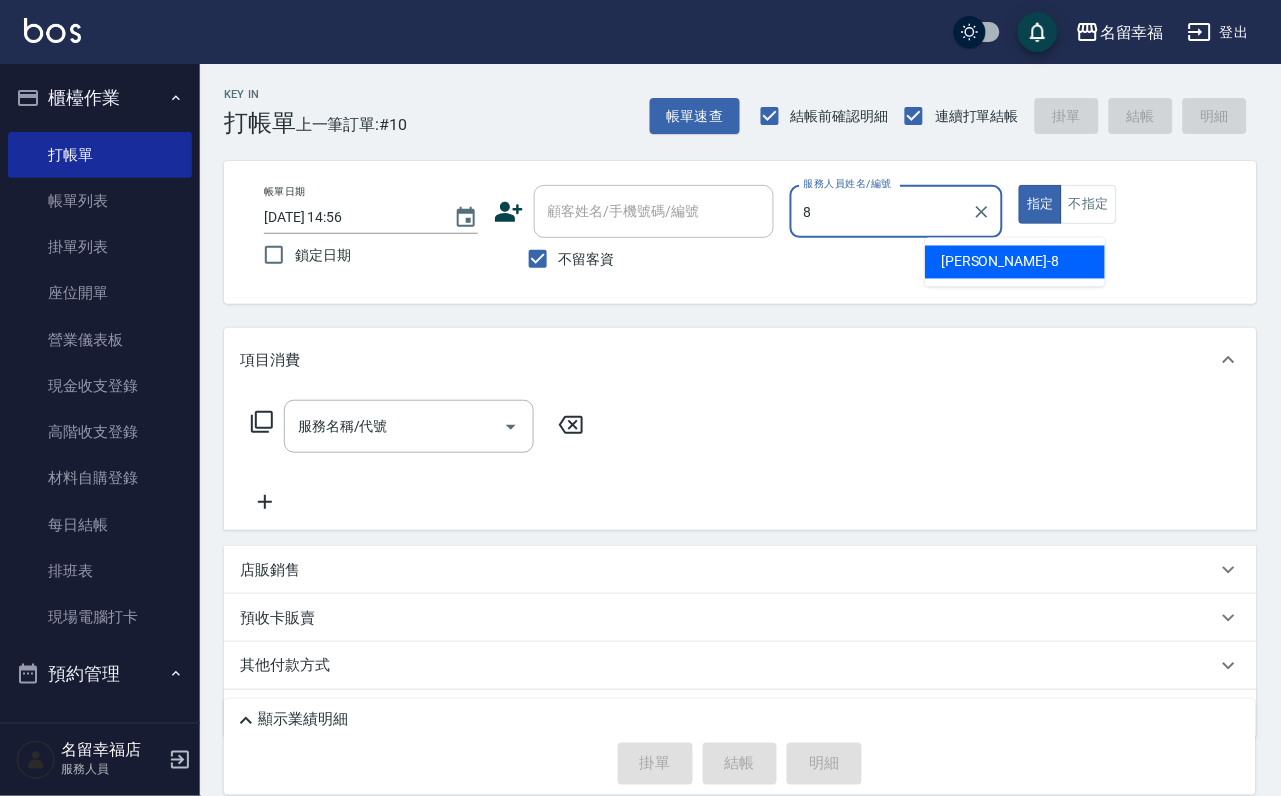 type on "[PERSON_NAME]-8" 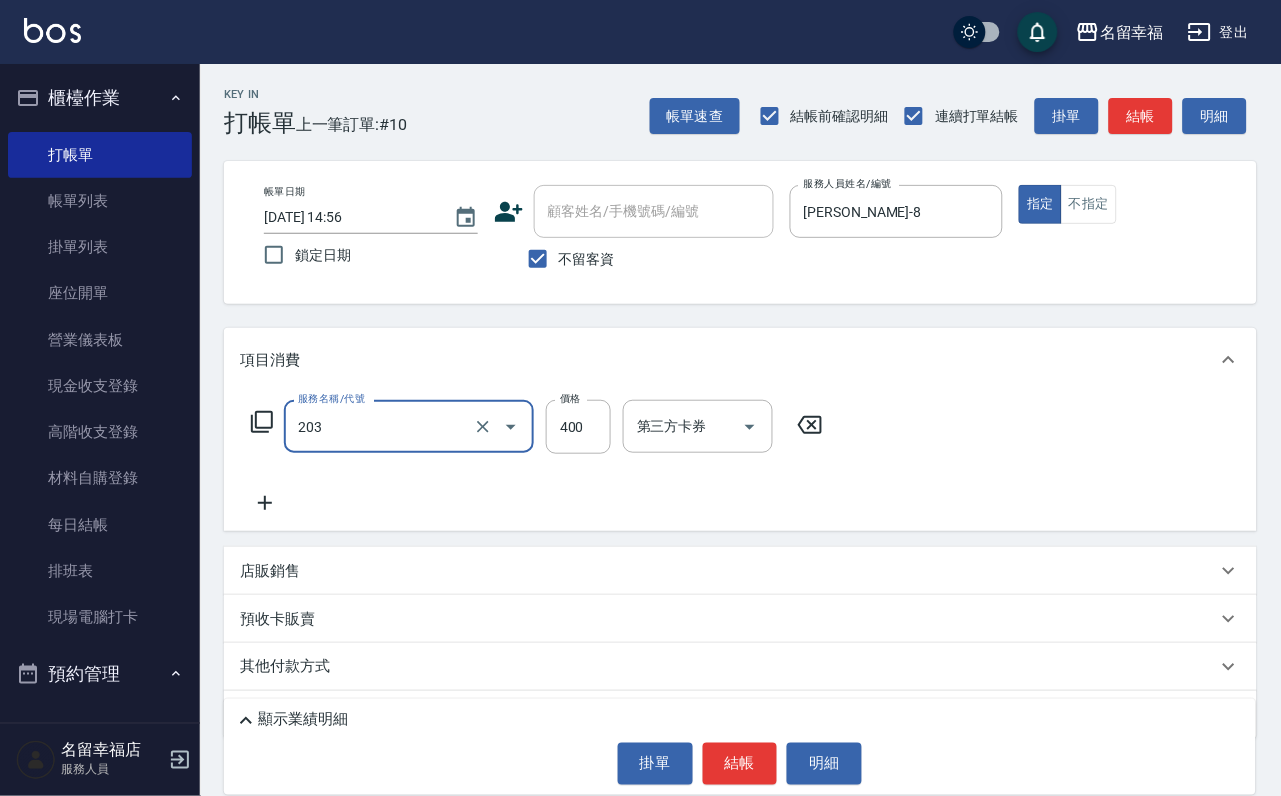 type on "指定單剪(203)" 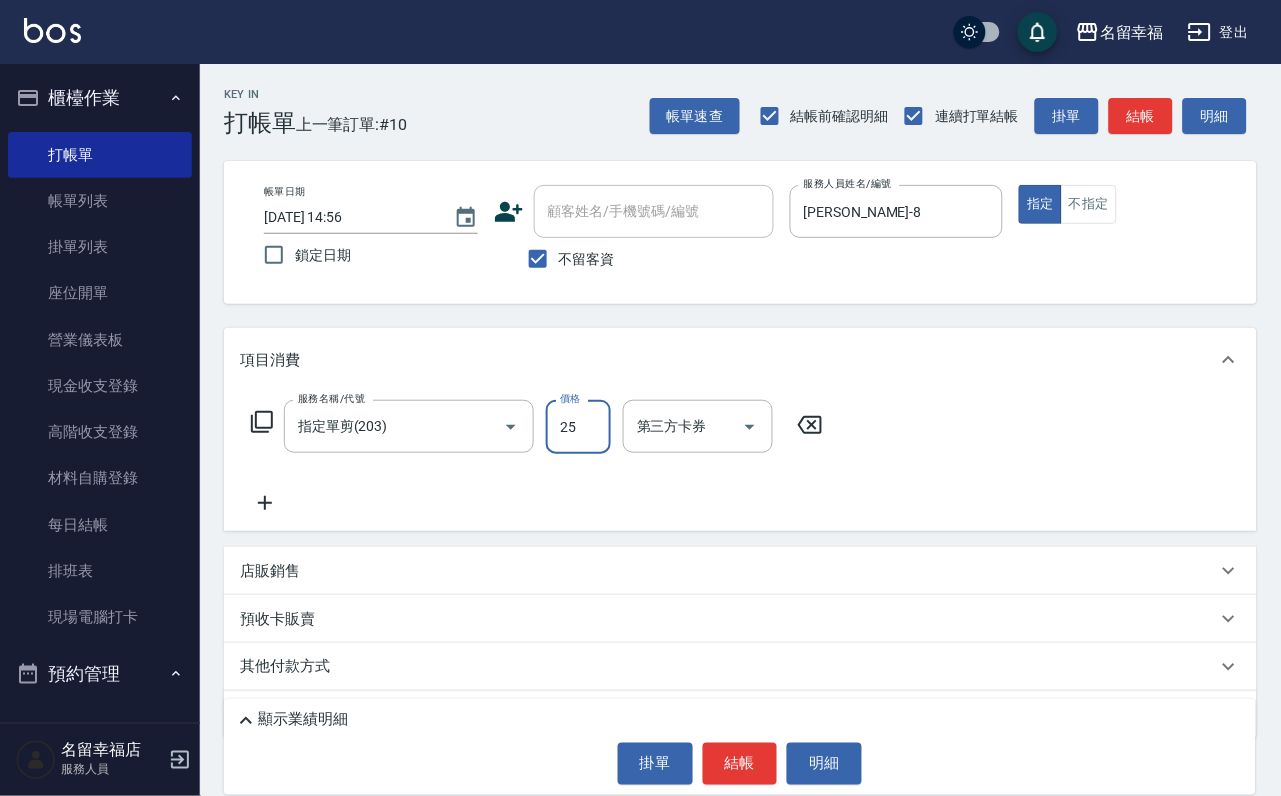 type on "250" 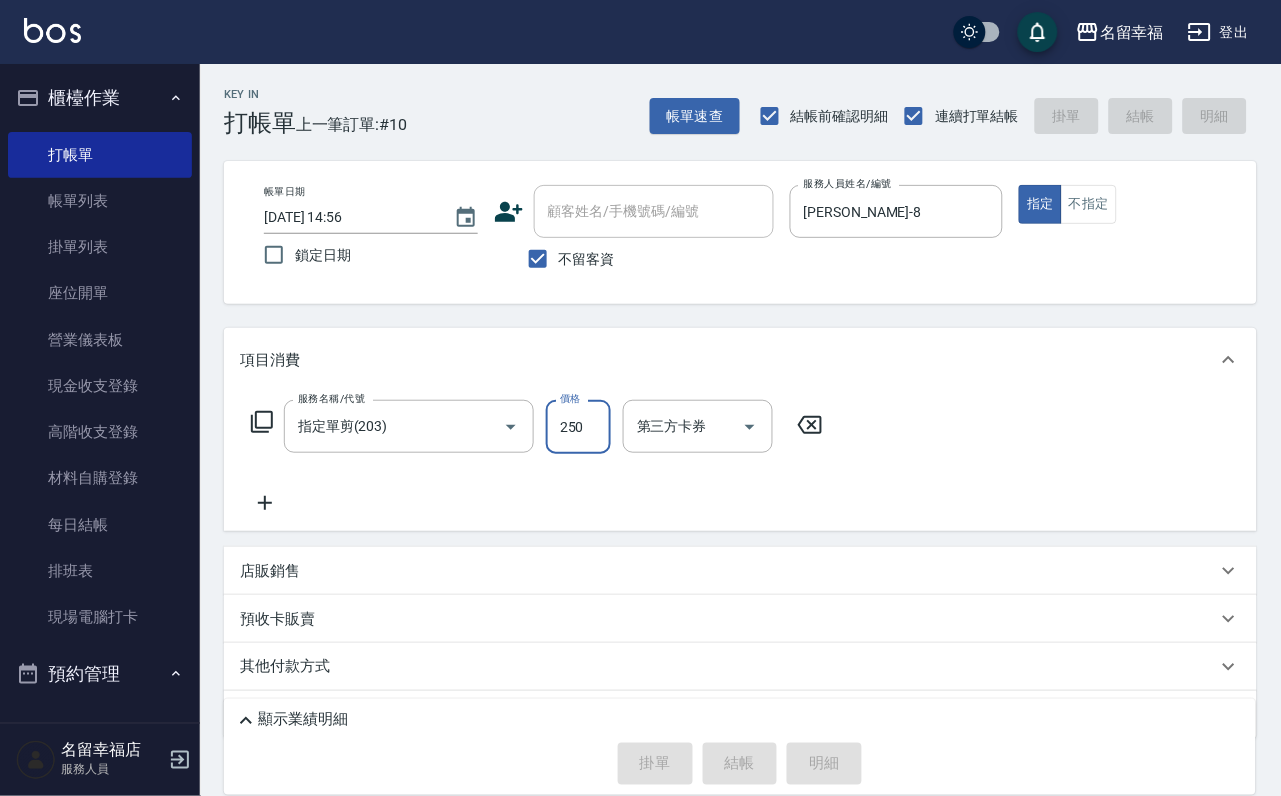 type on "[DATE] 15:00" 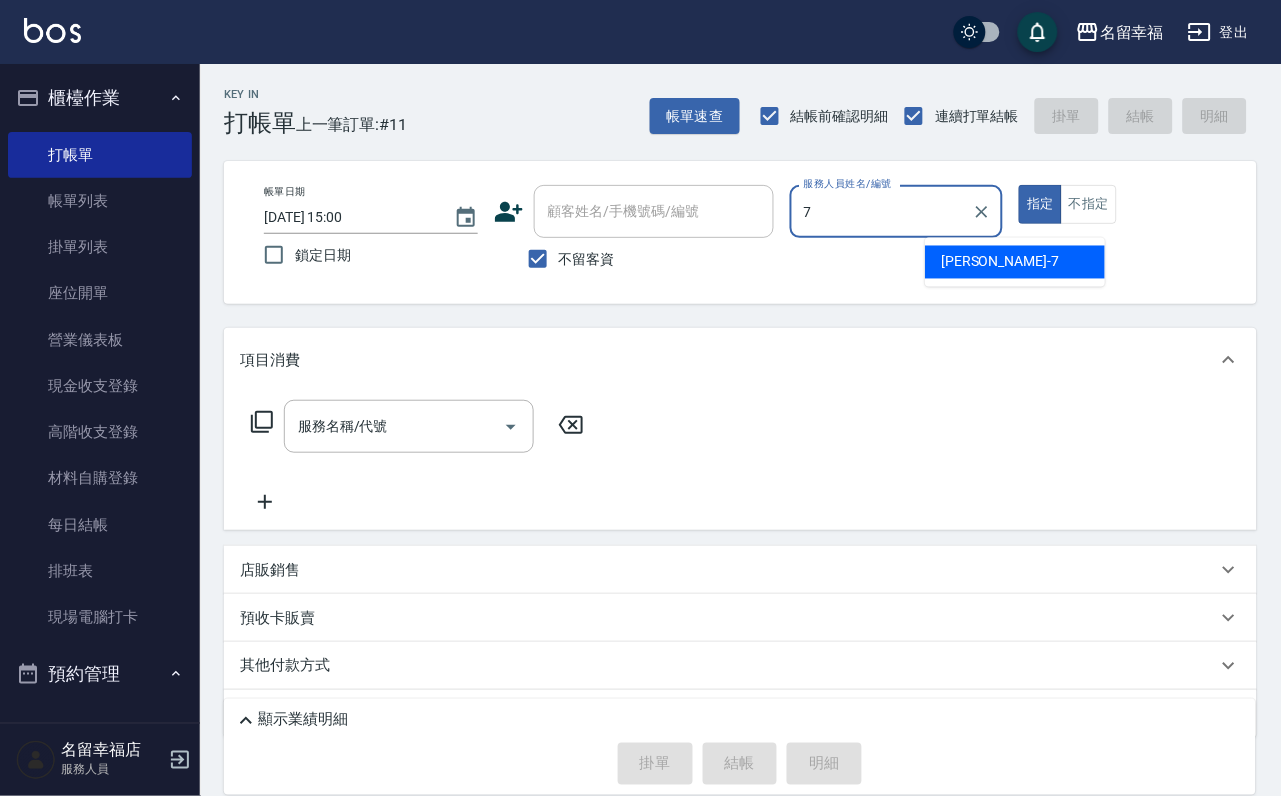 type on "[PERSON_NAME]-7" 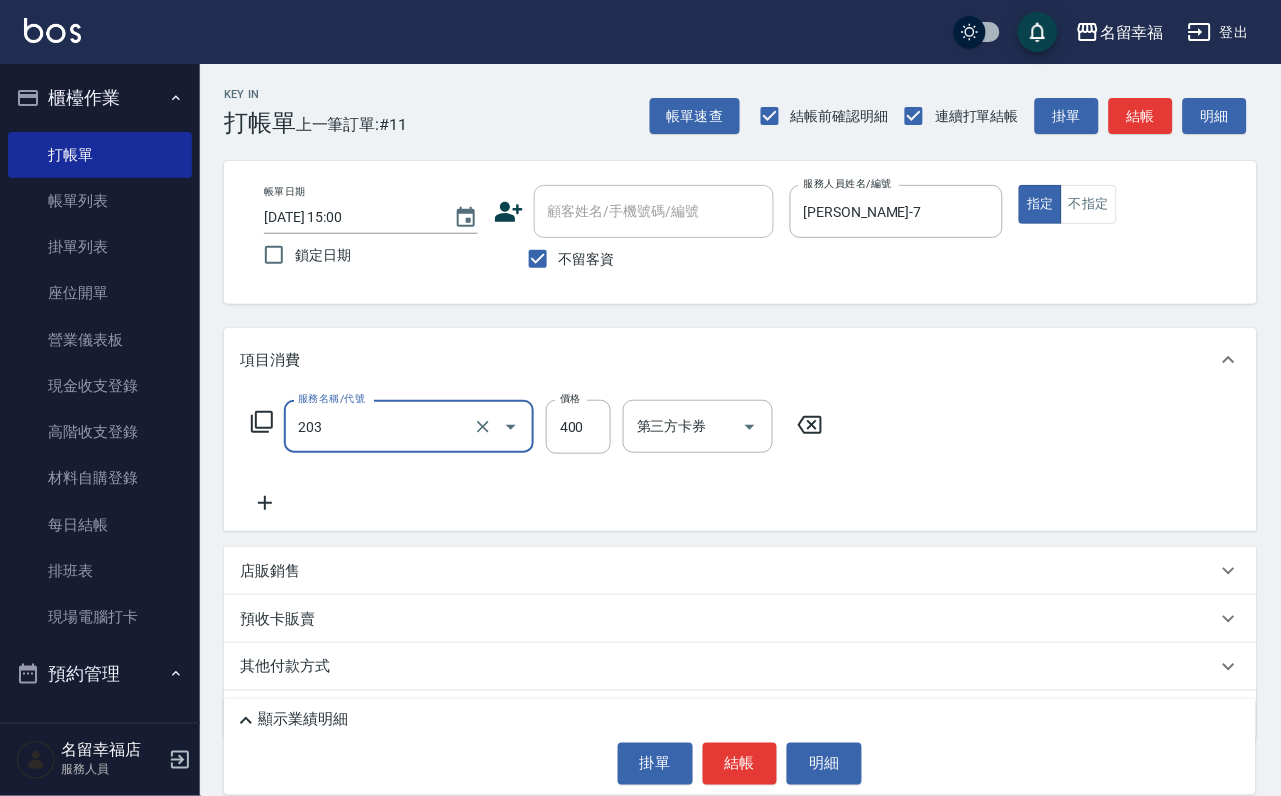 type on "指定單剪(203)" 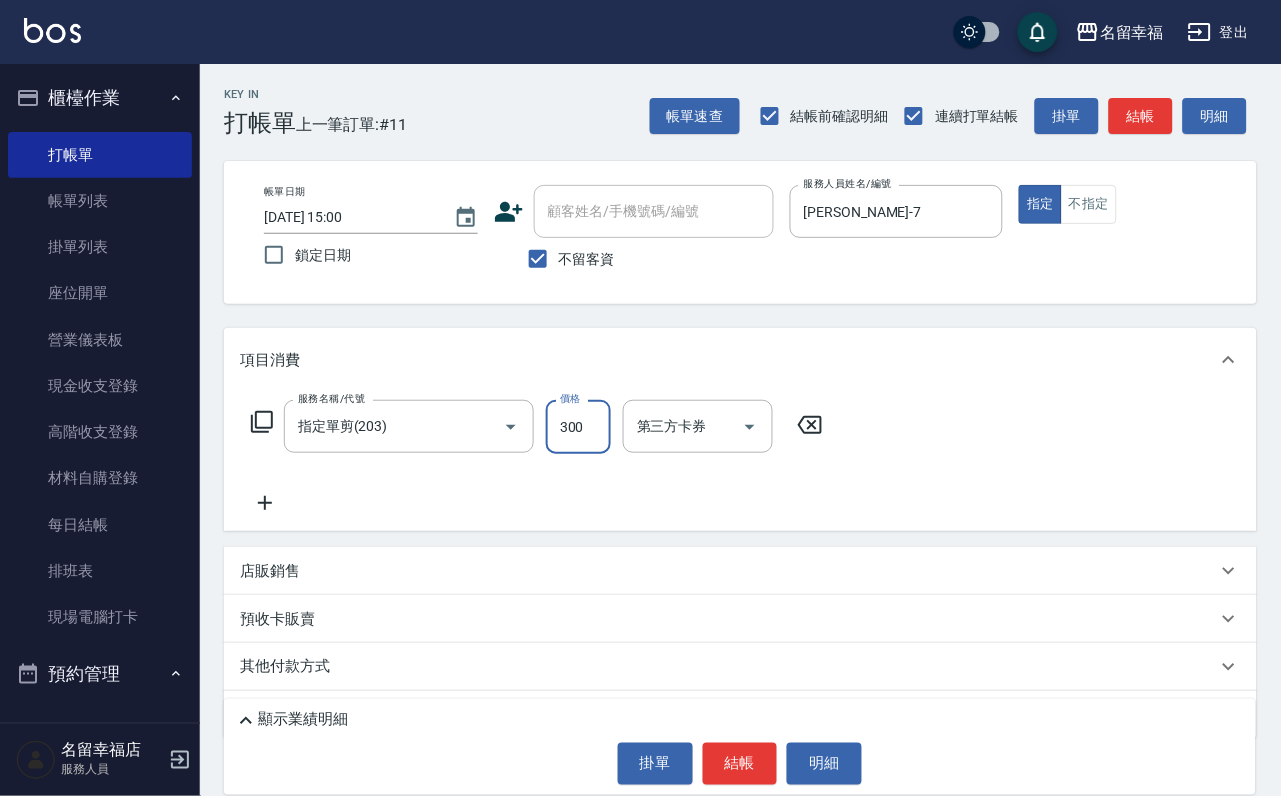 type on "300" 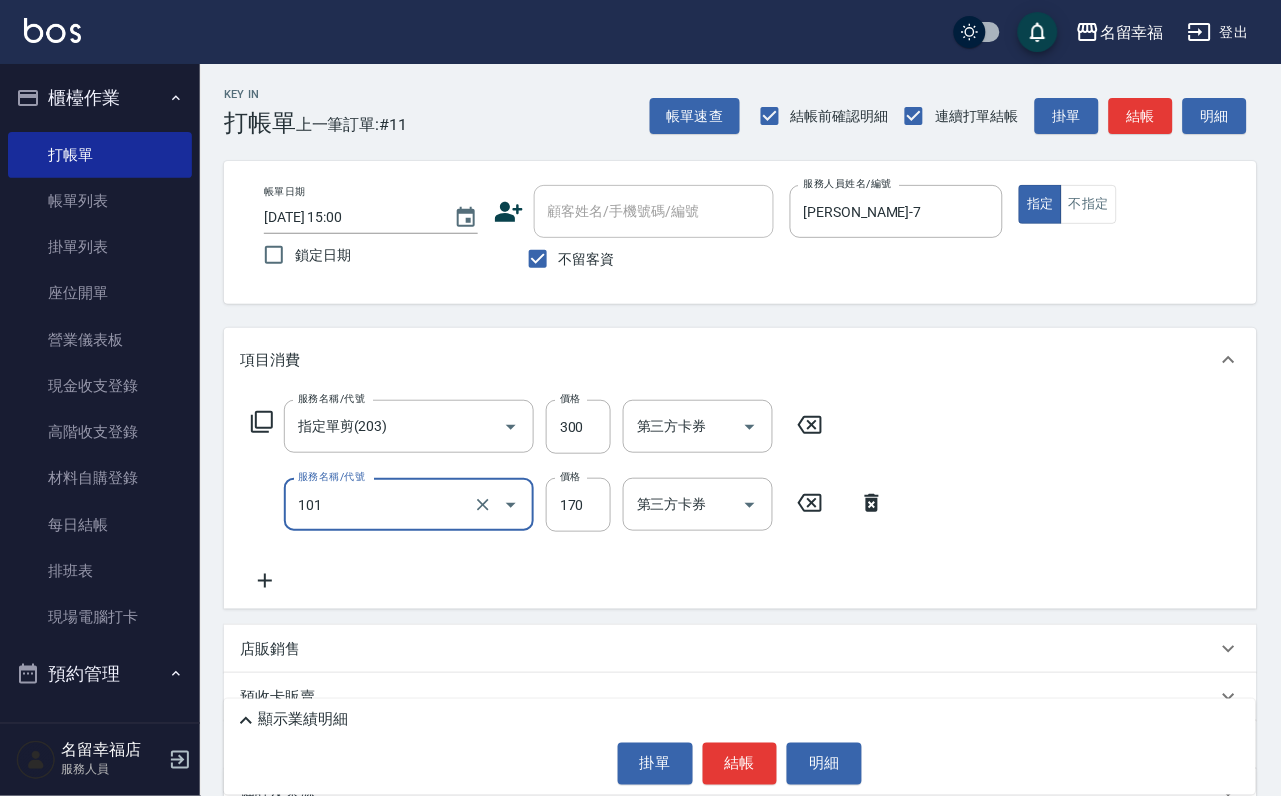 type on "洗髮(101)" 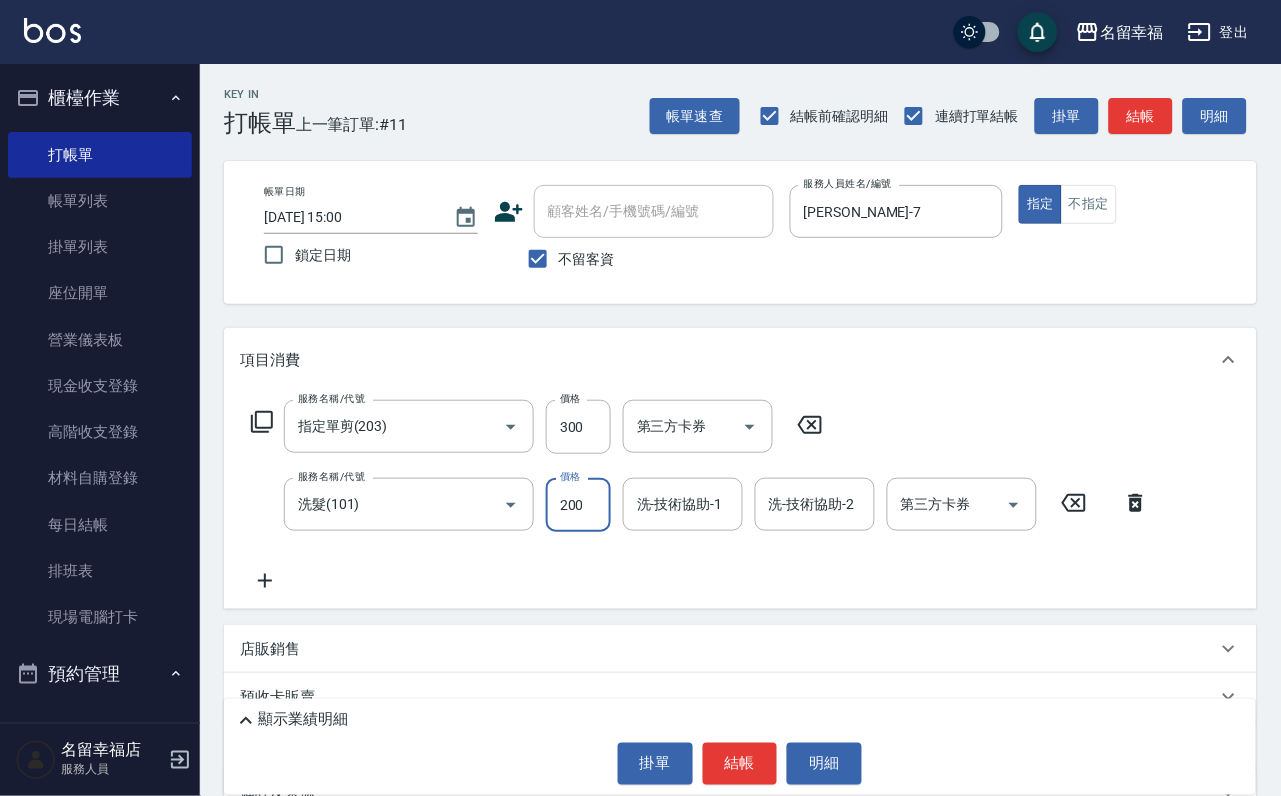 type on "200" 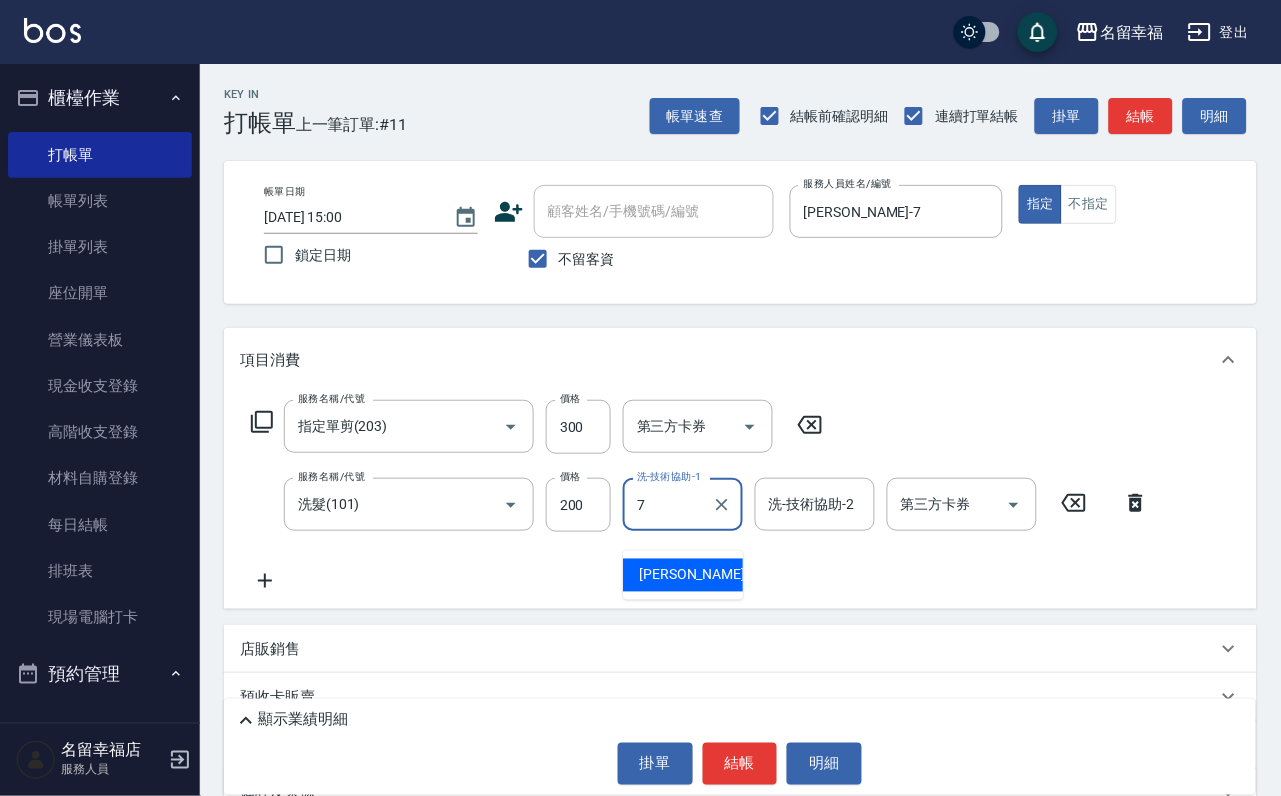 type on "[PERSON_NAME]-7" 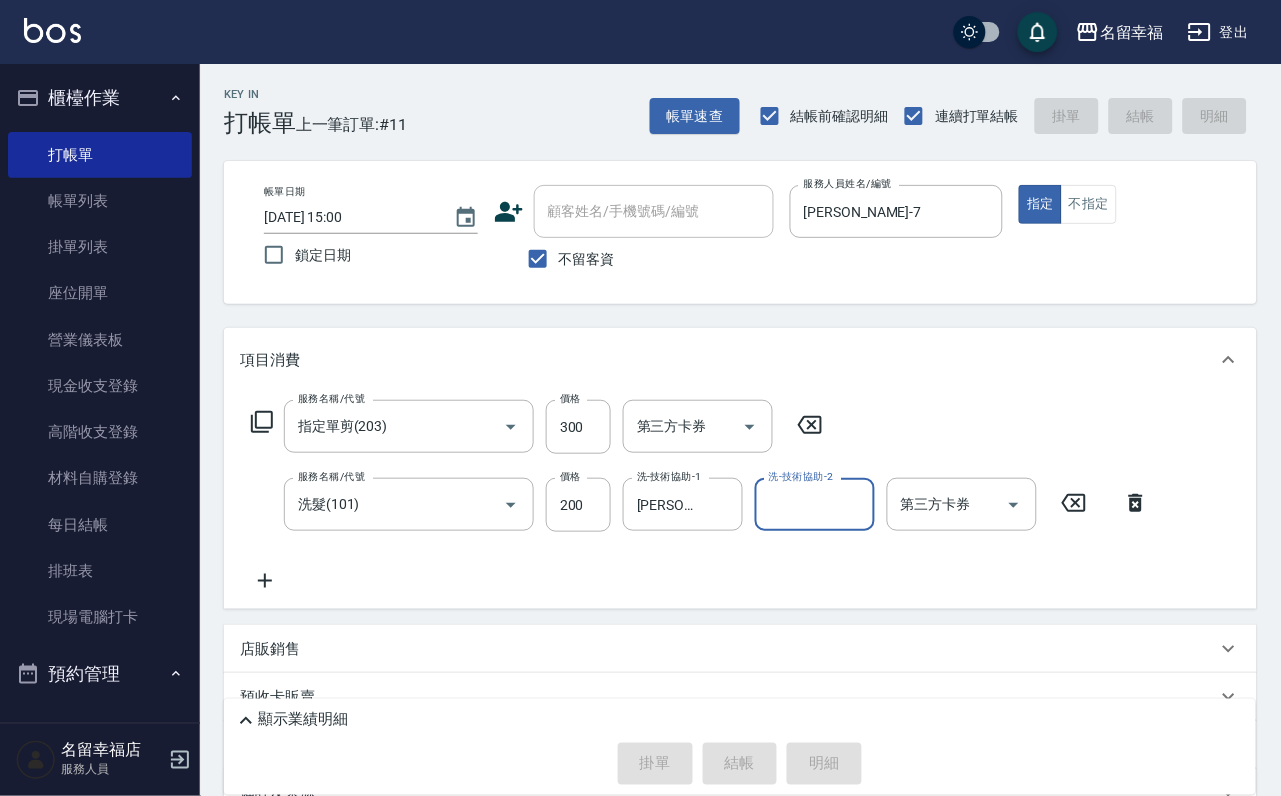 type on "[DATE] 15:22" 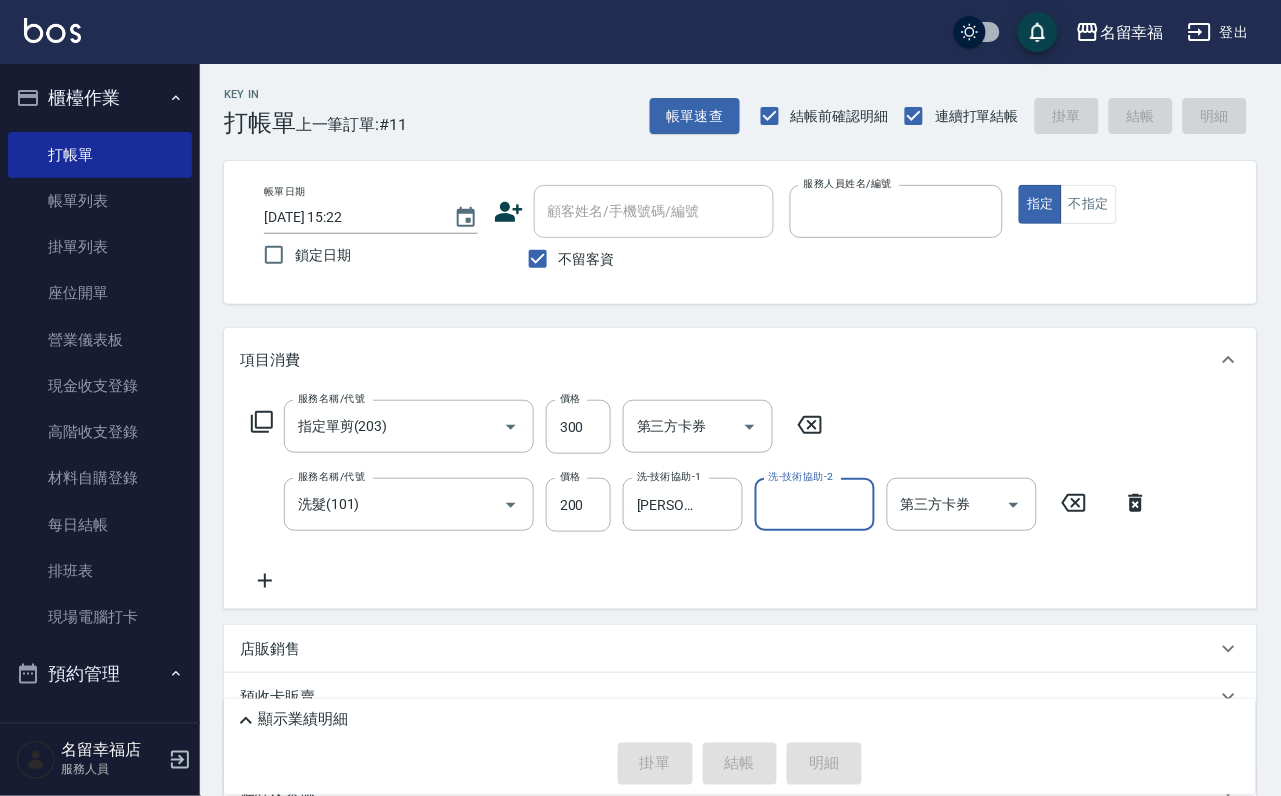 type 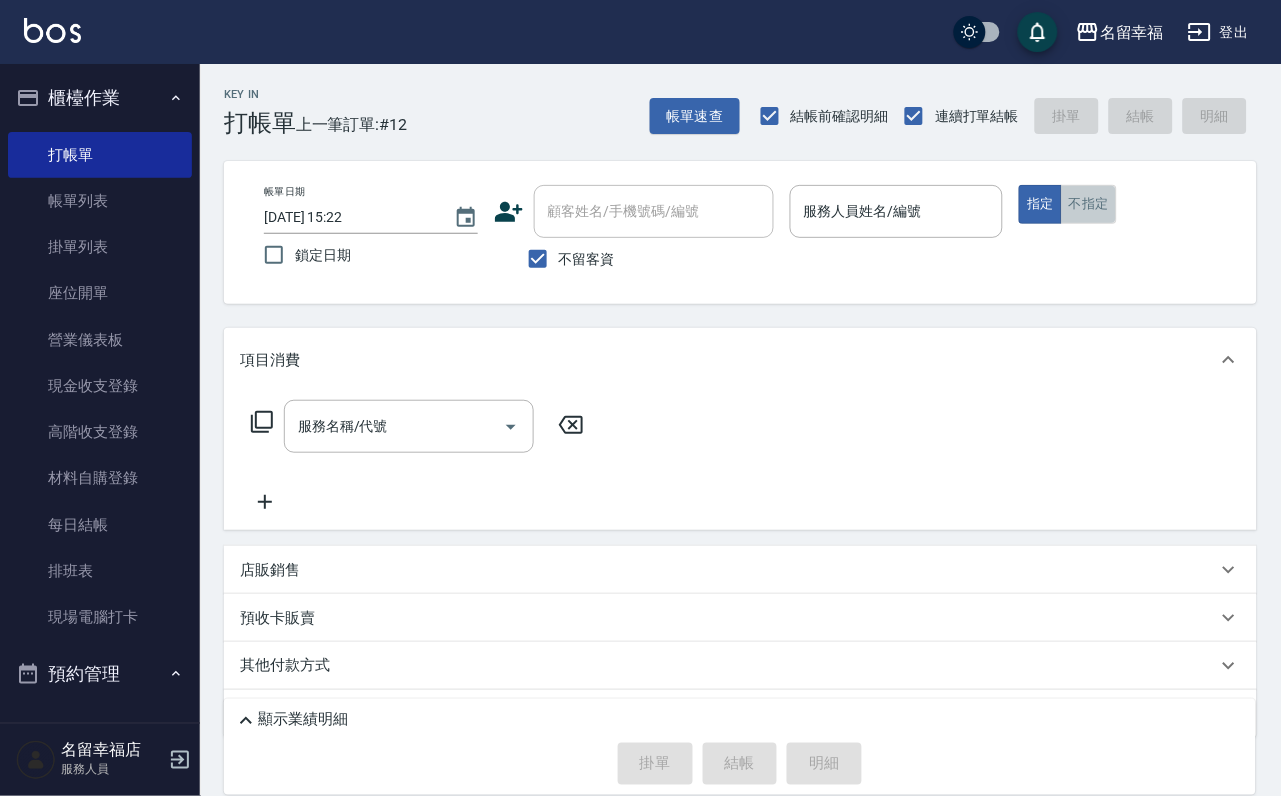 click on "不指定" at bounding box center (1089, 204) 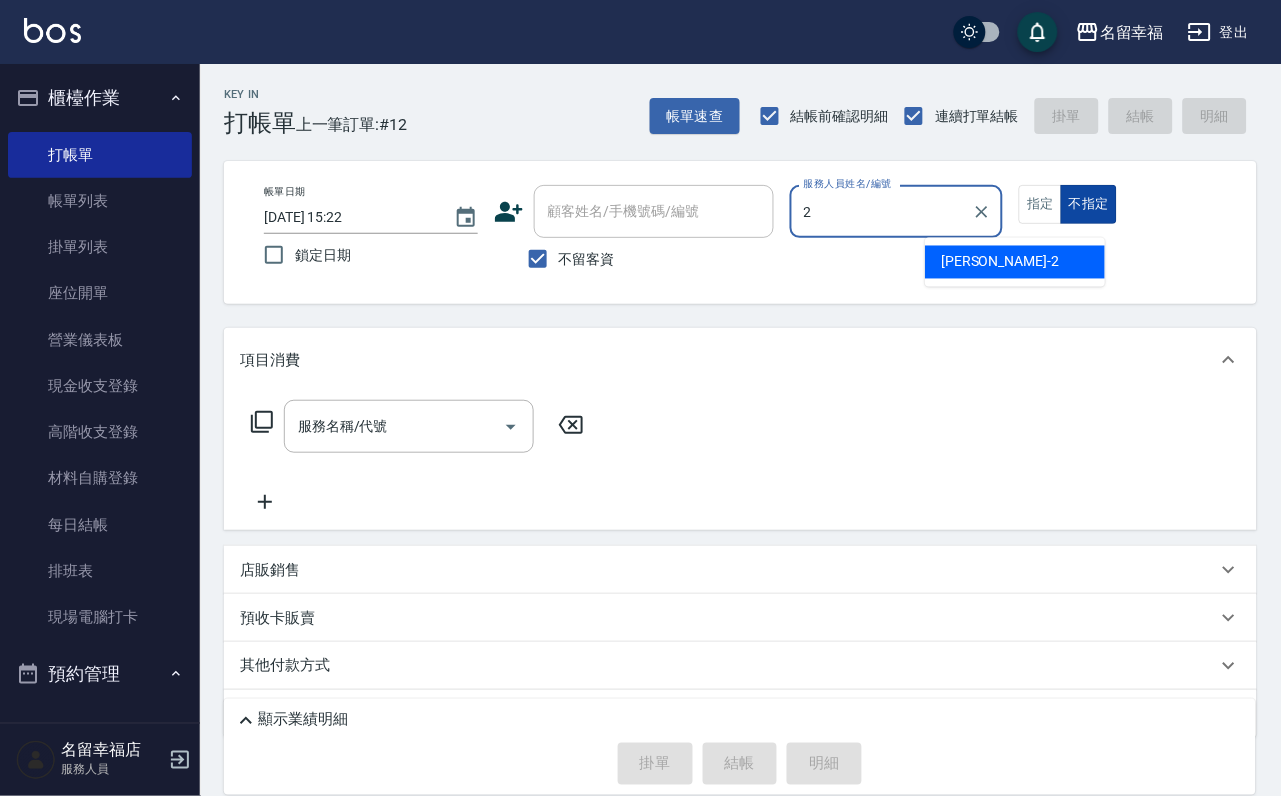type on "[PERSON_NAME]-2" 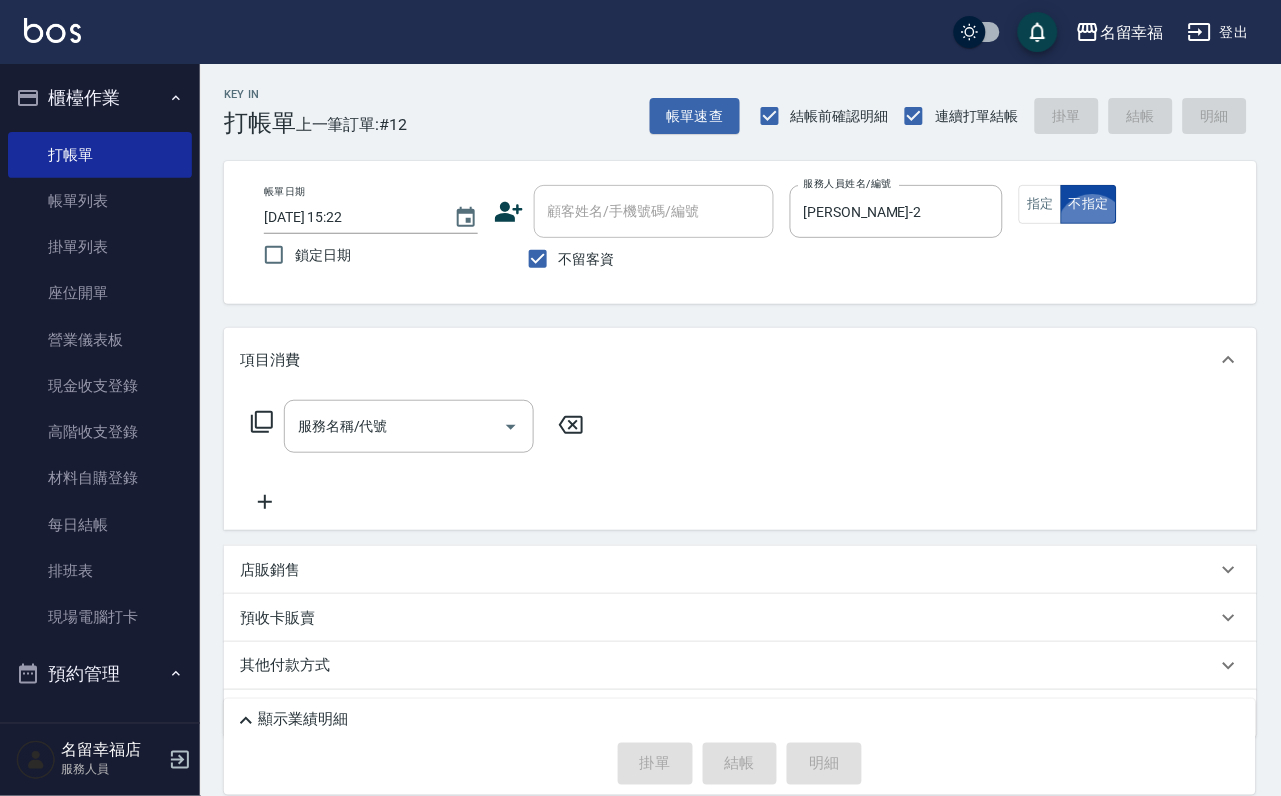 type on "false" 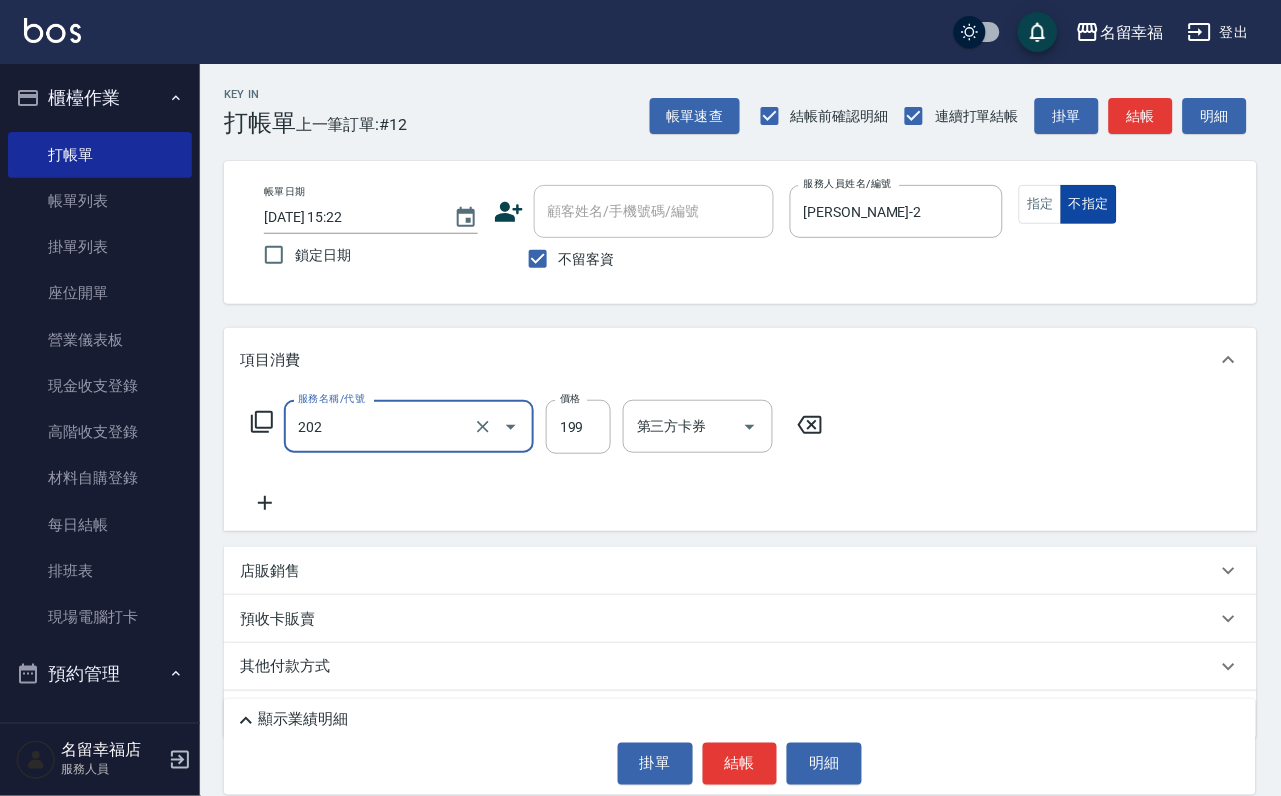 type on "不指定單剪(202)" 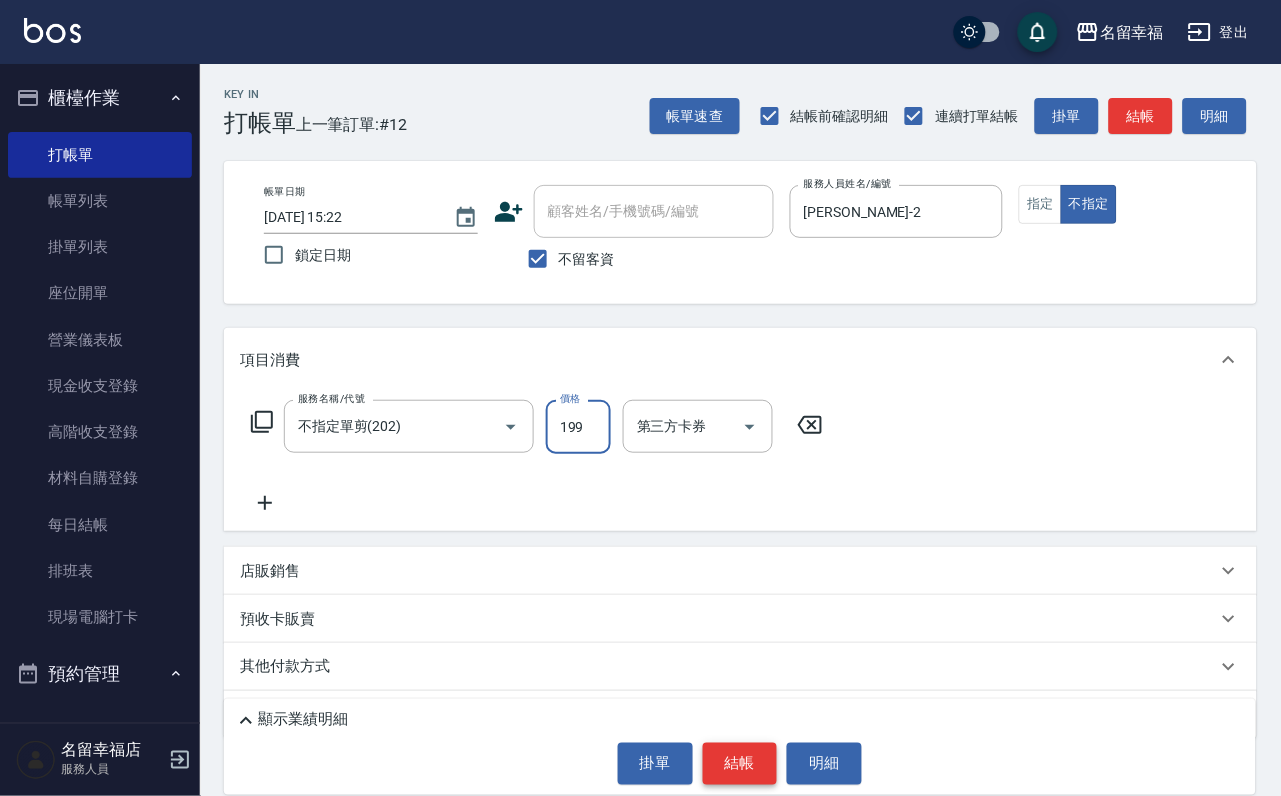 click on "結帳" at bounding box center [740, 764] 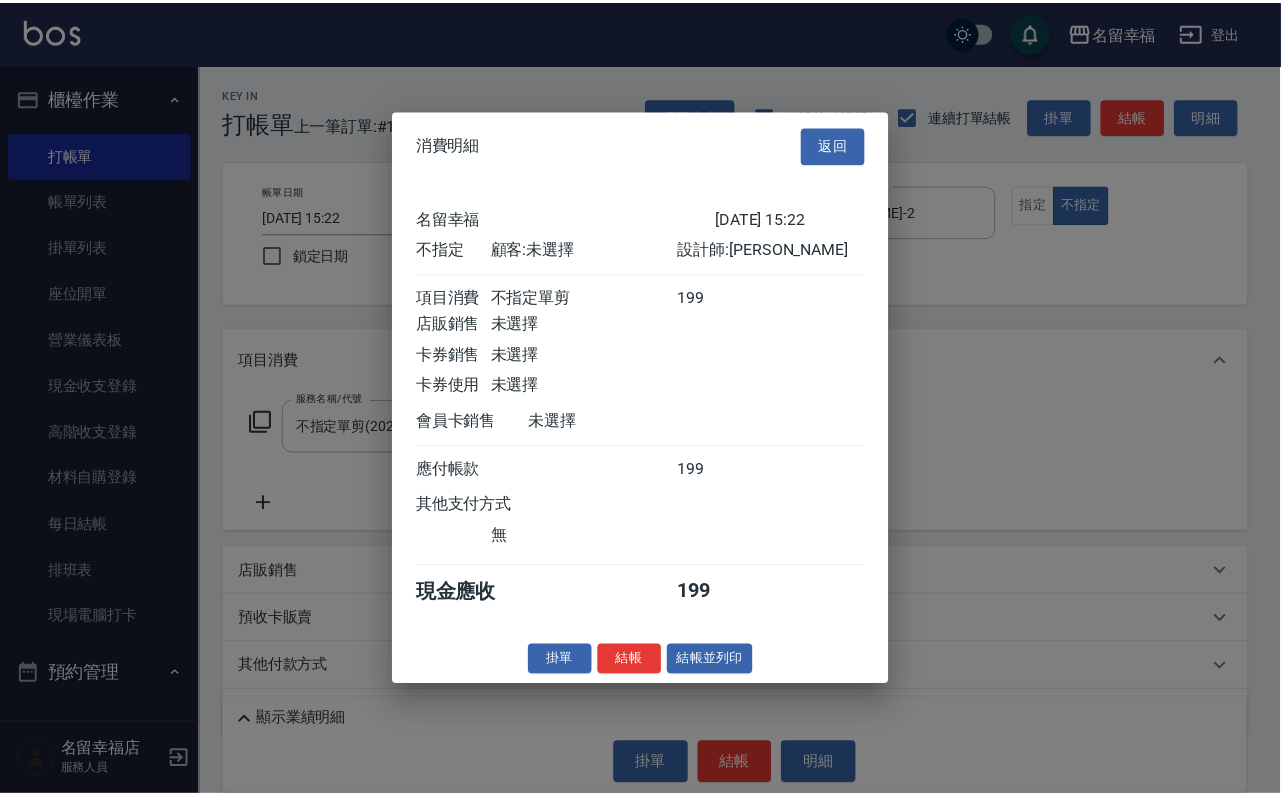 scroll, scrollTop: 284, scrollLeft: 0, axis: vertical 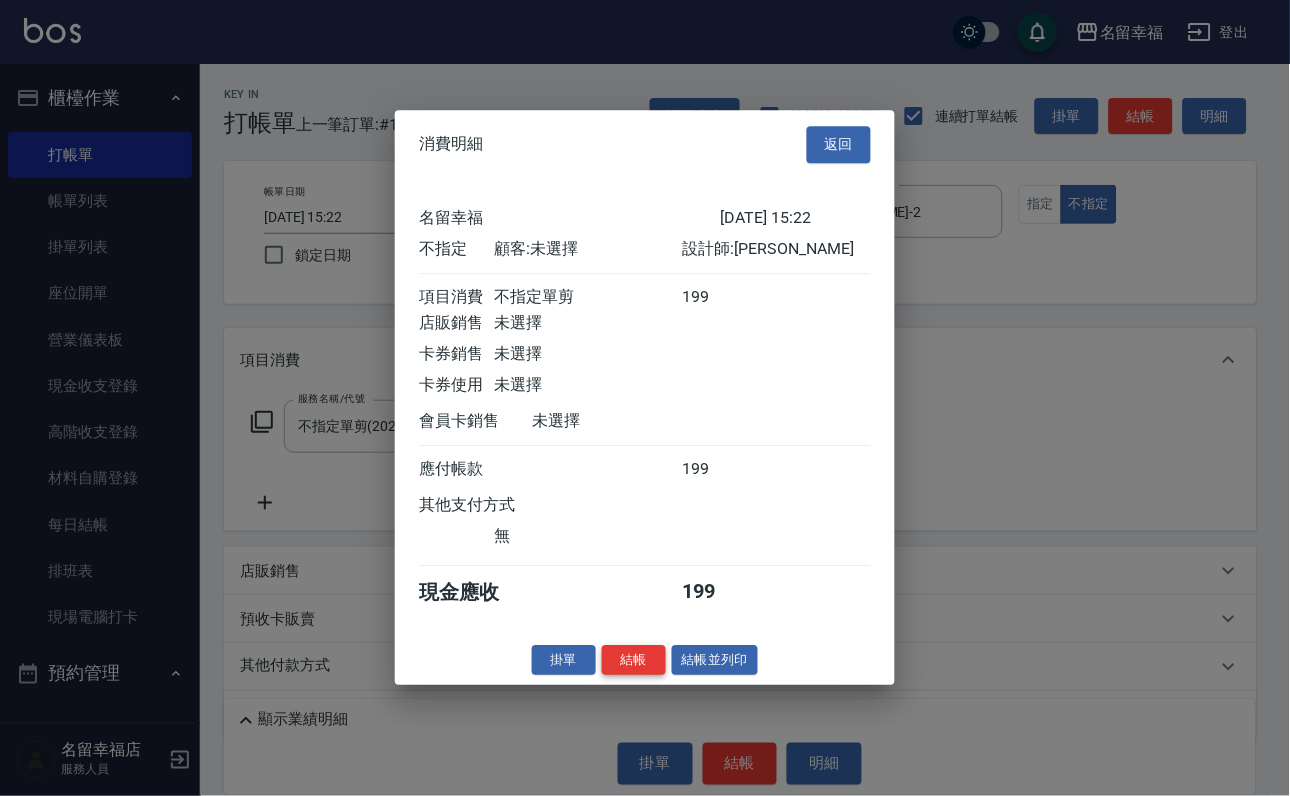 click on "結帳" at bounding box center (634, 660) 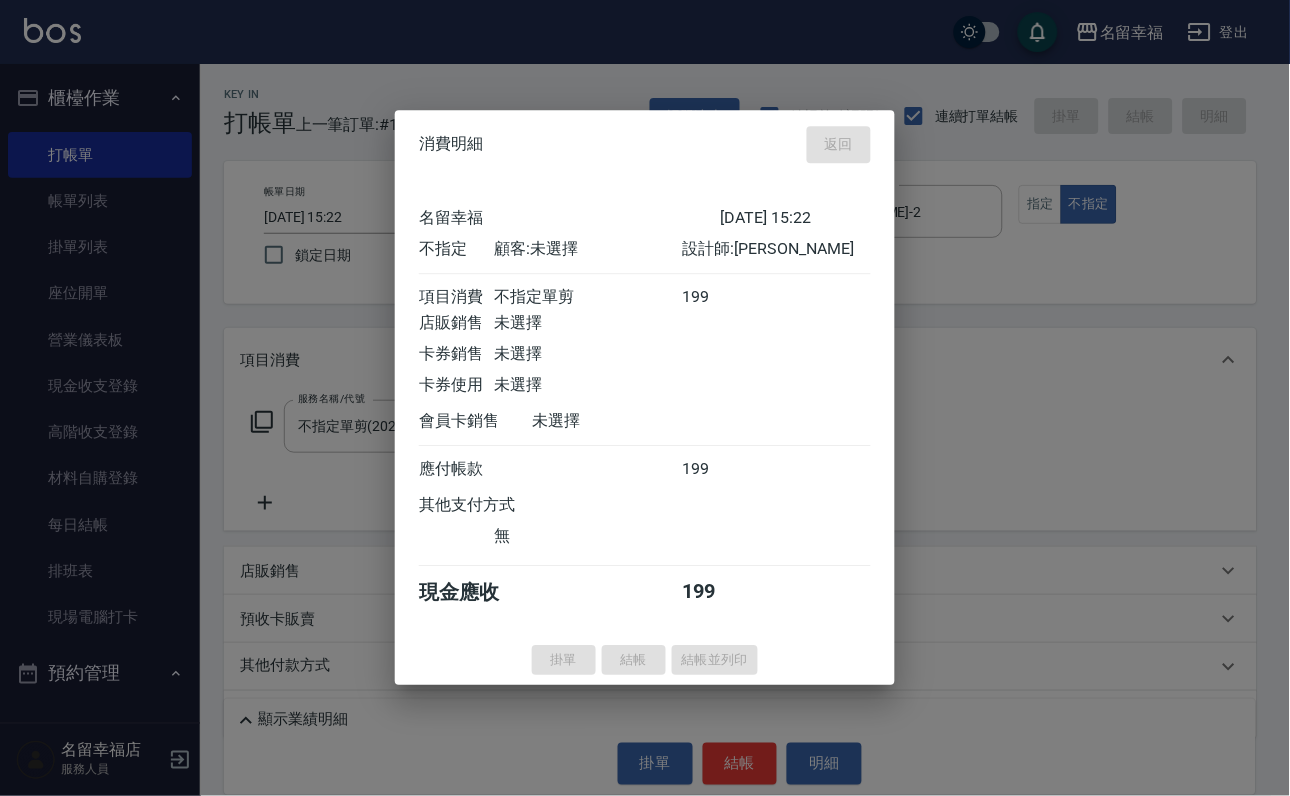type on "[DATE] 15:25" 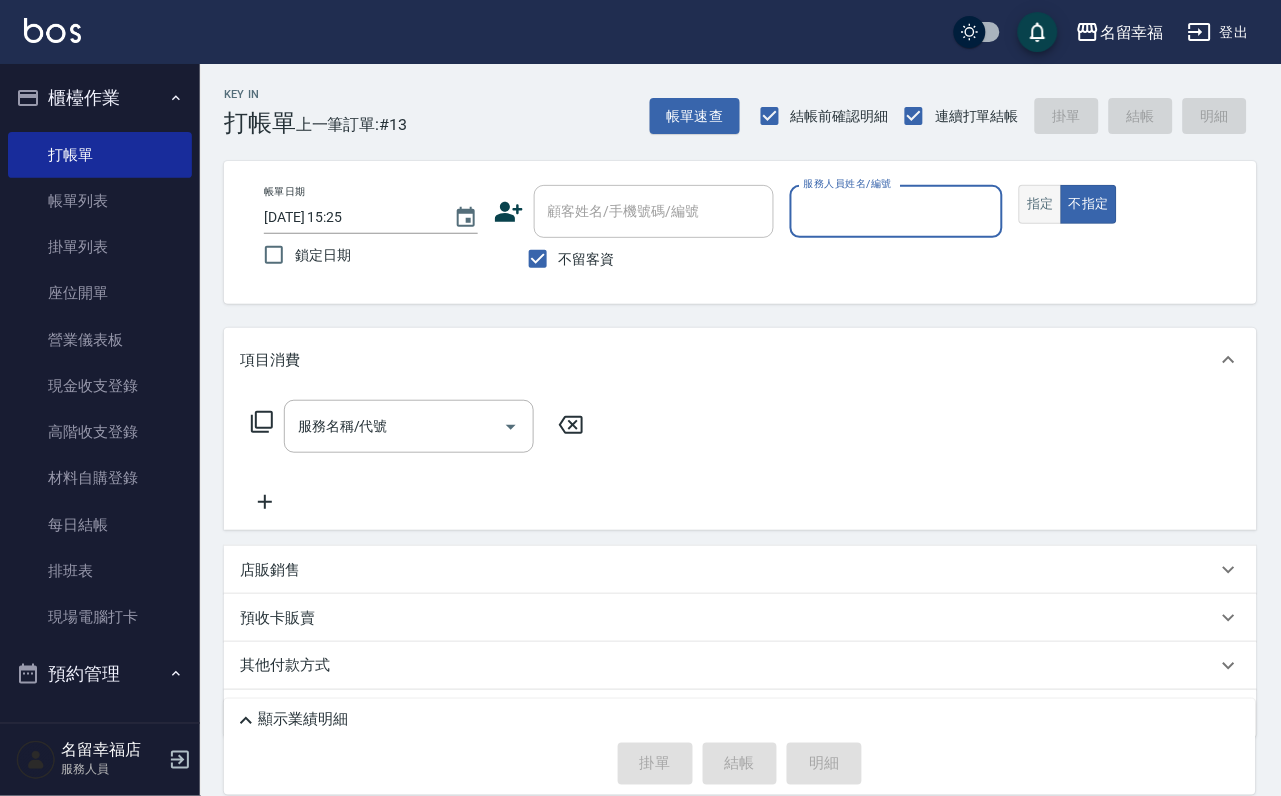 click on "指定" at bounding box center [1040, 204] 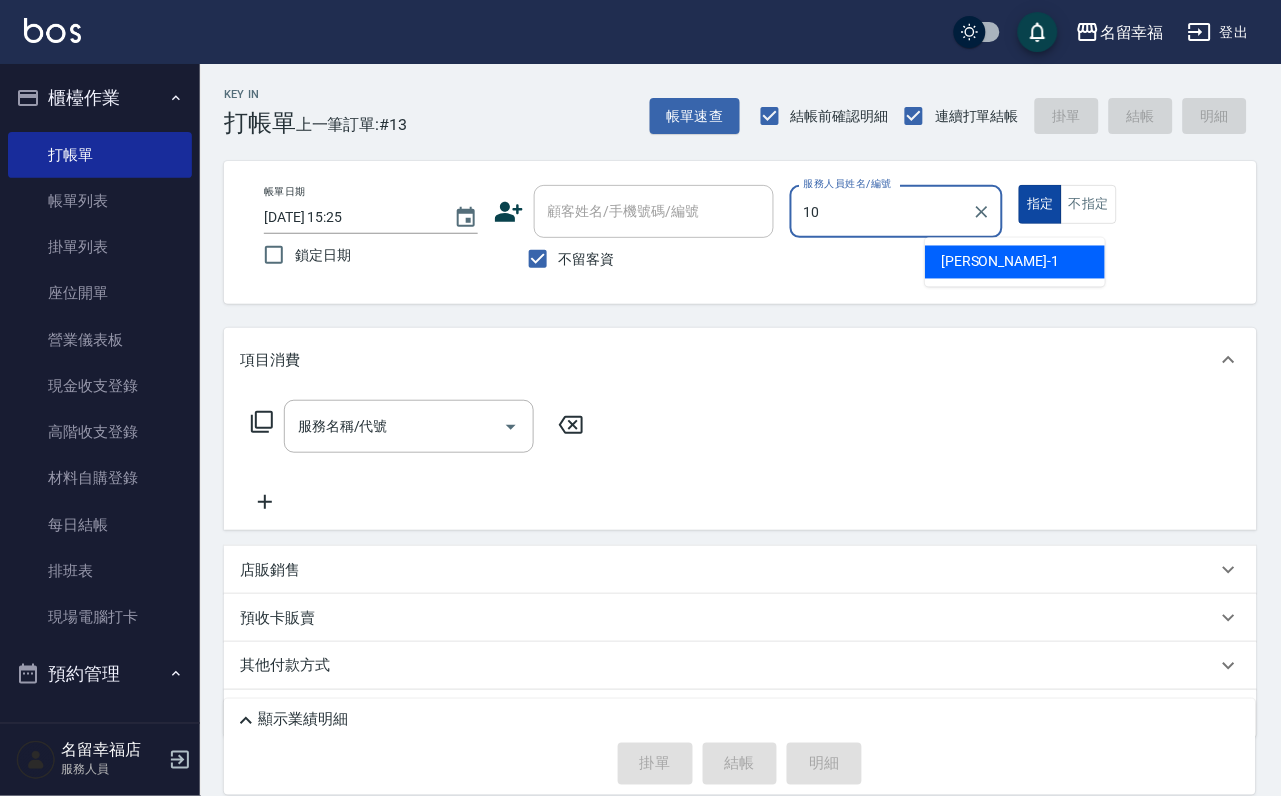 type on "海龜-10" 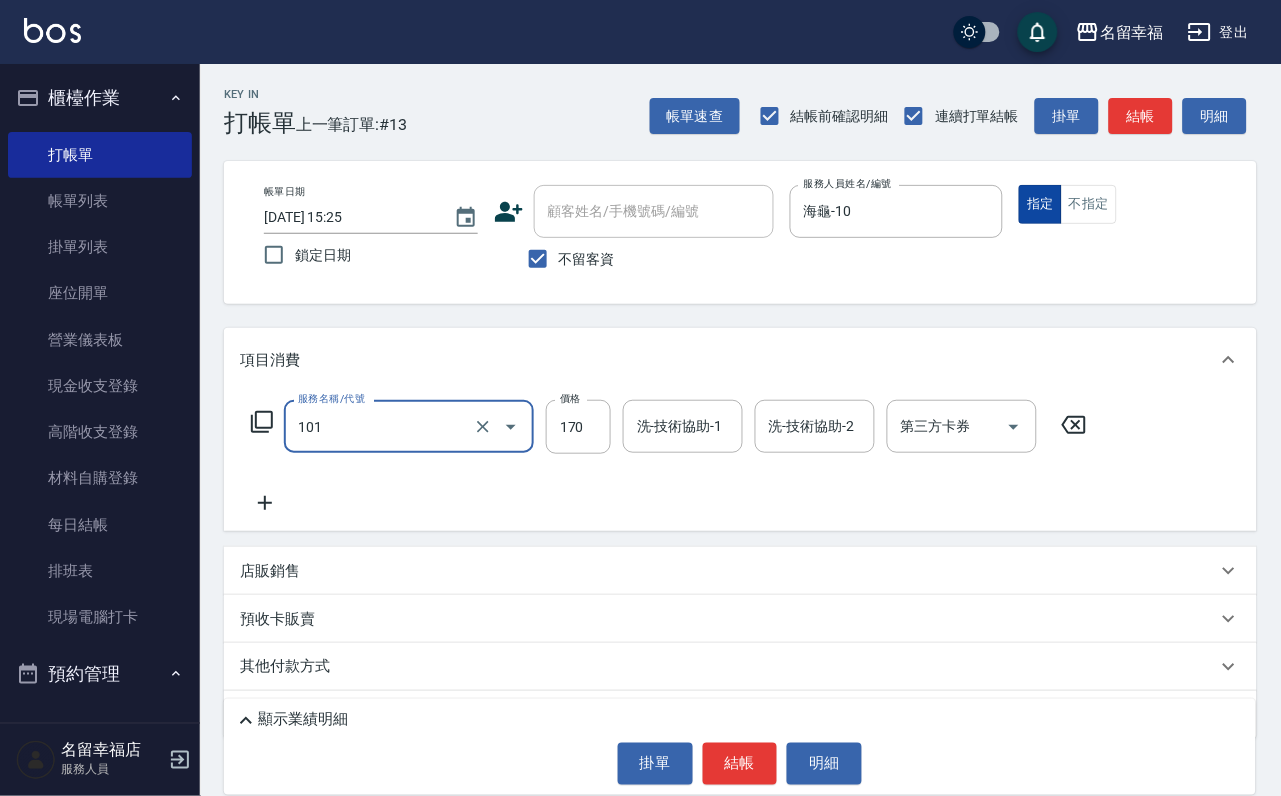 type on "洗髮(101)" 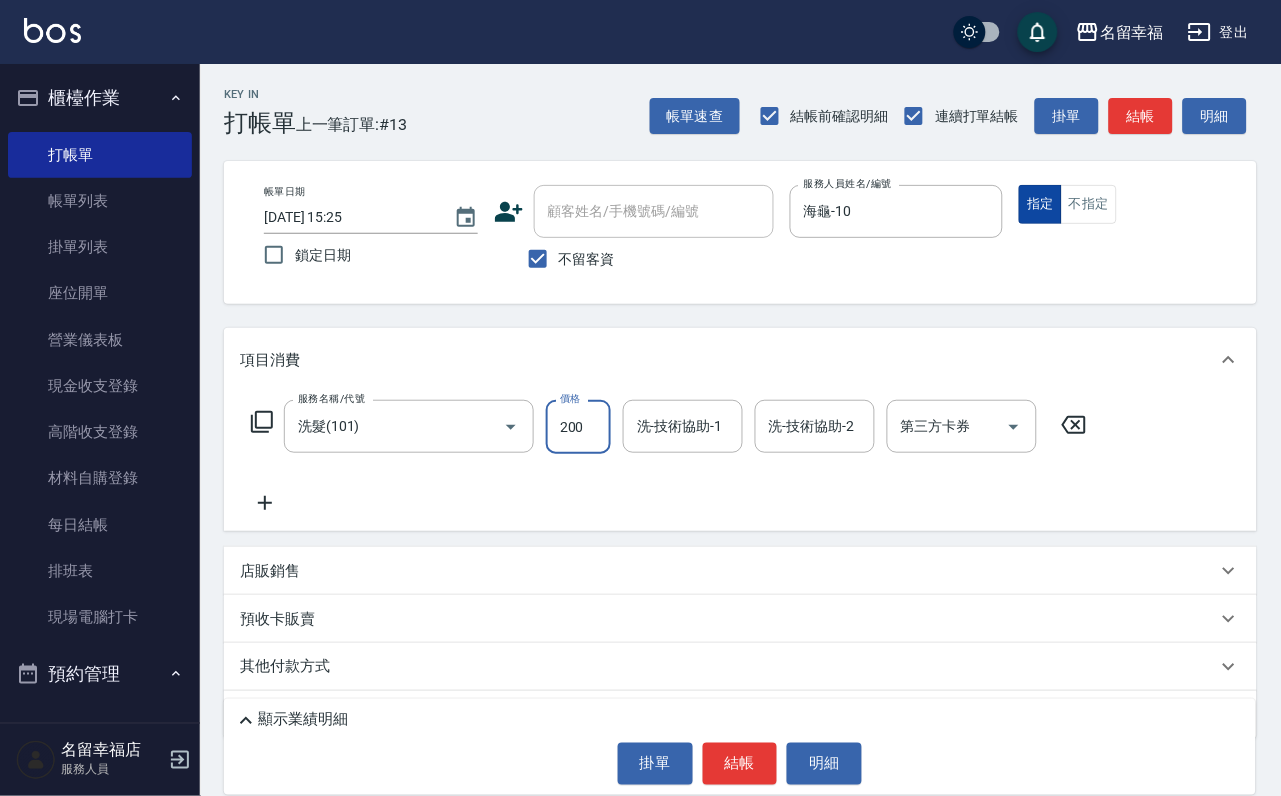 type on "200" 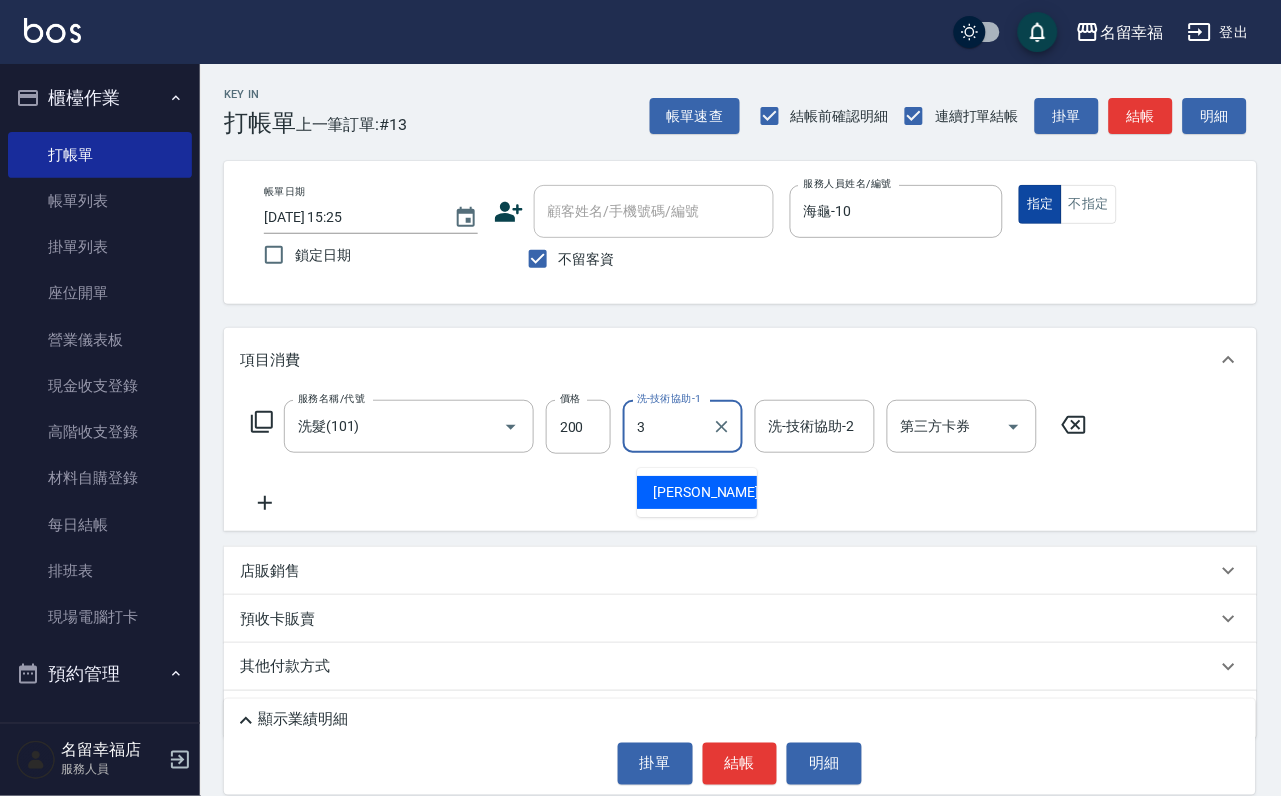 type on "[PERSON_NAME]-3" 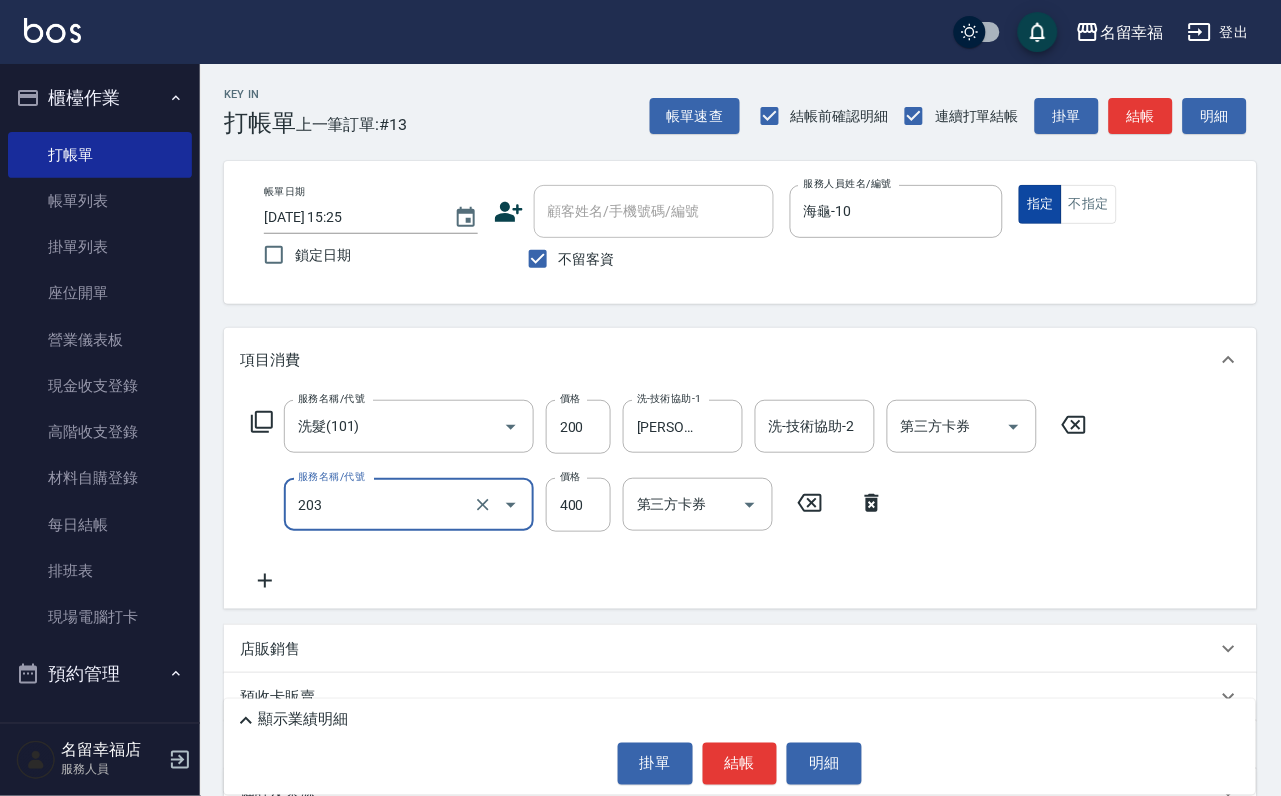 type on "指定單剪(203)" 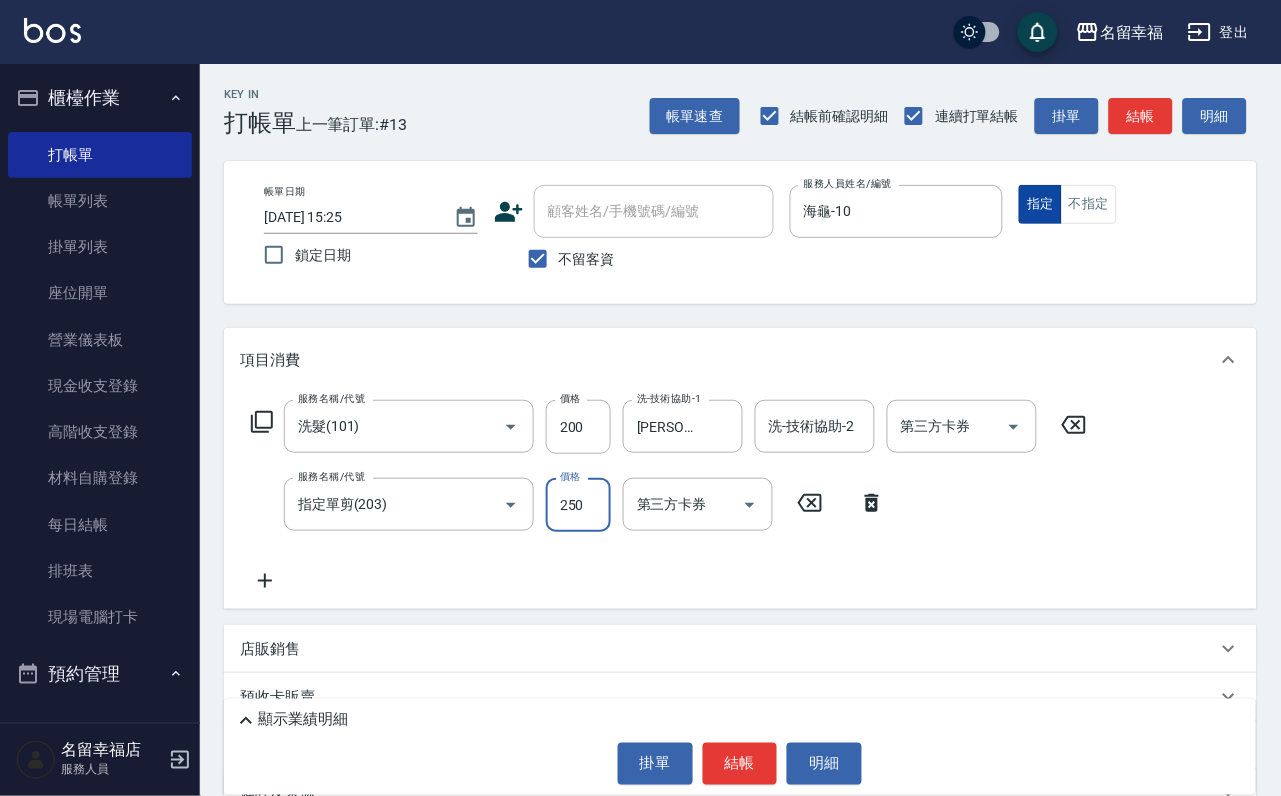 type on "250" 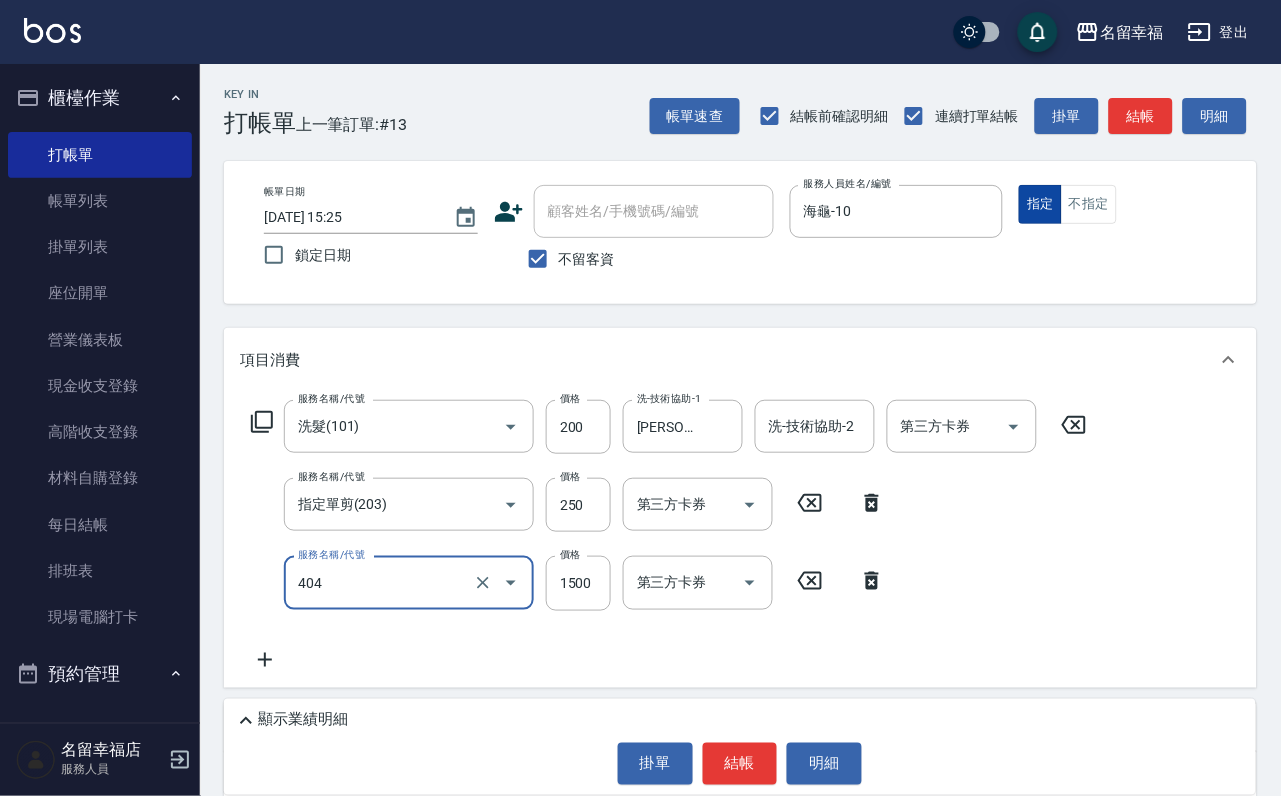 type on "設計染髮(404)" 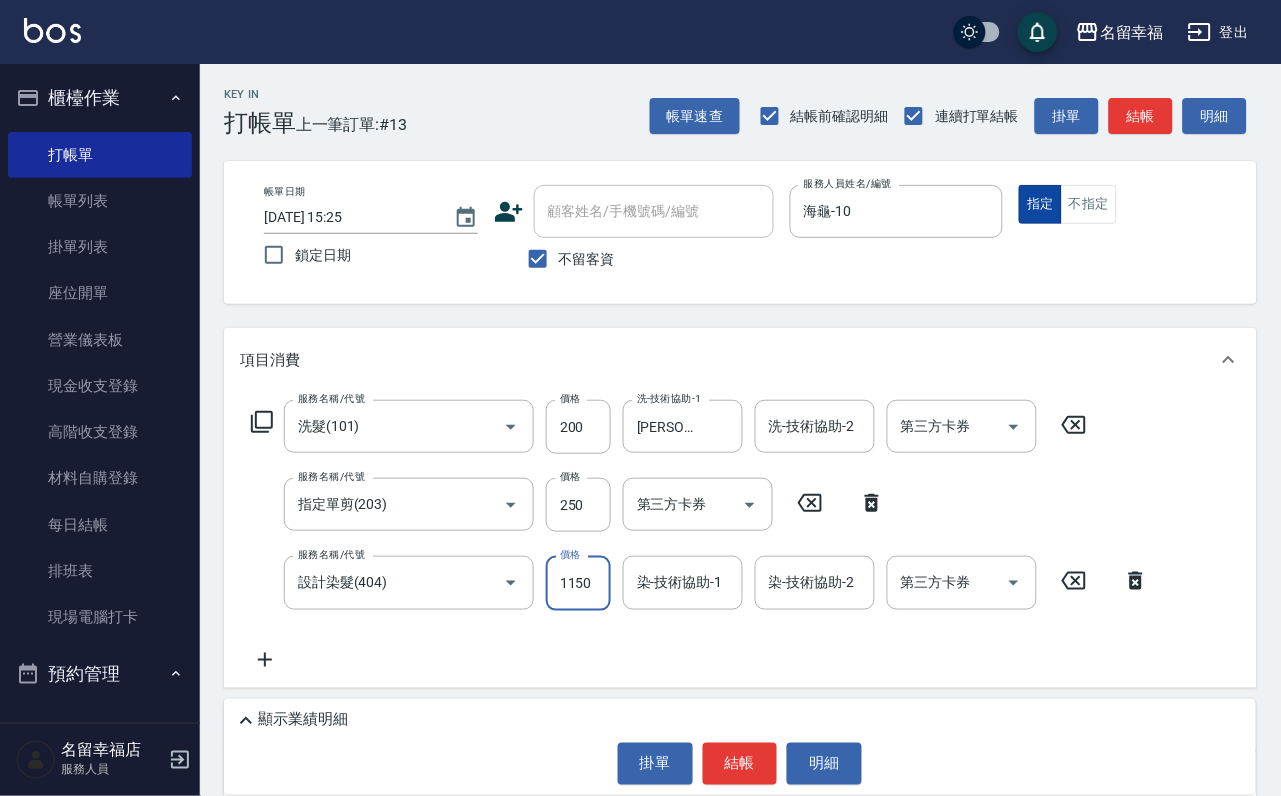scroll, scrollTop: 0, scrollLeft: 1, axis: horizontal 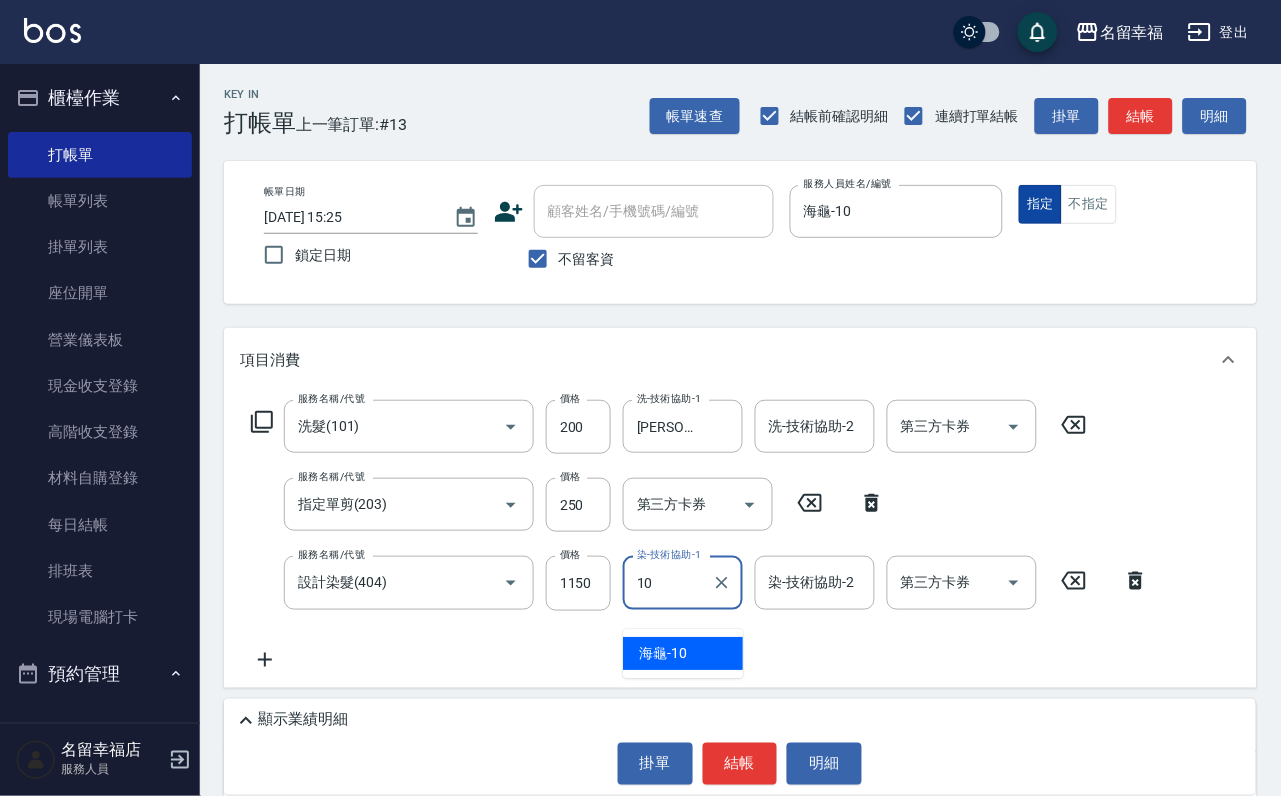 type on "海龜-10" 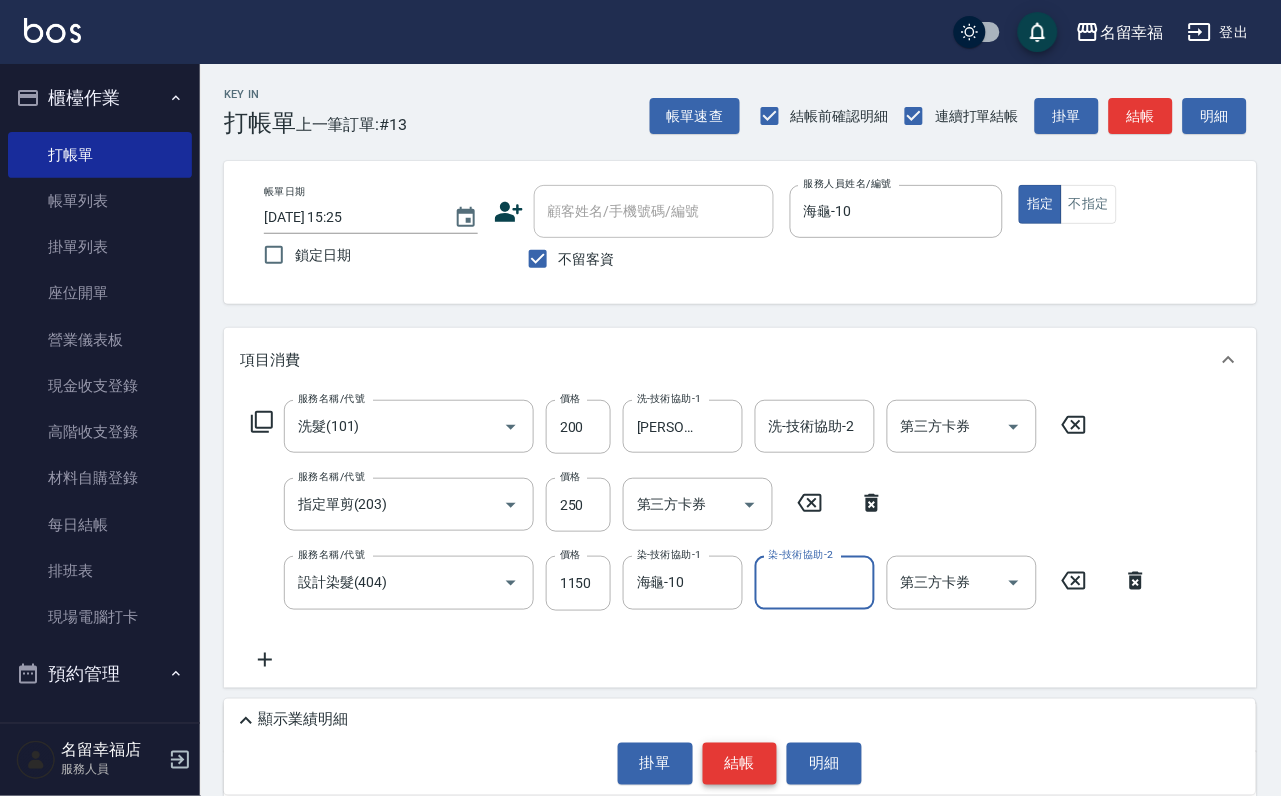 click on "結帳" at bounding box center (740, 764) 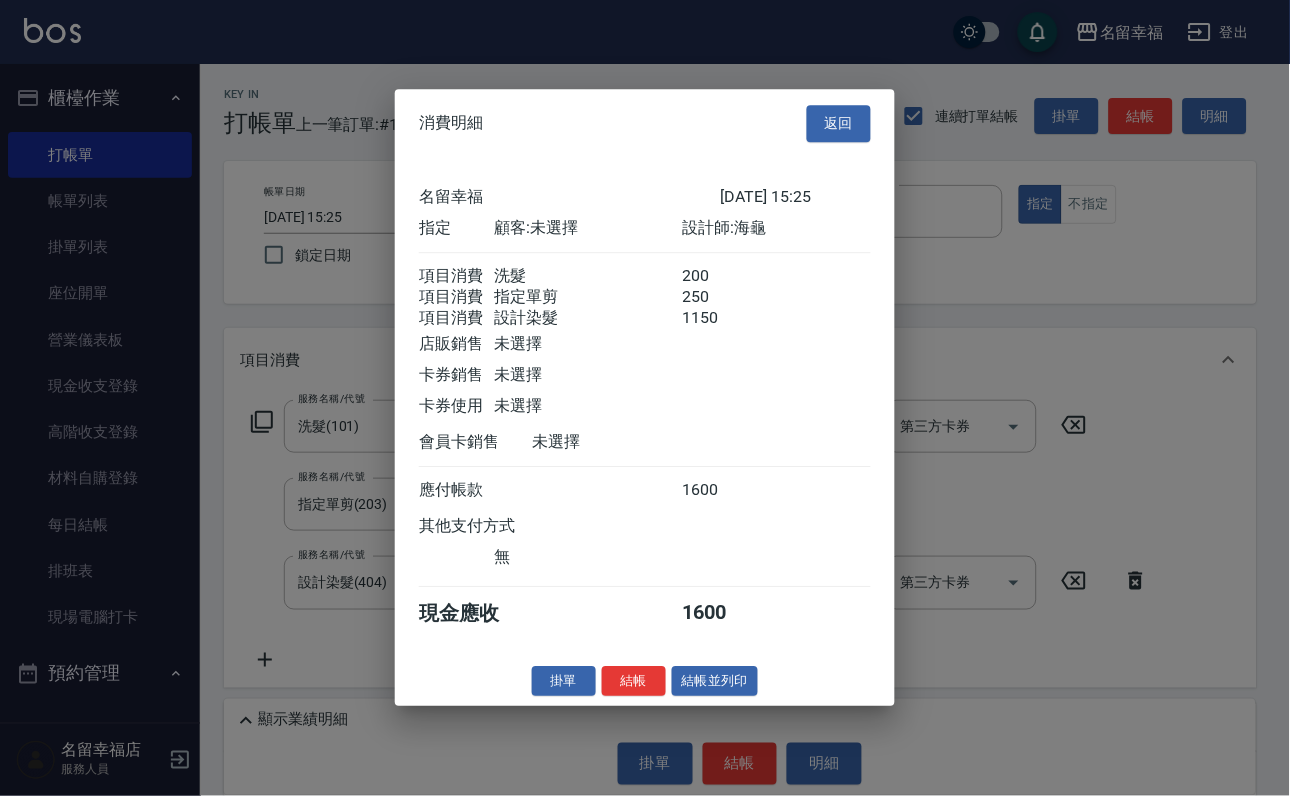 scroll, scrollTop: 396, scrollLeft: 0, axis: vertical 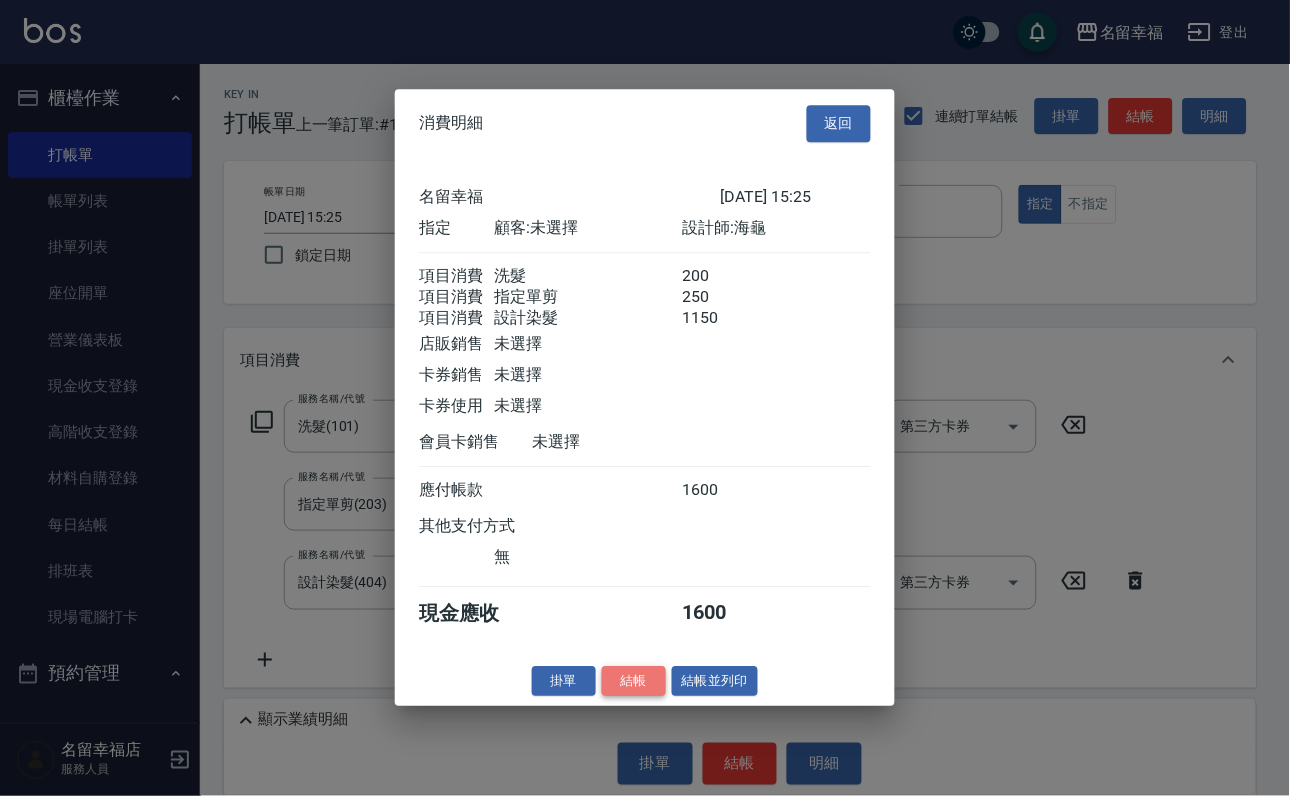 click on "結帳" at bounding box center (634, 681) 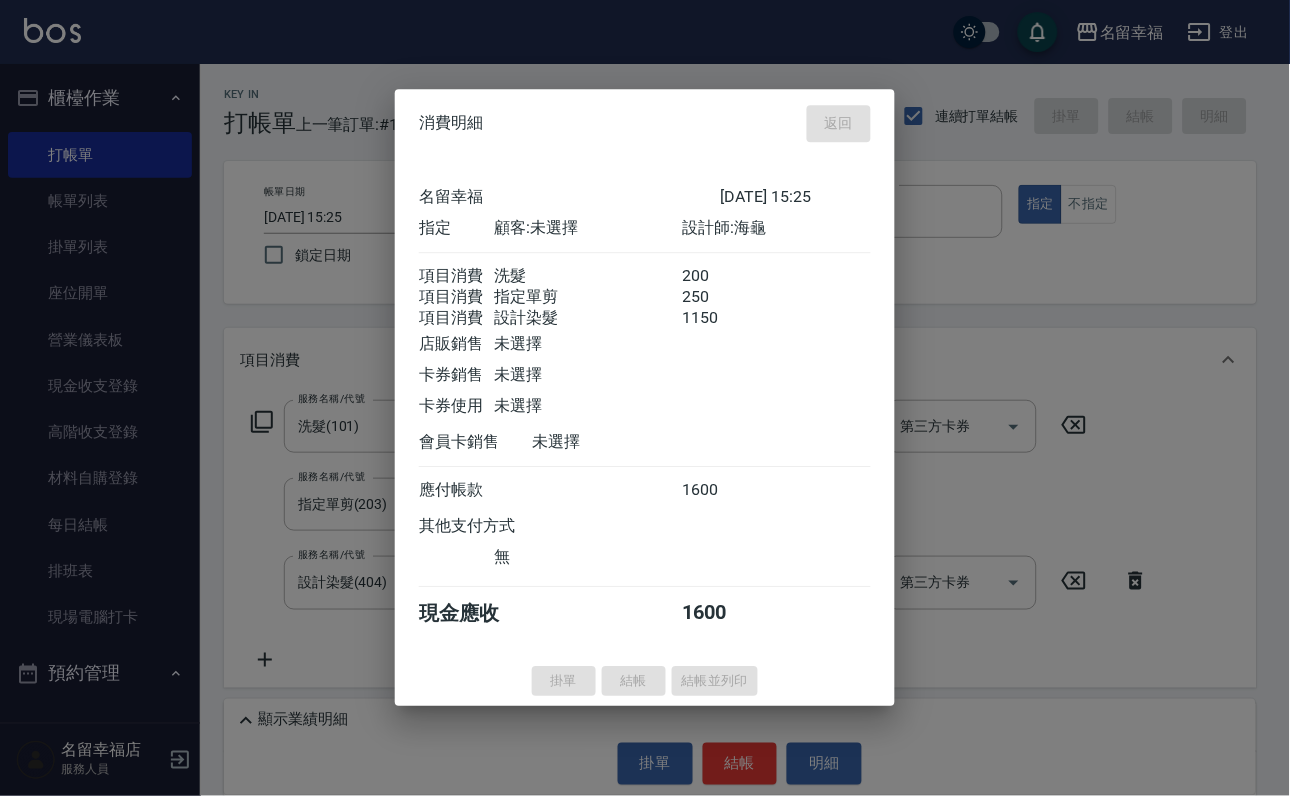 type on "[DATE] 15:29" 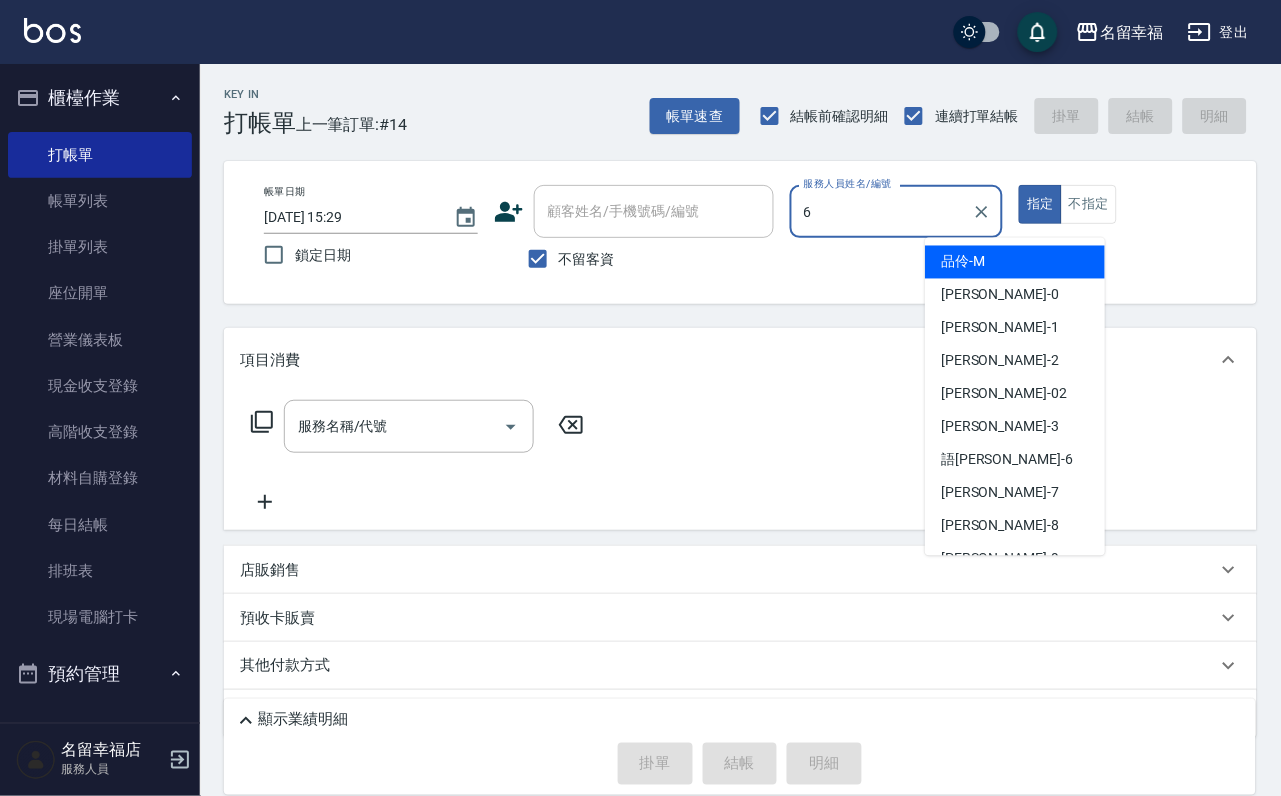 type on "6" 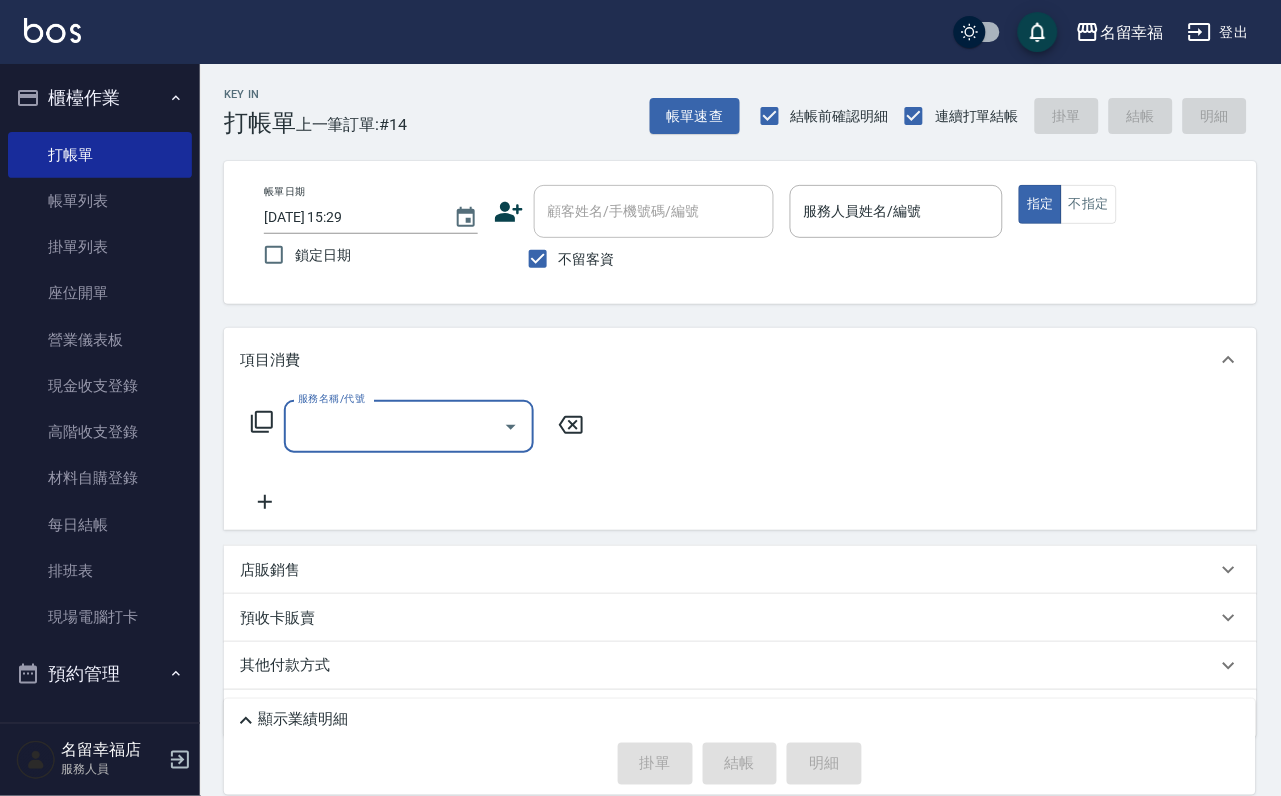 type on "1" 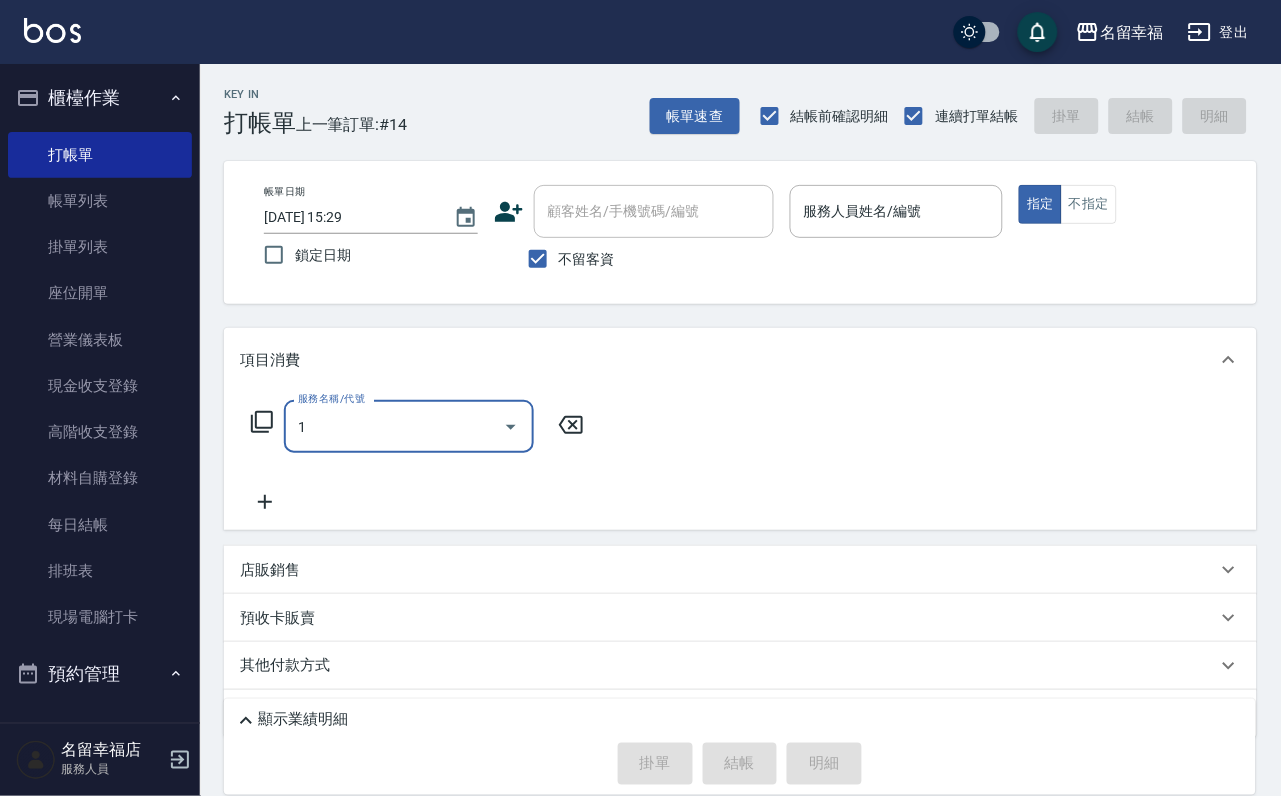 type on "1" 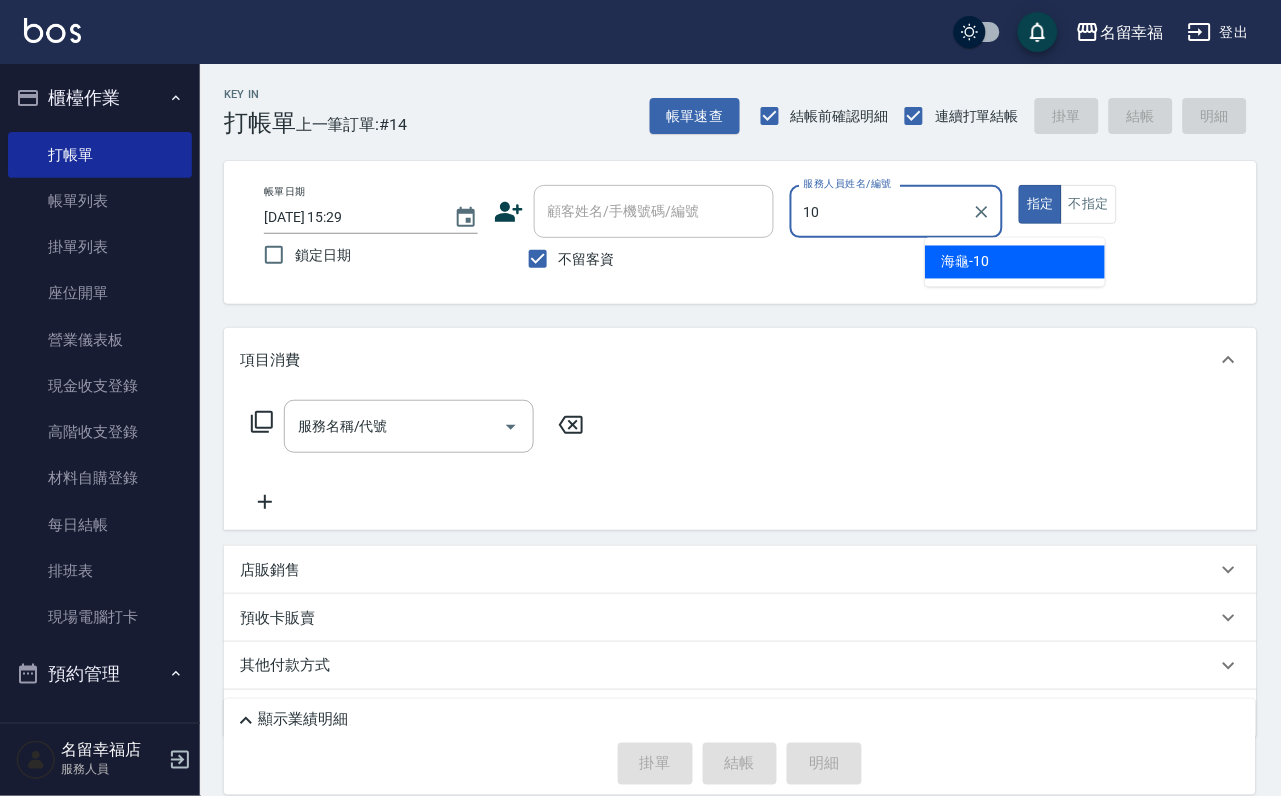 type on "1" 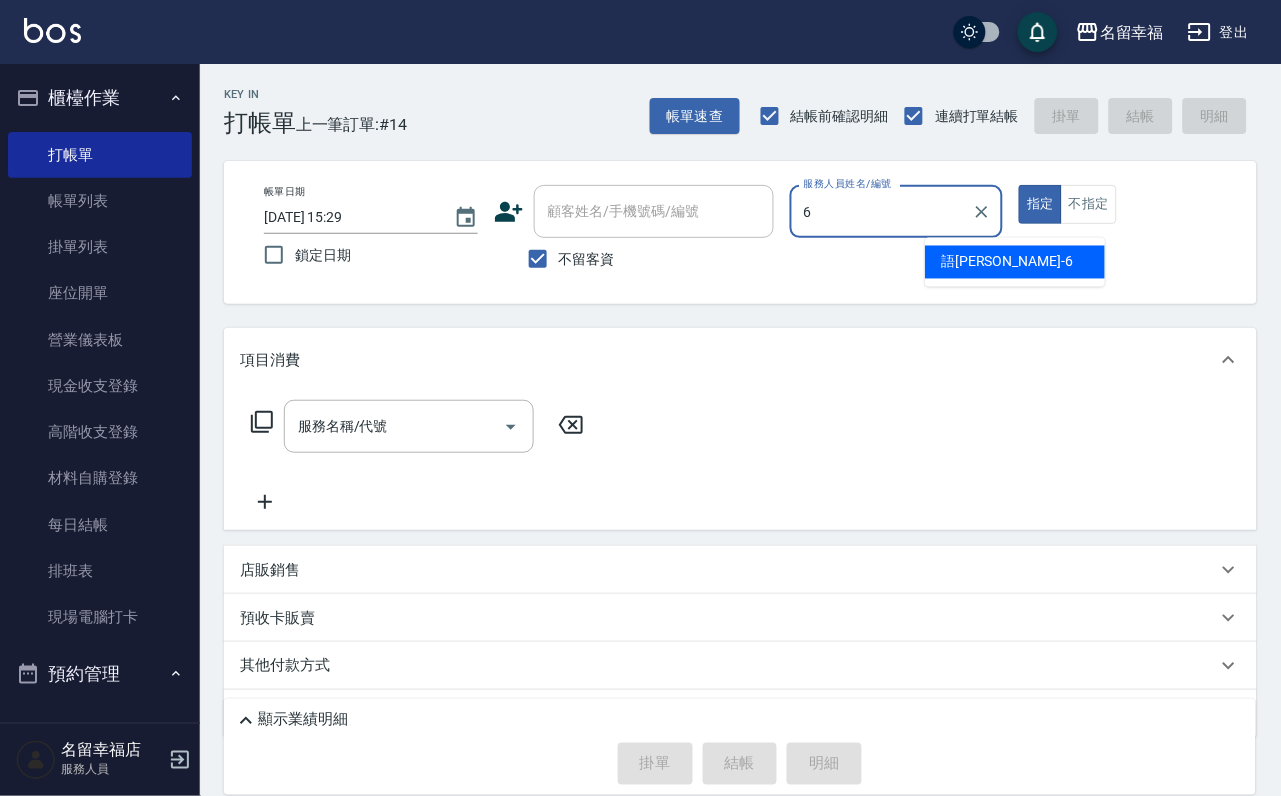 type on "語[PERSON_NAME]-6" 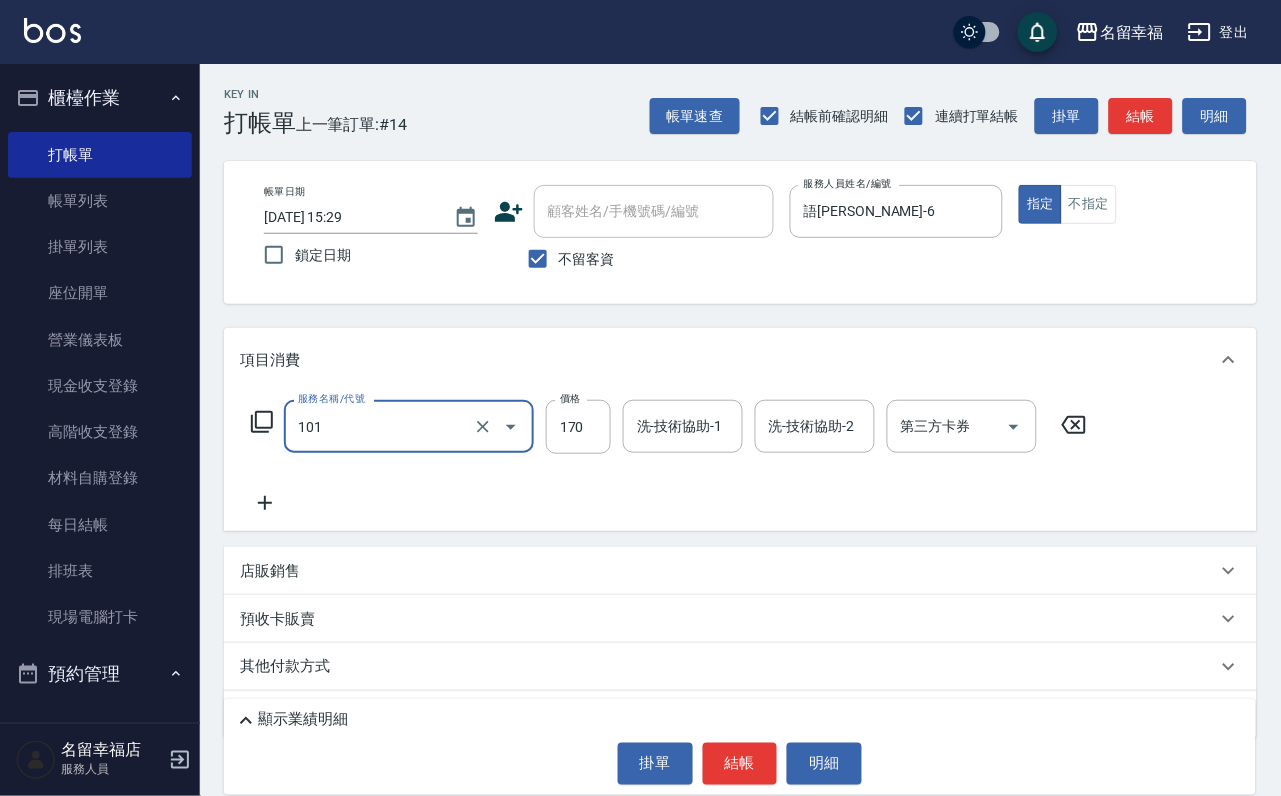 type on "洗髮(101)" 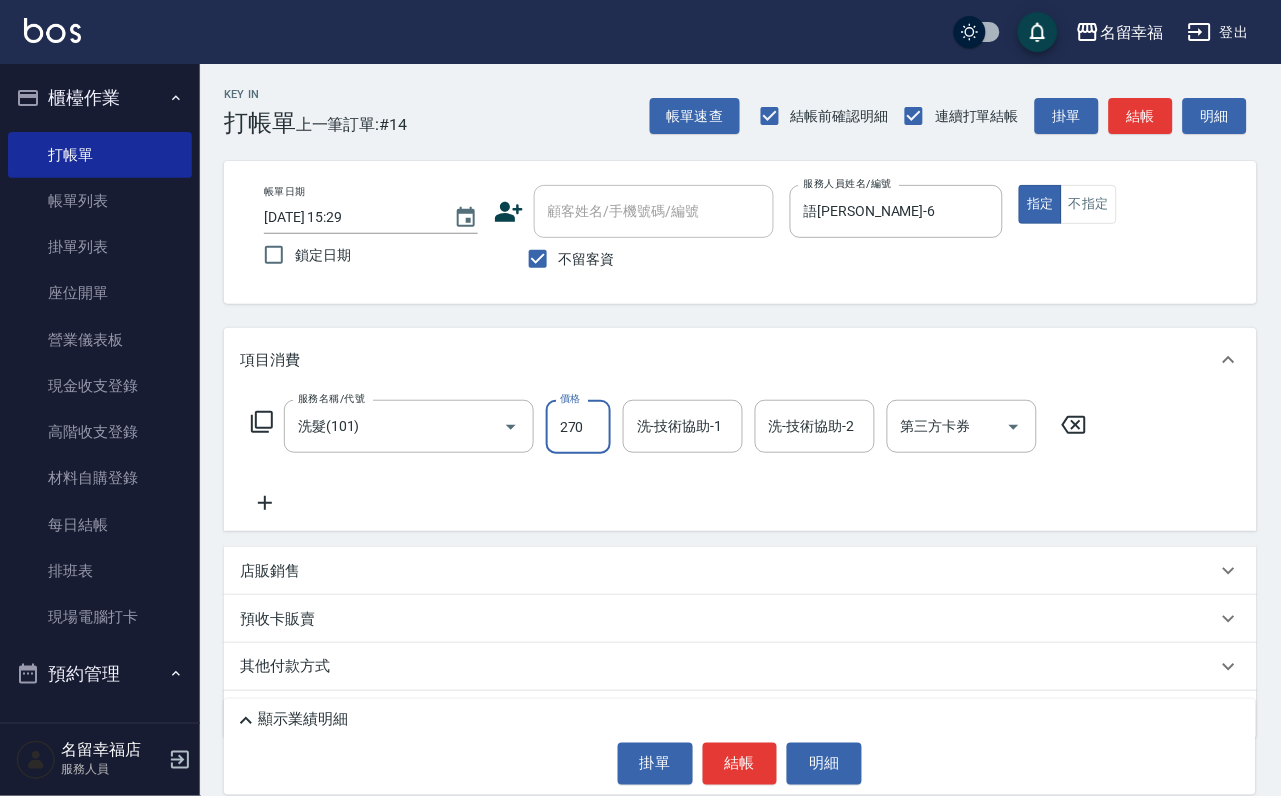 type on "270" 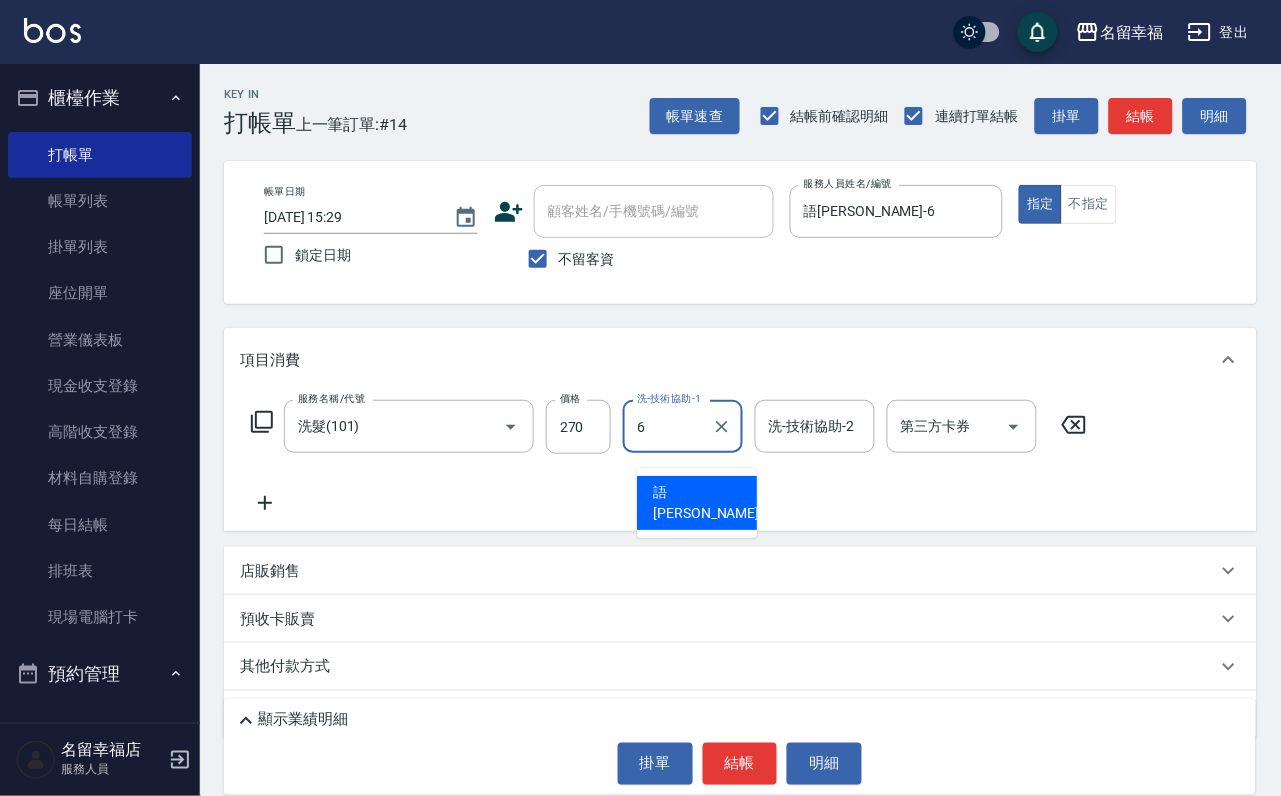 type on "語[PERSON_NAME]-6" 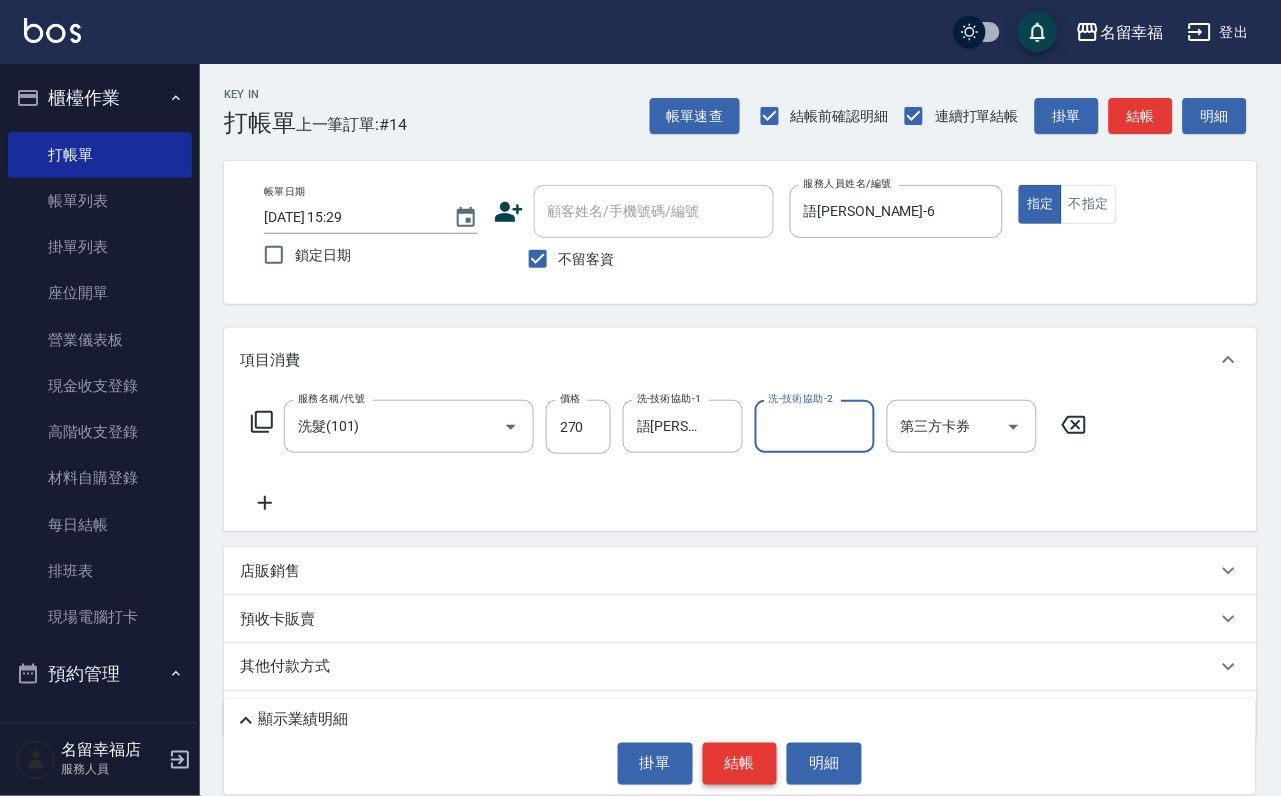 click on "結帳" at bounding box center [740, 764] 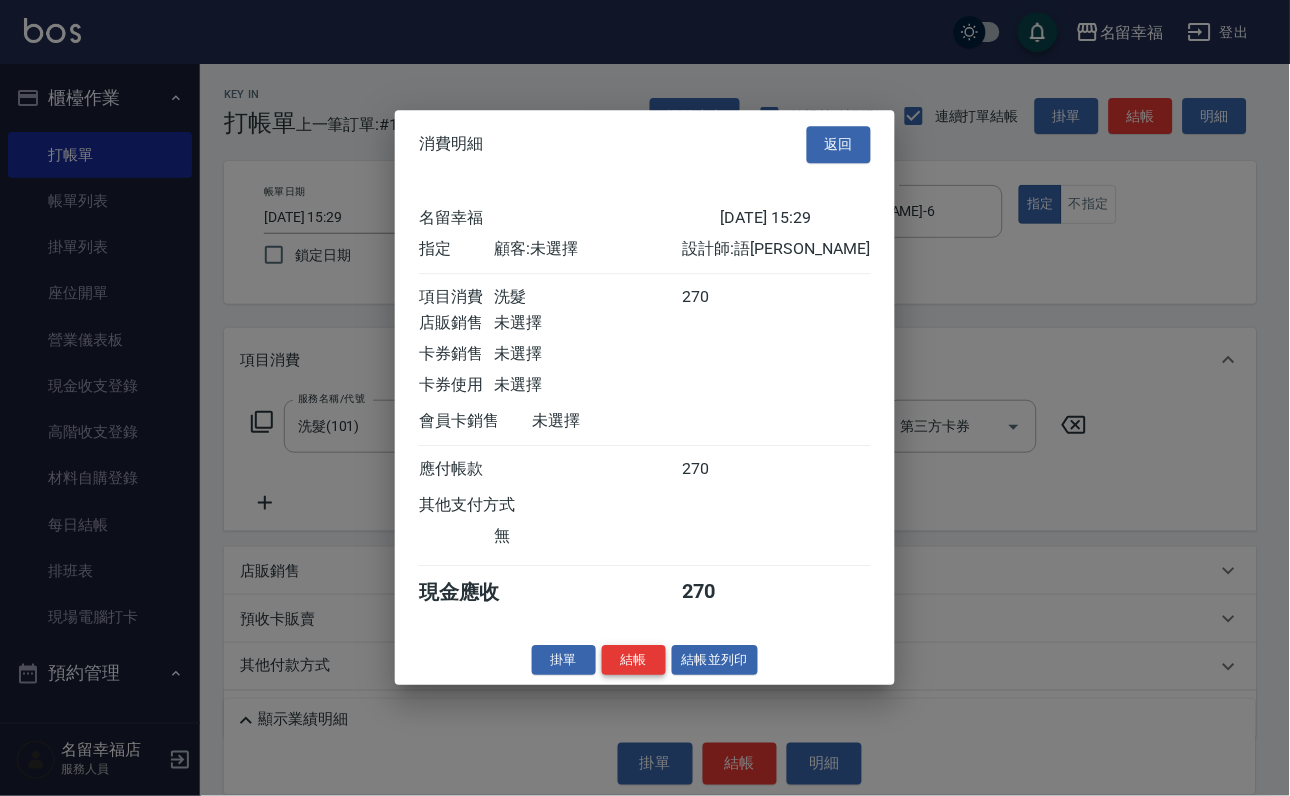 scroll, scrollTop: 247, scrollLeft: 0, axis: vertical 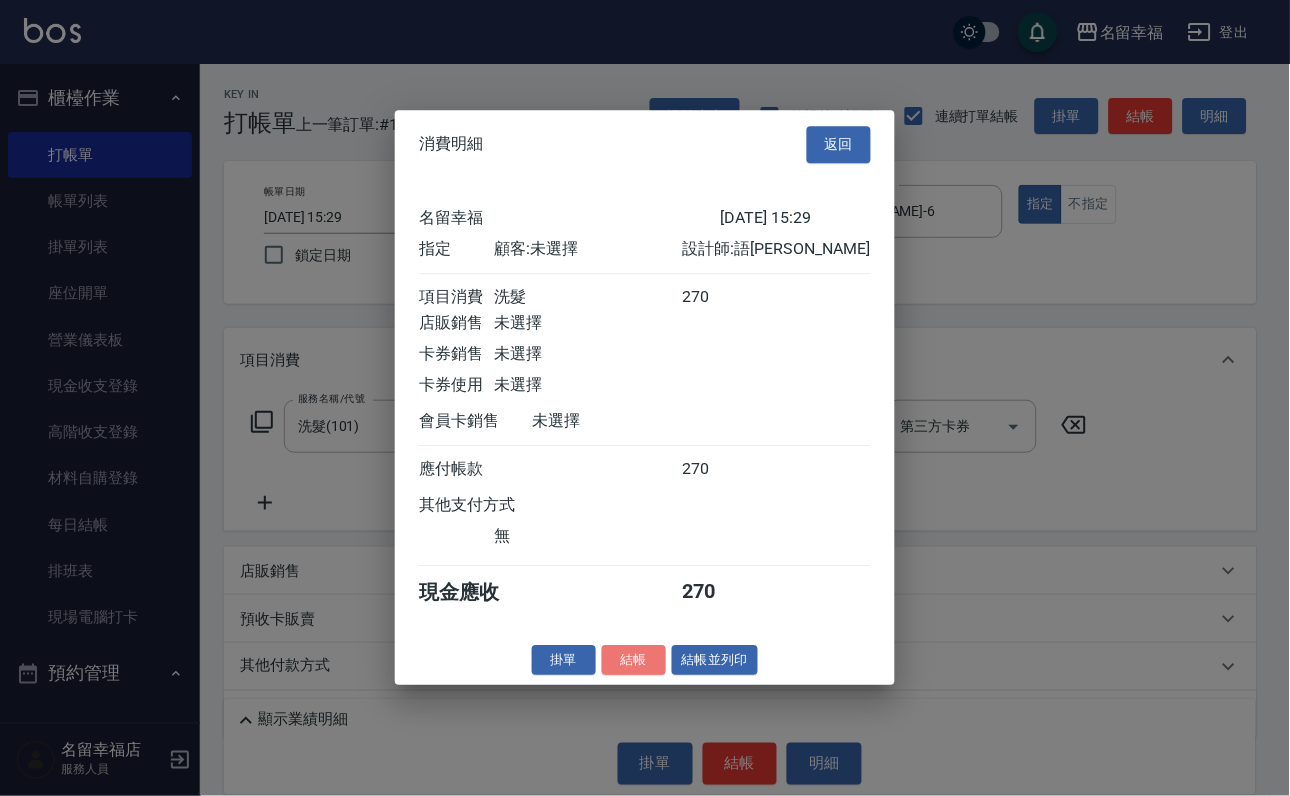 drag, startPoint x: 603, startPoint y: 755, endPoint x: 603, endPoint y: 669, distance: 86 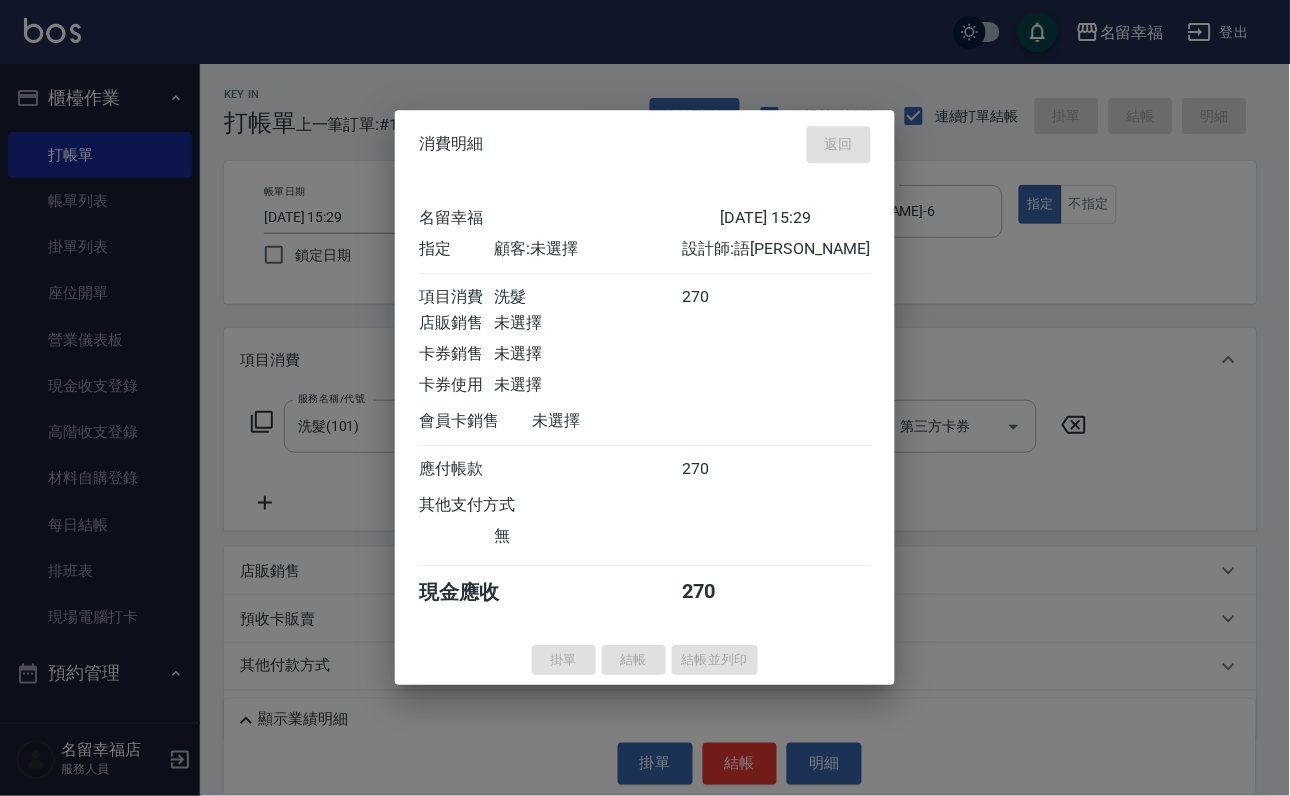 type on "[DATE] 15:33" 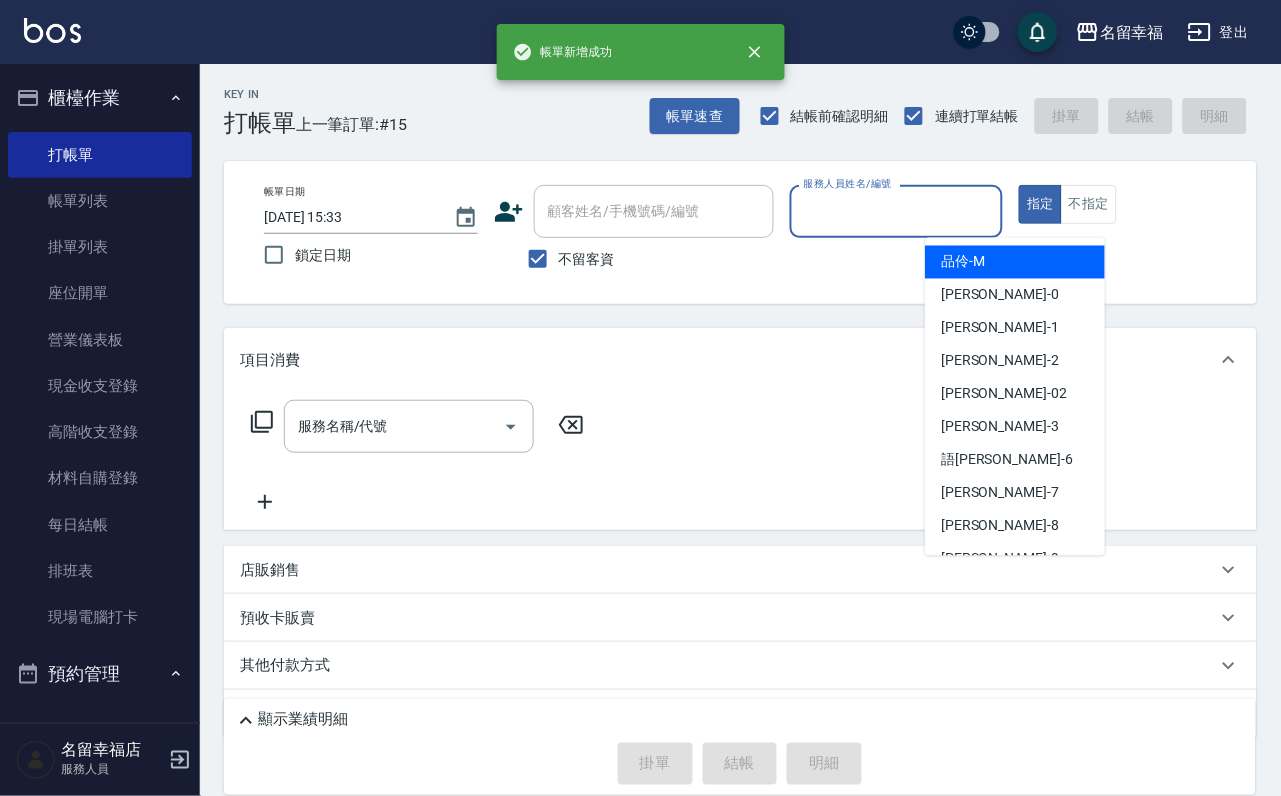 click on "服務人員姓名/編號" at bounding box center [897, 211] 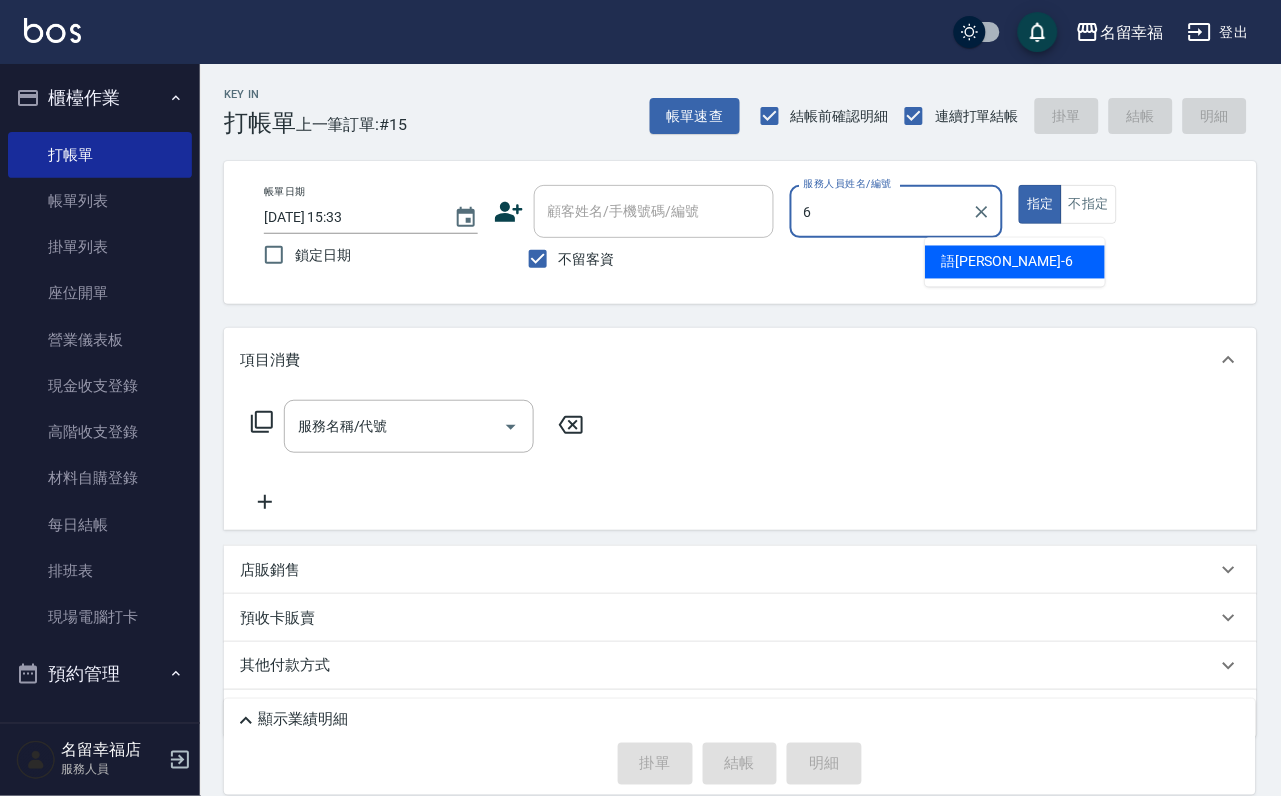 type on "語[PERSON_NAME]-6" 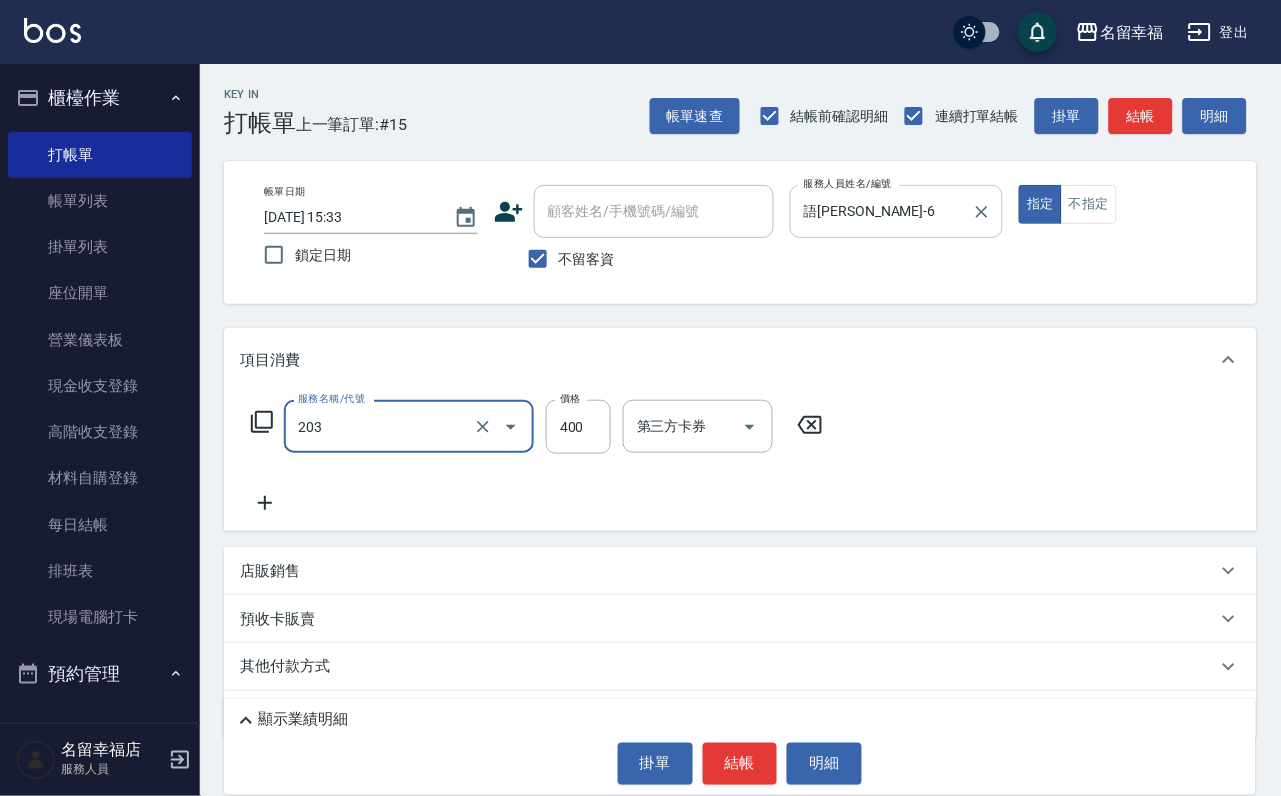 type on "指定單剪(203)" 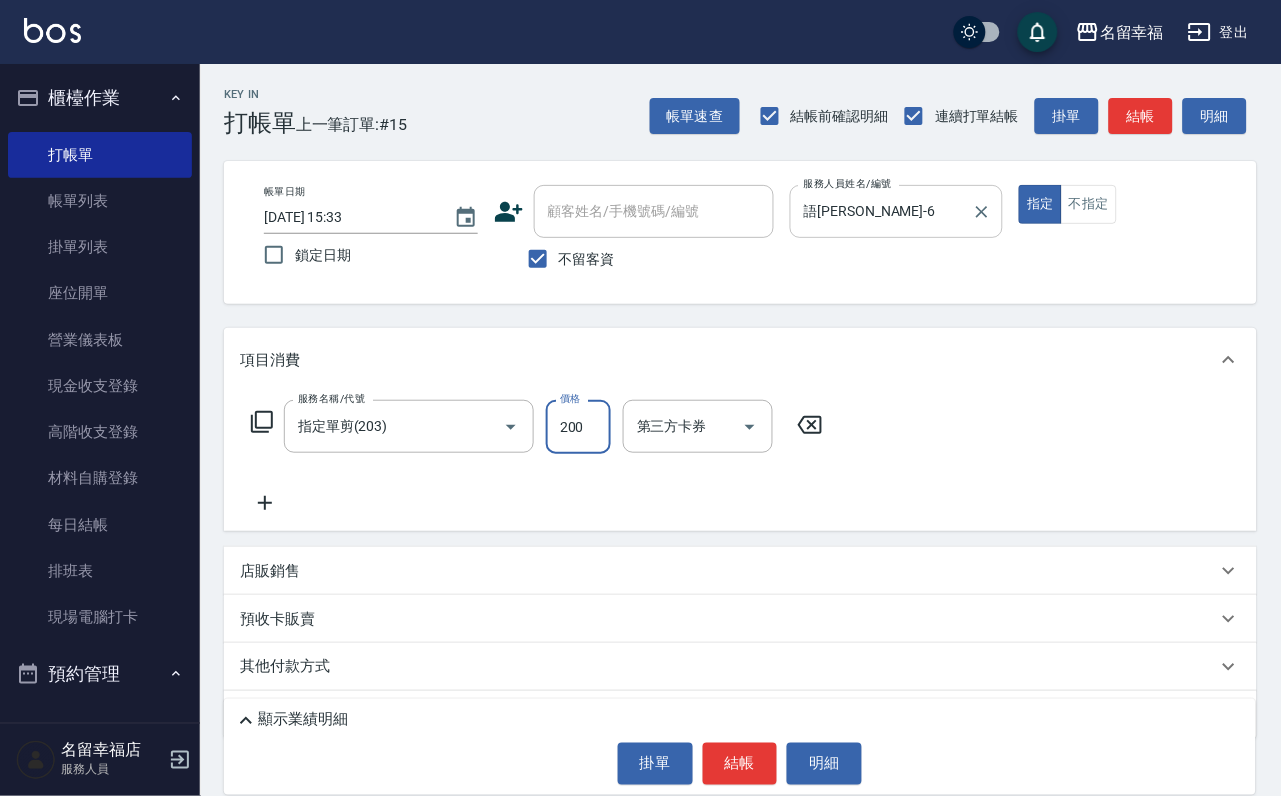 type on "200" 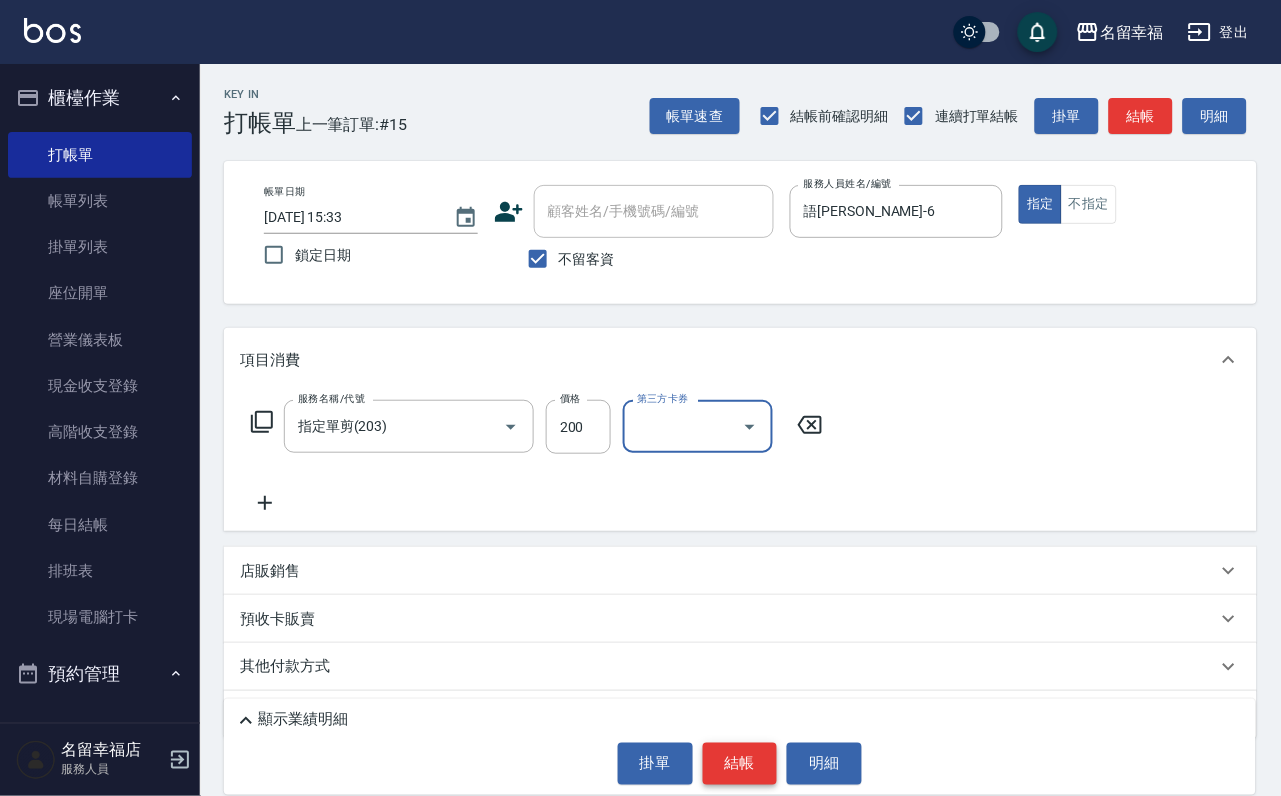 click on "結帳" at bounding box center (740, 764) 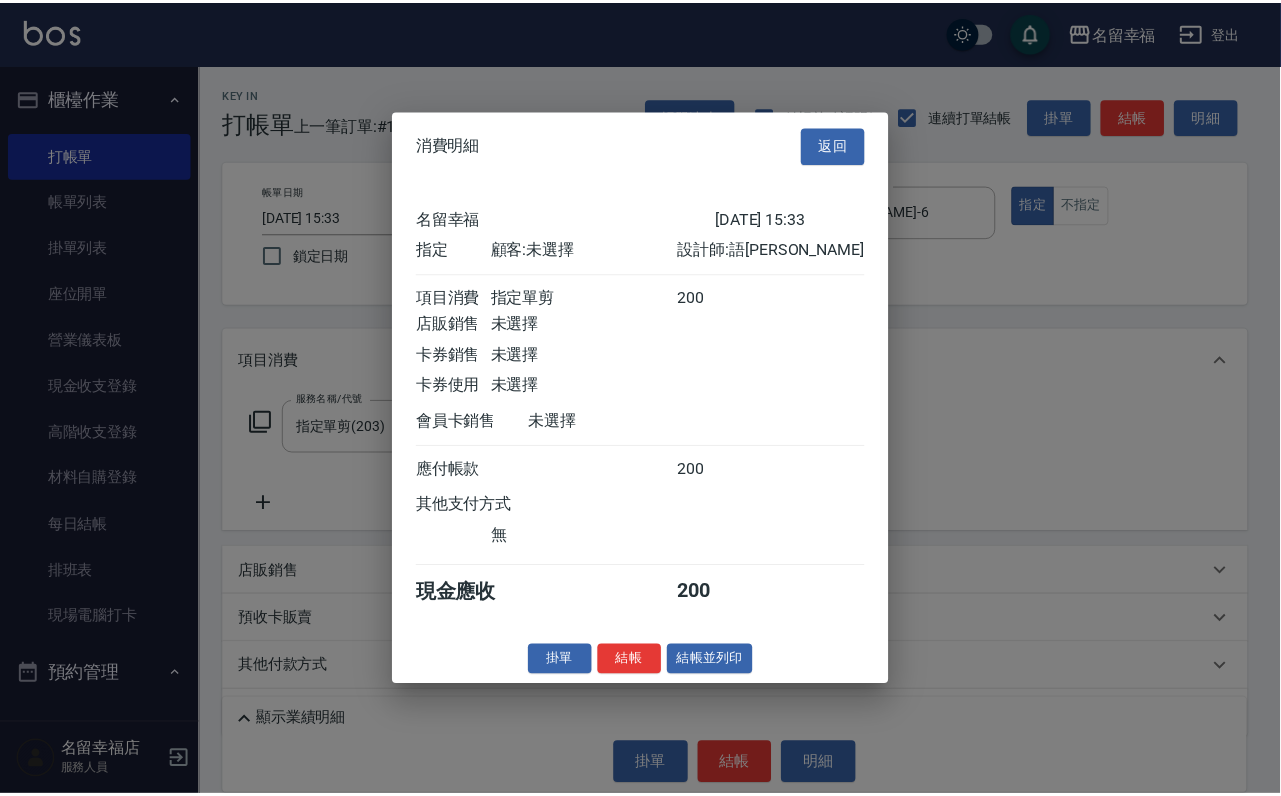 scroll, scrollTop: 247, scrollLeft: 0, axis: vertical 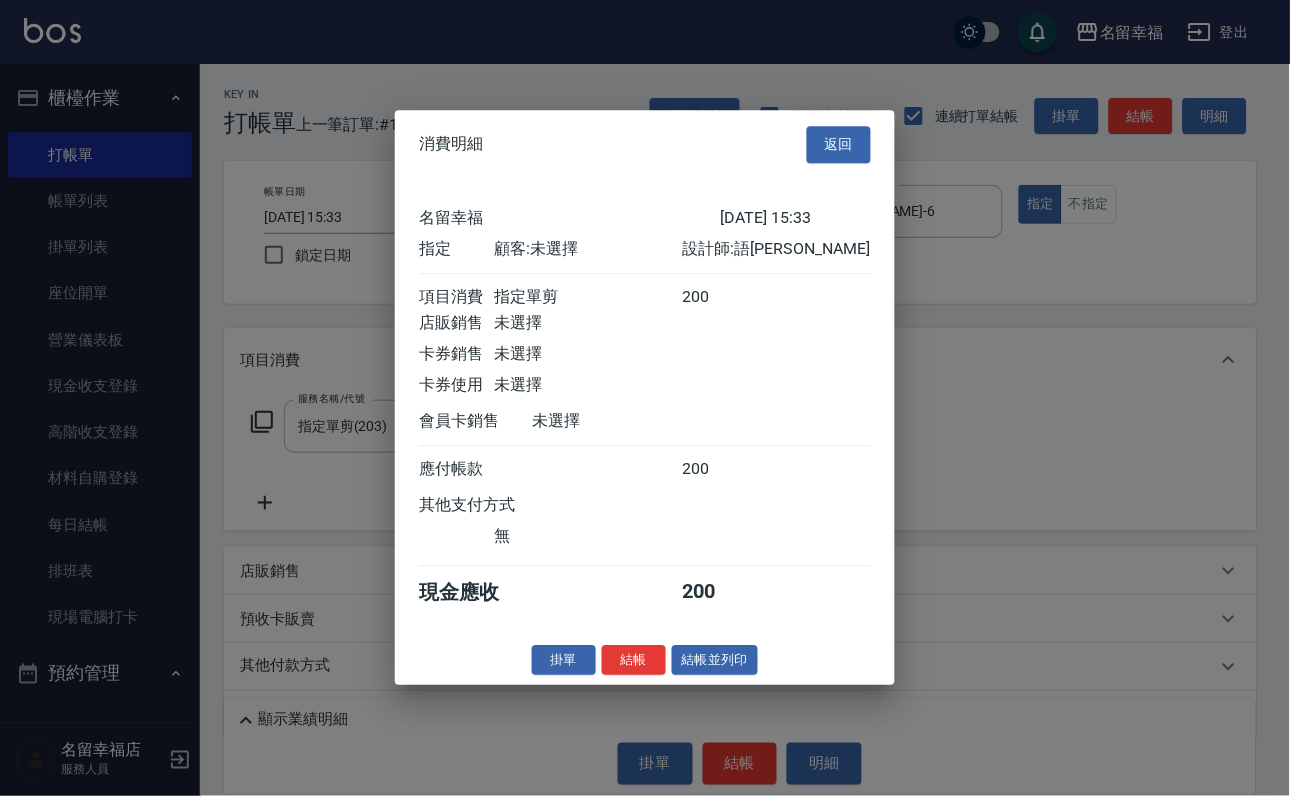 click on "結帳" at bounding box center (634, 660) 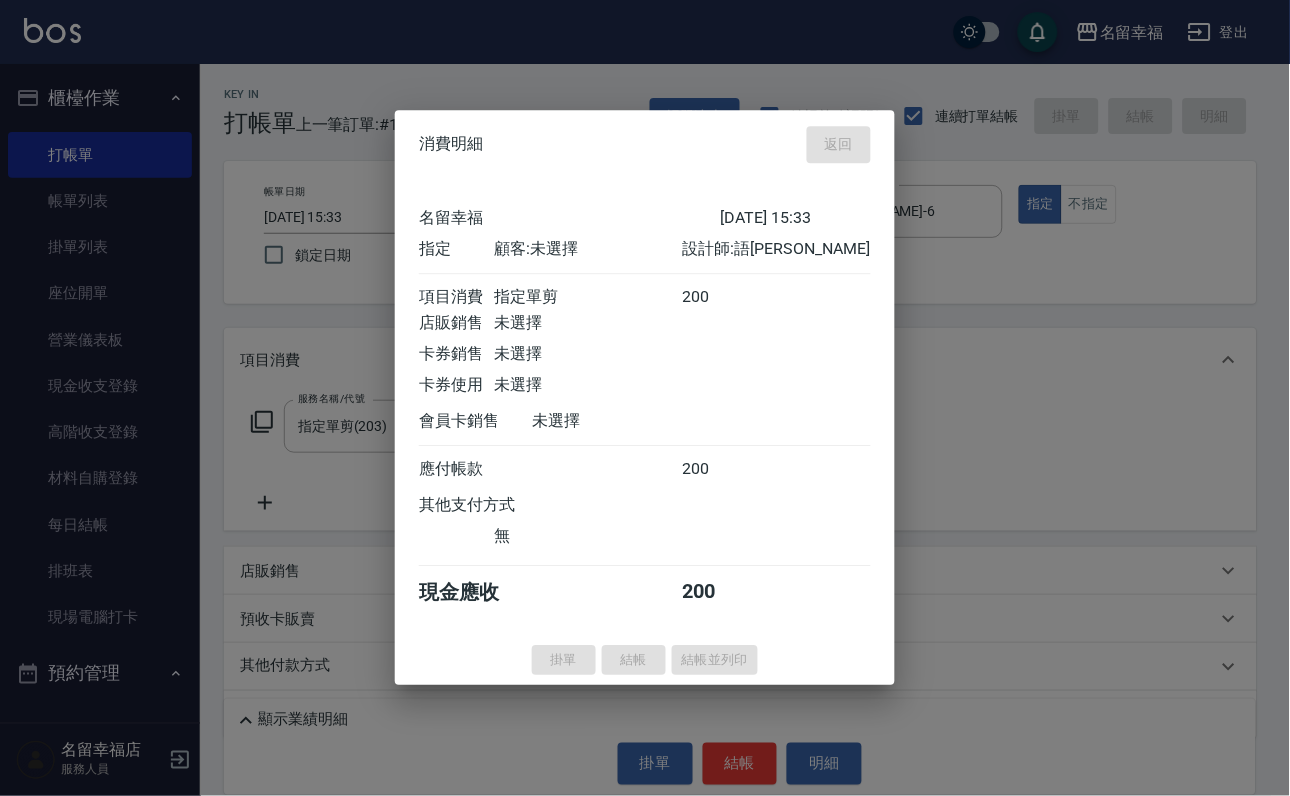 type 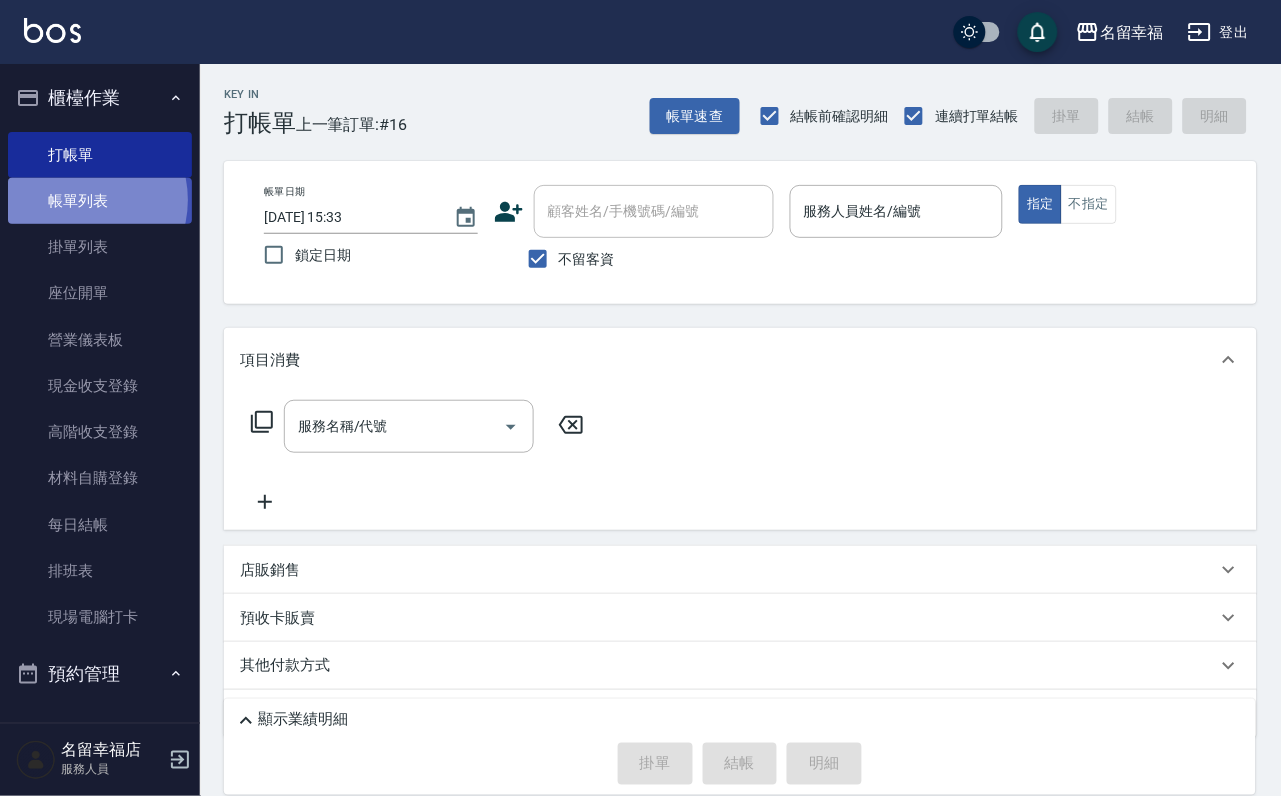 click on "帳單列表" at bounding box center [100, 201] 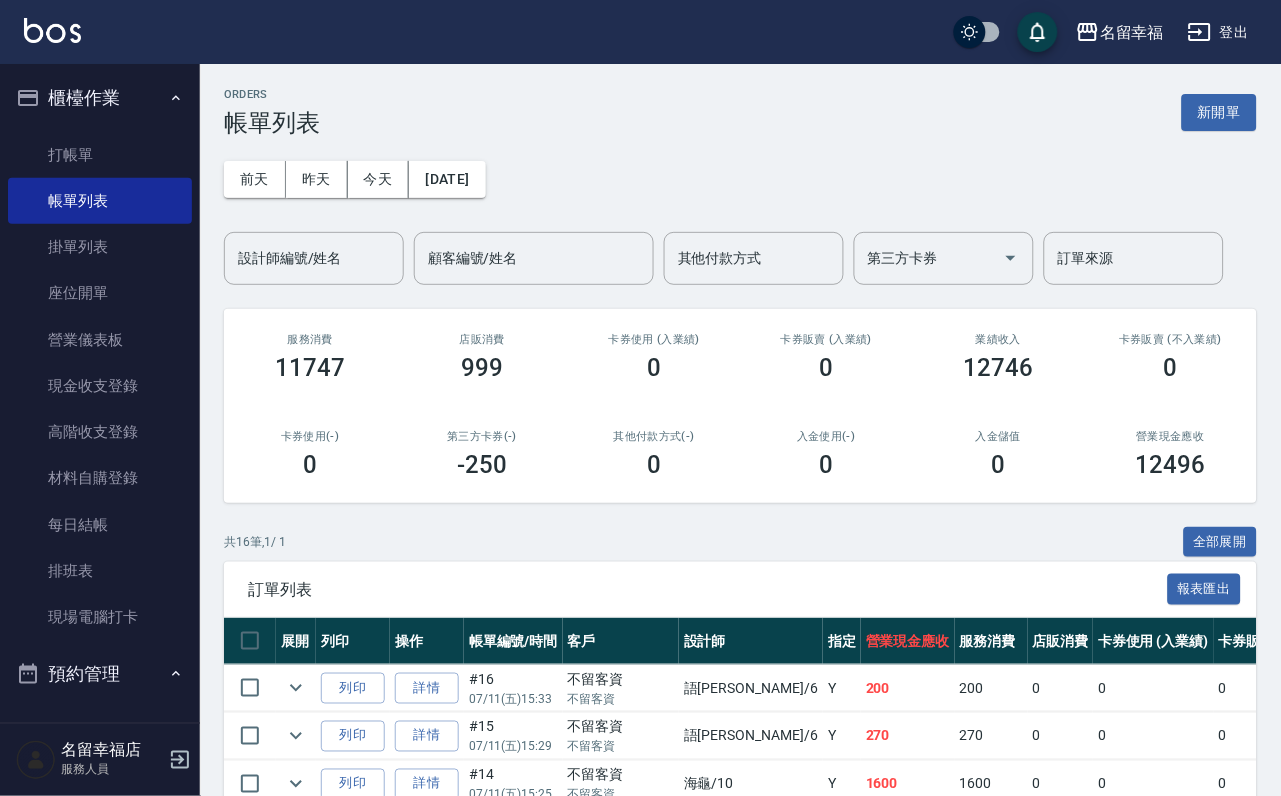drag, startPoint x: 300, startPoint y: 240, endPoint x: 287, endPoint y: 253, distance: 18.384777 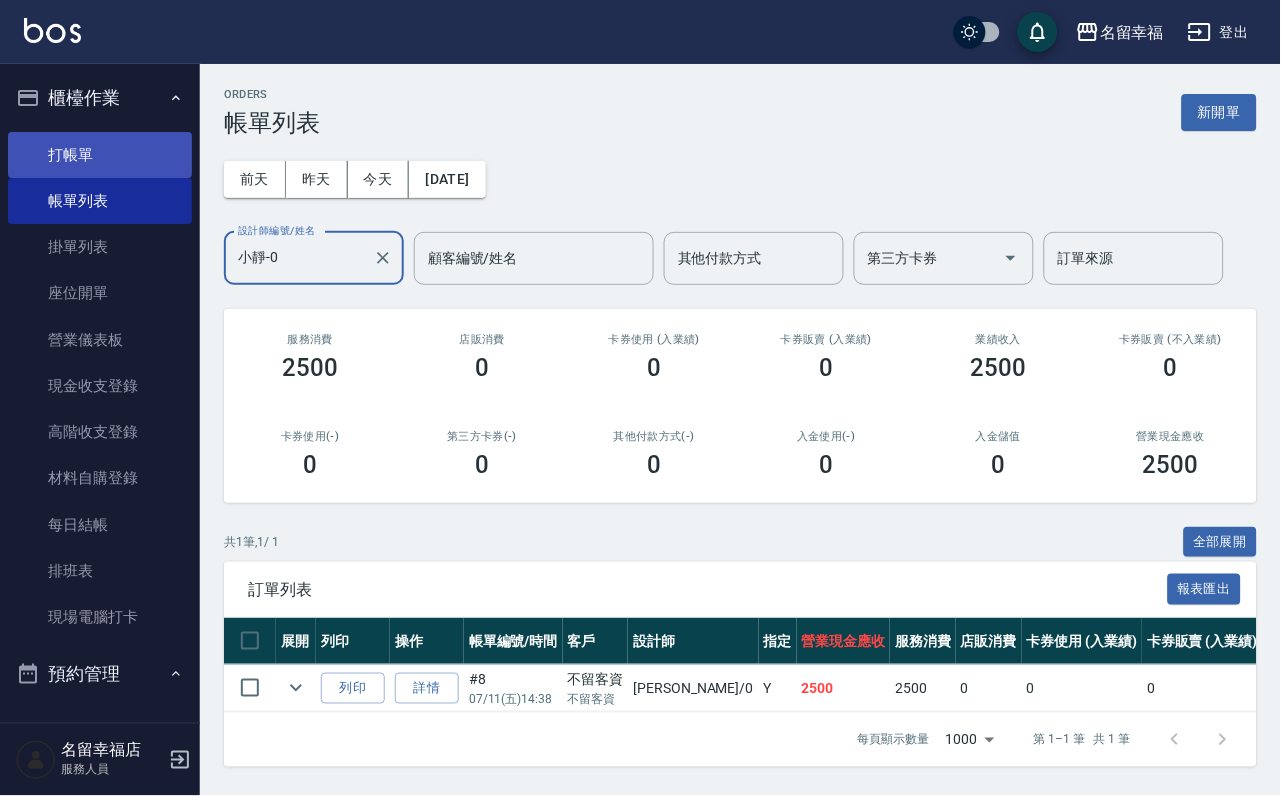 type on "小靜-0" 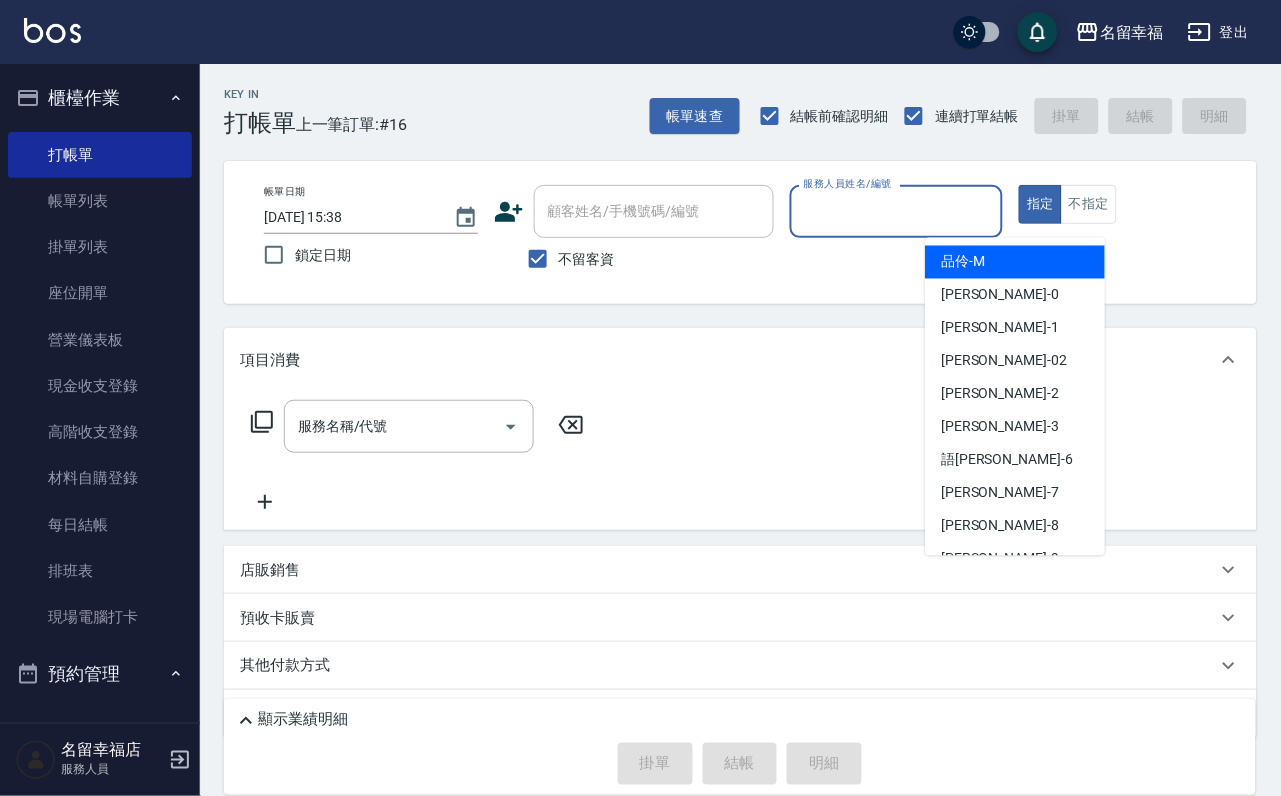 drag, startPoint x: 991, startPoint y: 205, endPoint x: 978, endPoint y: 212, distance: 14.764823 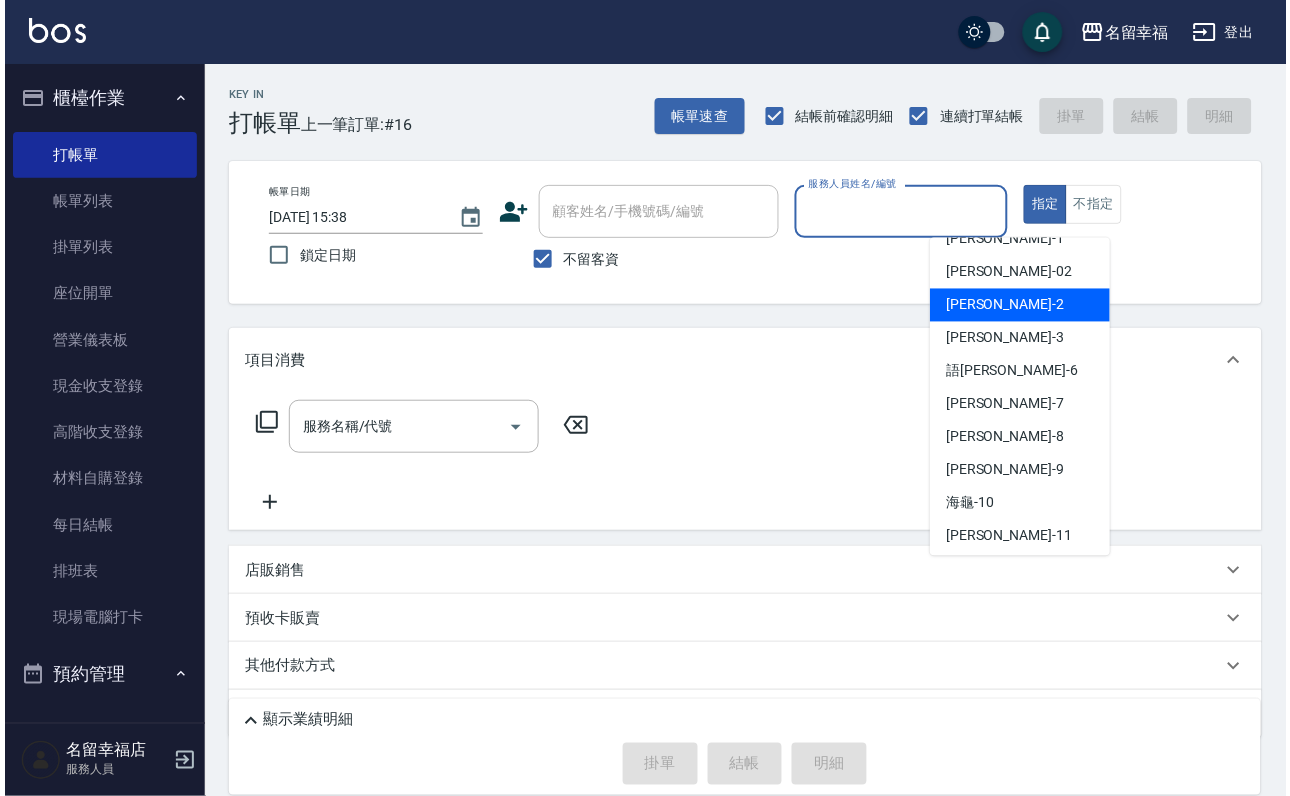 scroll, scrollTop: 150, scrollLeft: 0, axis: vertical 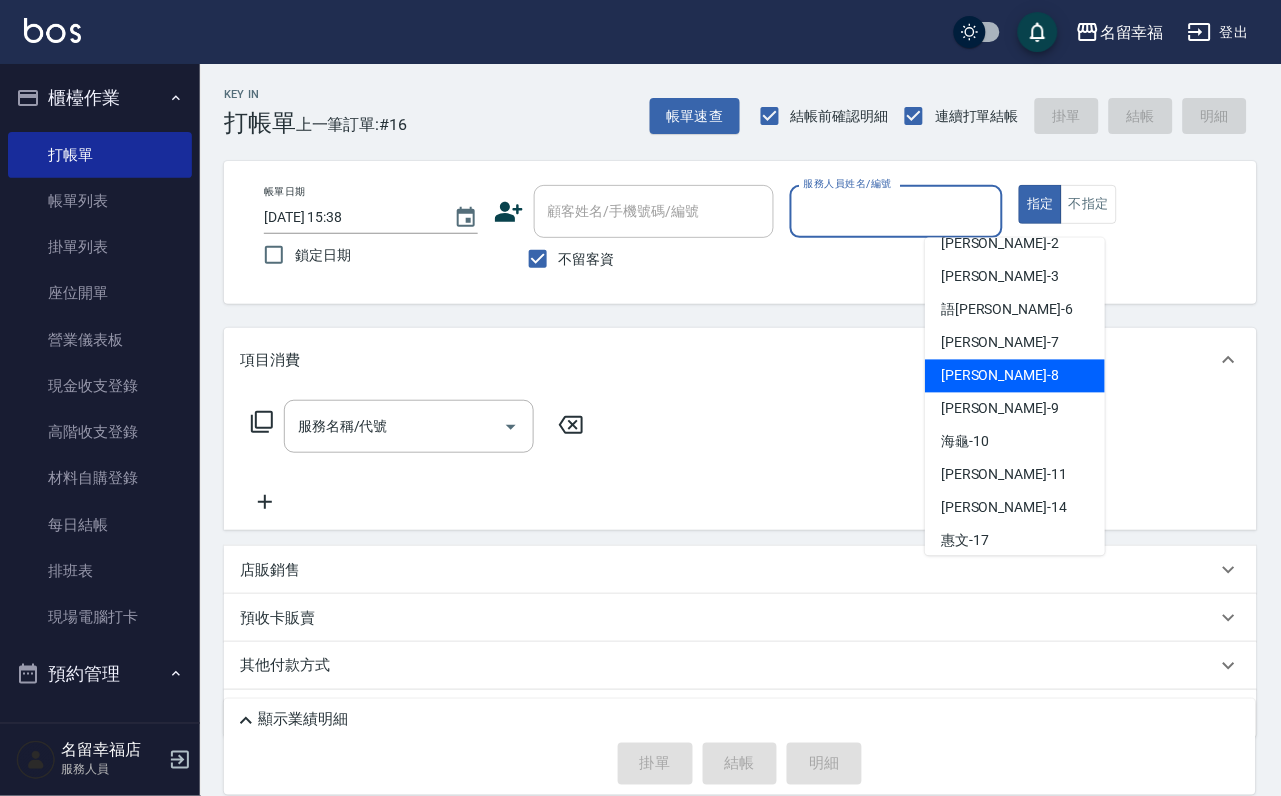 click on "[PERSON_NAME] -8" at bounding box center [1000, 376] 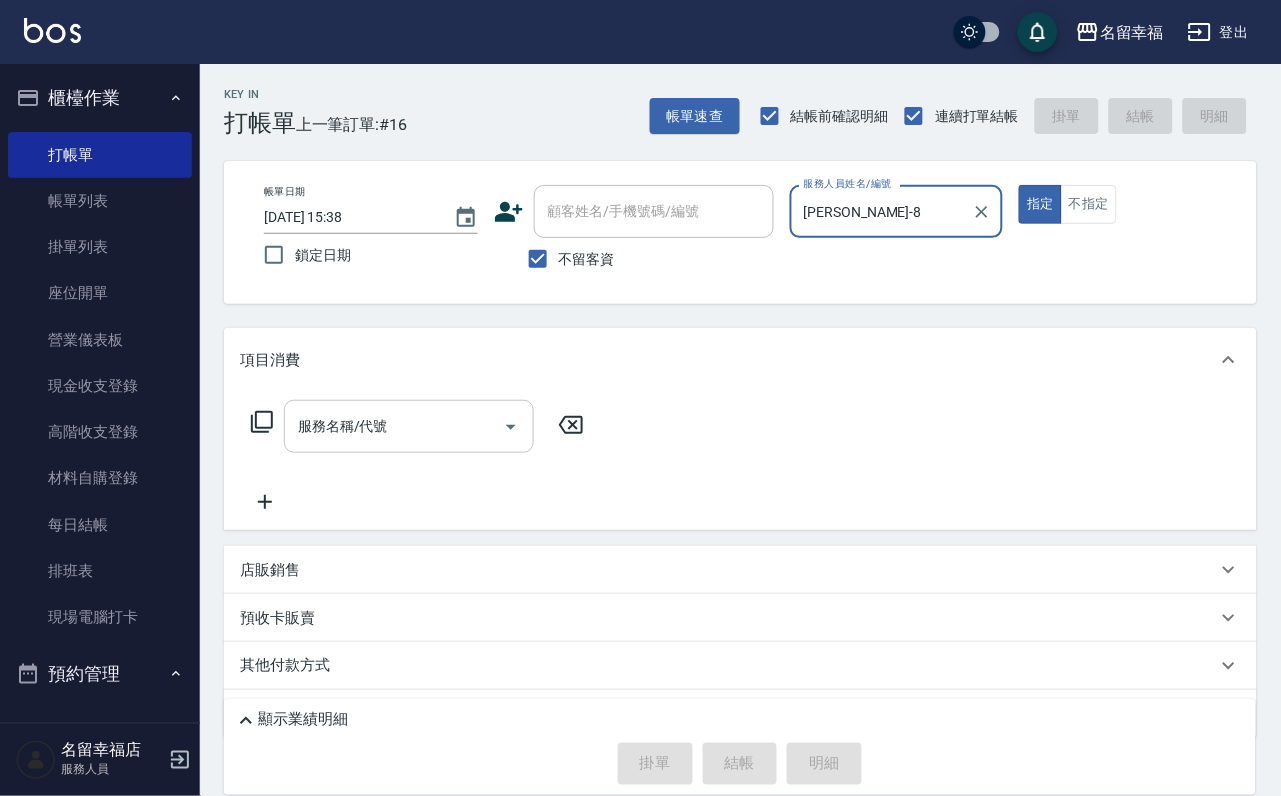 click on "服務名稱/代號" at bounding box center [394, 426] 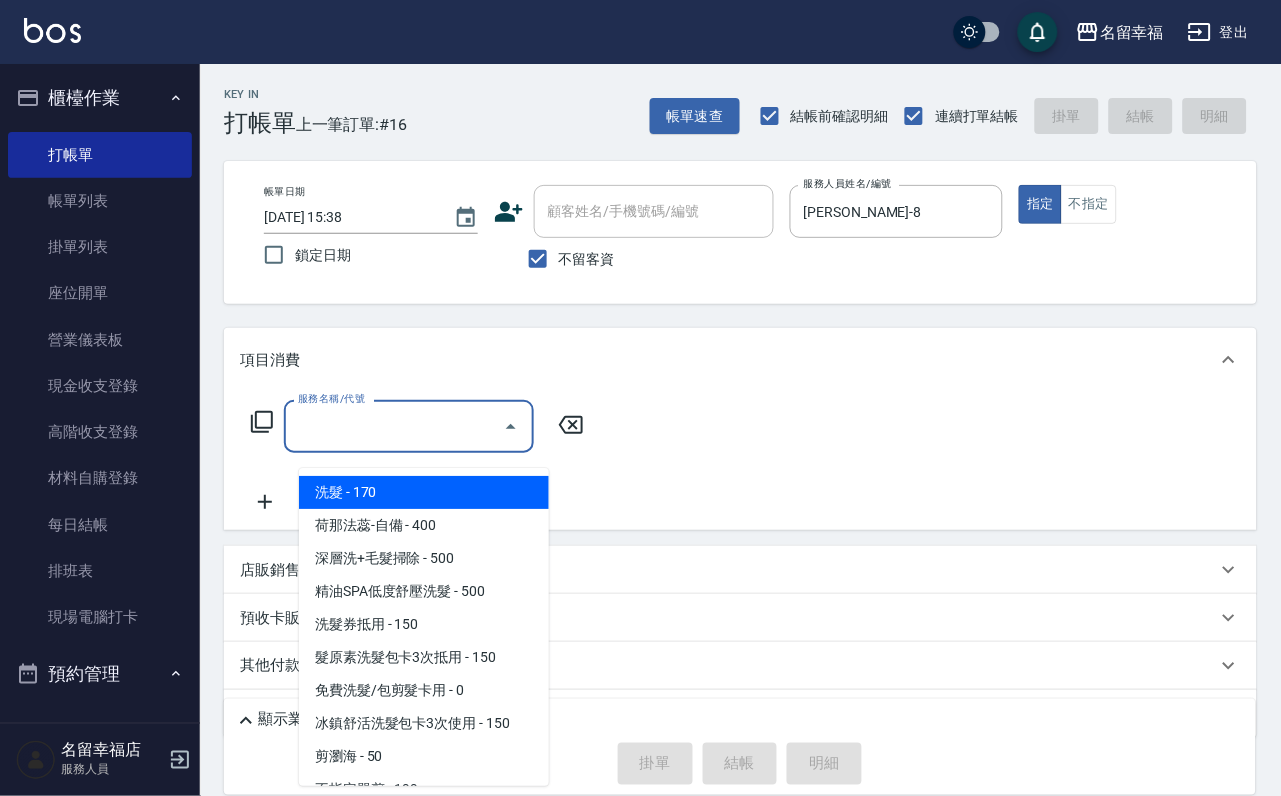 click on "洗髮 - 170" at bounding box center (424, 492) 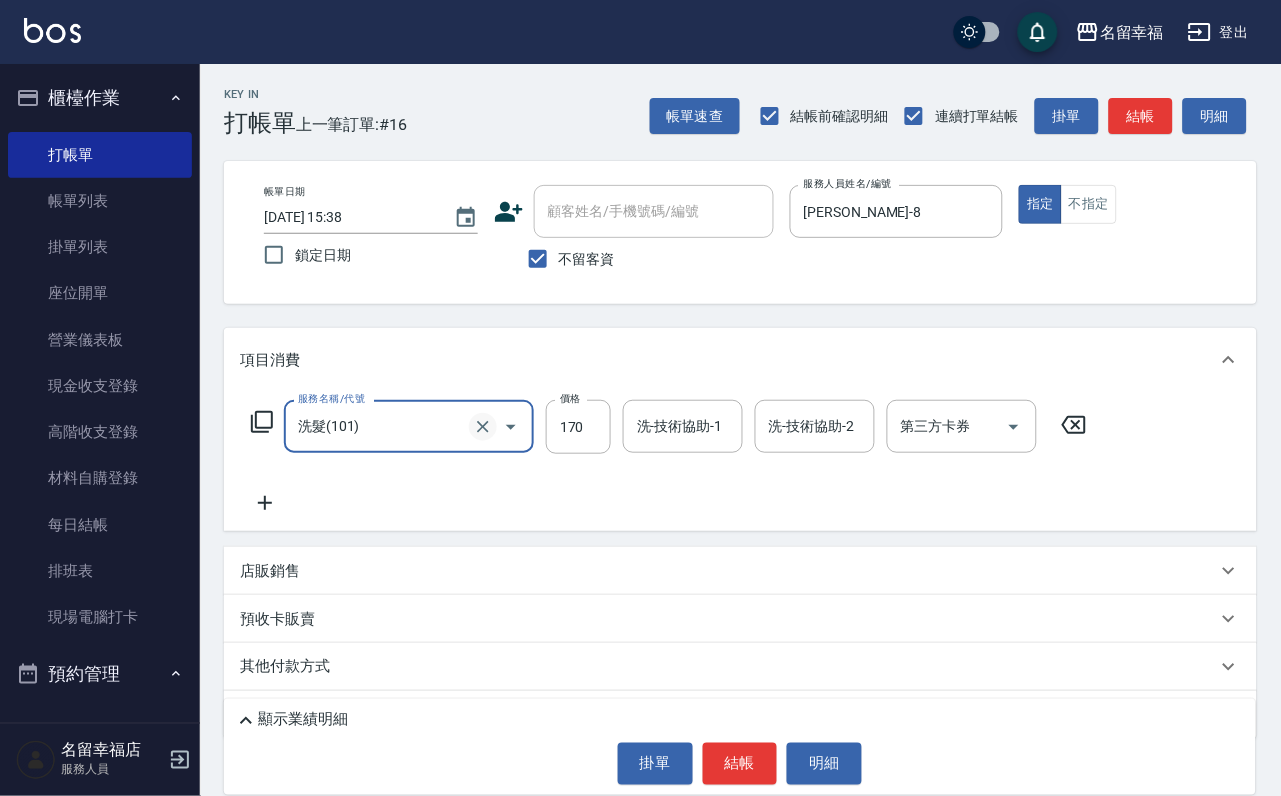 click 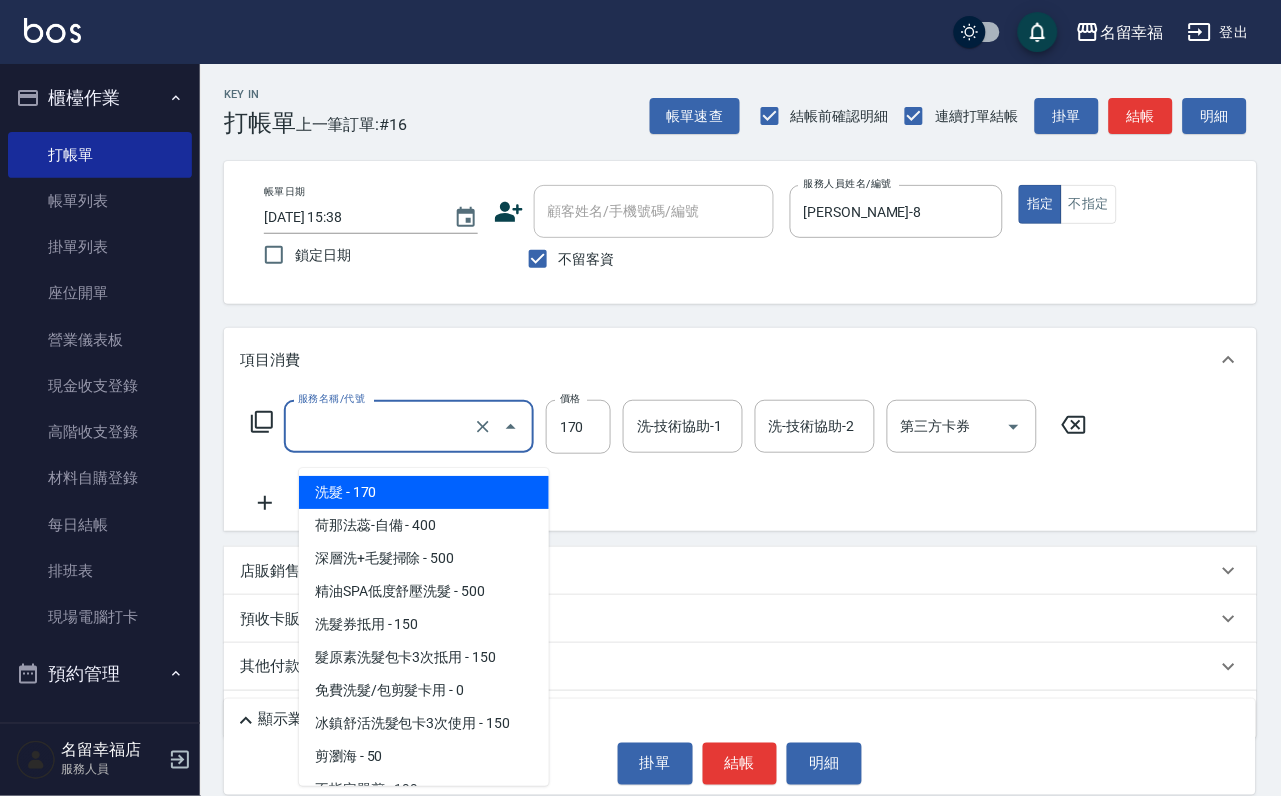 click on "服務名稱/代號" at bounding box center [381, 426] 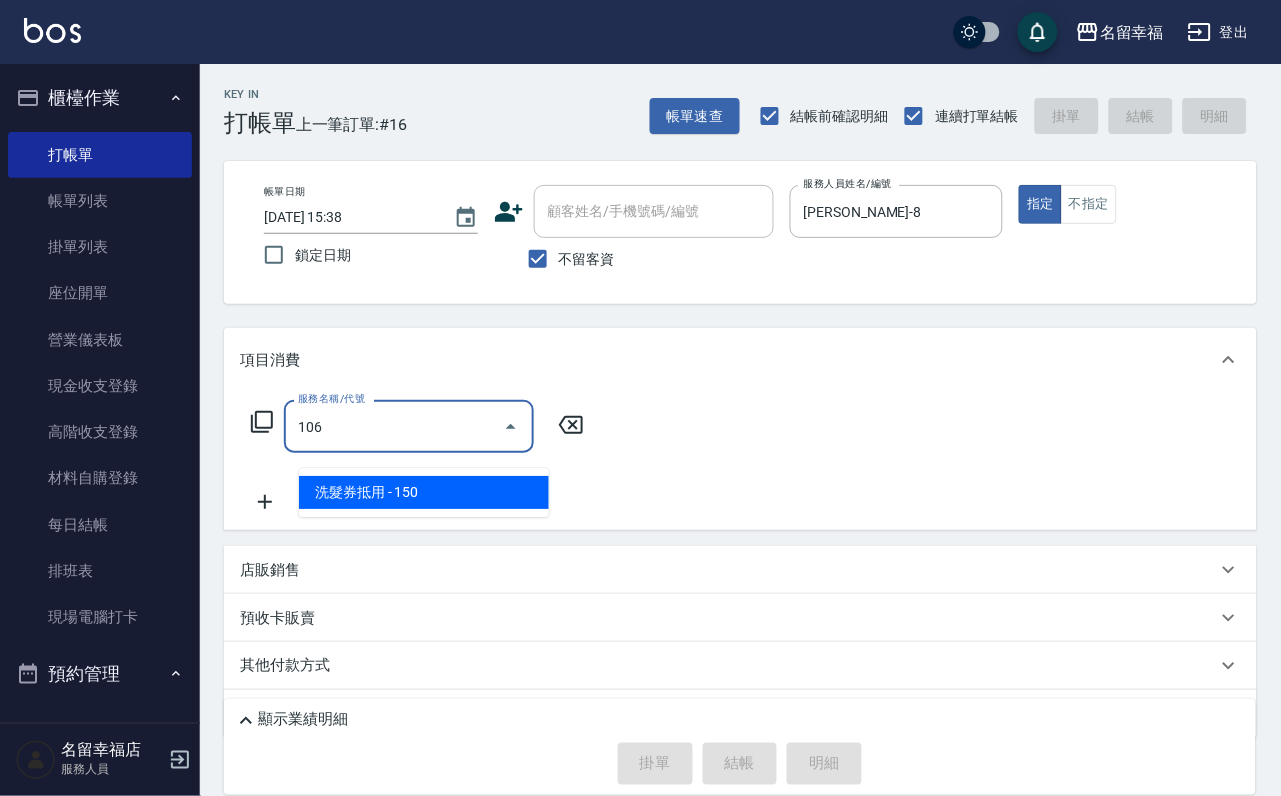 click on "洗髮券抵用 - 150" at bounding box center (424, 492) 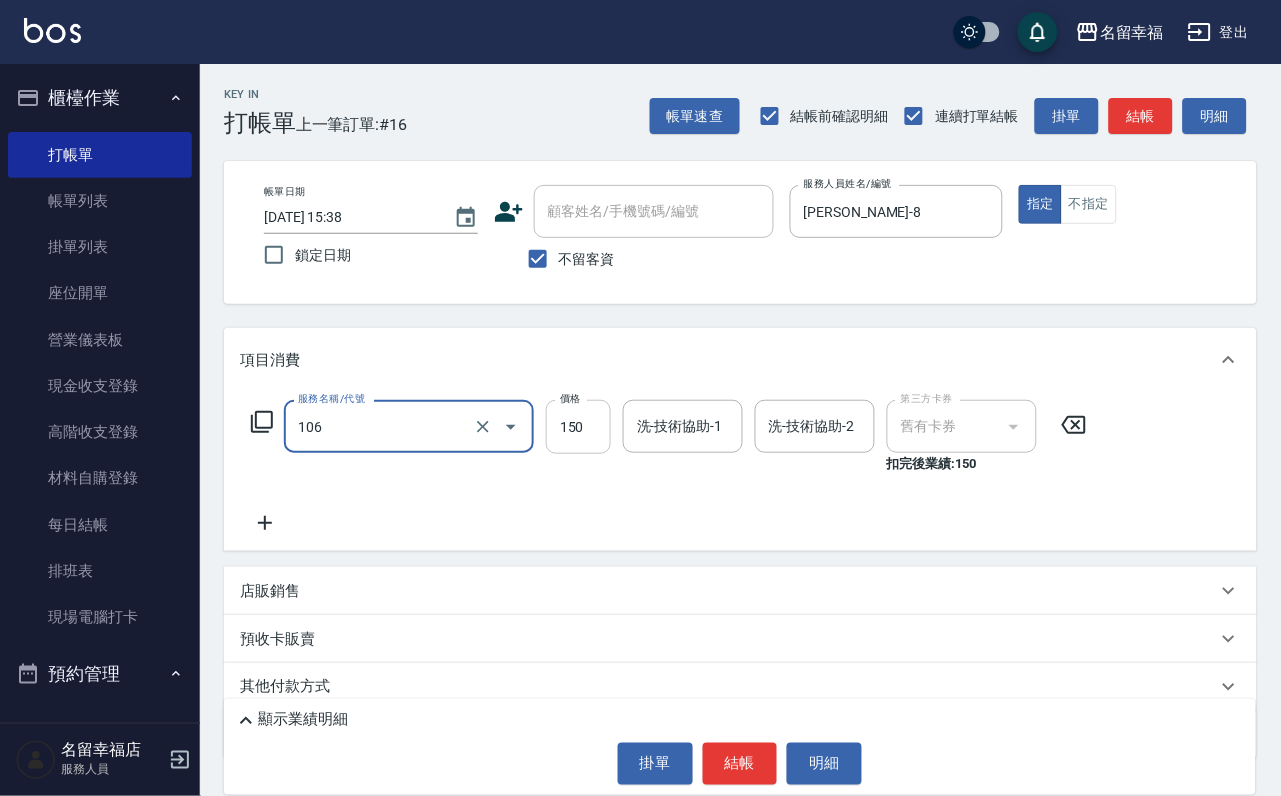 type on "洗髮券抵用(106)" 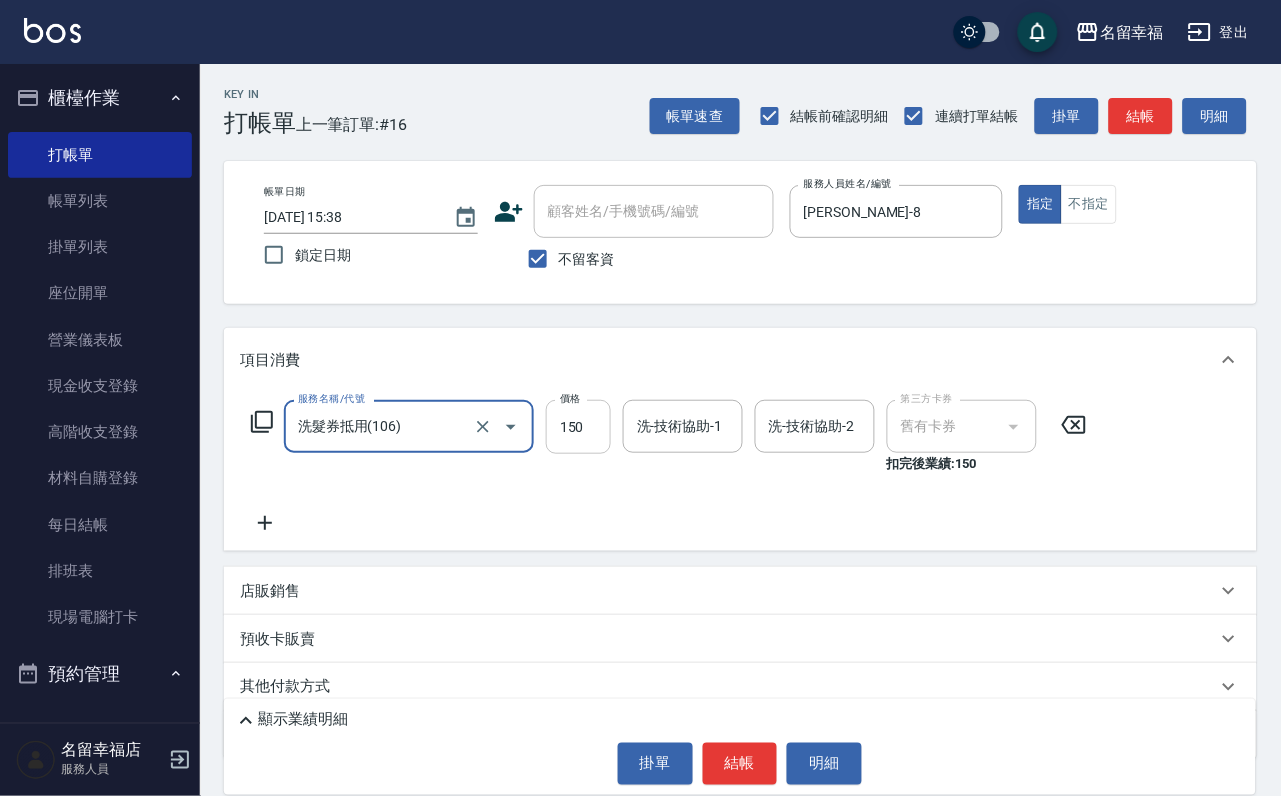 click on "150" at bounding box center [578, 427] 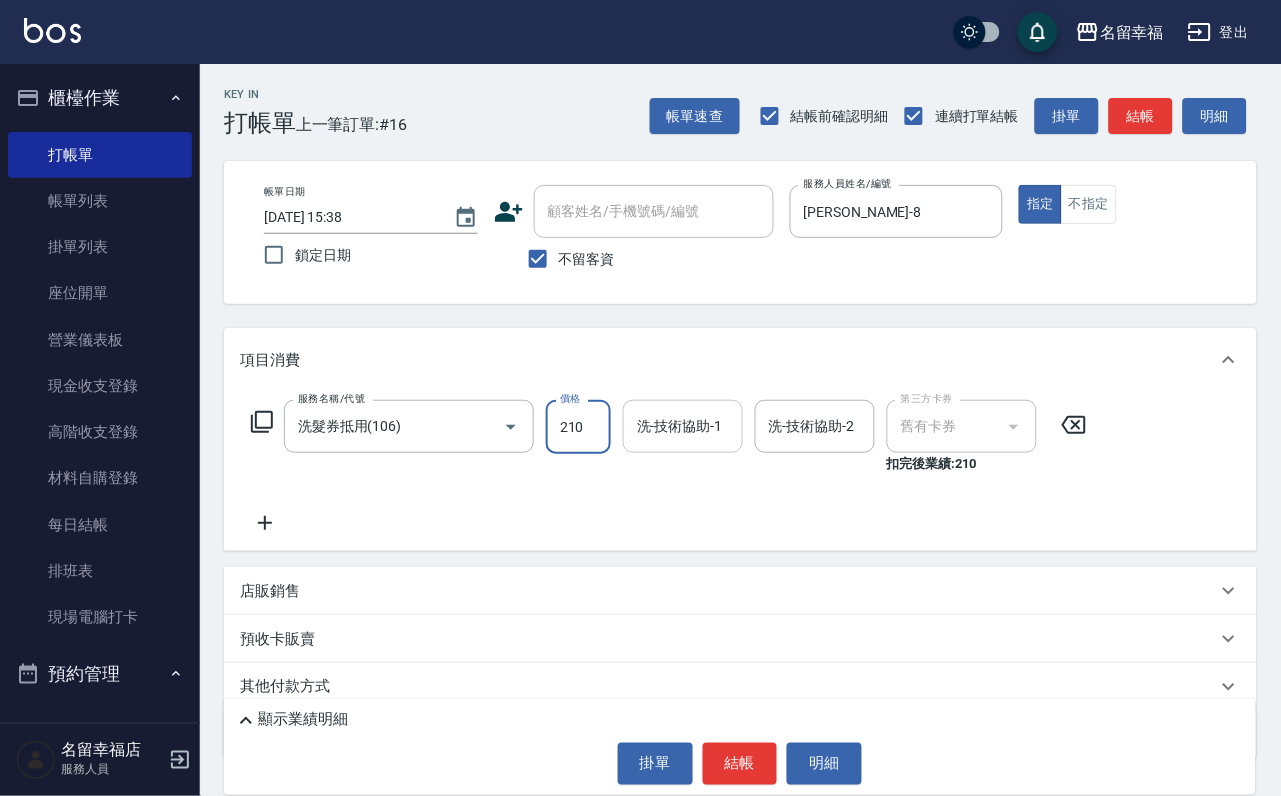 type on "210" 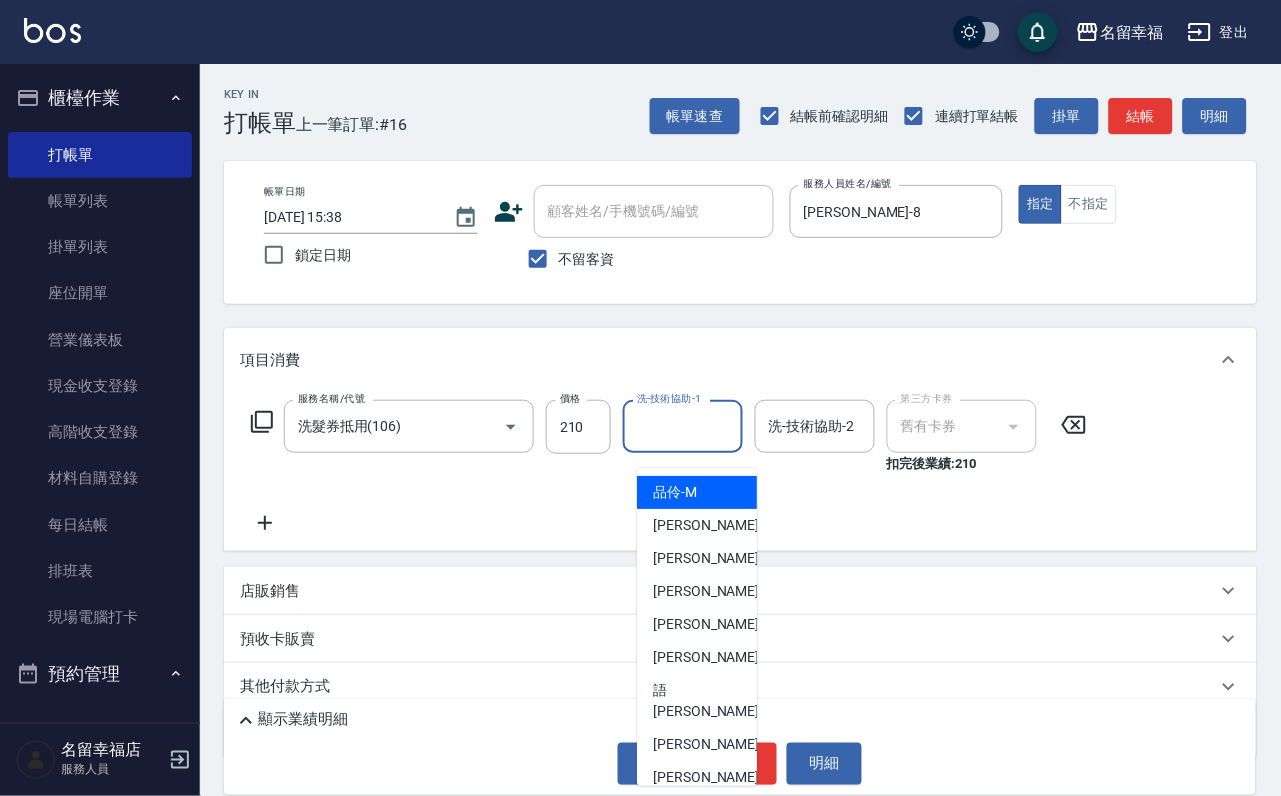 click on "洗-技術協助-1" at bounding box center [683, 426] 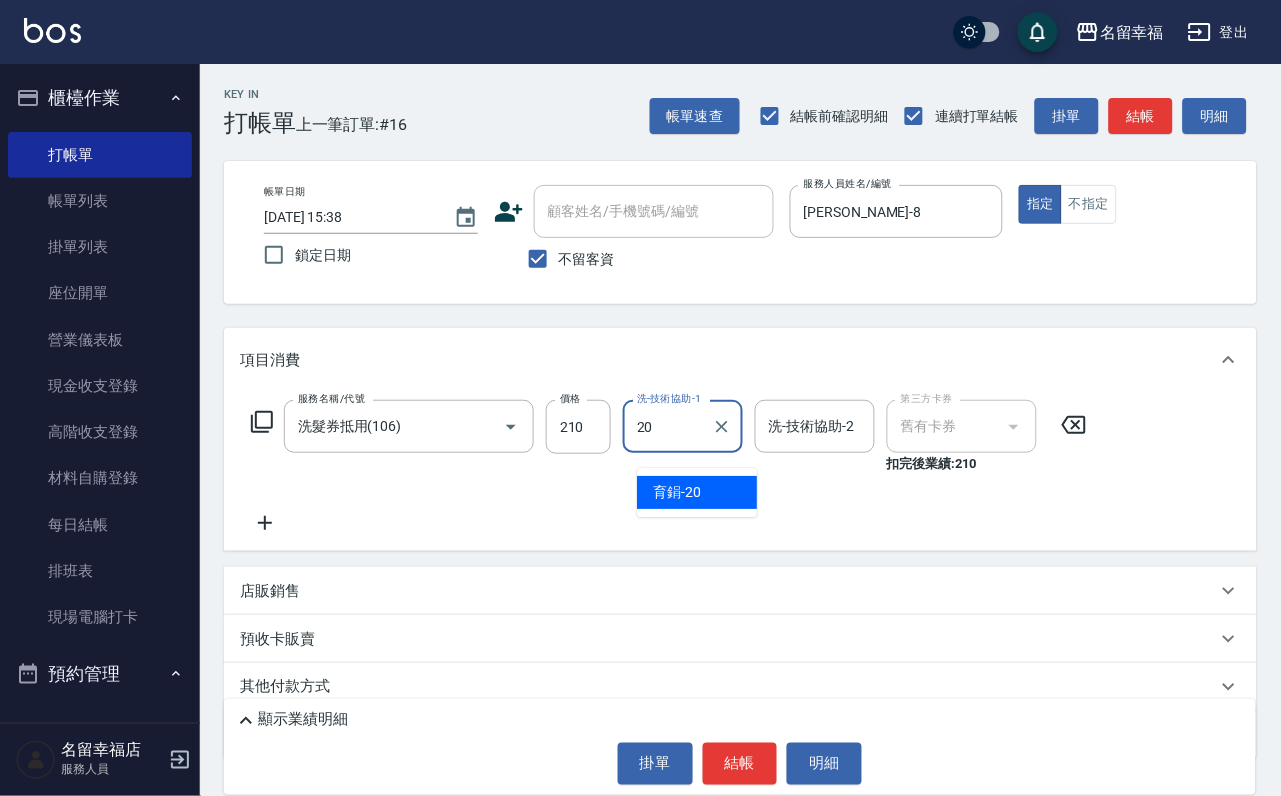 click on "育鋗 -20" at bounding box center [697, 492] 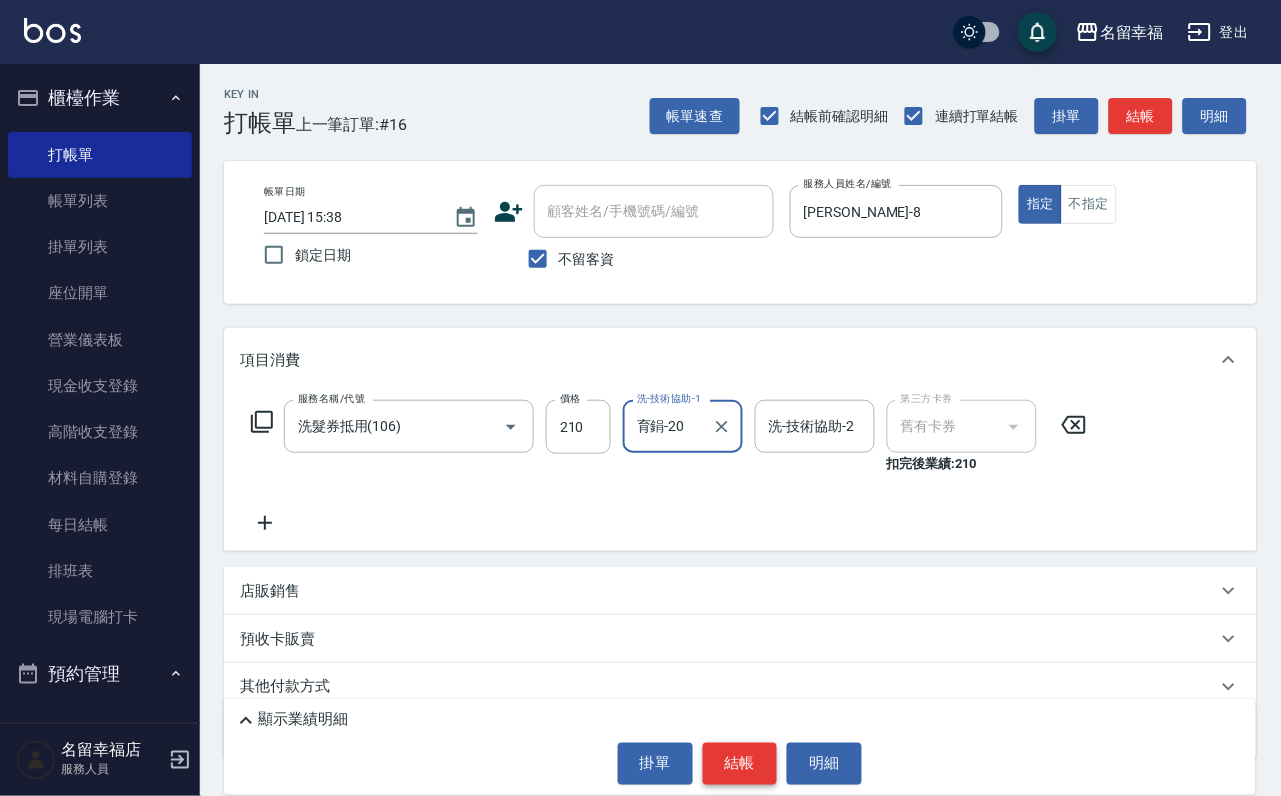 type on "育鋗-20" 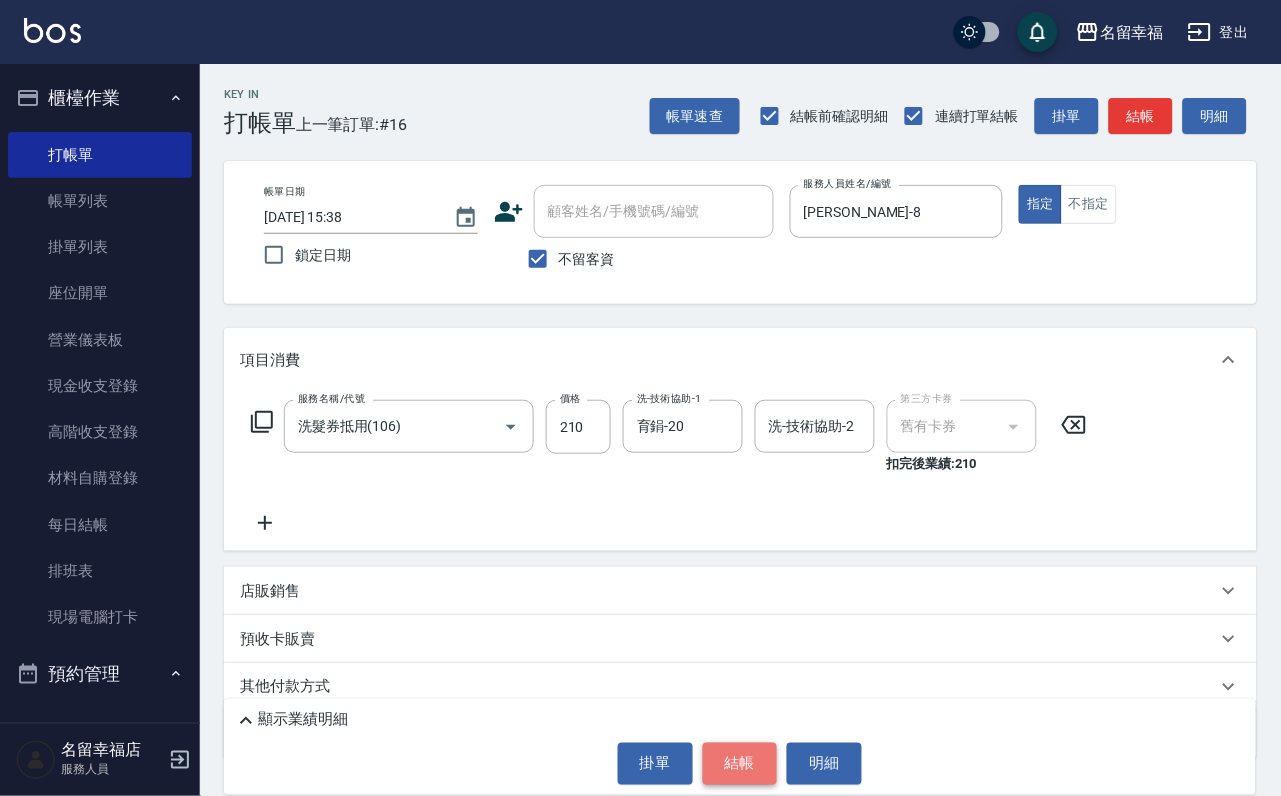 click on "結帳" at bounding box center (740, 764) 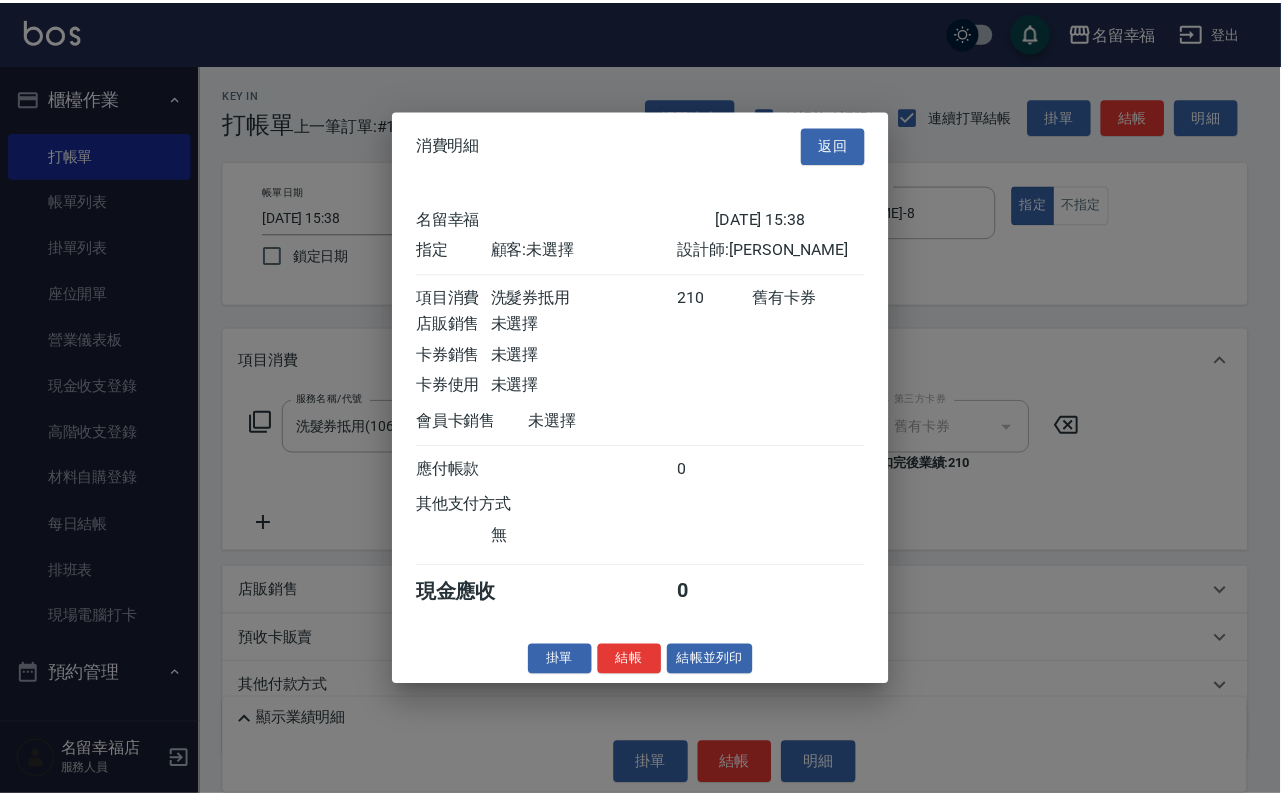 scroll, scrollTop: 247, scrollLeft: 0, axis: vertical 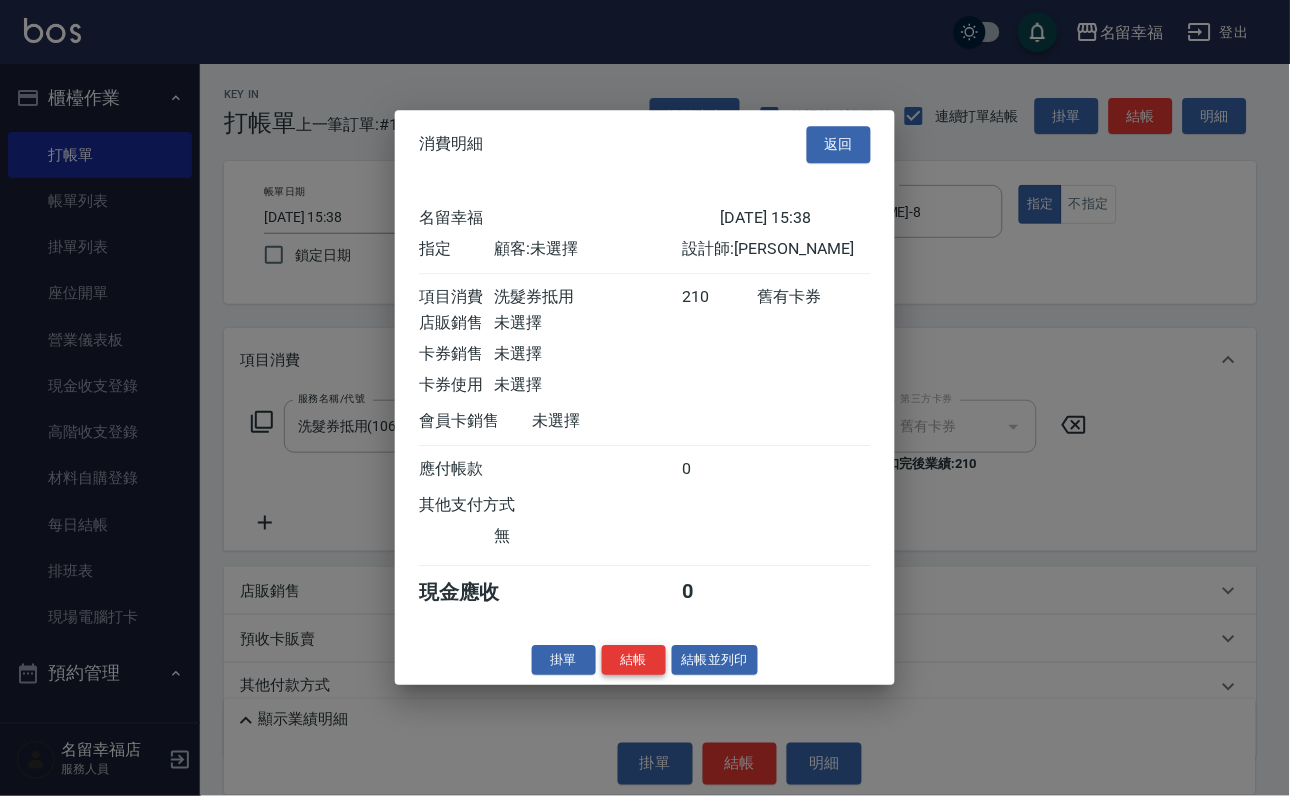 click on "結帳" at bounding box center [634, 660] 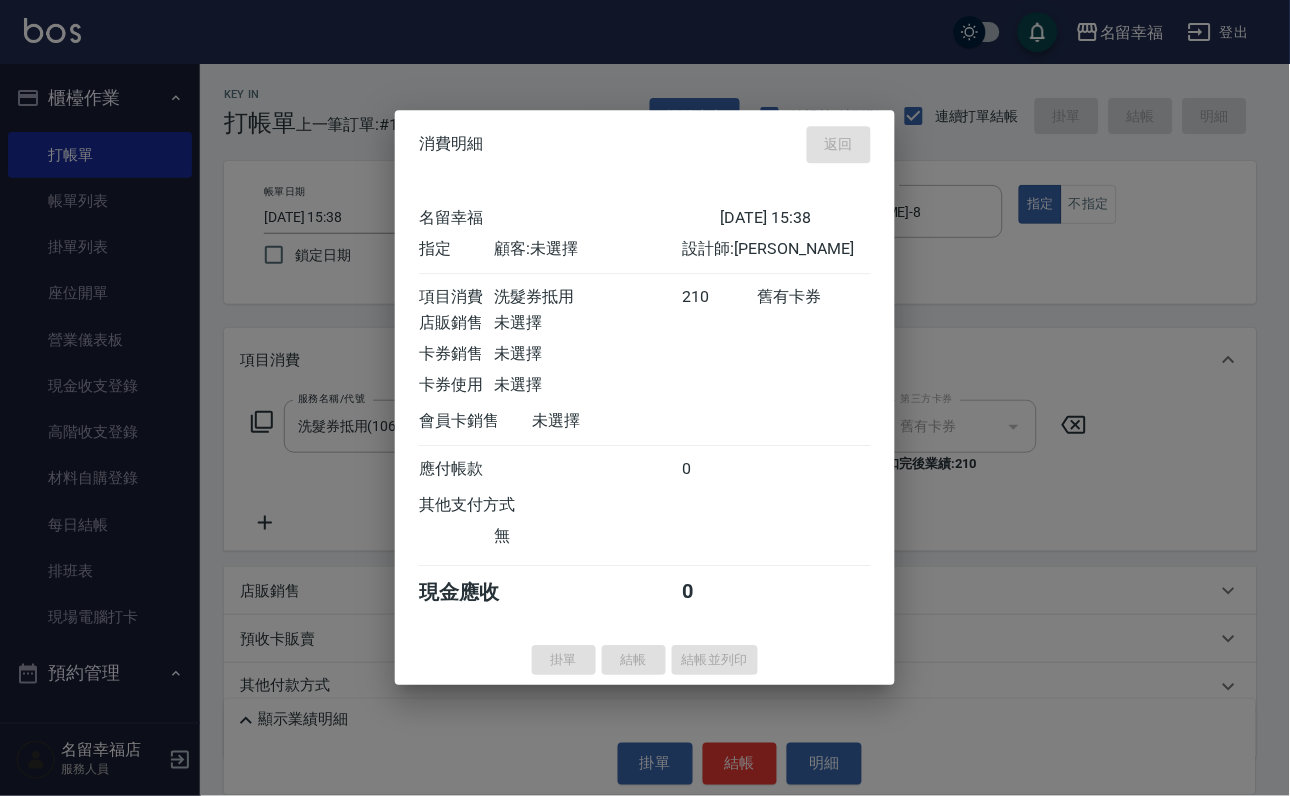 type on "[DATE] 15:46" 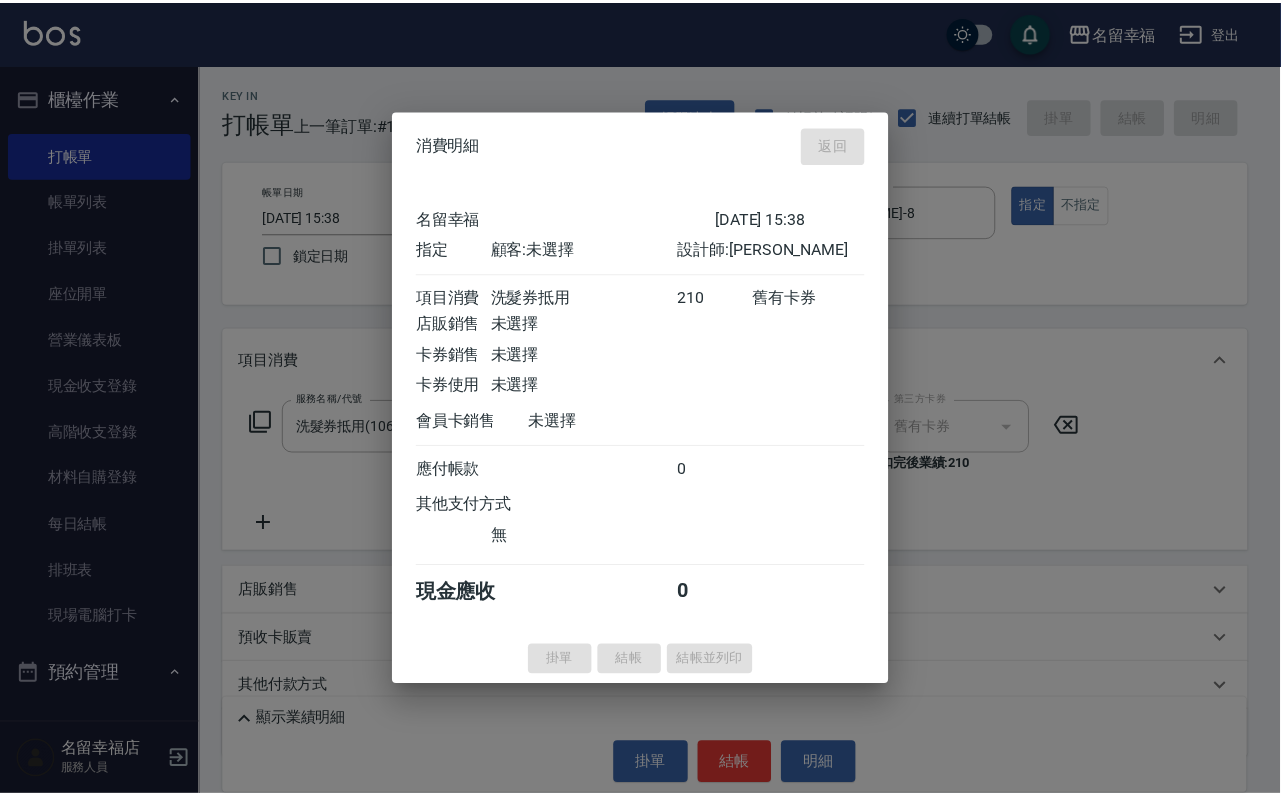type 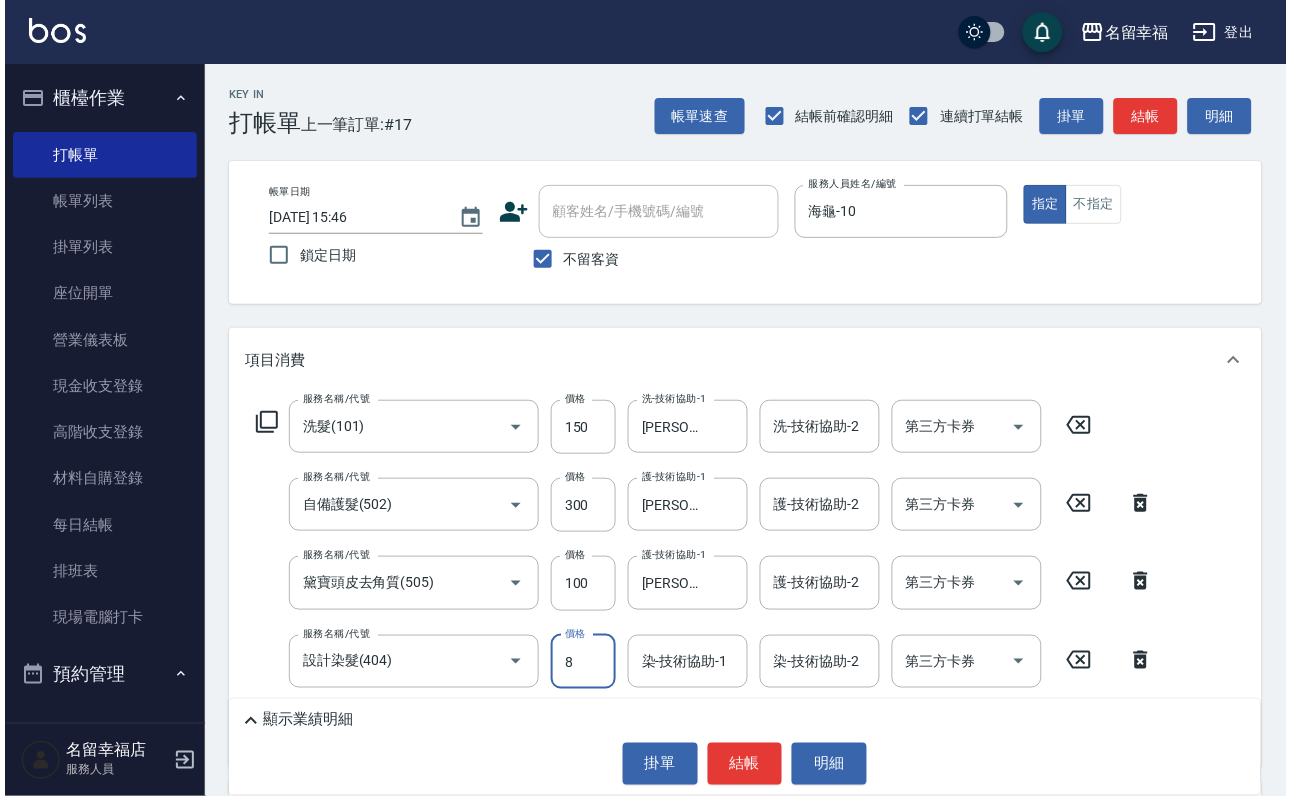 scroll, scrollTop: 0, scrollLeft: 0, axis: both 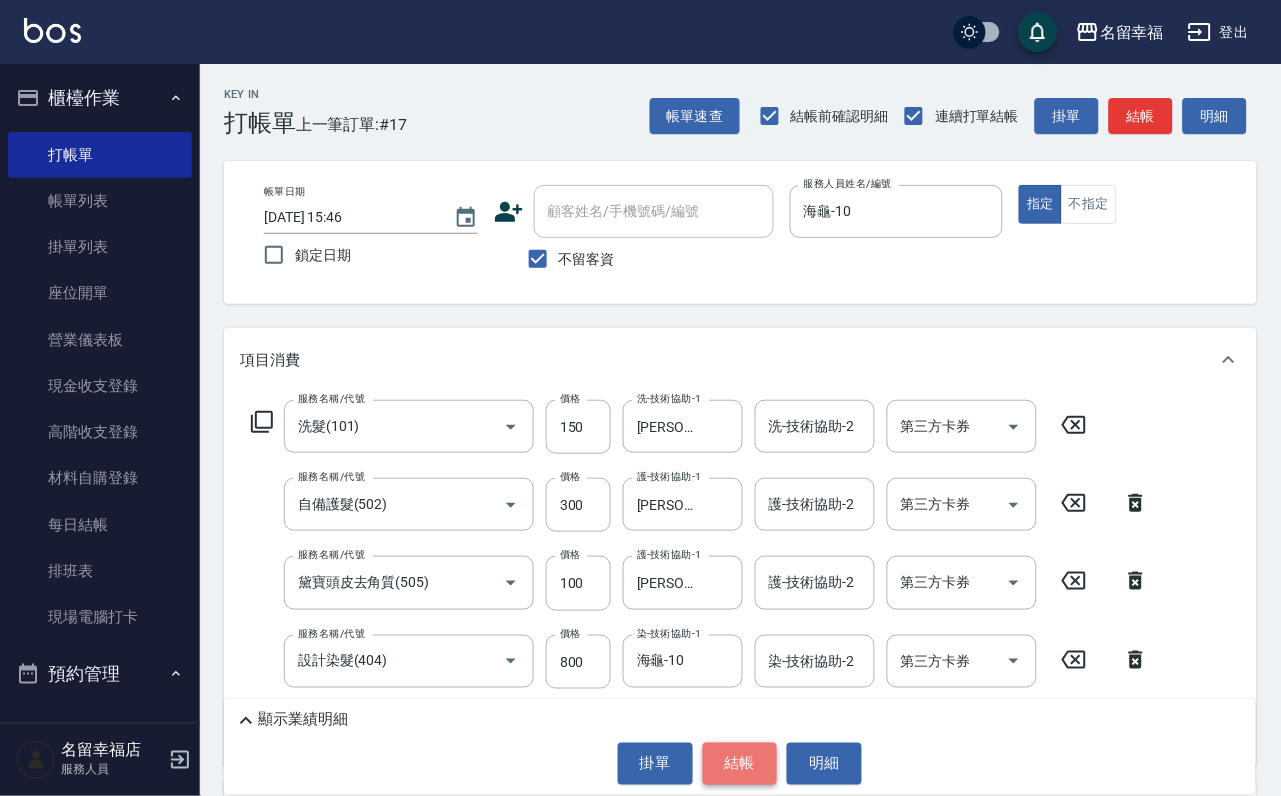click on "結帳" at bounding box center [740, 764] 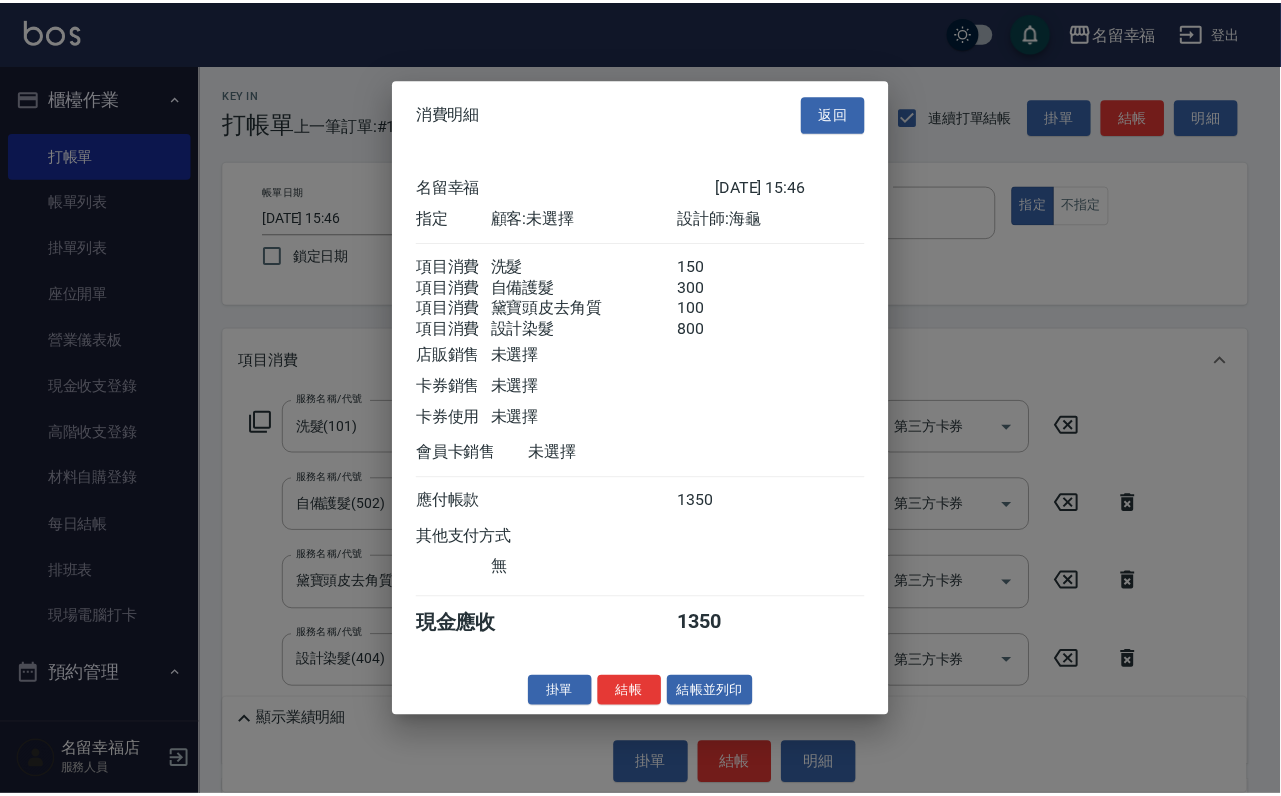 scroll, scrollTop: 450, scrollLeft: 0, axis: vertical 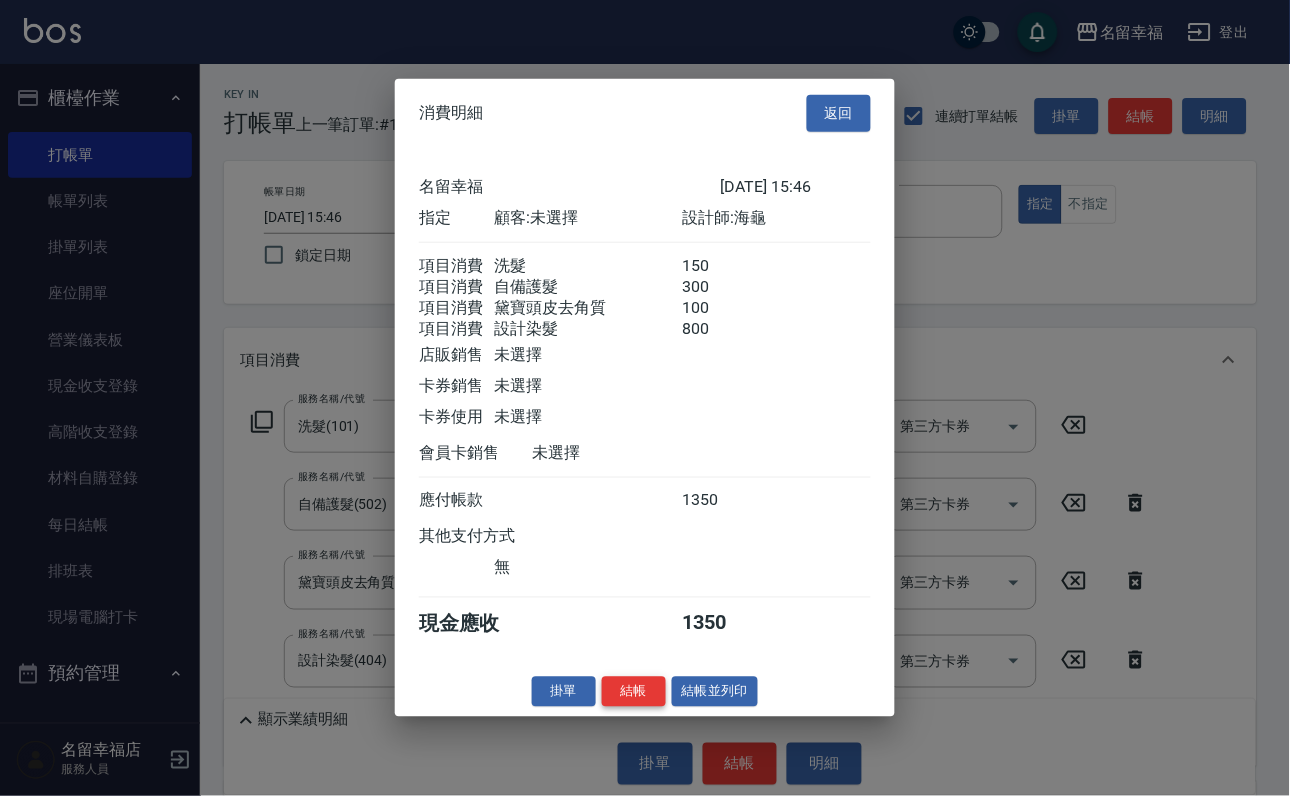 click on "結帳" at bounding box center [634, 691] 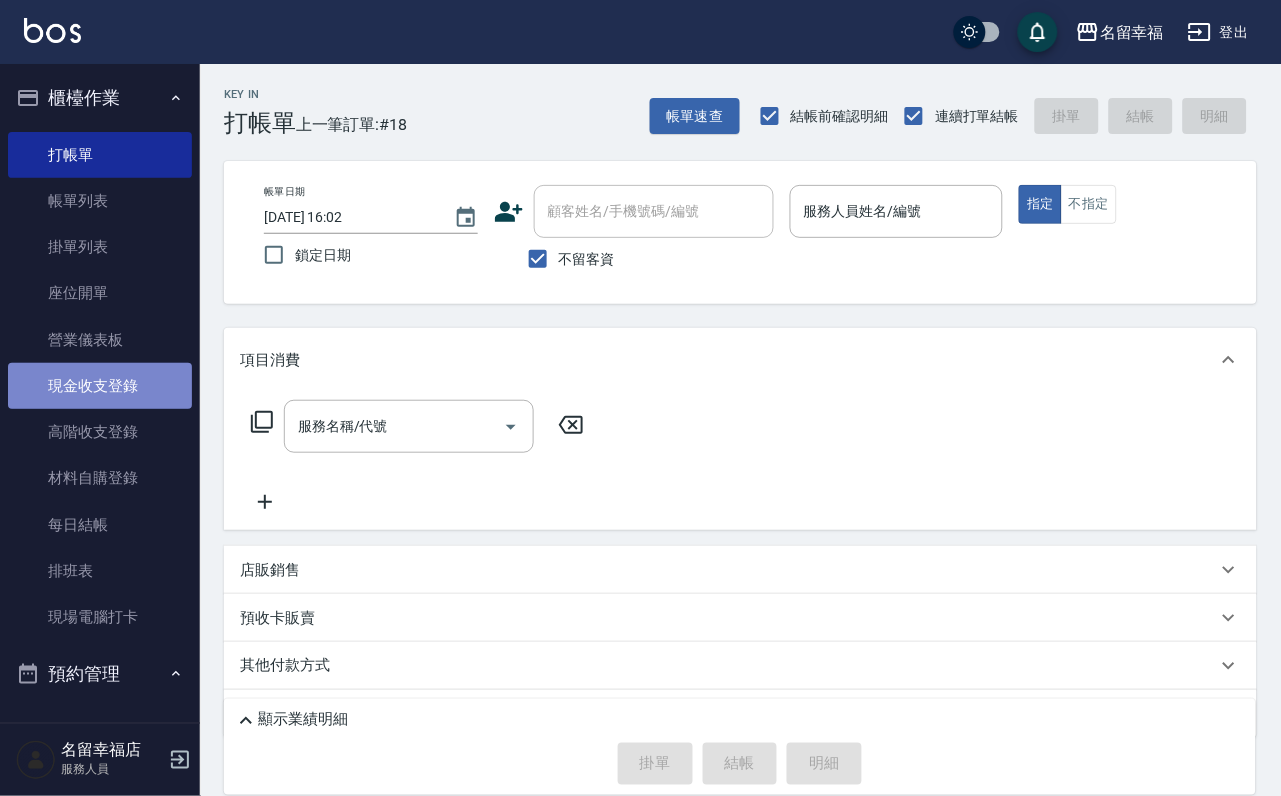 click on "現金收支登錄" at bounding box center (100, 386) 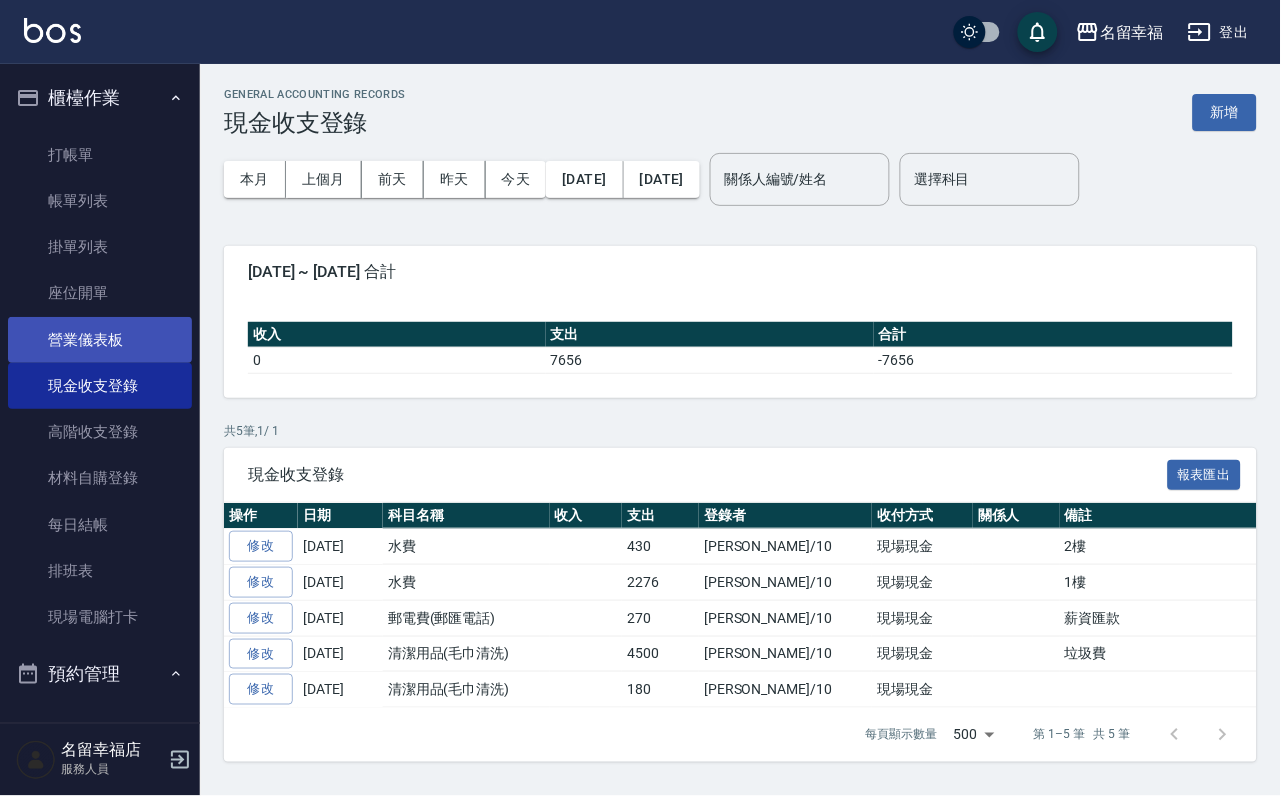 click on "營業儀表板" at bounding box center [100, 340] 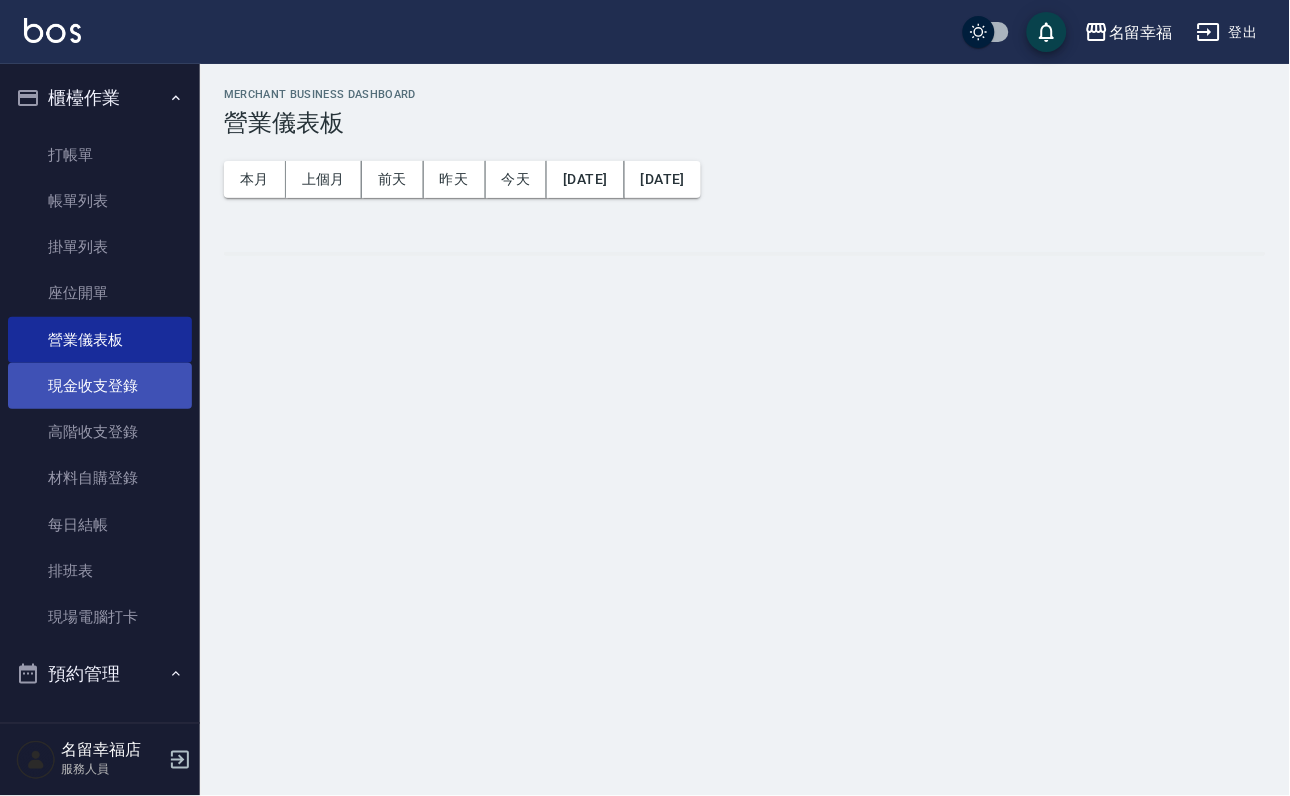 click on "現金收支登錄" at bounding box center (100, 386) 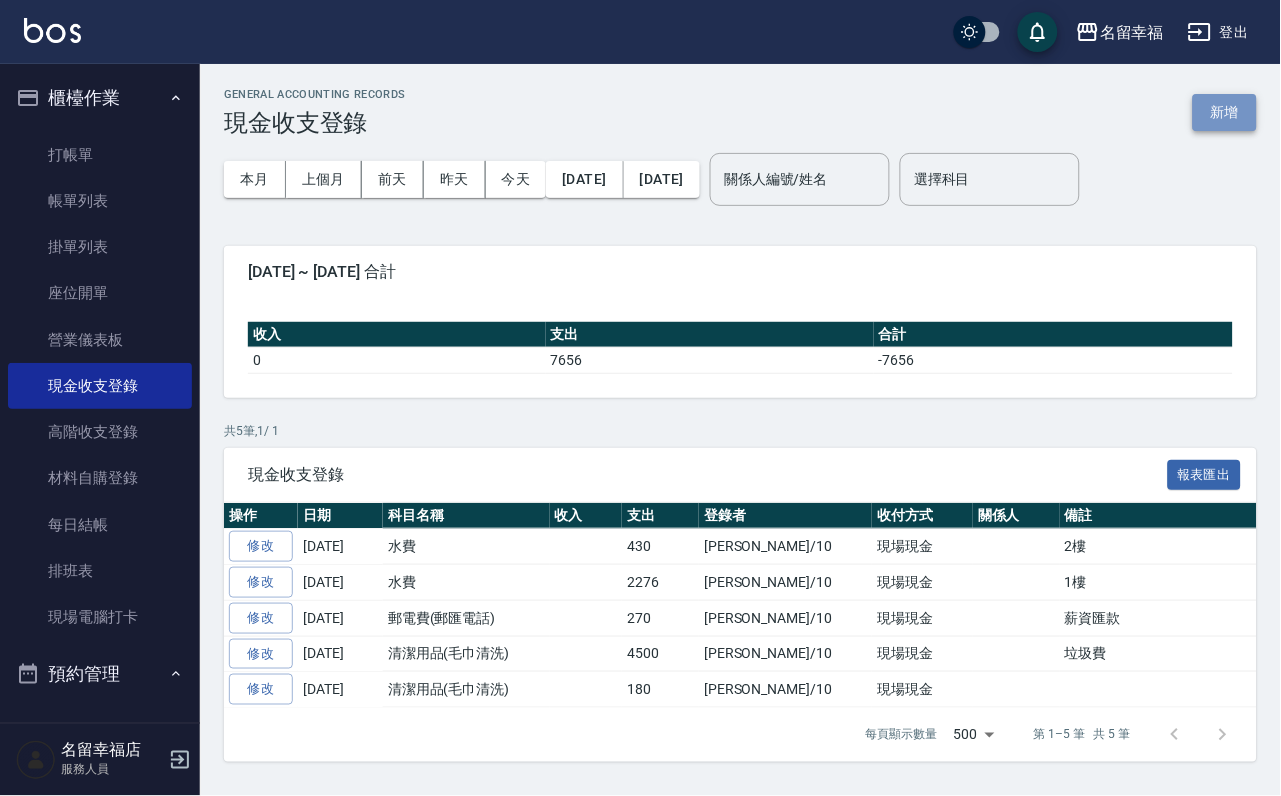 click on "新增" at bounding box center (1225, 112) 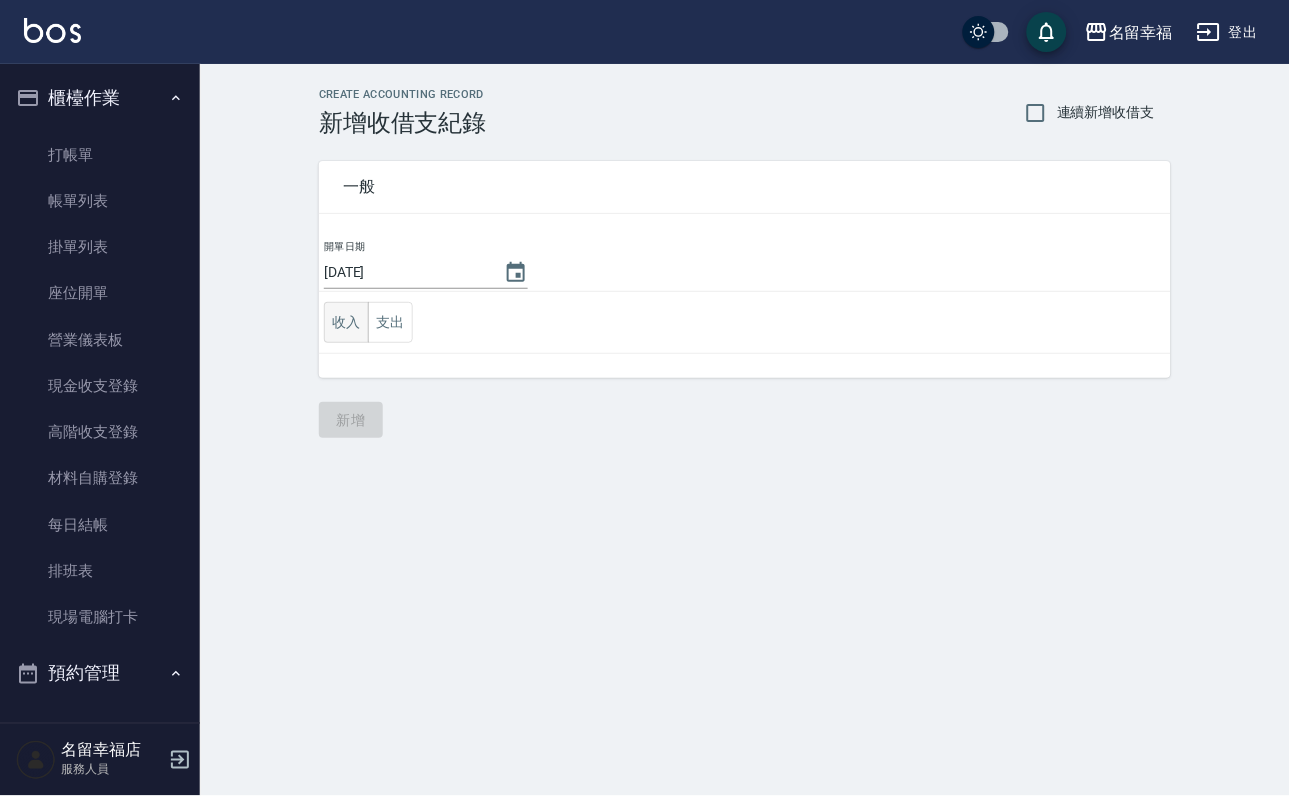 click on "收入" at bounding box center [346, 322] 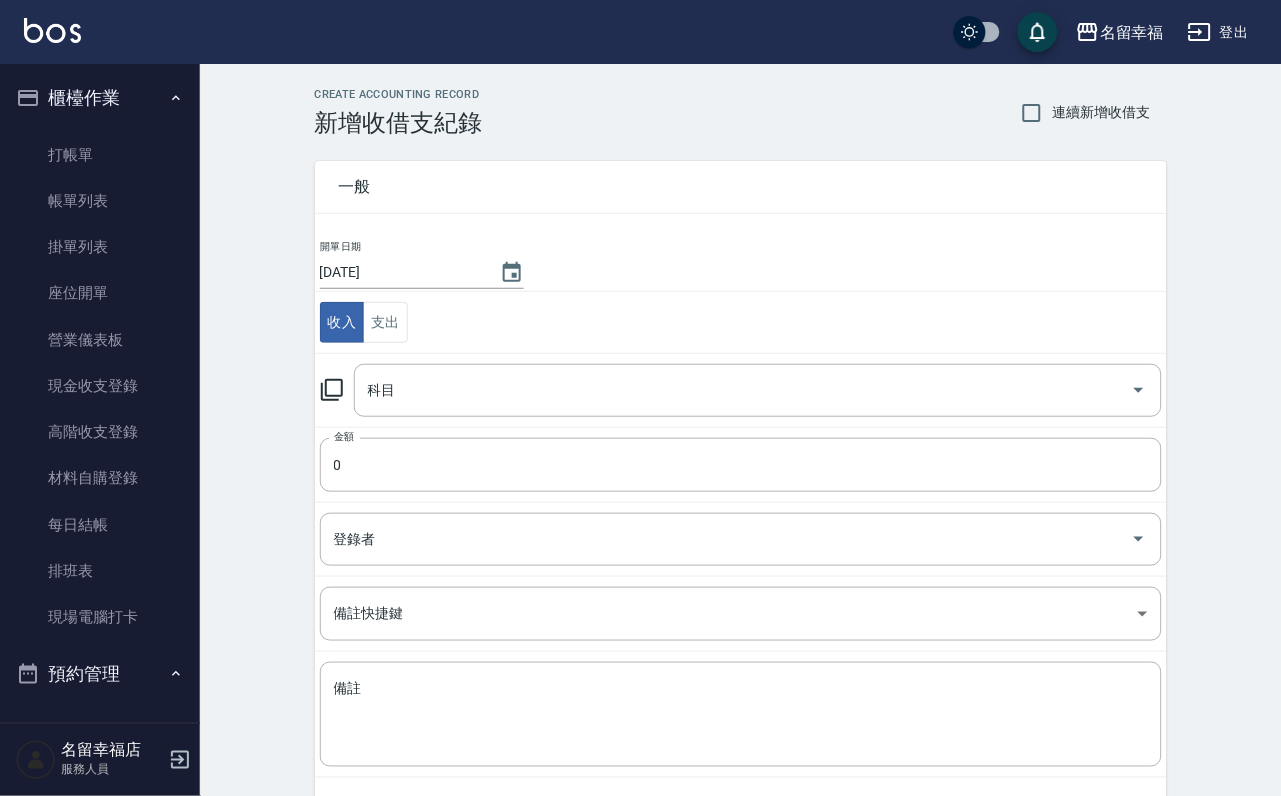 click 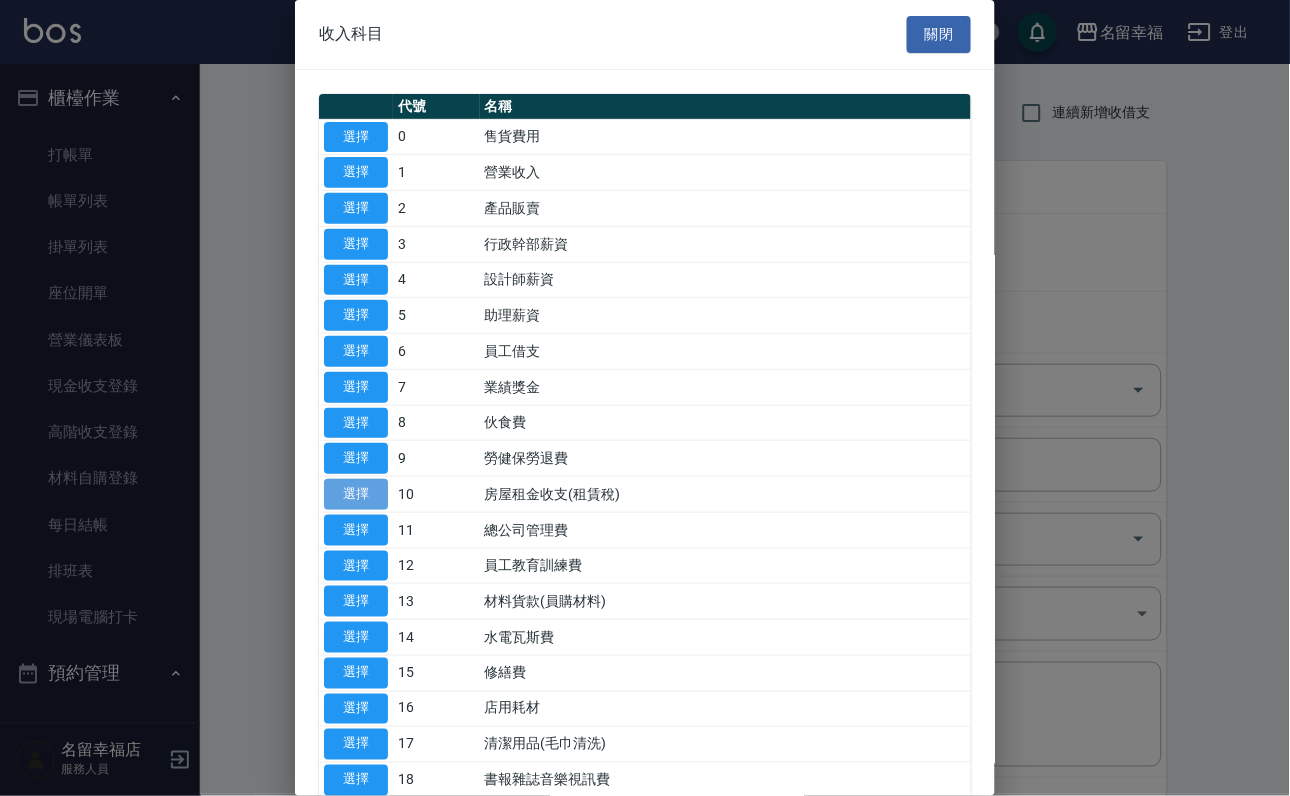 click on "選擇" at bounding box center (356, 494) 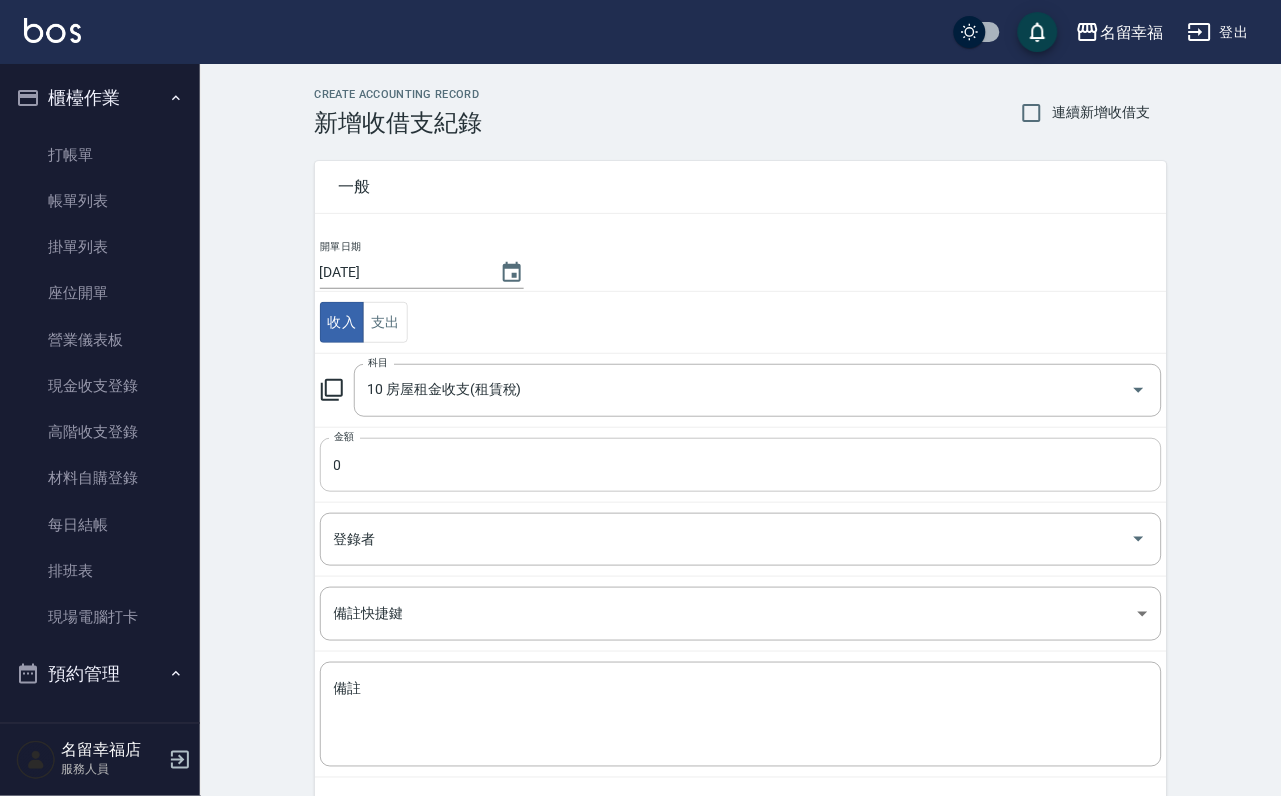 click on "0" at bounding box center [741, 465] 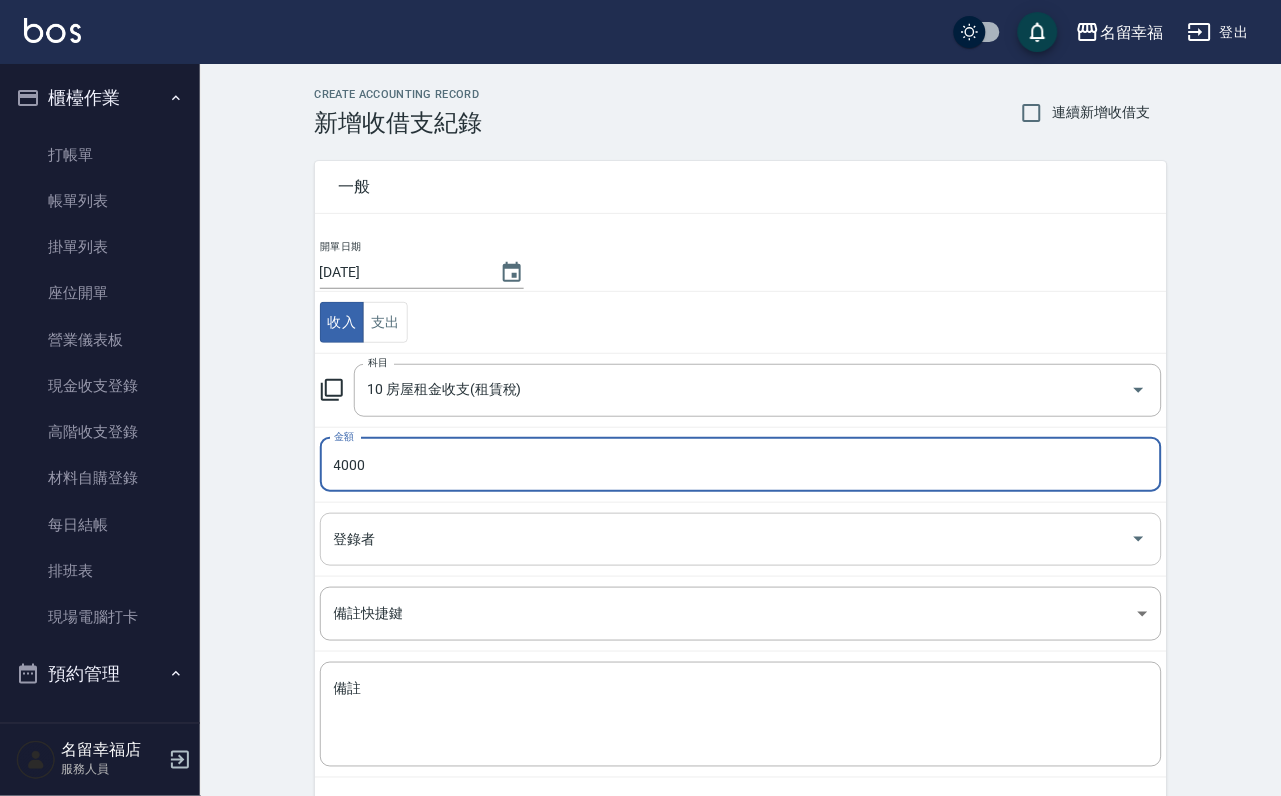 click on "登錄者" at bounding box center (726, 539) 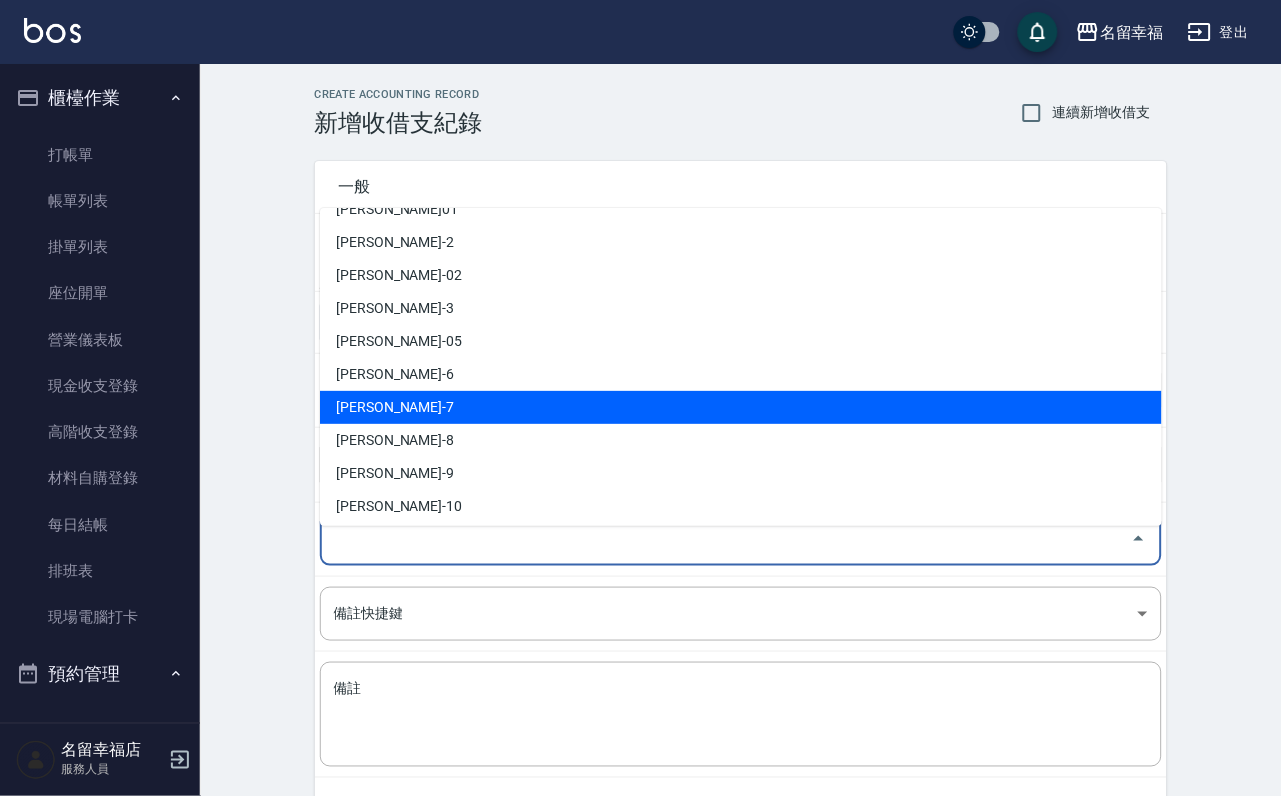 scroll, scrollTop: 150, scrollLeft: 0, axis: vertical 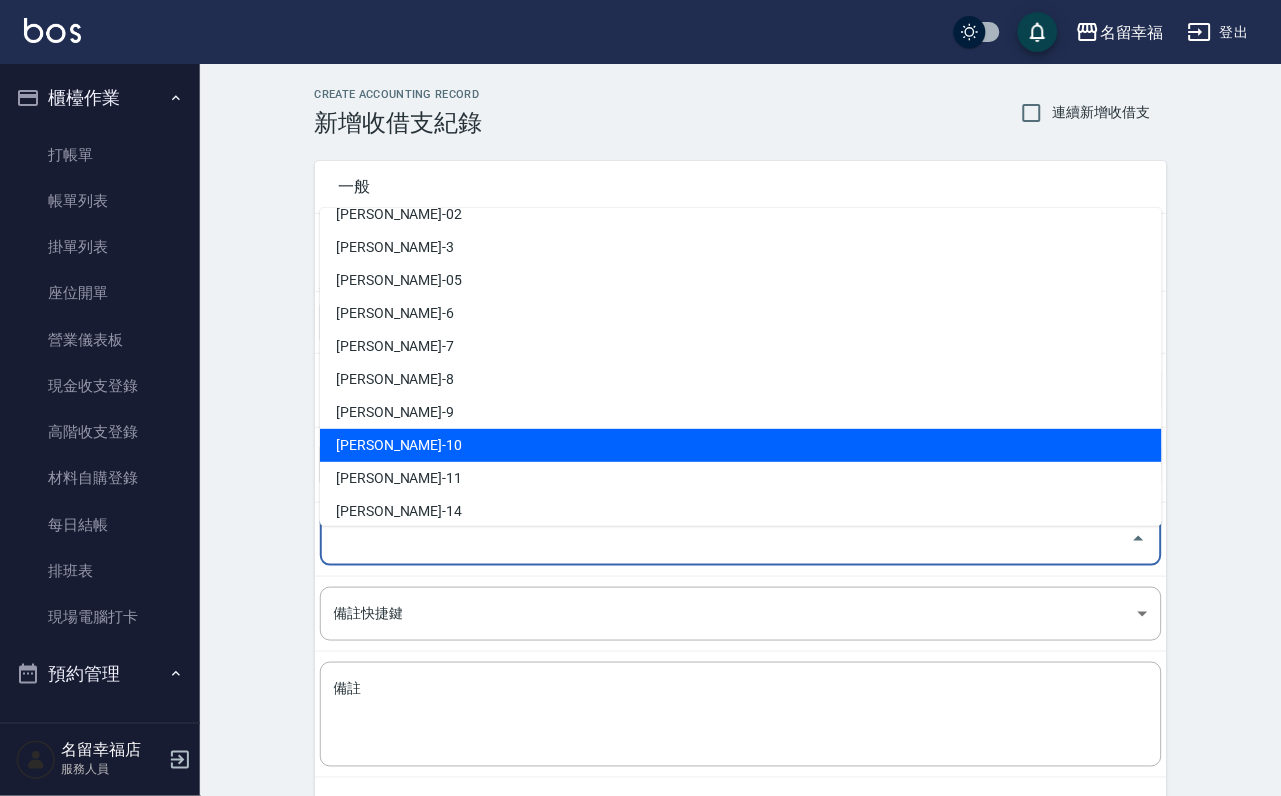 click on "[PERSON_NAME]-10" at bounding box center [741, 445] 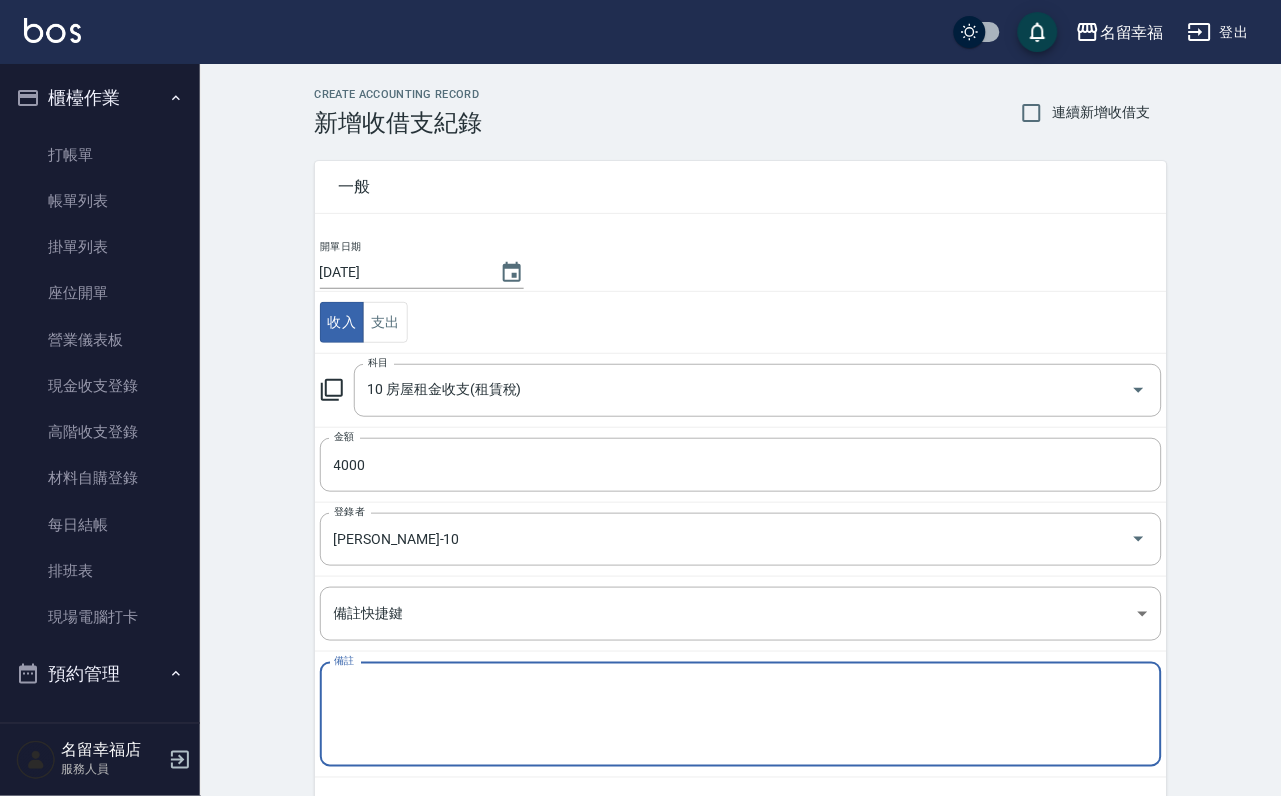 click on "備註" at bounding box center (741, 715) 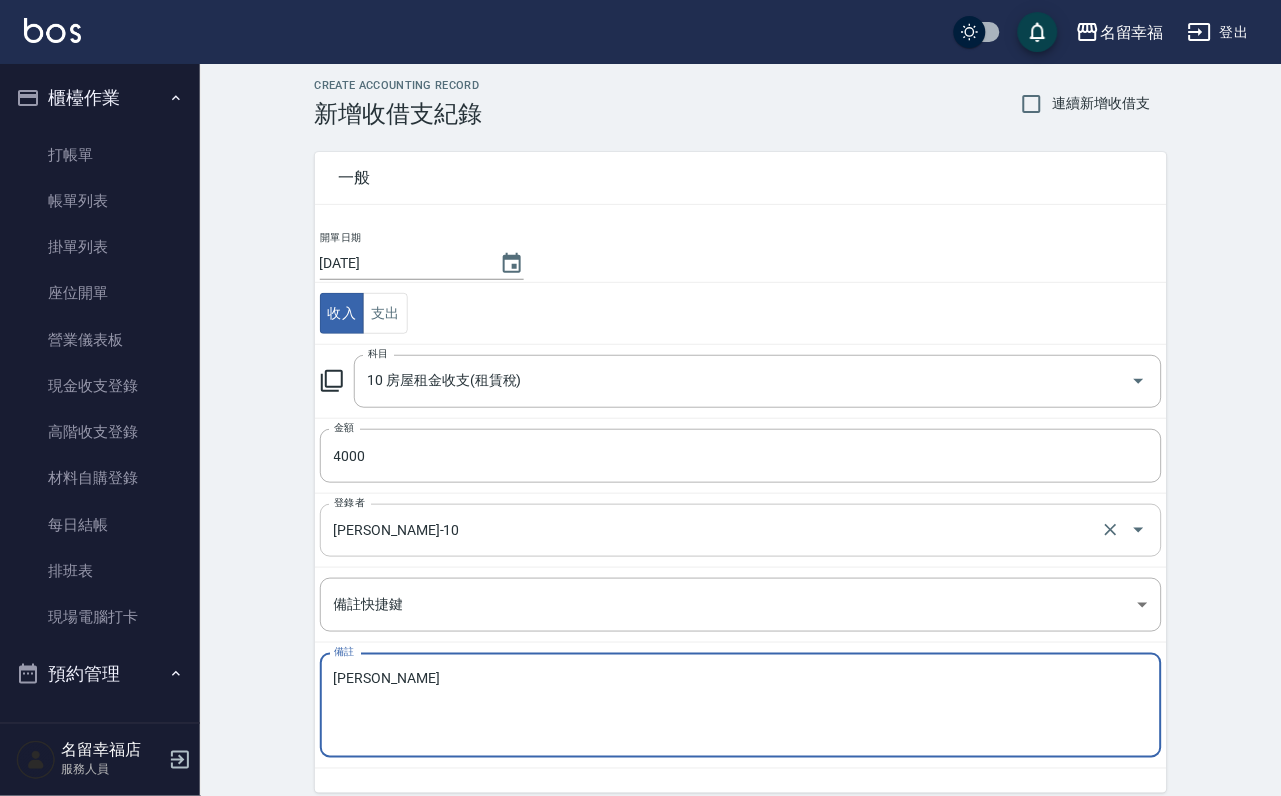 scroll, scrollTop: 108, scrollLeft: 0, axis: vertical 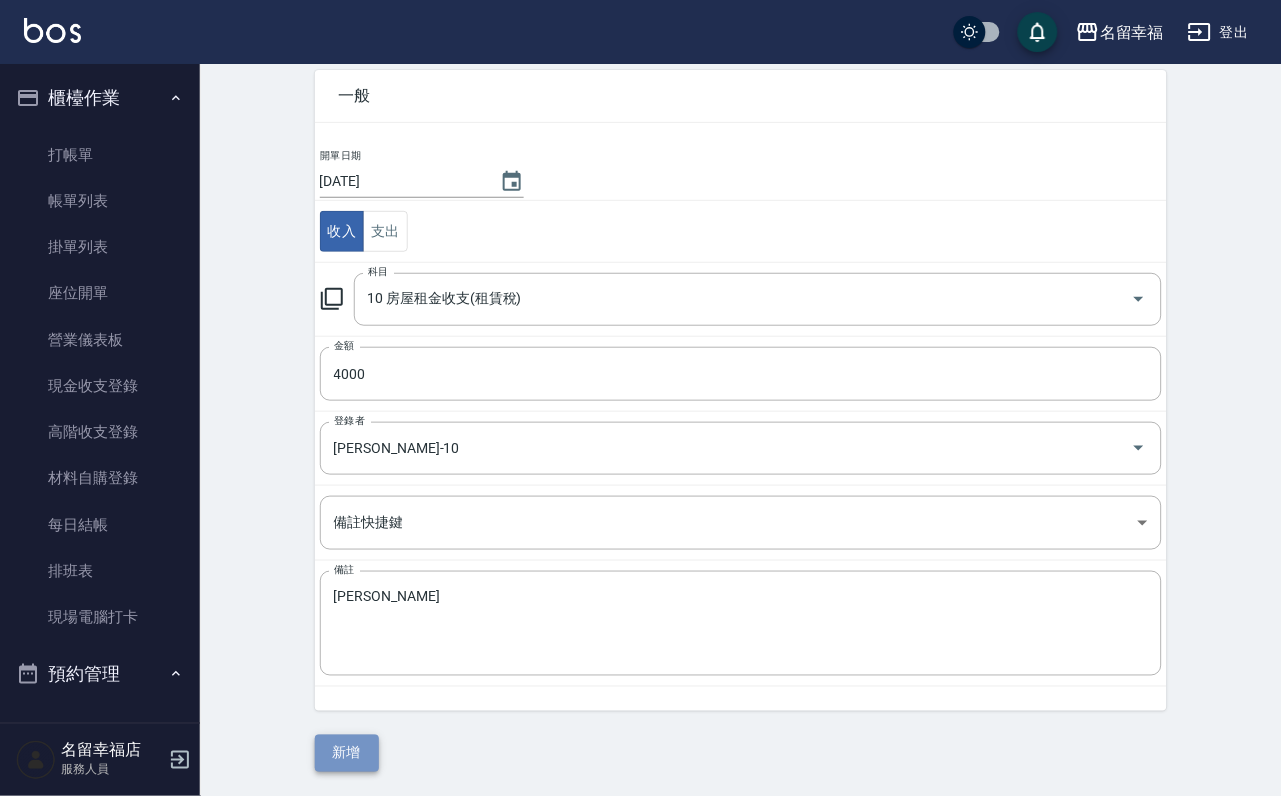 click on "新增" at bounding box center [347, 753] 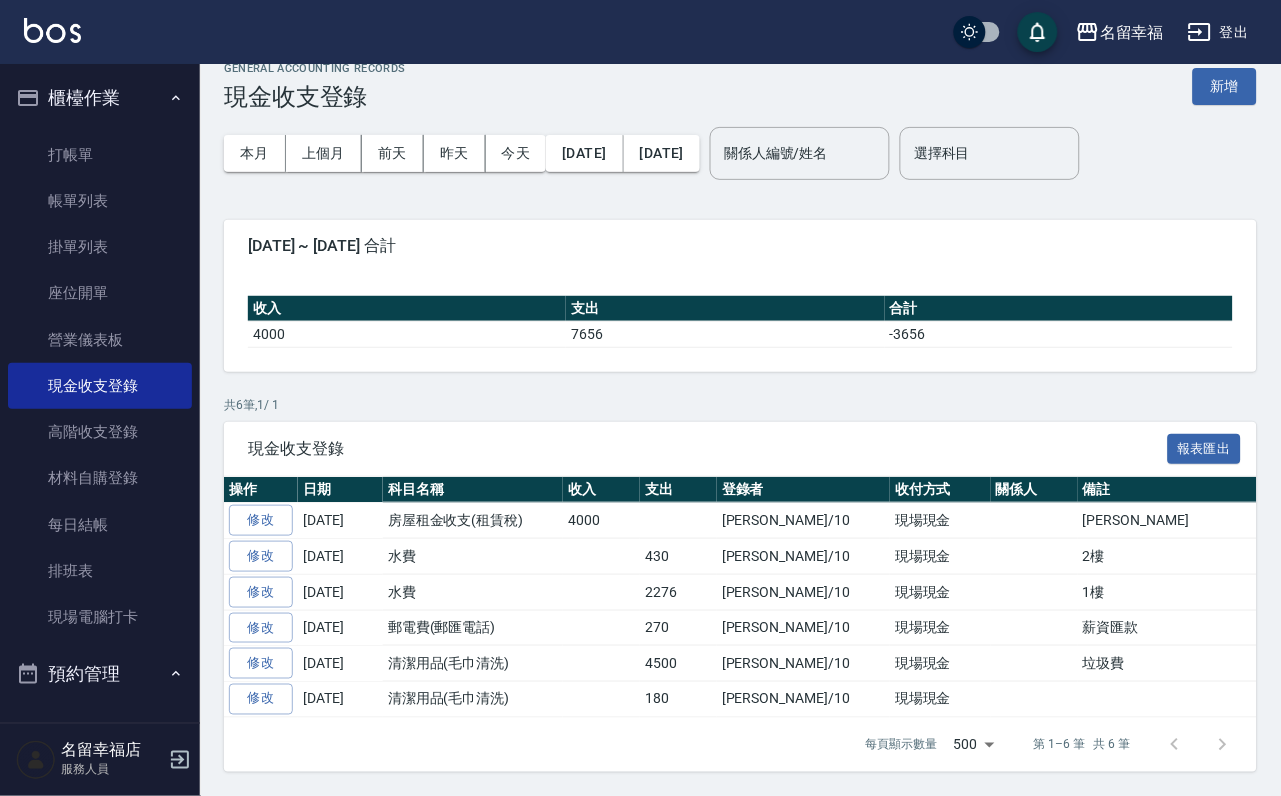 scroll, scrollTop: 142, scrollLeft: 0, axis: vertical 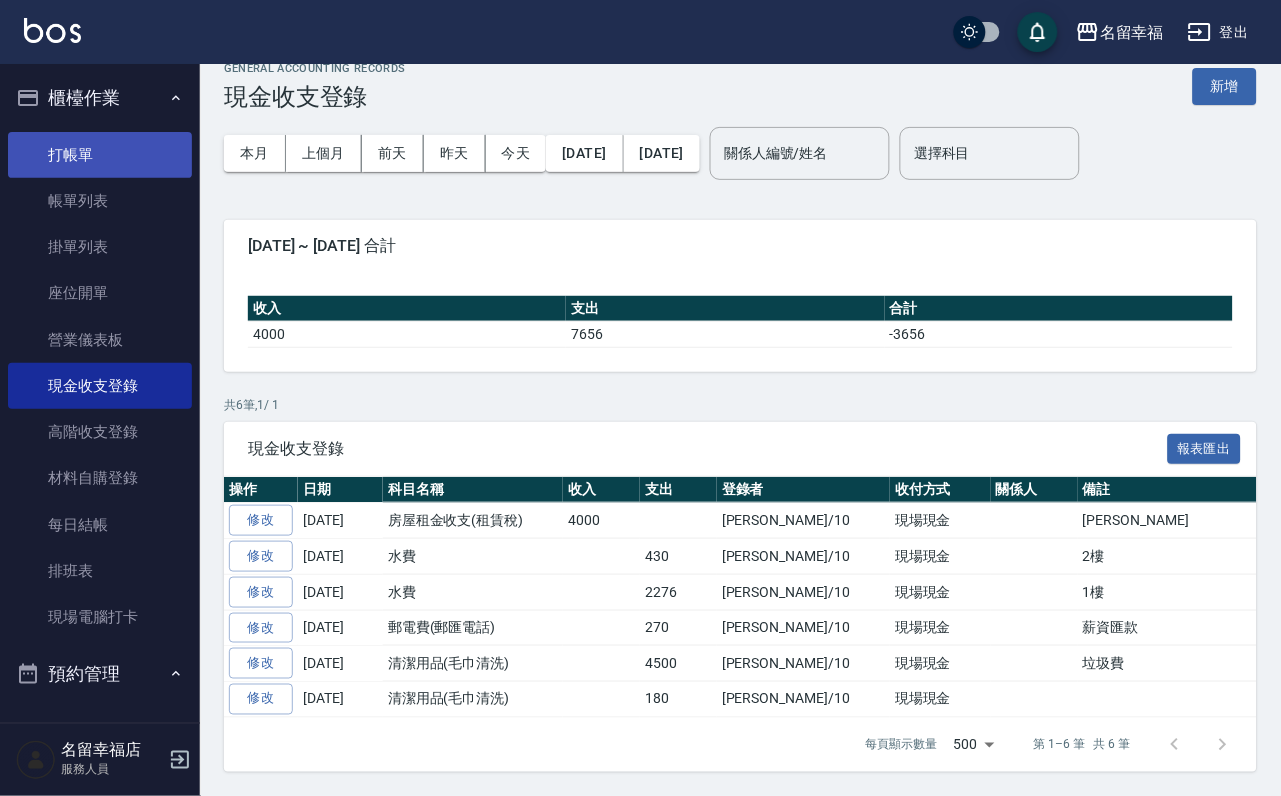 click on "打帳單" at bounding box center [100, 155] 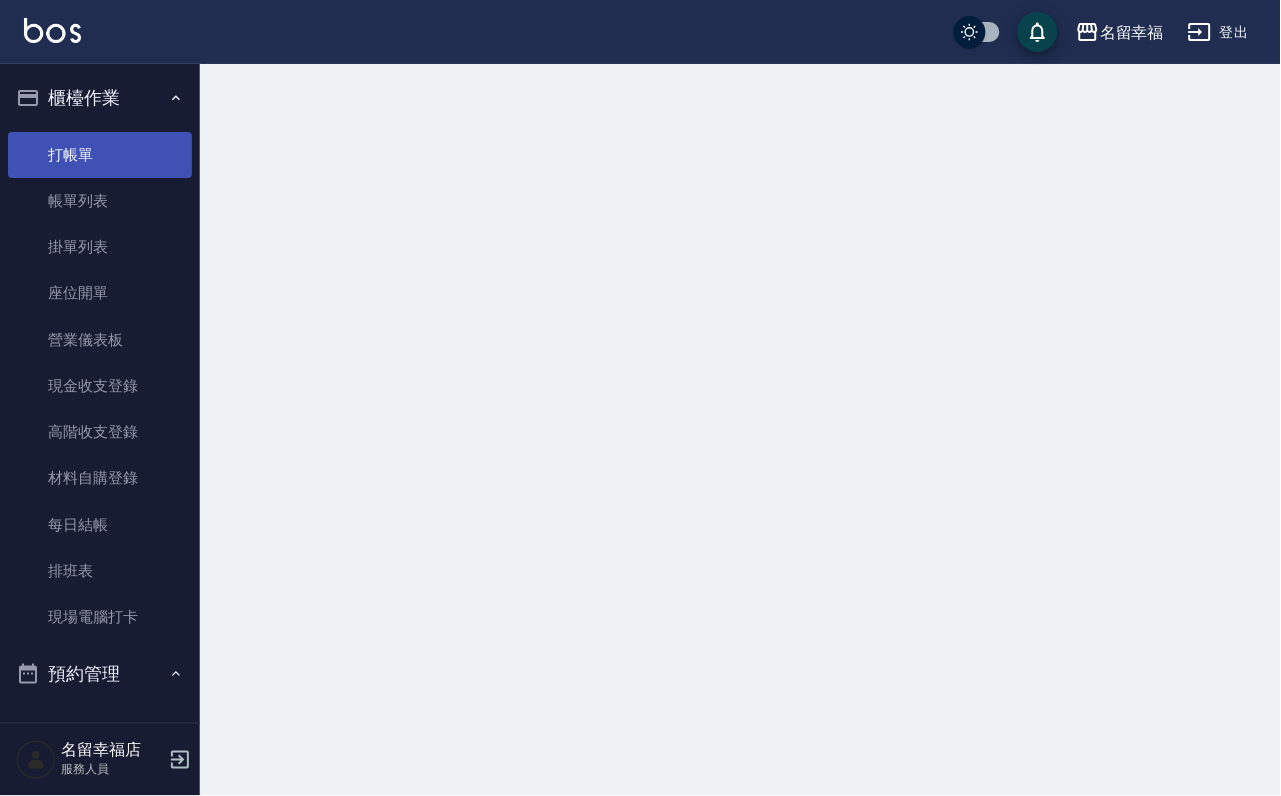 scroll, scrollTop: 0, scrollLeft: 0, axis: both 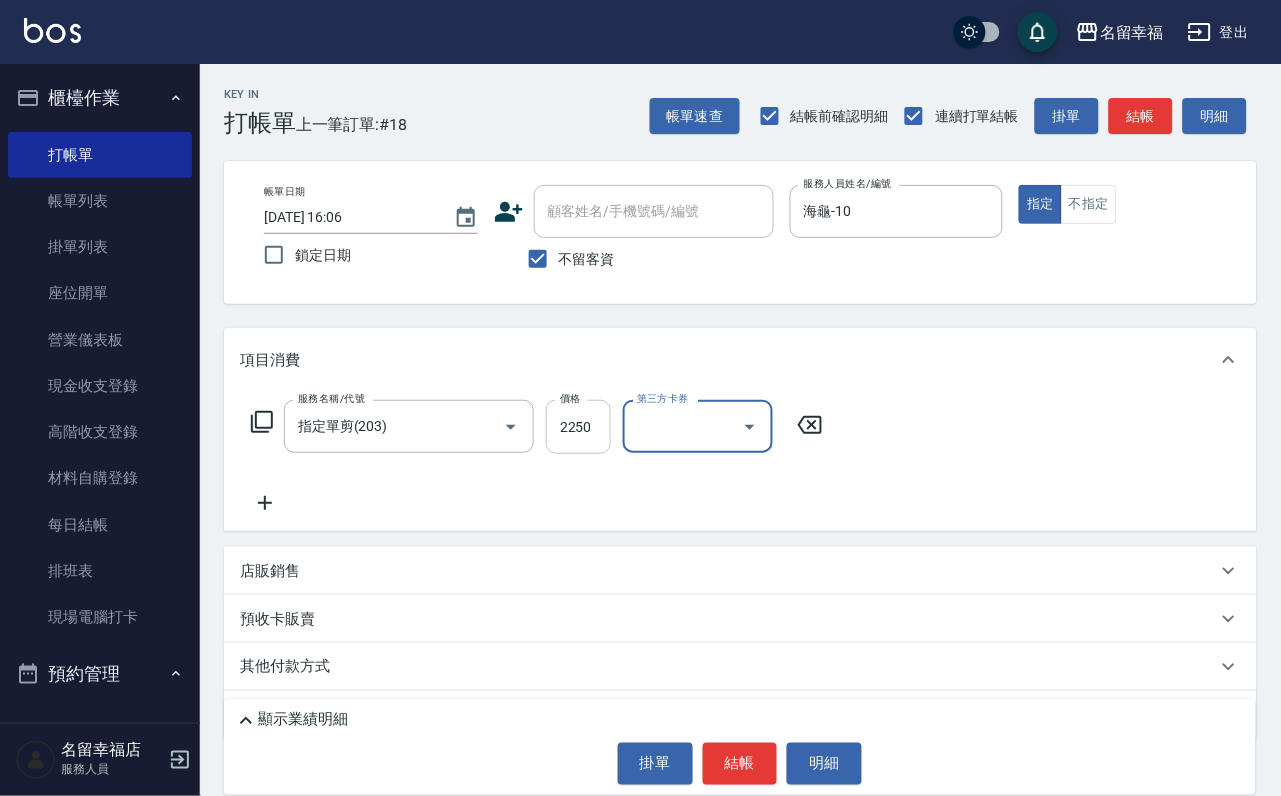 click on "2250" at bounding box center [578, 427] 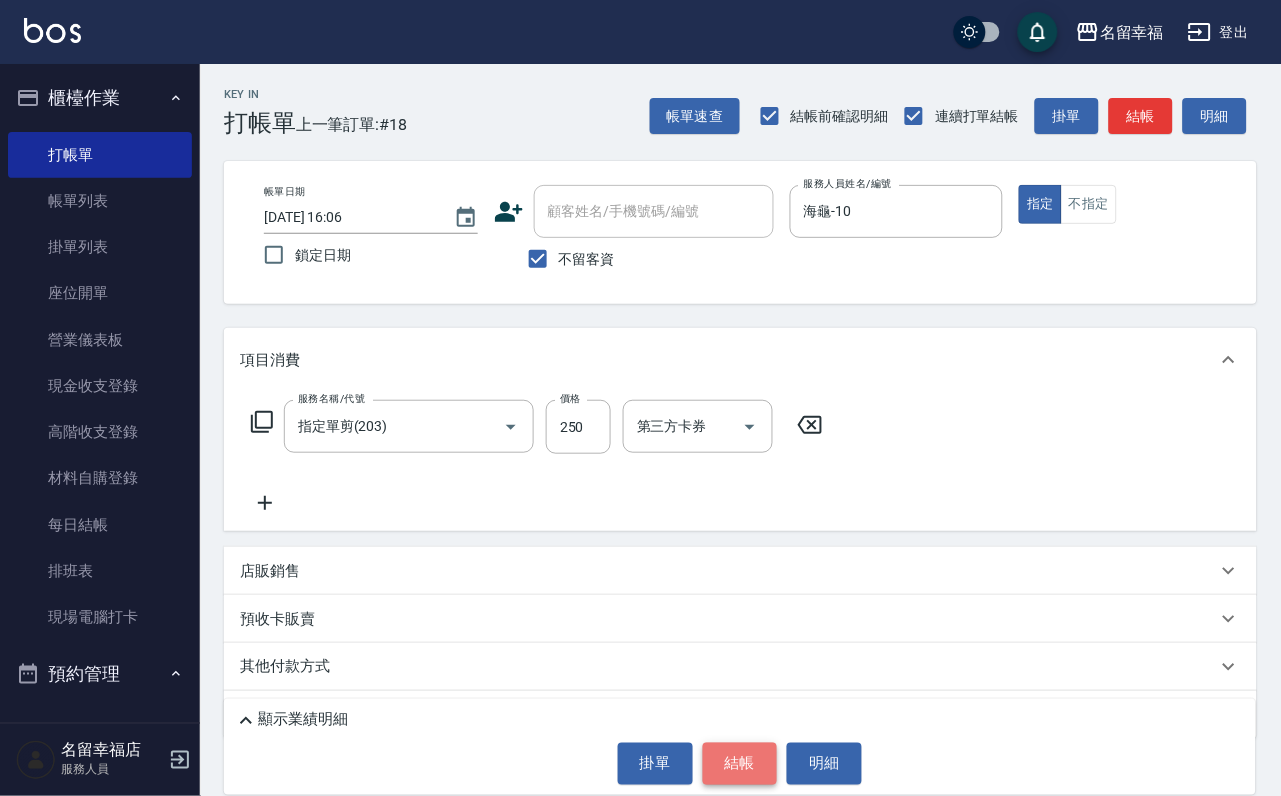 click on "結帳" at bounding box center [740, 764] 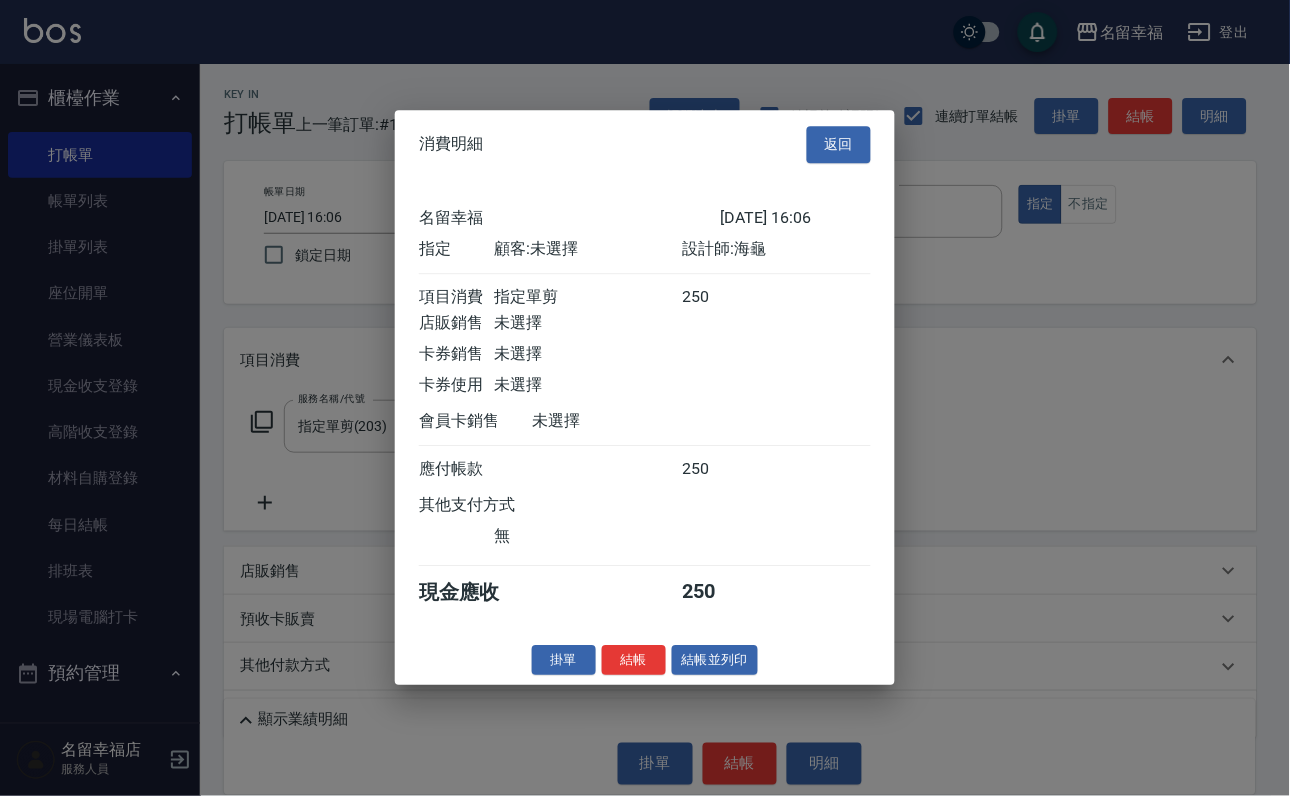 scroll, scrollTop: 247, scrollLeft: 0, axis: vertical 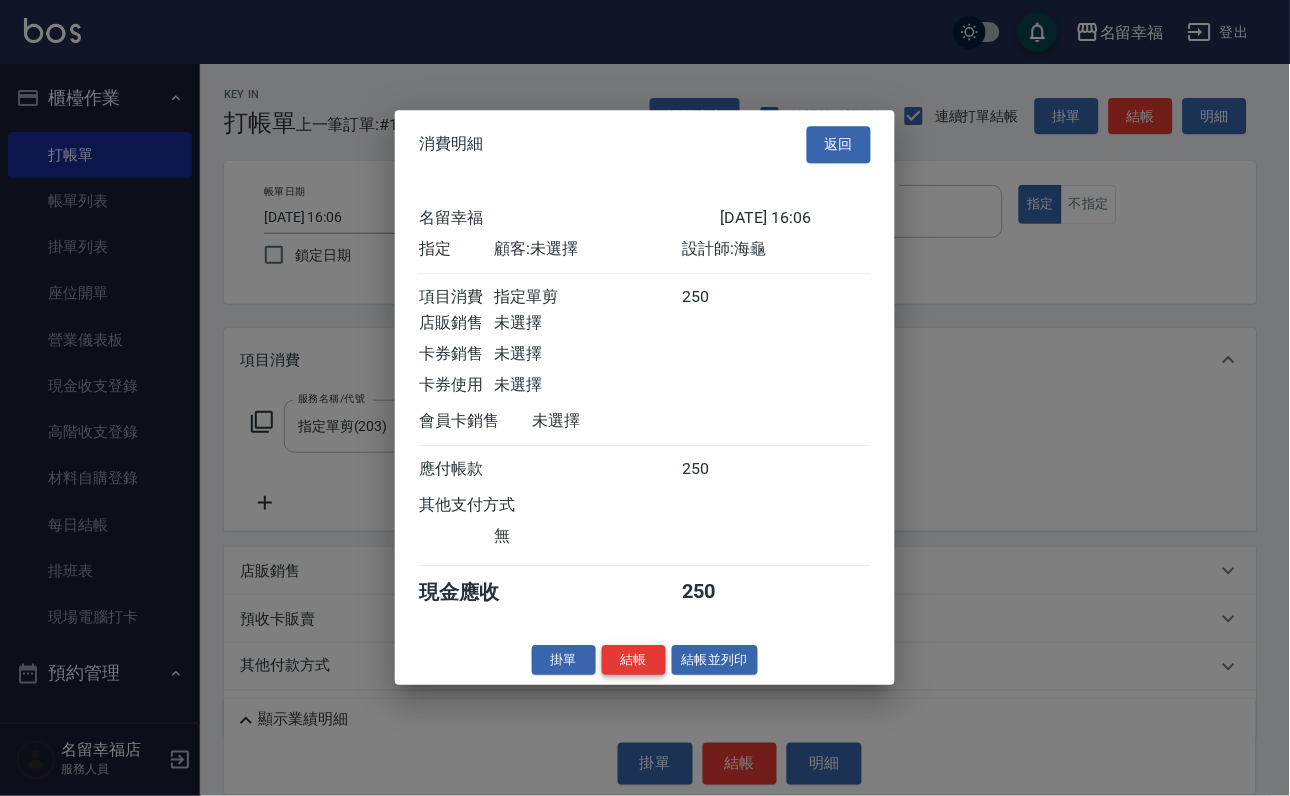 click on "結帳" at bounding box center [634, 660] 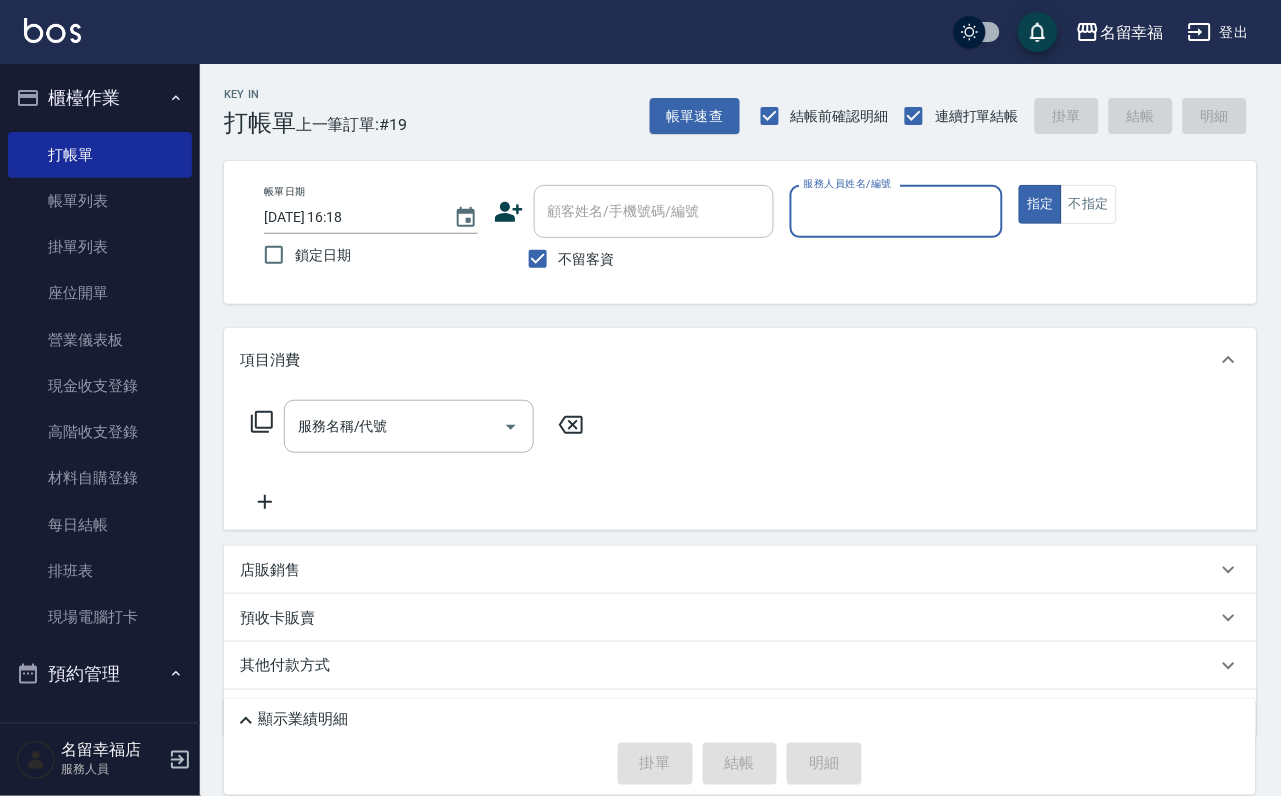 click on "服務人員姓名/編號" at bounding box center (897, 211) 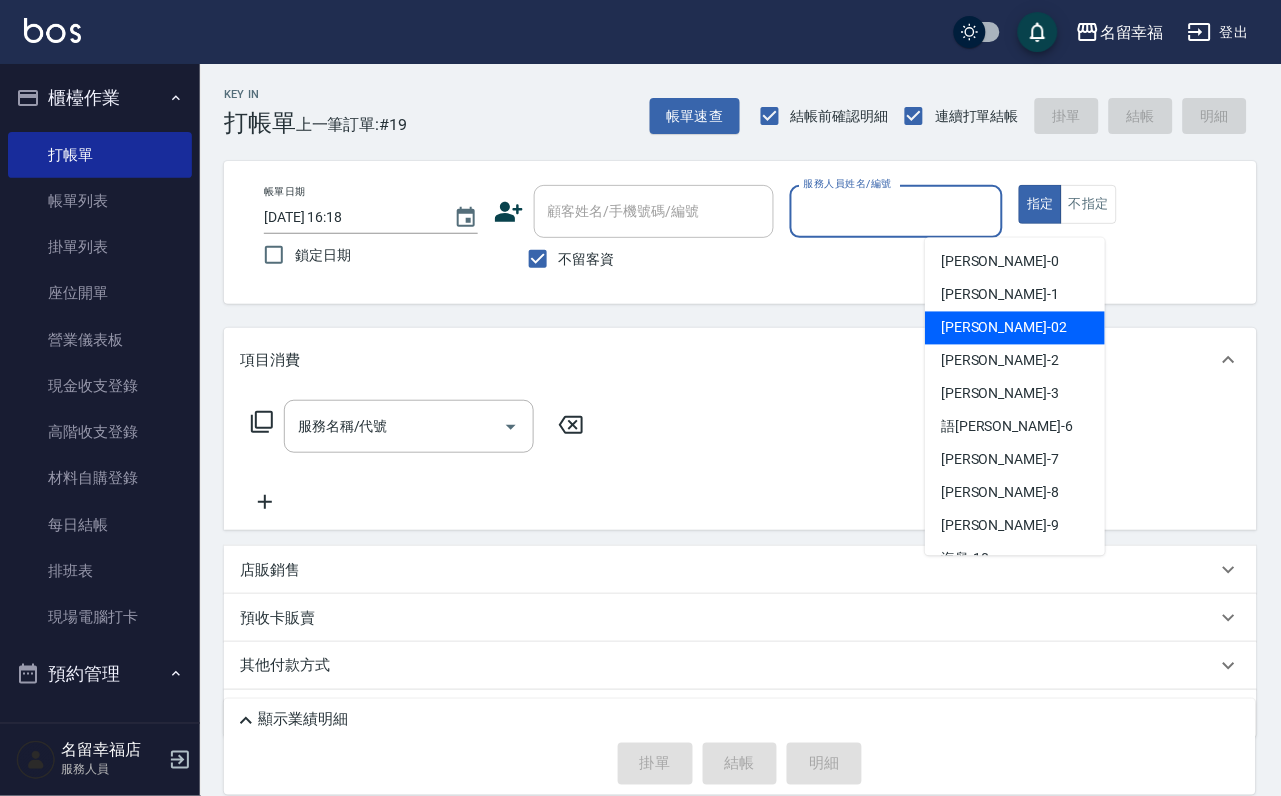 click on "隆華 -02" at bounding box center [1015, 328] 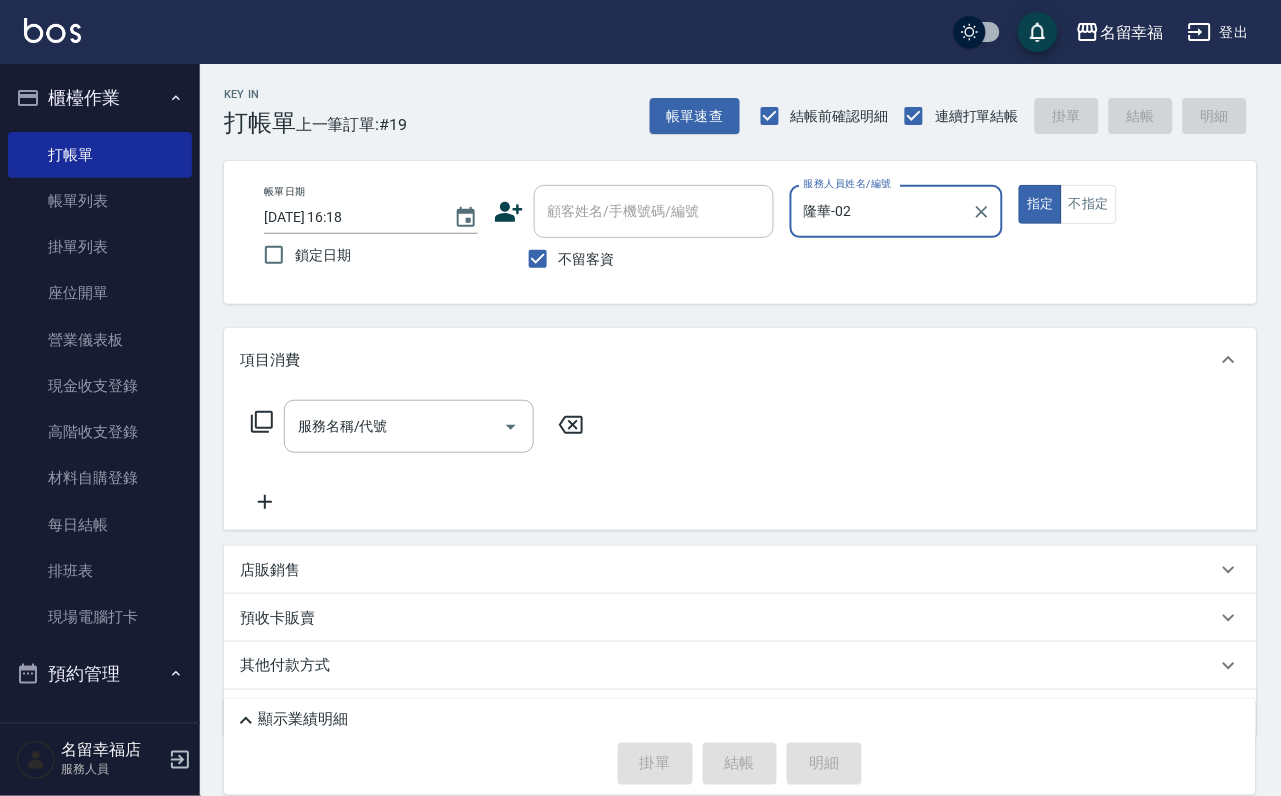 click 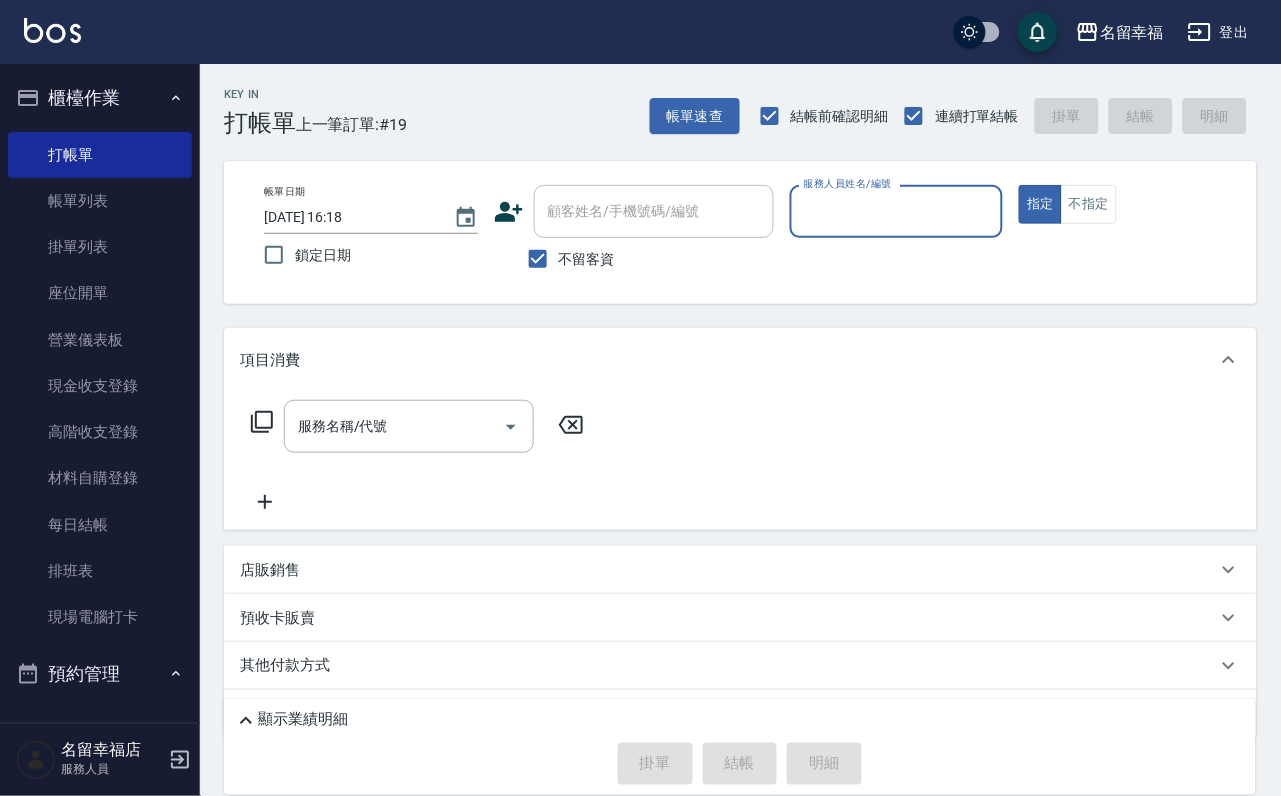 click on "服務人員姓名/編號" at bounding box center (897, 211) 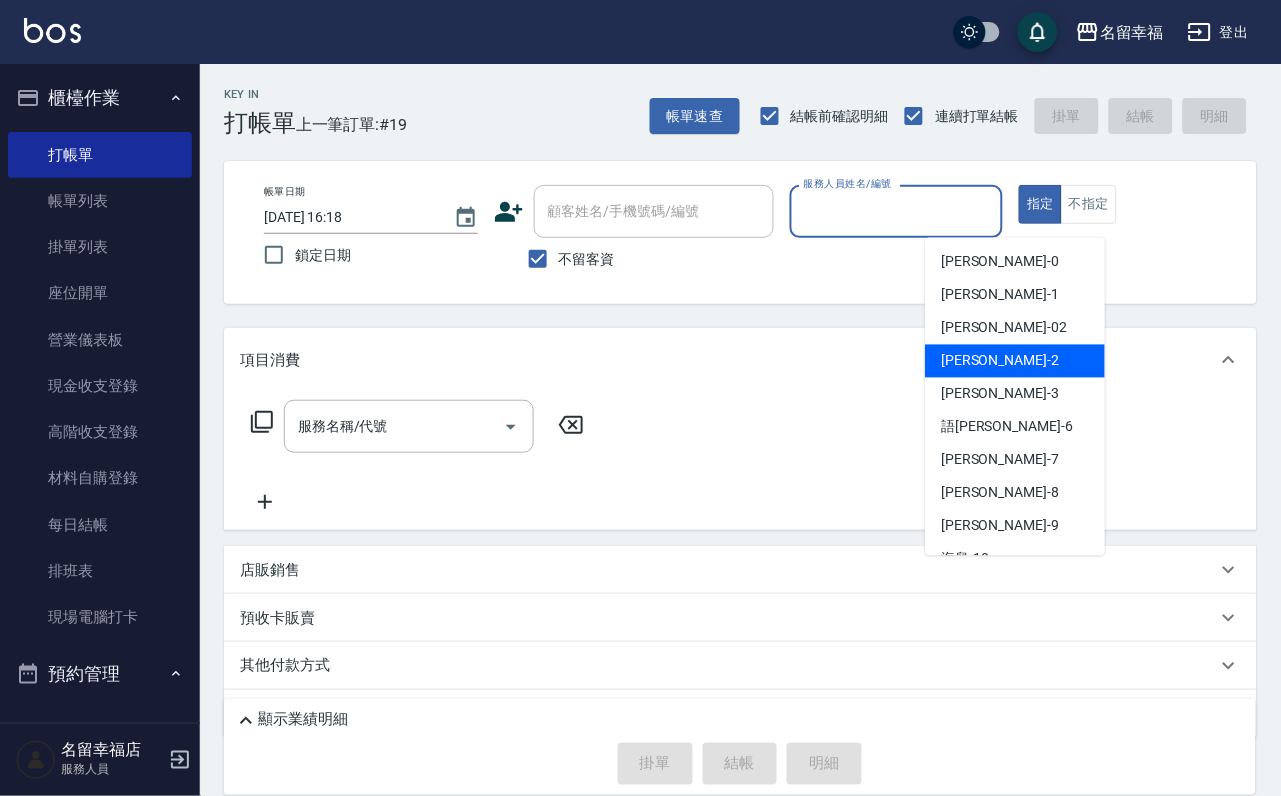 click on "[PERSON_NAME] -2" at bounding box center [1000, 361] 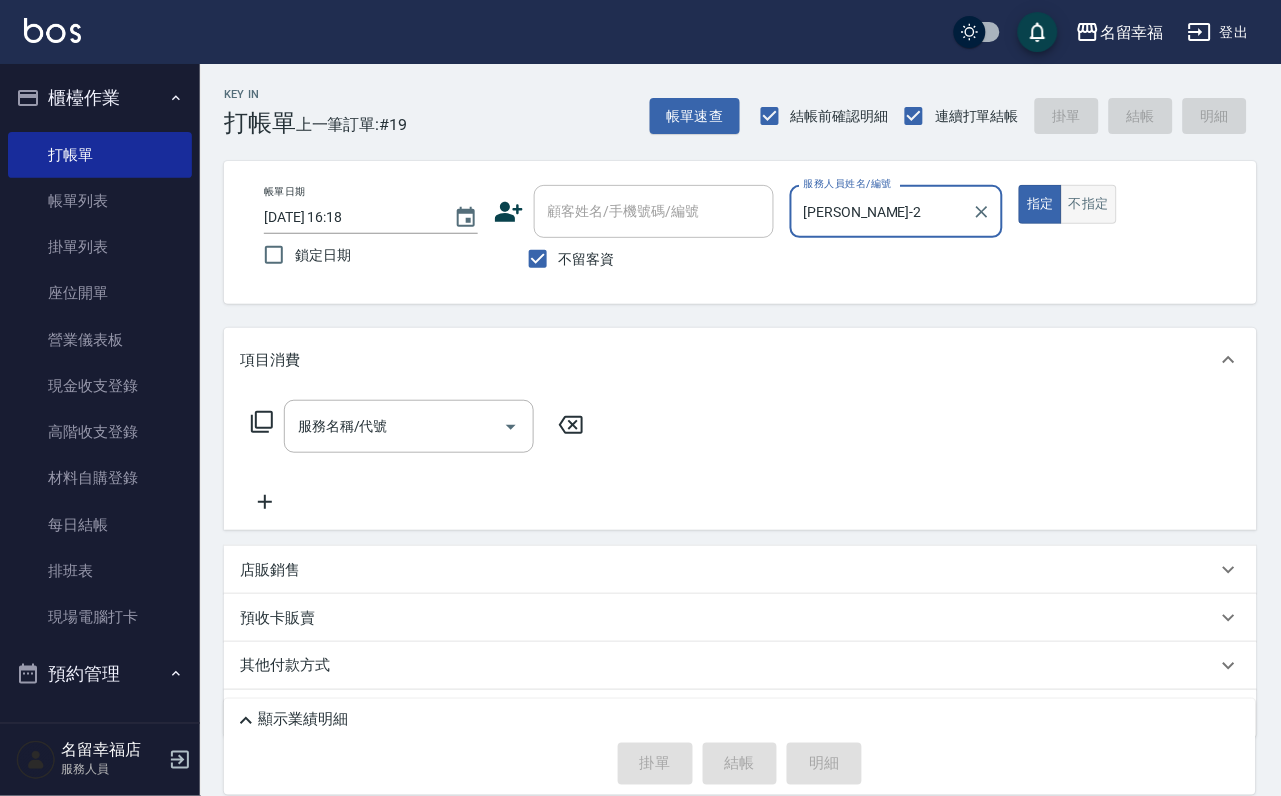 click on "不指定" at bounding box center [1089, 204] 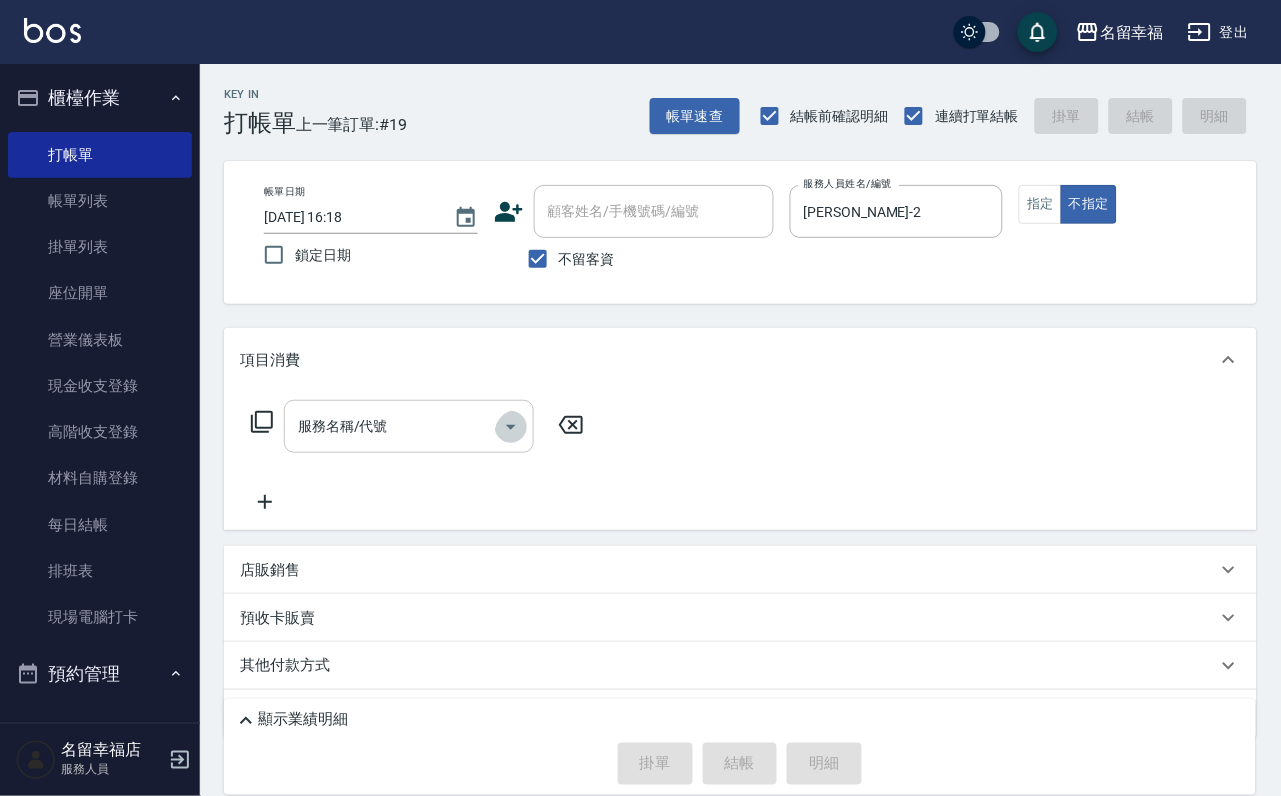 click 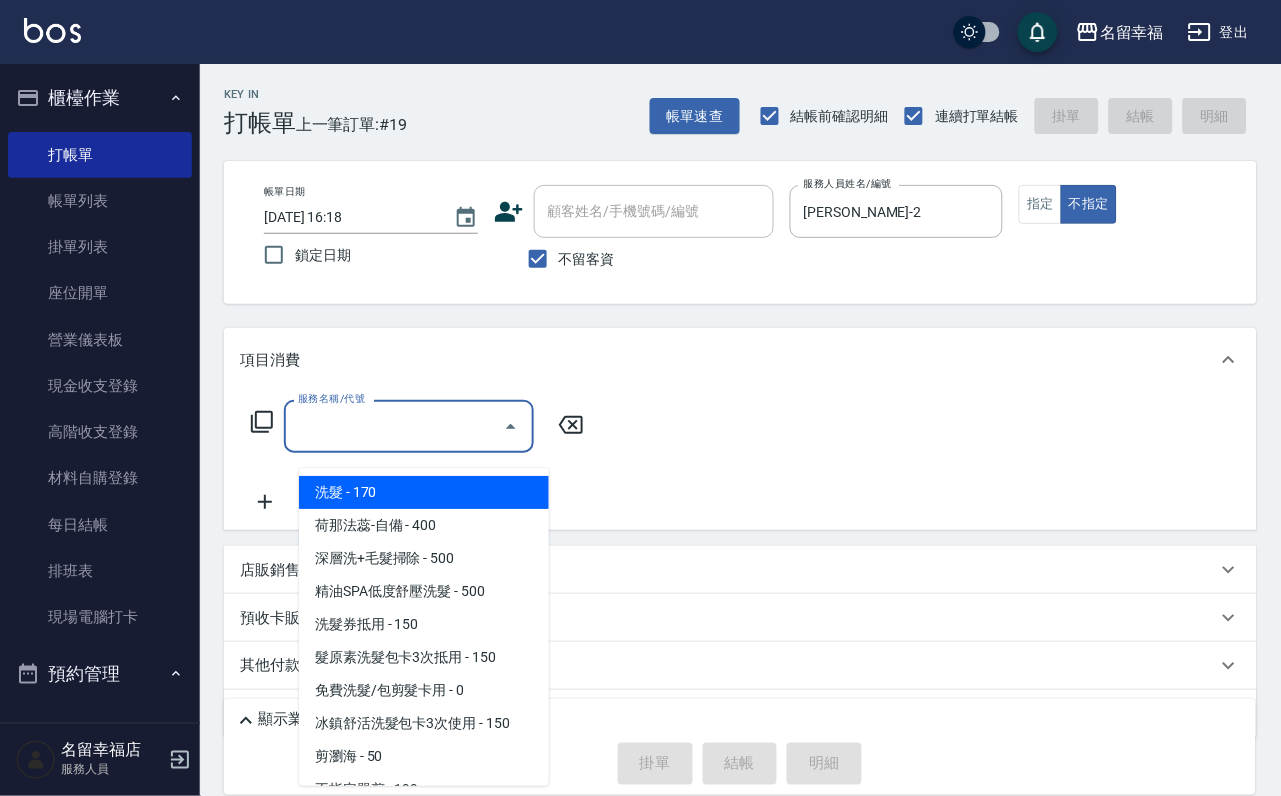 click on "洗髮 - 170" at bounding box center [424, 492] 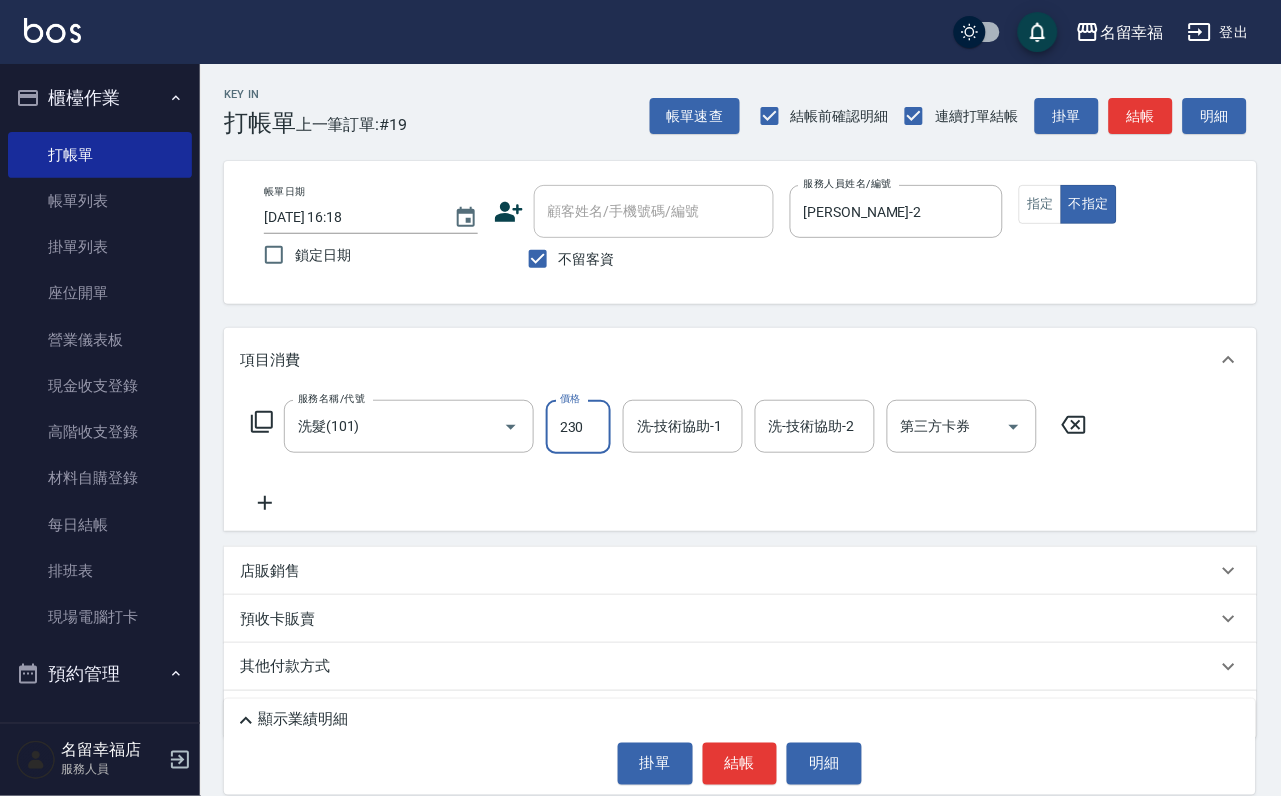 click on "洗-技術協助-1" at bounding box center (683, 426) 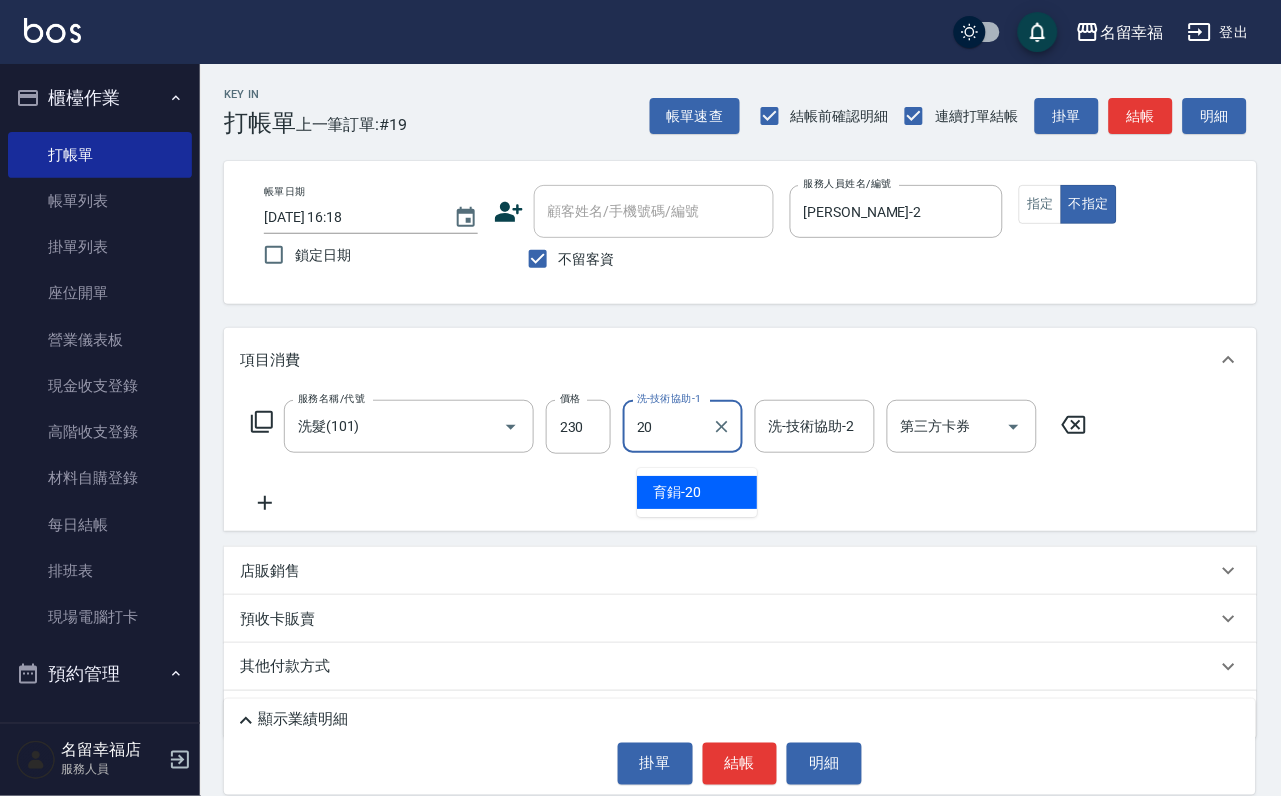 click on "育鋗 -20" at bounding box center [697, 492] 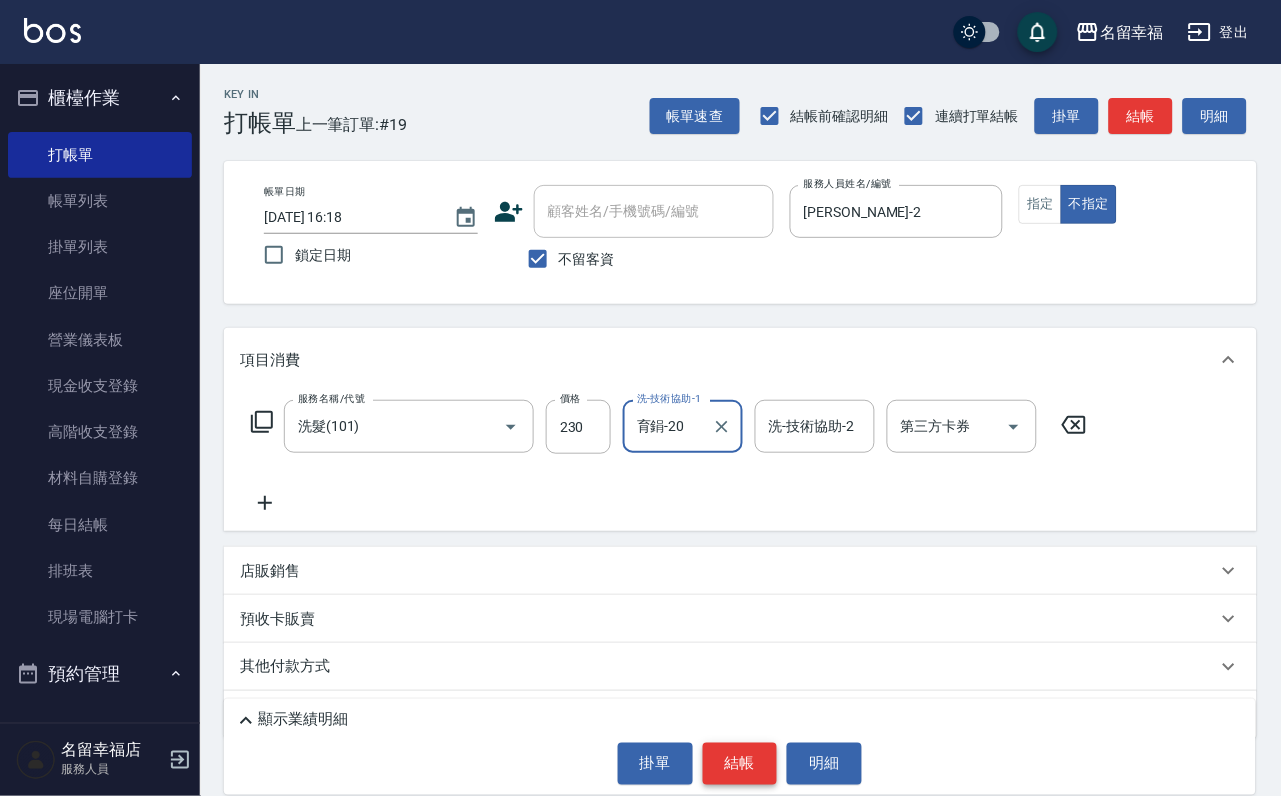 click on "結帳" at bounding box center [740, 764] 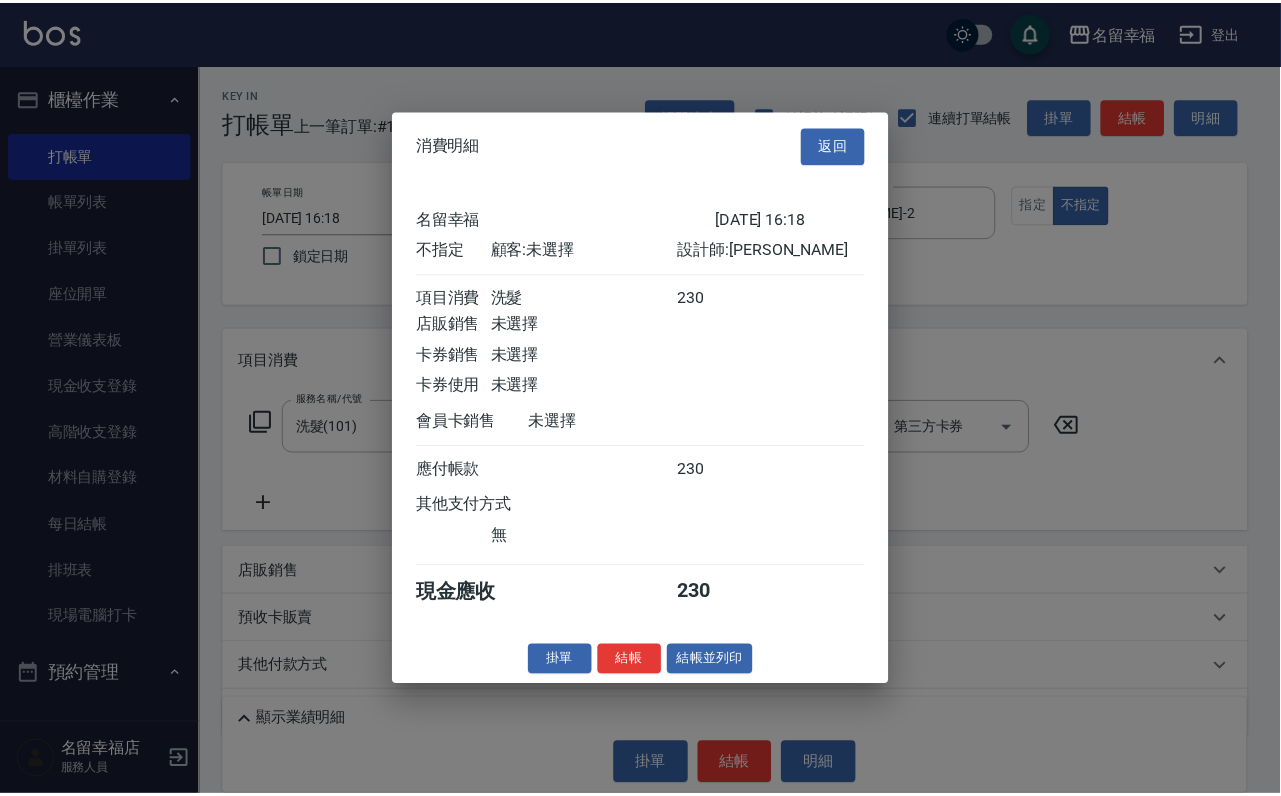 scroll, scrollTop: 284, scrollLeft: 0, axis: vertical 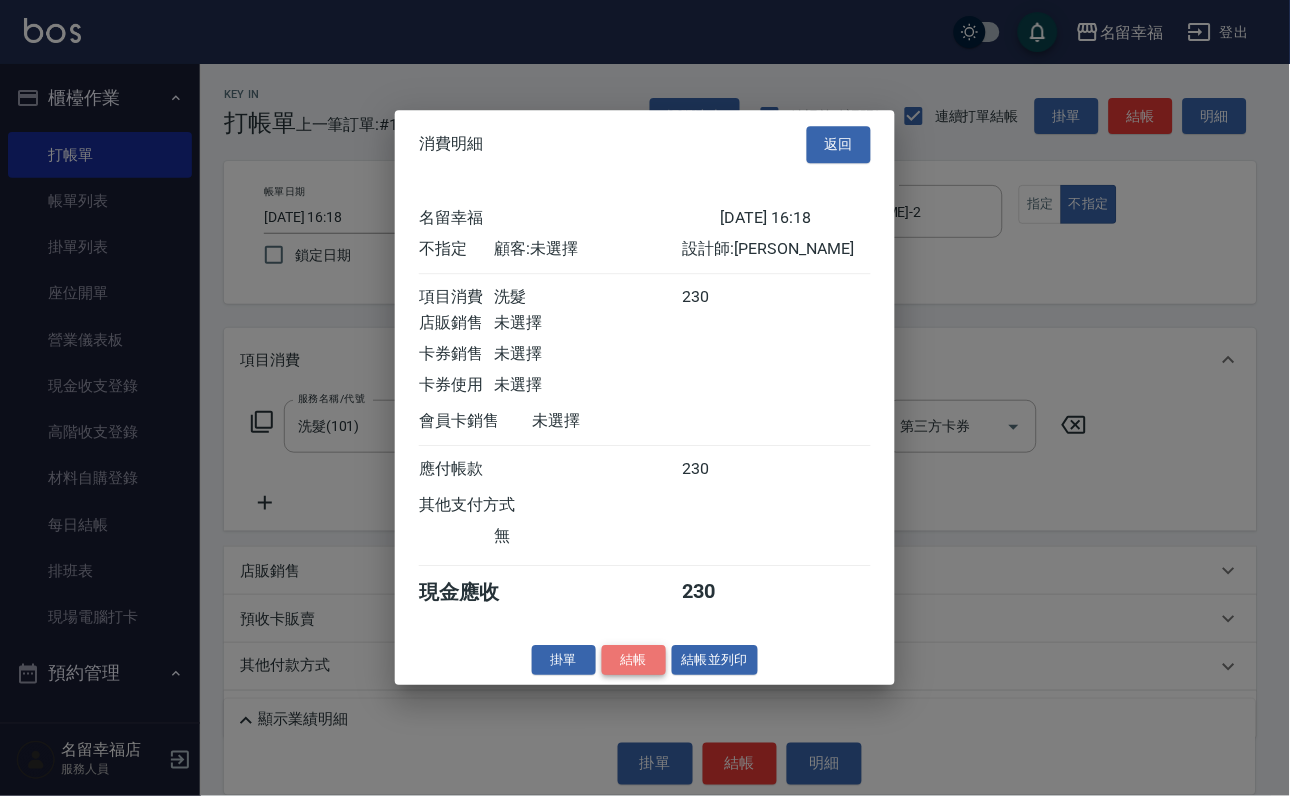 click on "結帳" at bounding box center (634, 660) 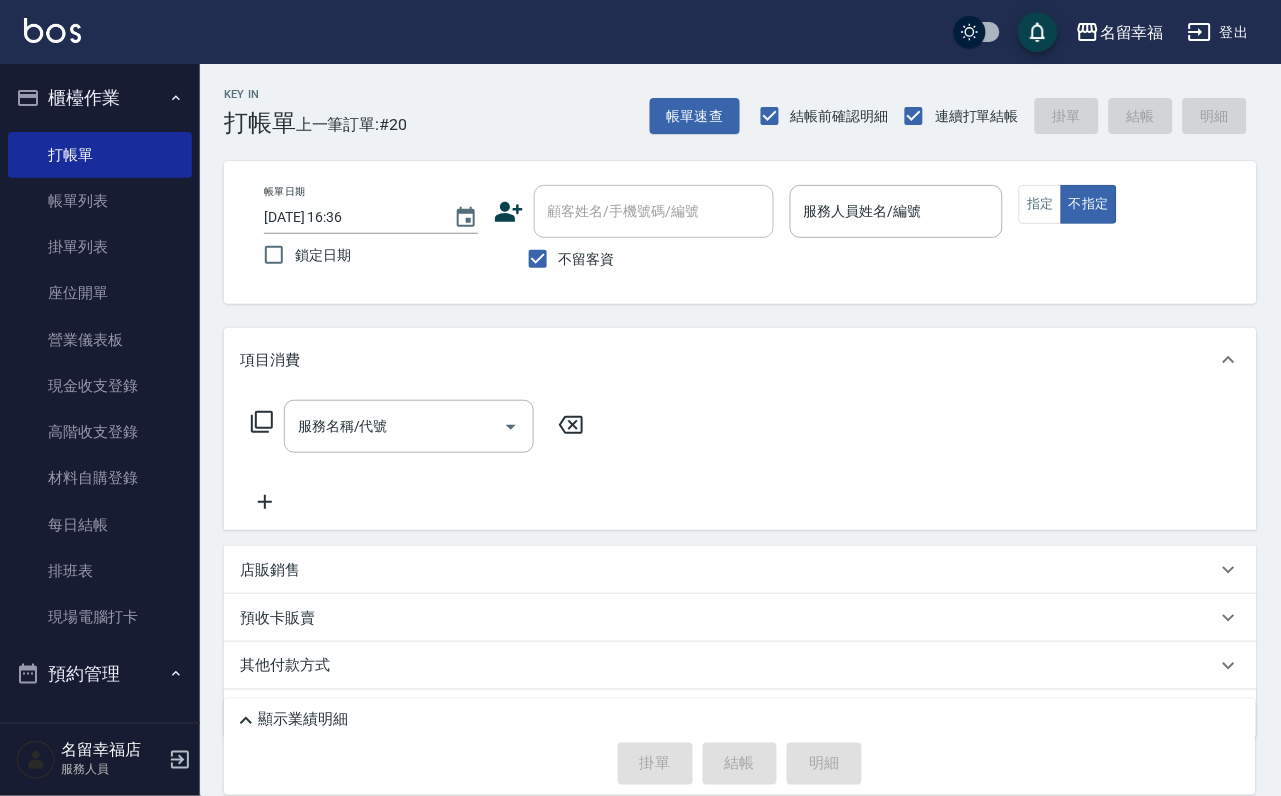 click on "帳單日期 [DATE] 16:36 鎖定日期 顧客姓名/手機號碼/編號 顧客姓名/手機號碼/編號 不留客資 服務人員姓名/編號 服務人員姓名/編號 指定 不指定" at bounding box center (740, 232) 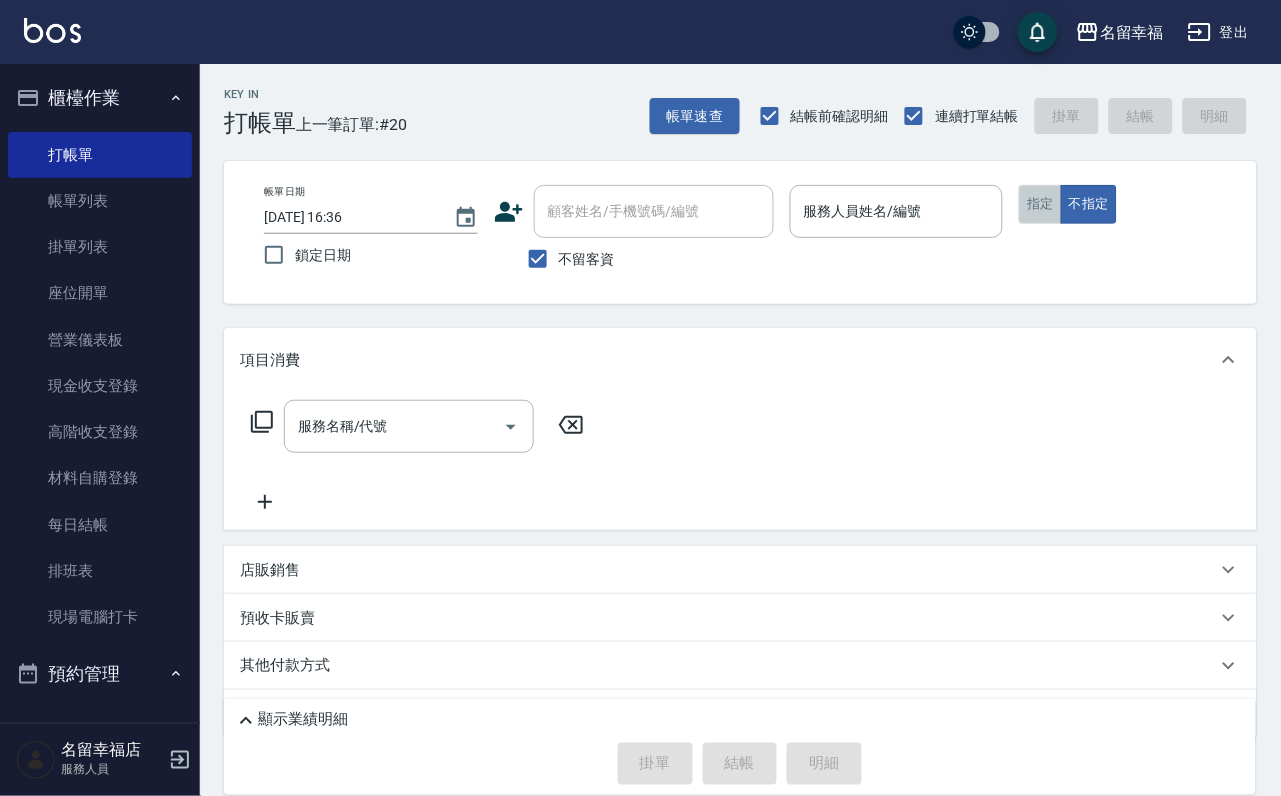 click on "指定" at bounding box center (1040, 204) 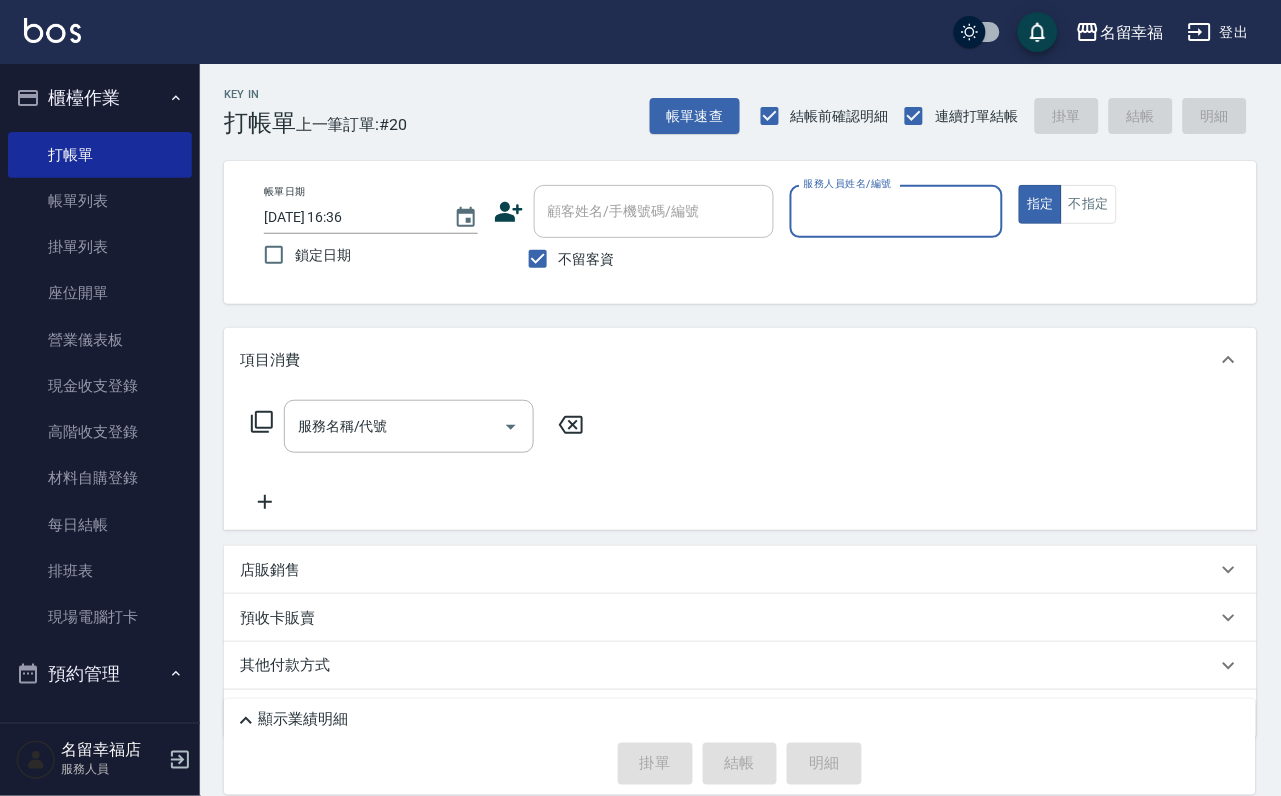 click on "服務人員姓名/編號" at bounding box center [897, 211] 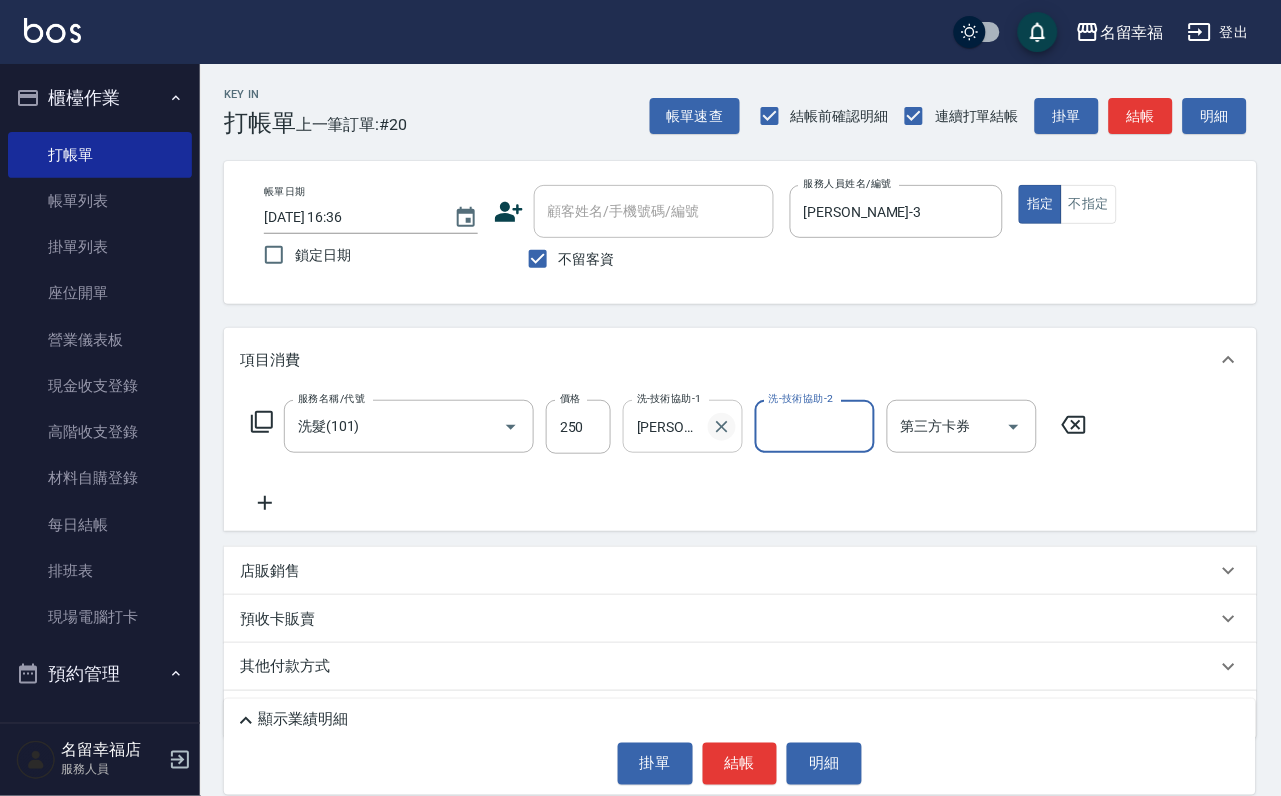 drag, startPoint x: 750, startPoint y: 447, endPoint x: 718, endPoint y: 453, distance: 32.55764 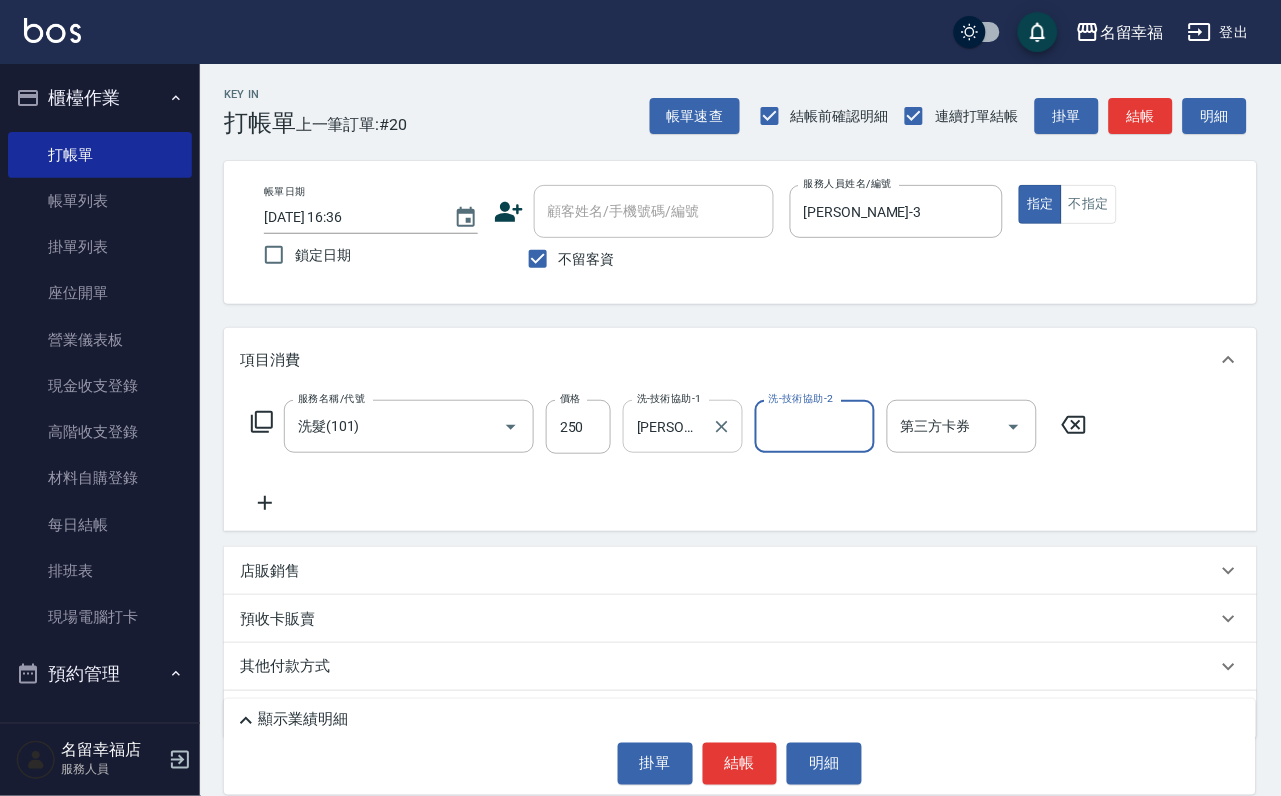 click at bounding box center [722, 427] 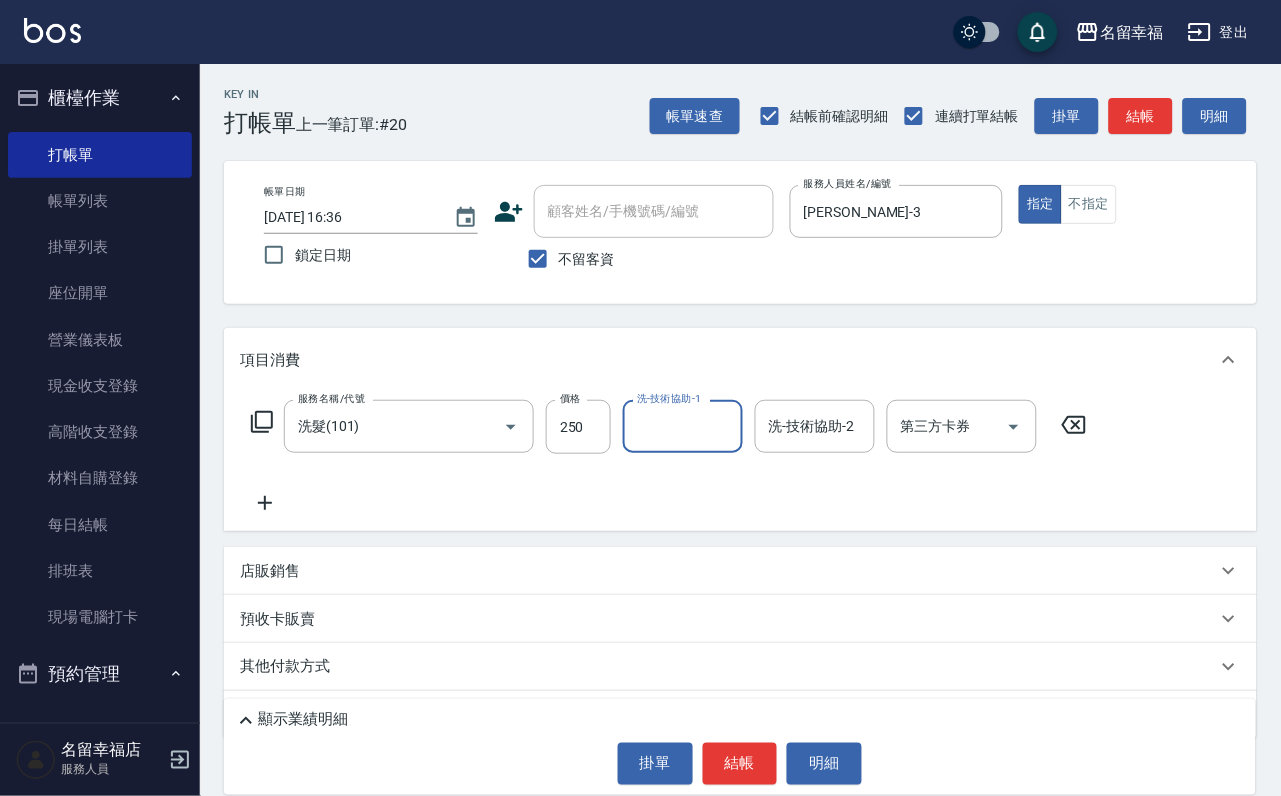 click on "洗-技術協助-1" at bounding box center (683, 426) 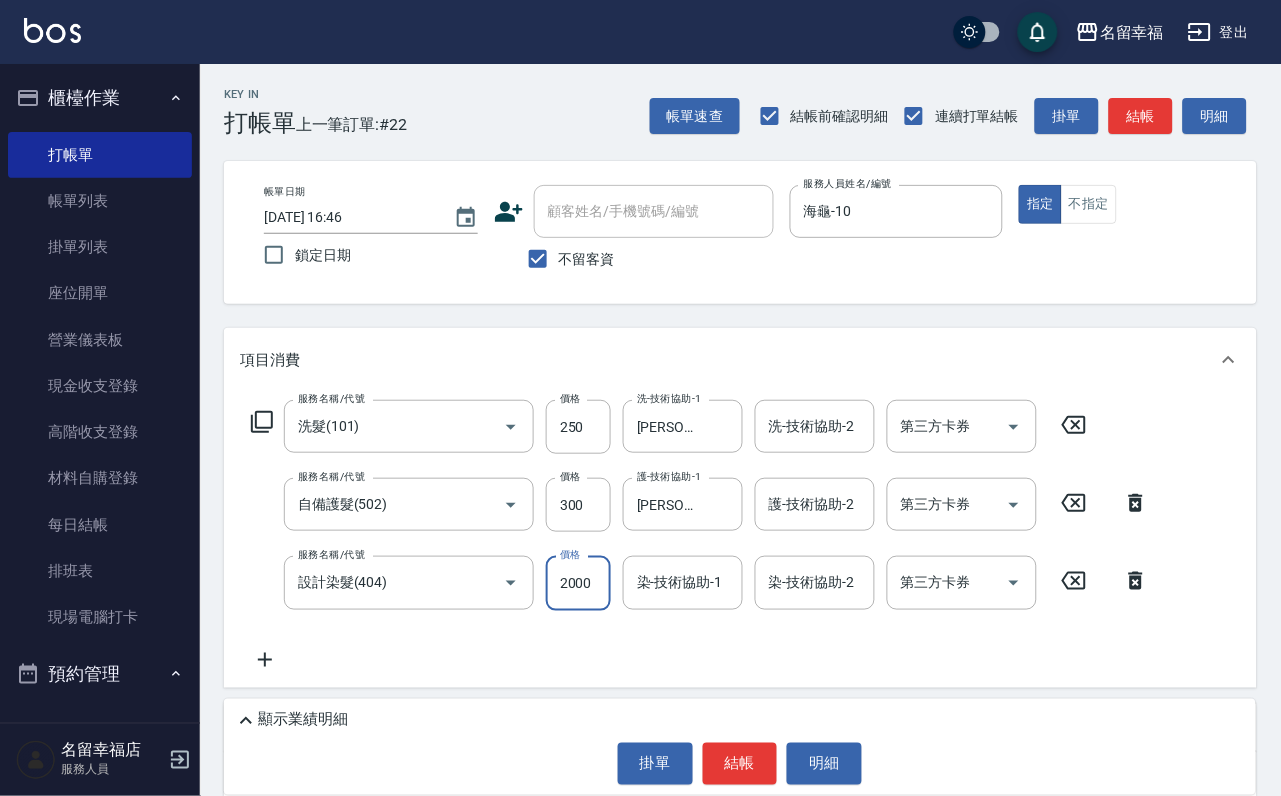 scroll, scrollTop: 0, scrollLeft: 1, axis: horizontal 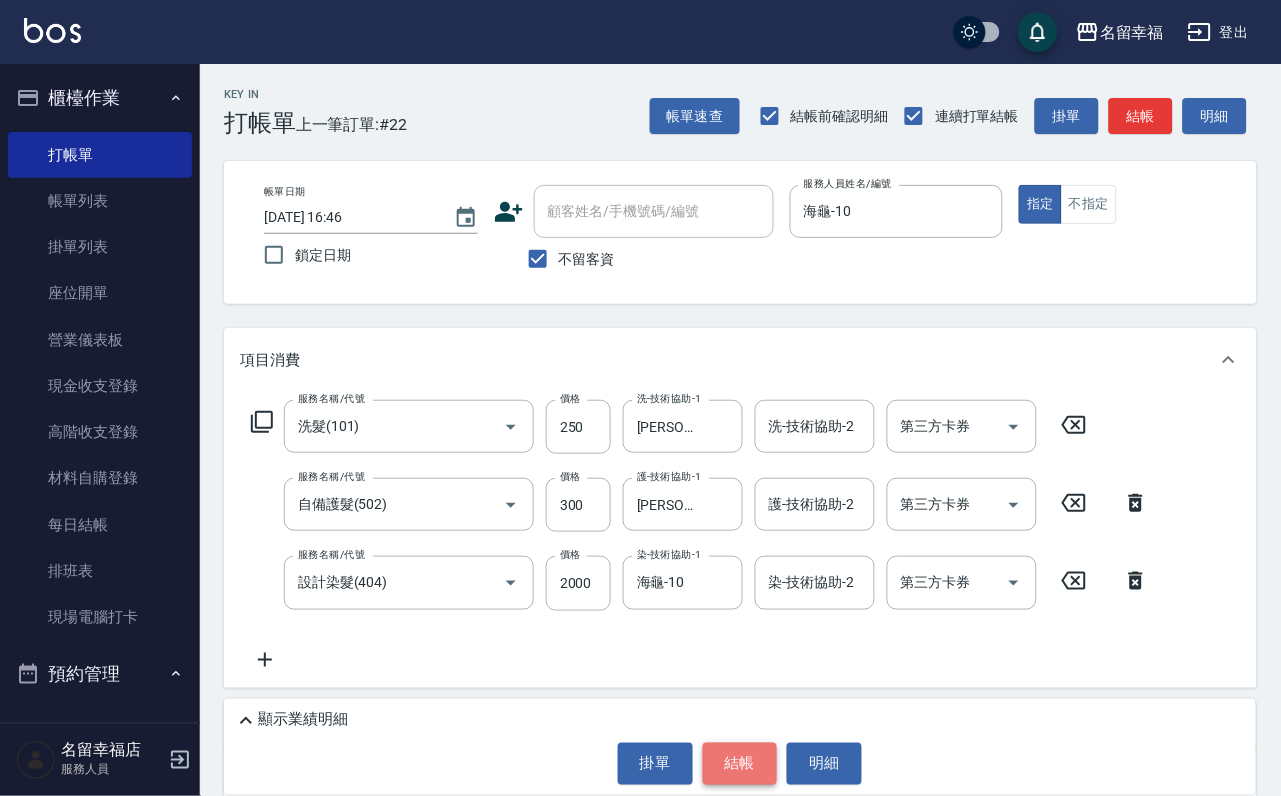 click on "結帳" at bounding box center [740, 764] 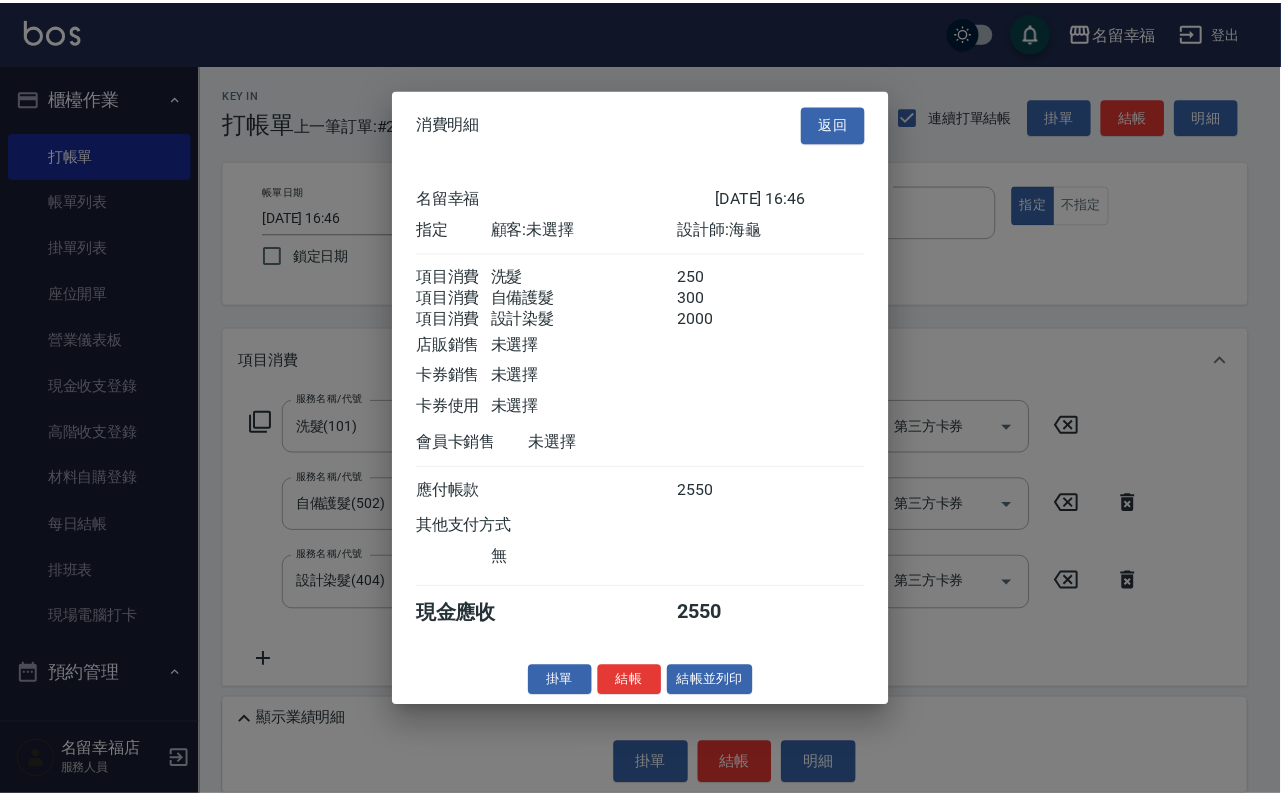 scroll, scrollTop: 396, scrollLeft: 0, axis: vertical 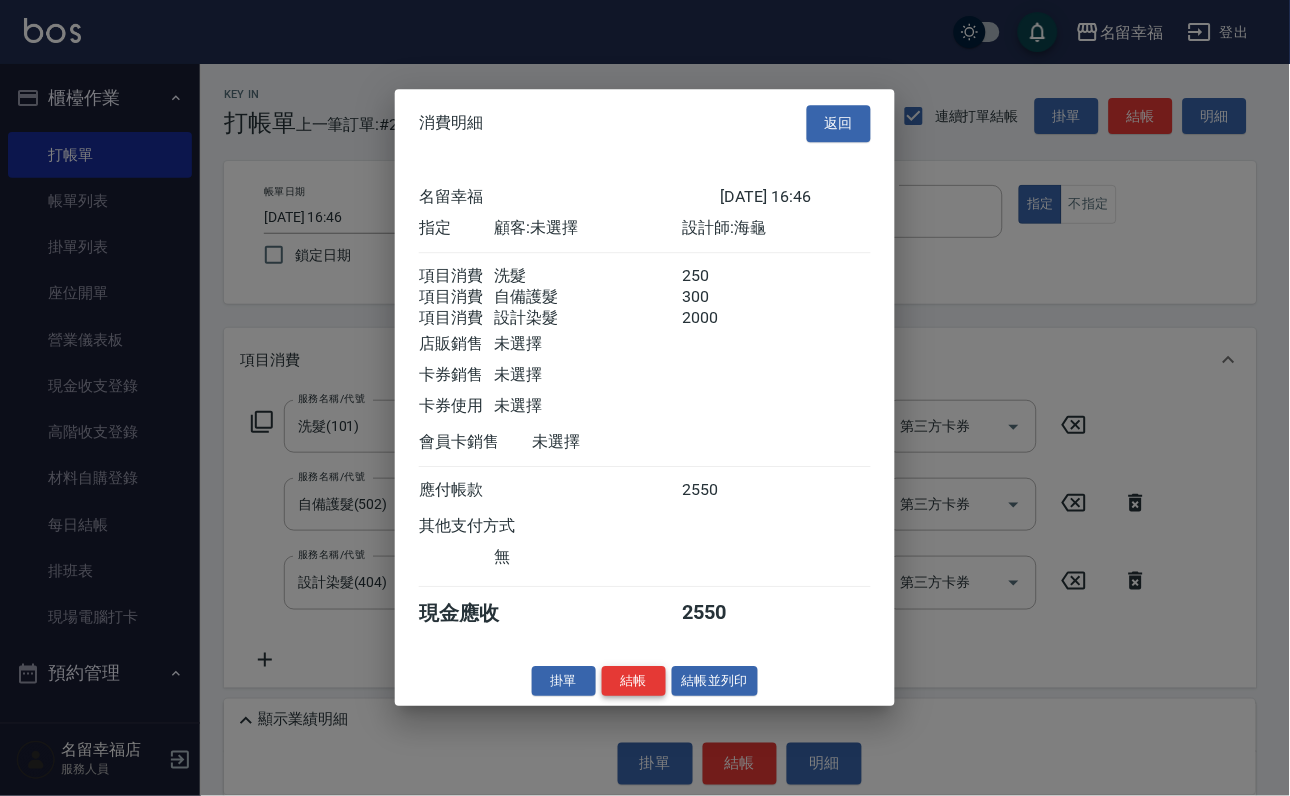 click on "結帳" at bounding box center (634, 681) 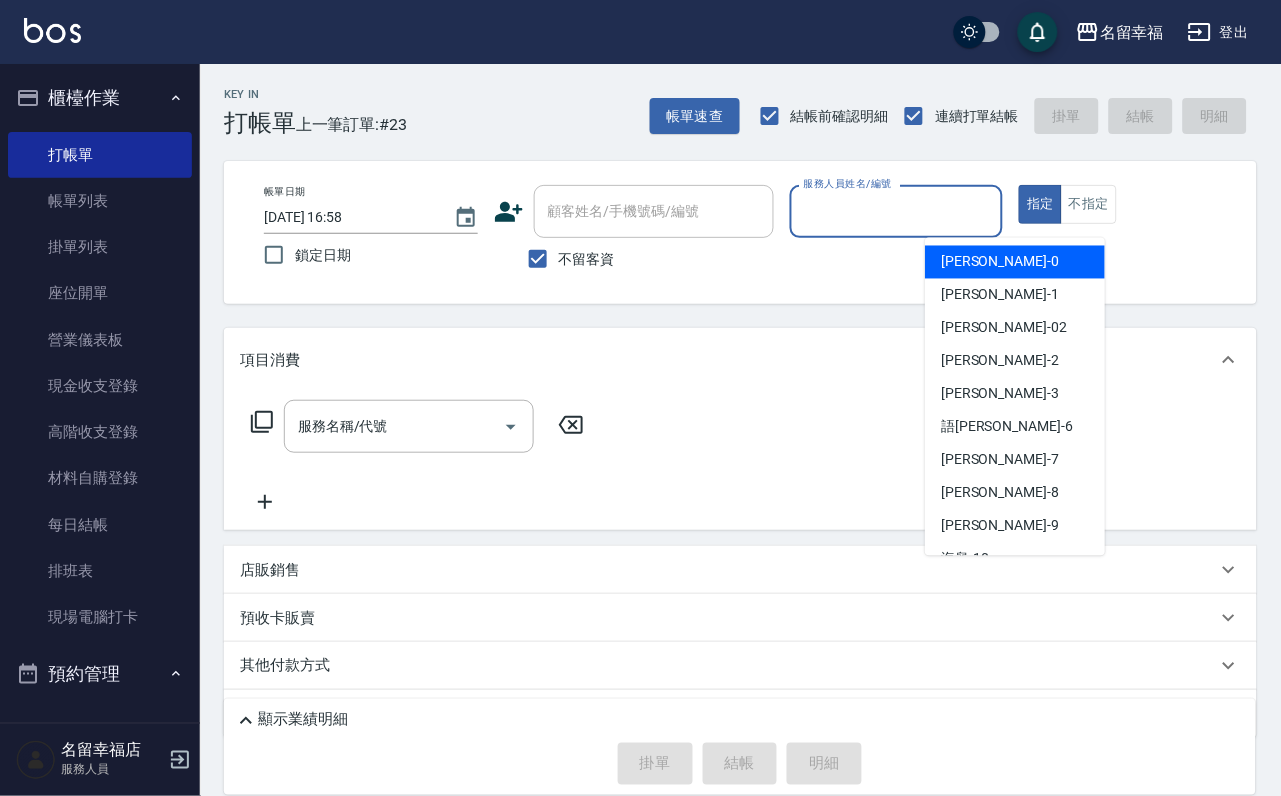 click on "服務人員姓名/編號" at bounding box center (897, 211) 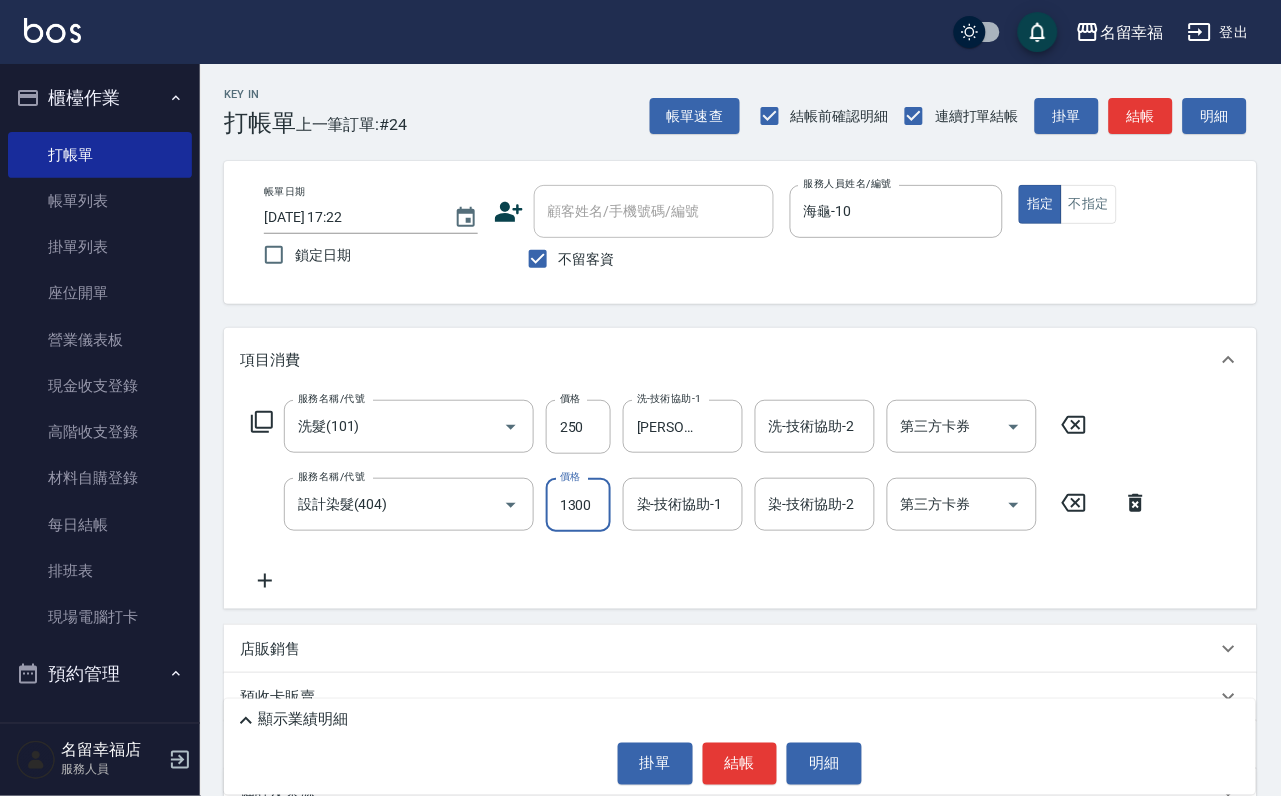 scroll, scrollTop: 0, scrollLeft: 1, axis: horizontal 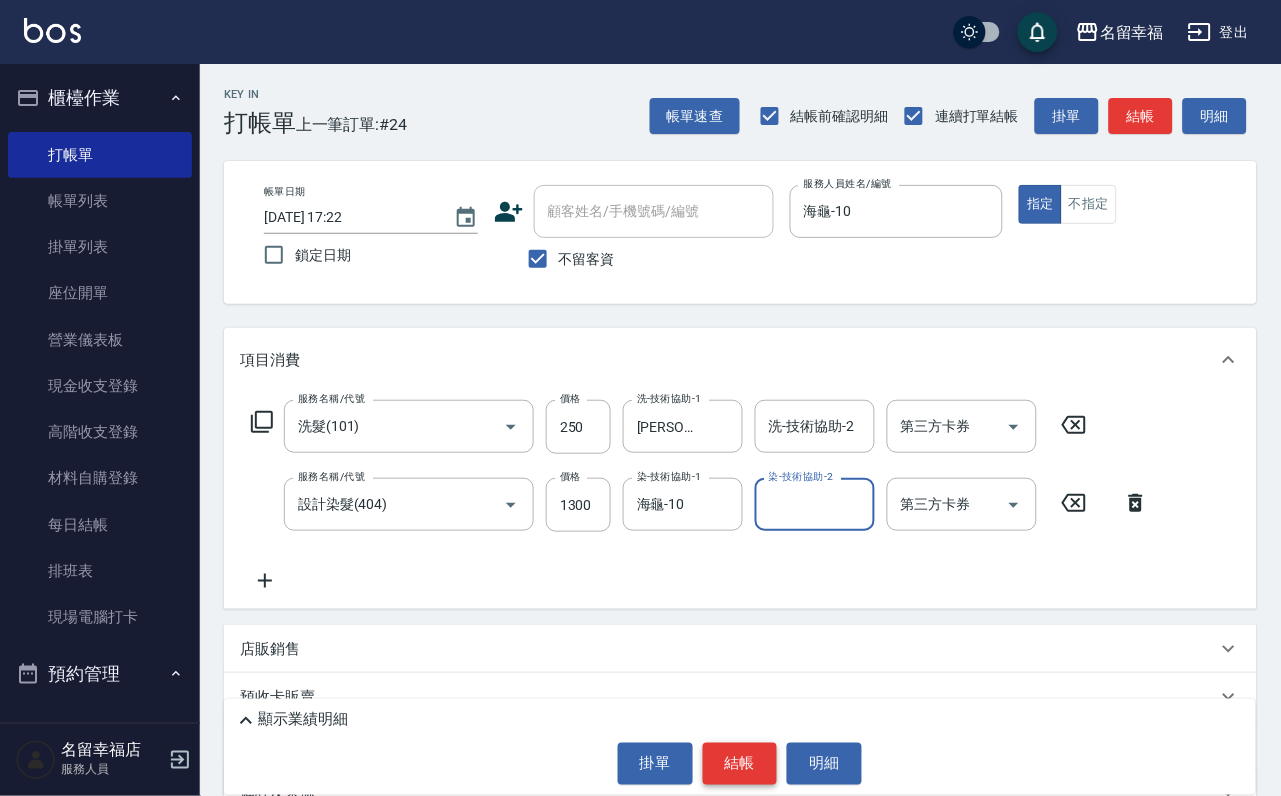 click on "結帳" at bounding box center (740, 764) 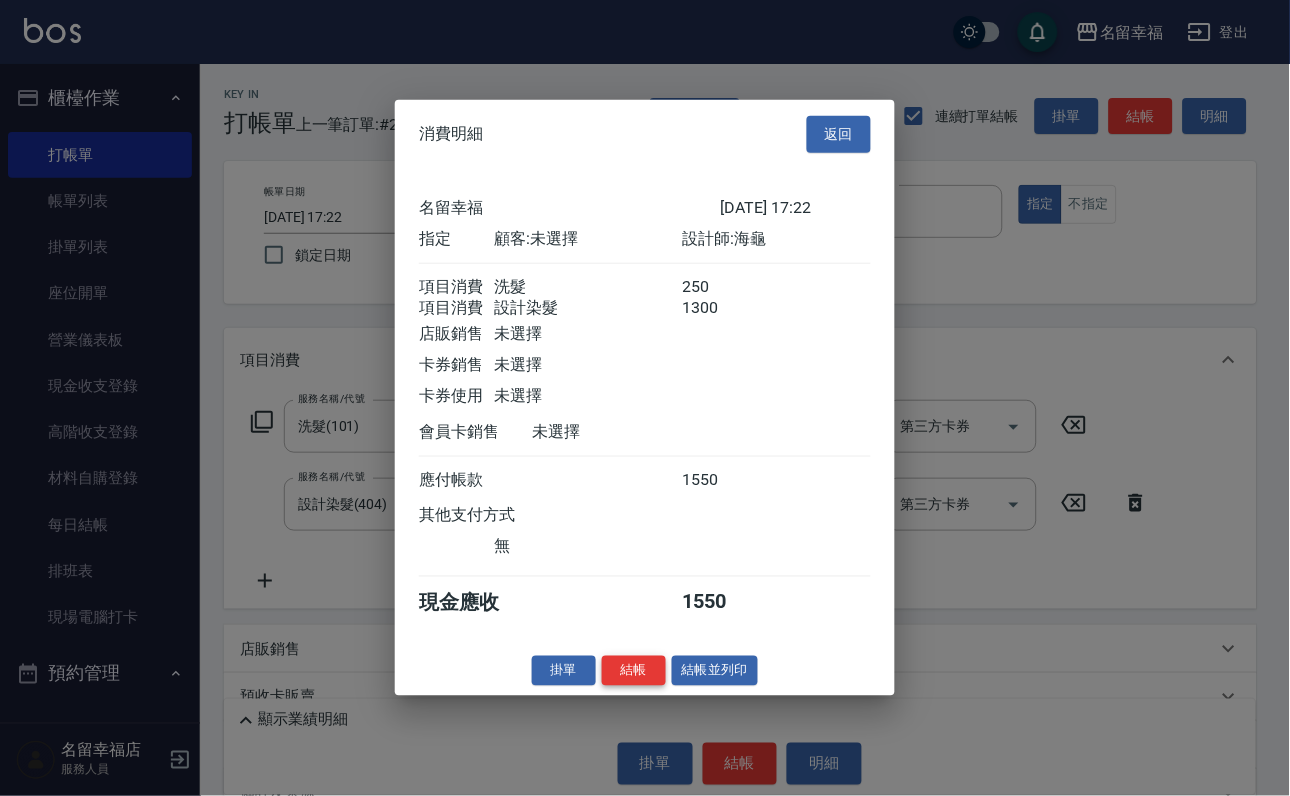 scroll, scrollTop: 322, scrollLeft: 0, axis: vertical 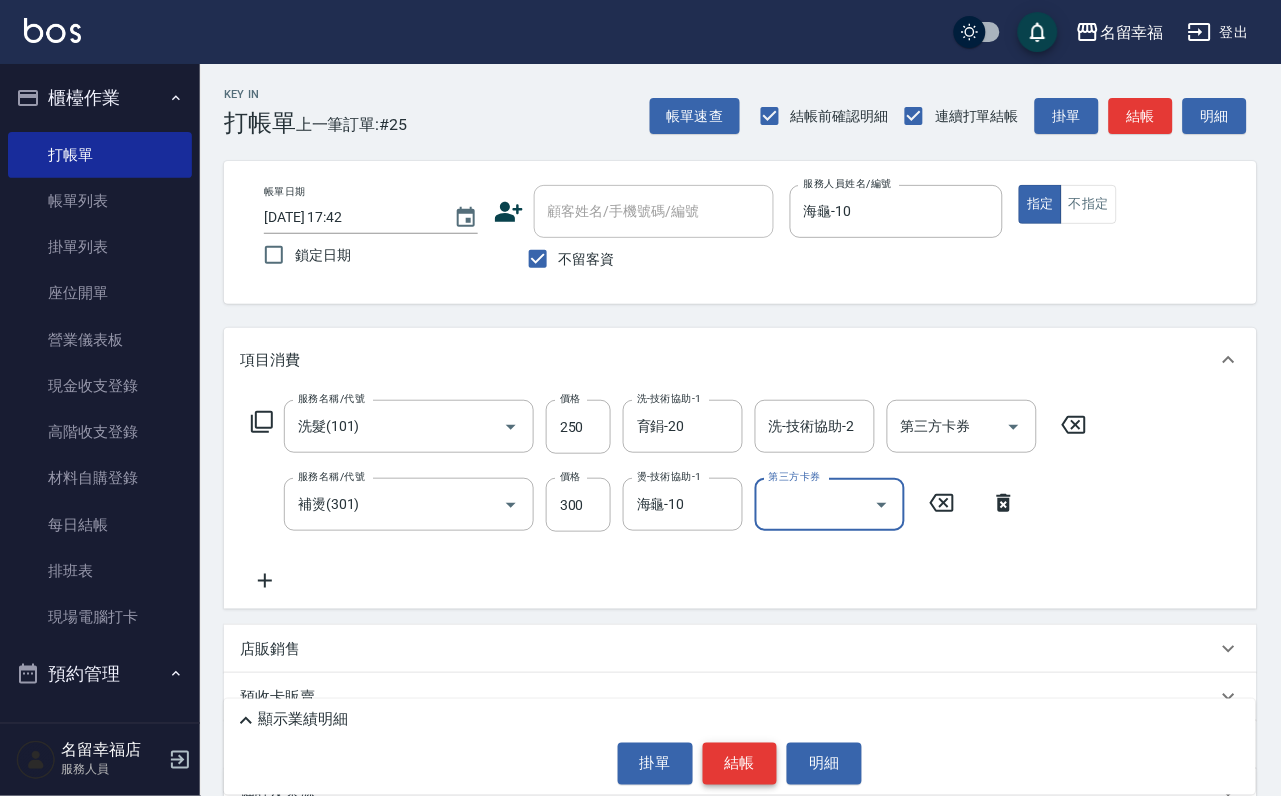 click on "結帳" at bounding box center (740, 764) 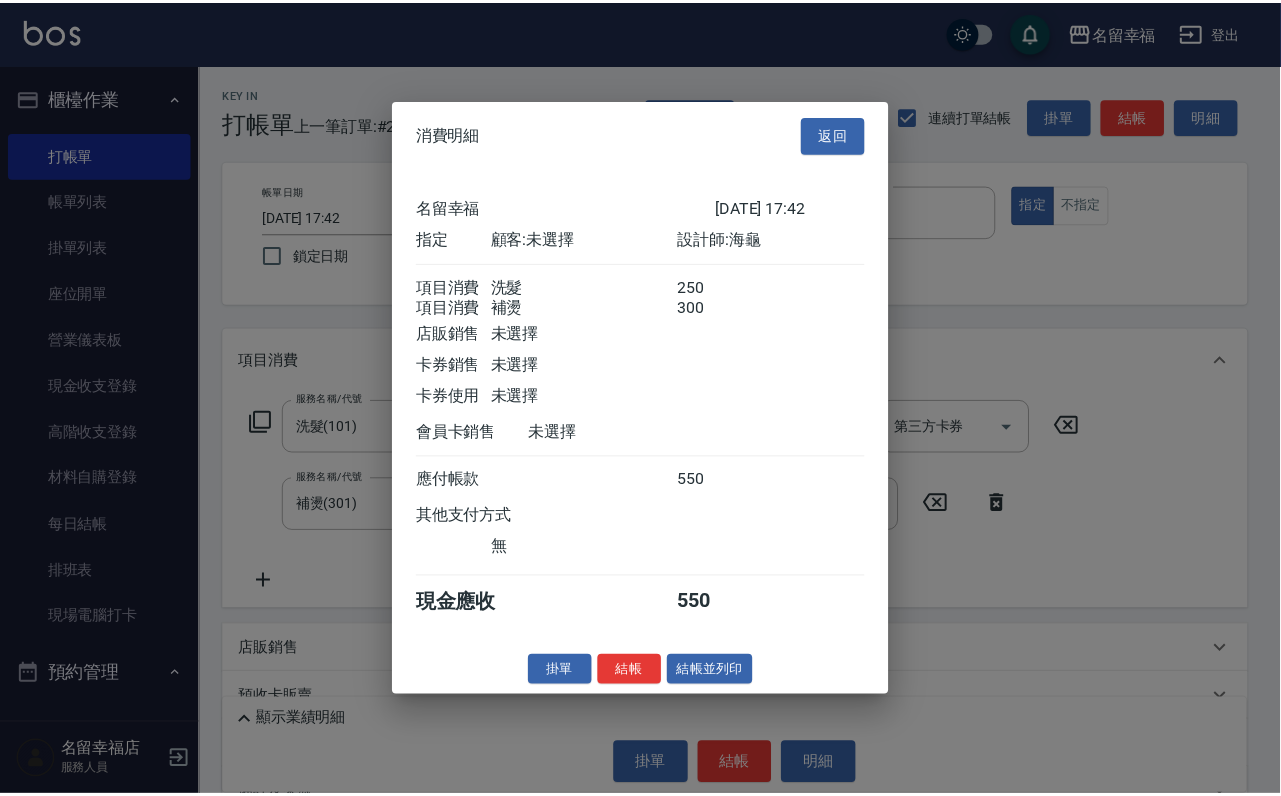 scroll, scrollTop: 322, scrollLeft: 0, axis: vertical 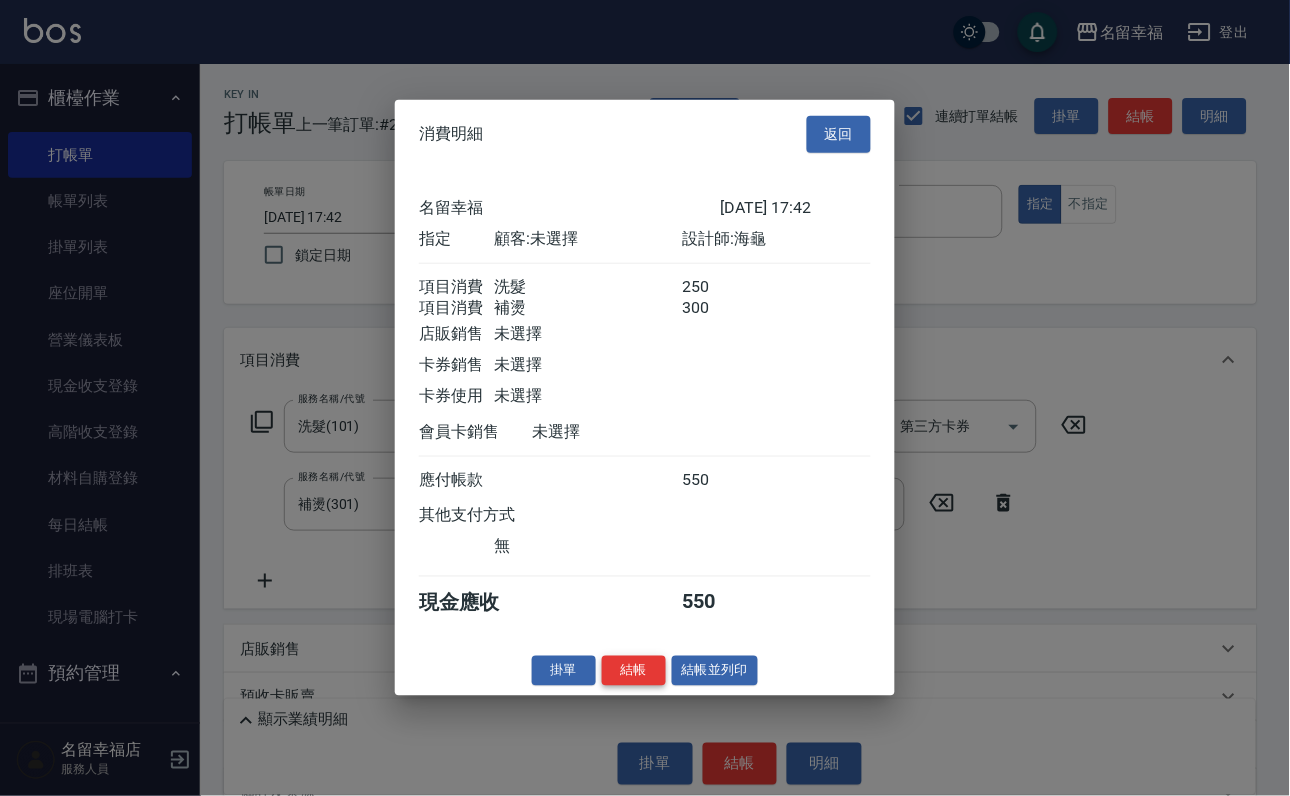 click on "結帳" at bounding box center (634, 670) 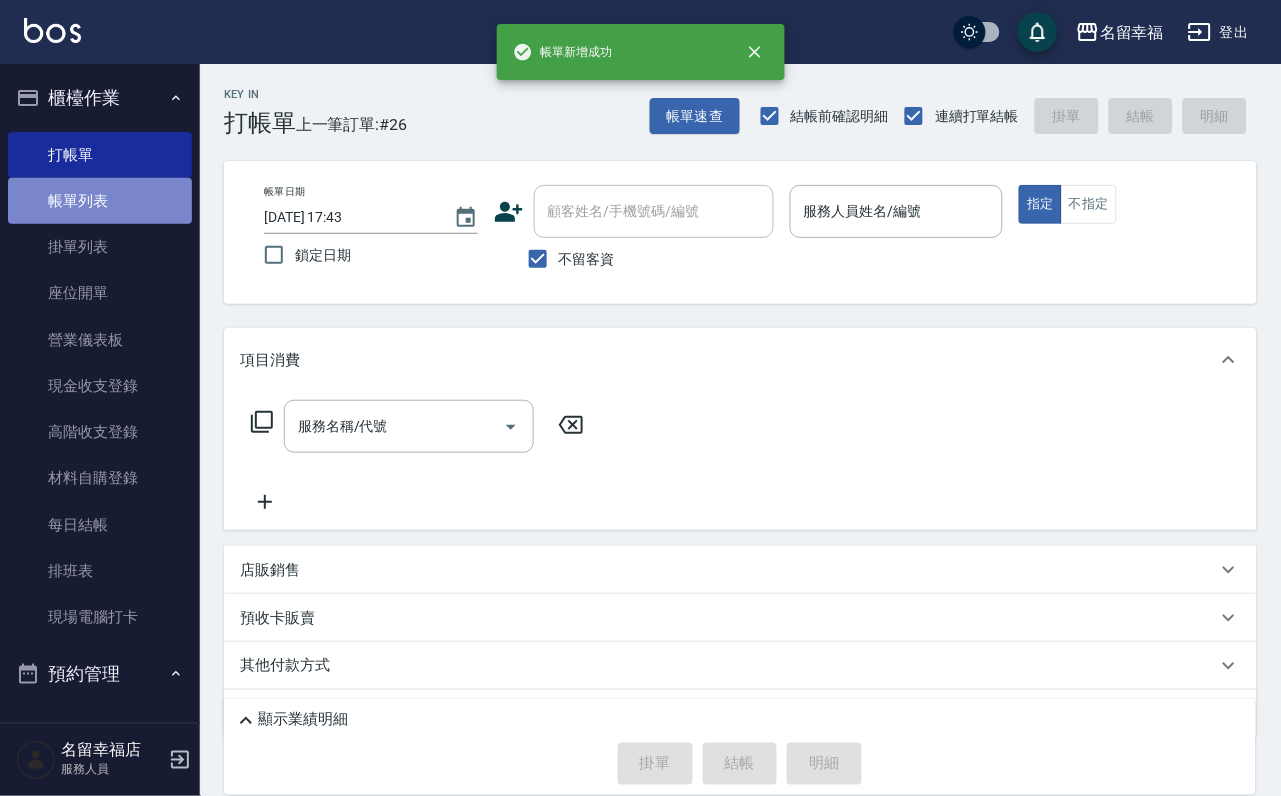 click on "帳單列表" at bounding box center (100, 201) 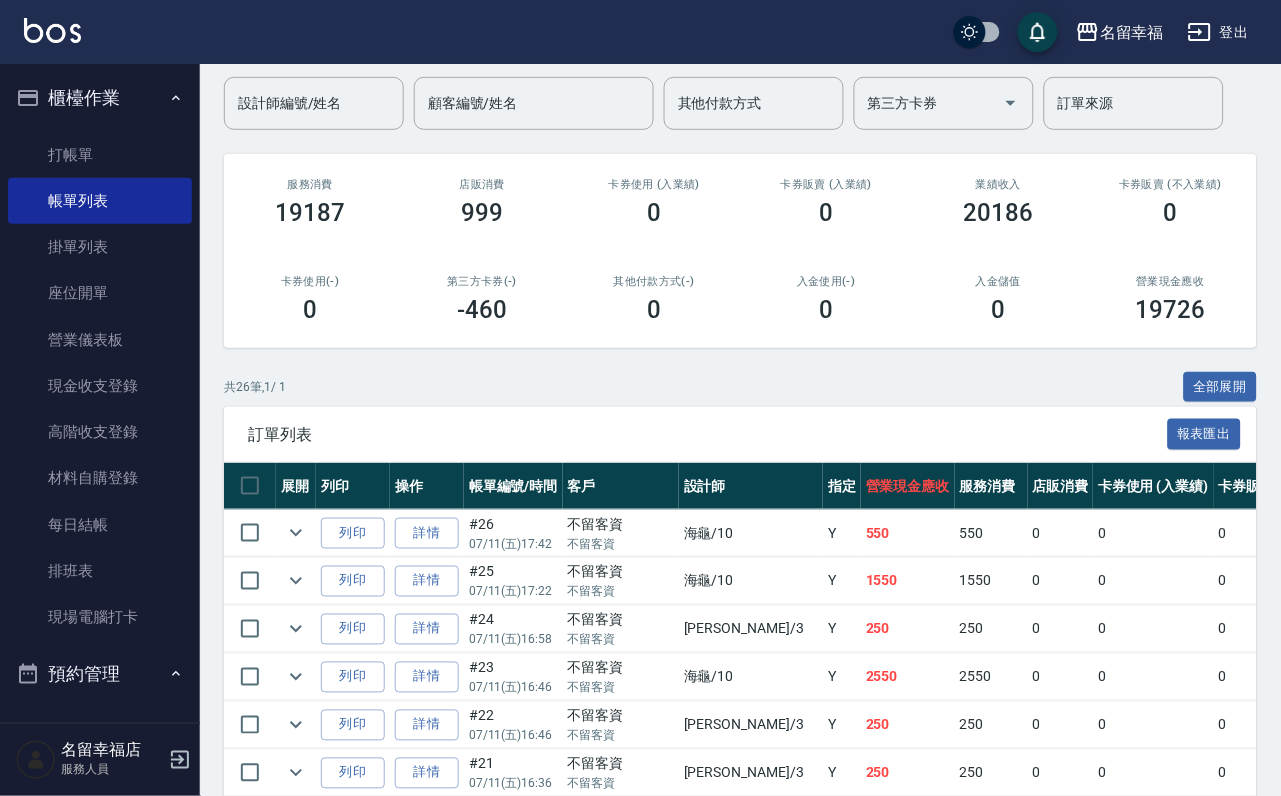scroll, scrollTop: 450, scrollLeft: 0, axis: vertical 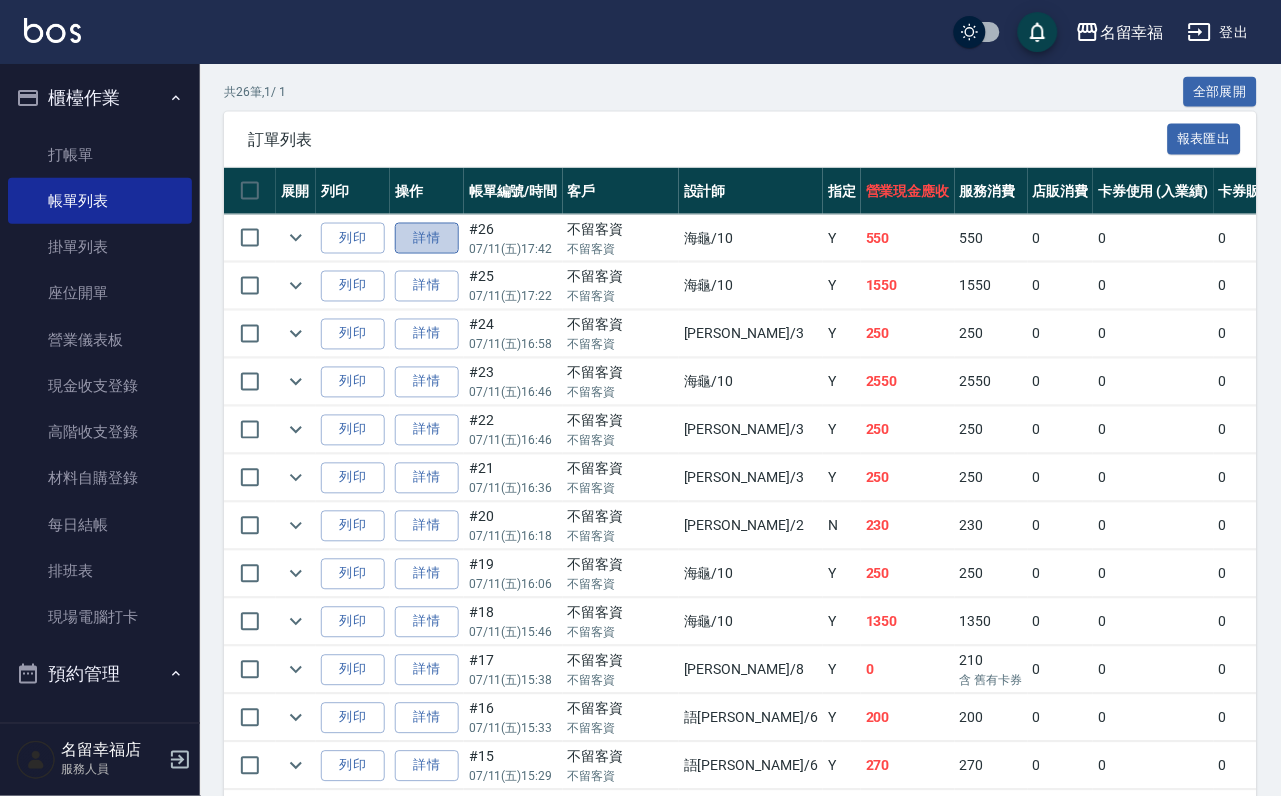 click on "詳情" at bounding box center [427, 238] 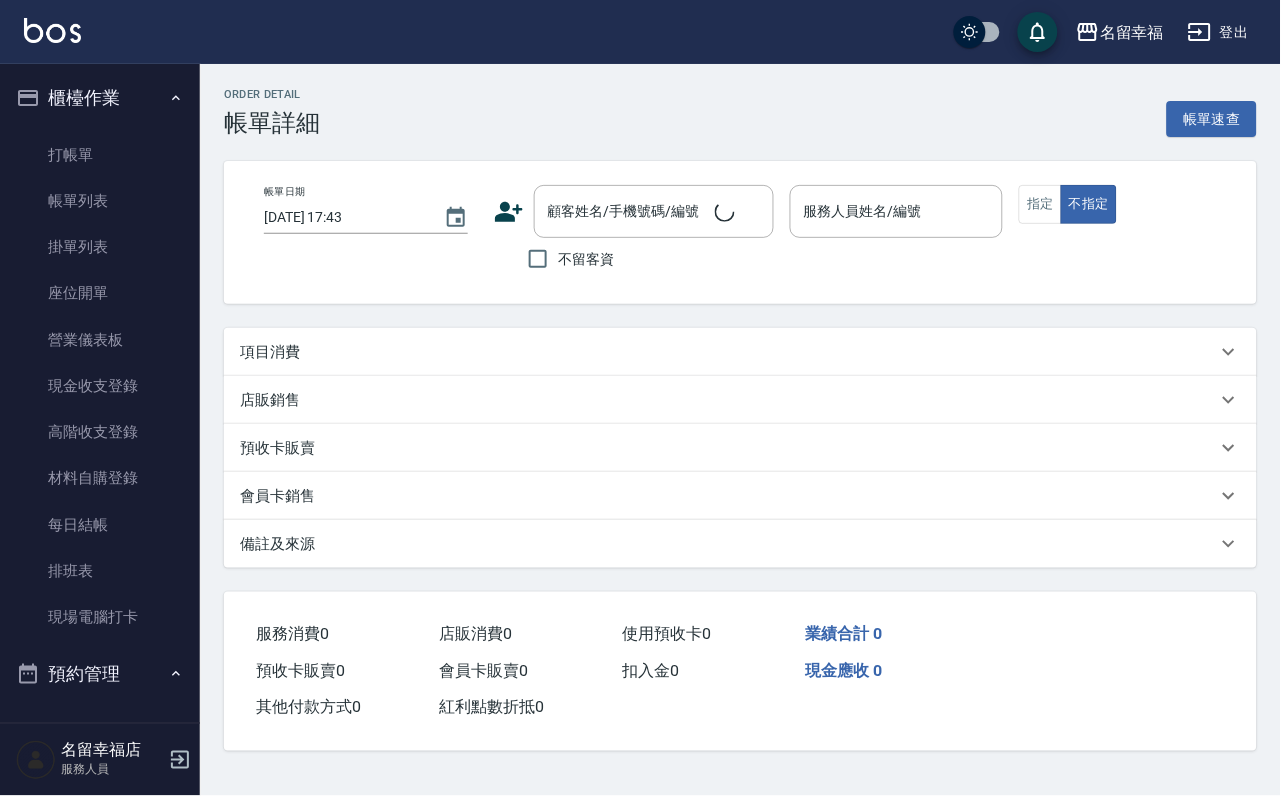 scroll, scrollTop: 0, scrollLeft: 0, axis: both 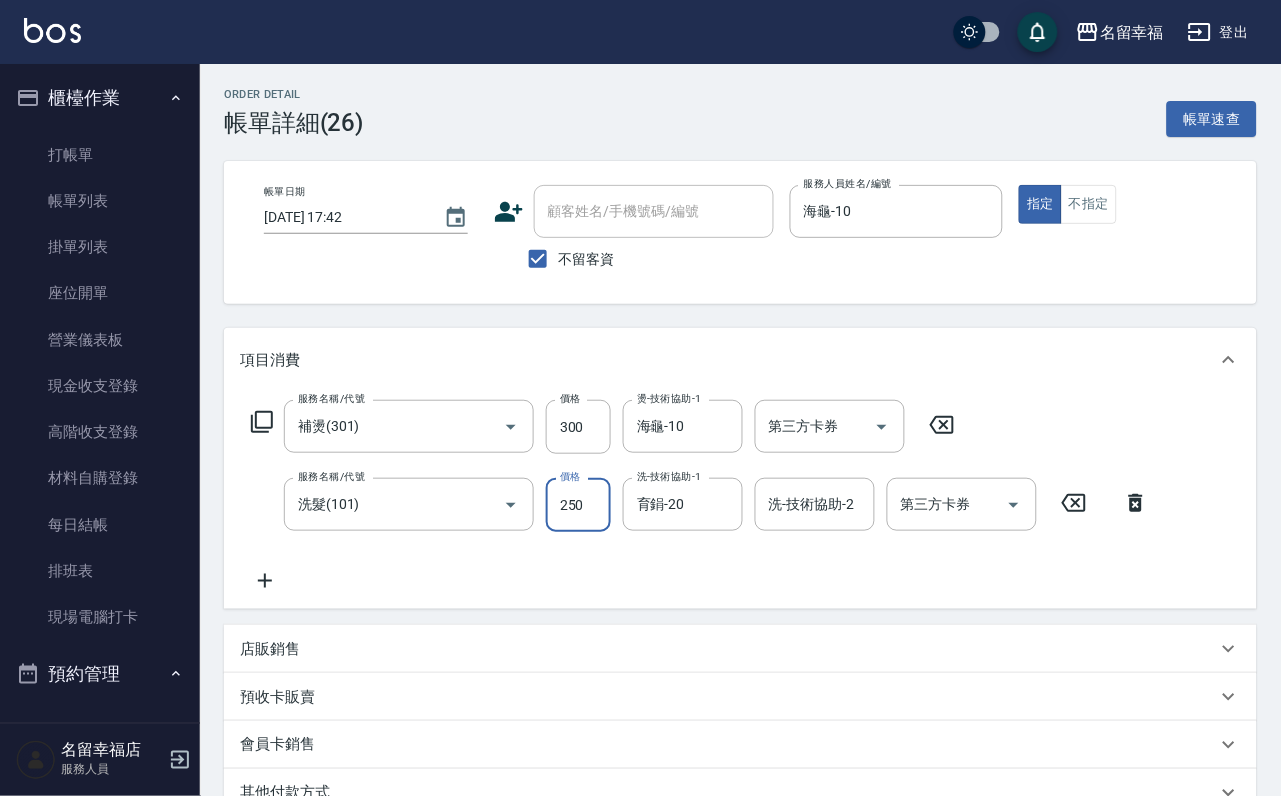 click on "250" at bounding box center [578, 505] 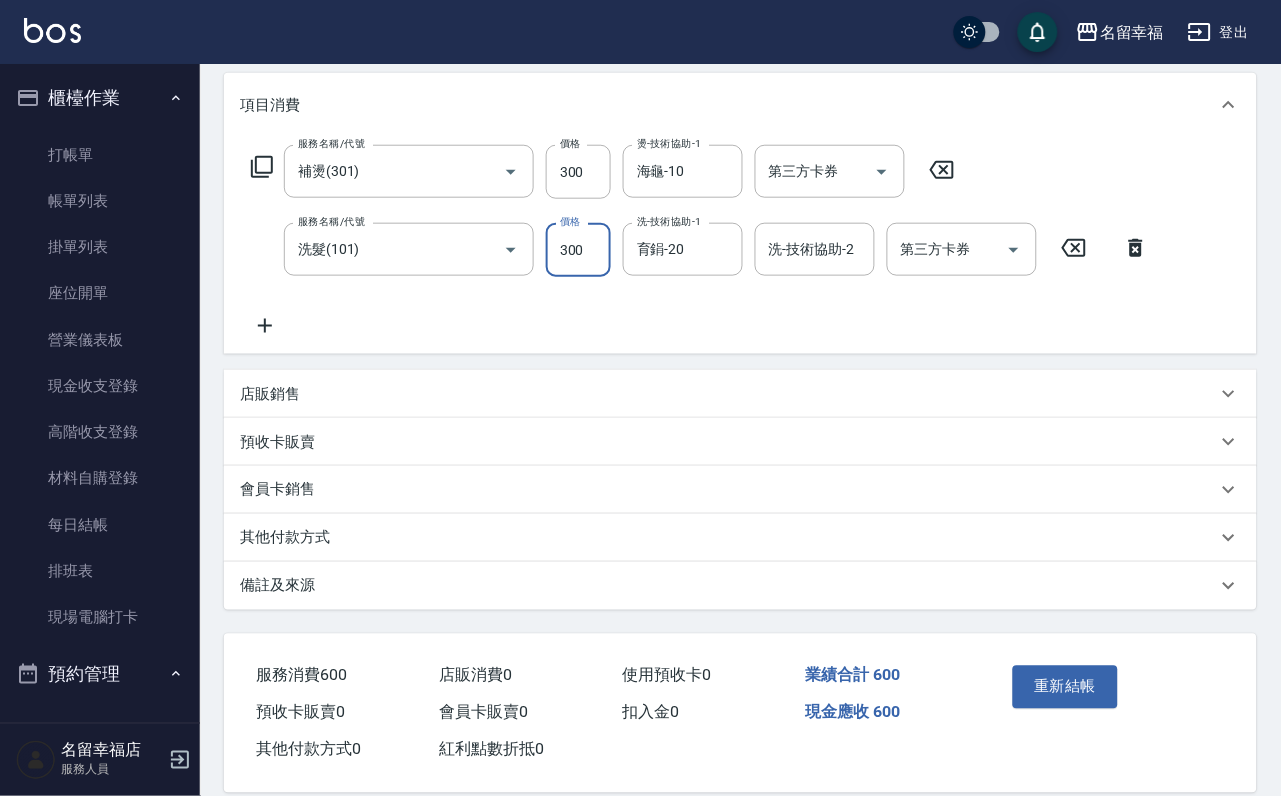scroll, scrollTop: 300, scrollLeft: 0, axis: vertical 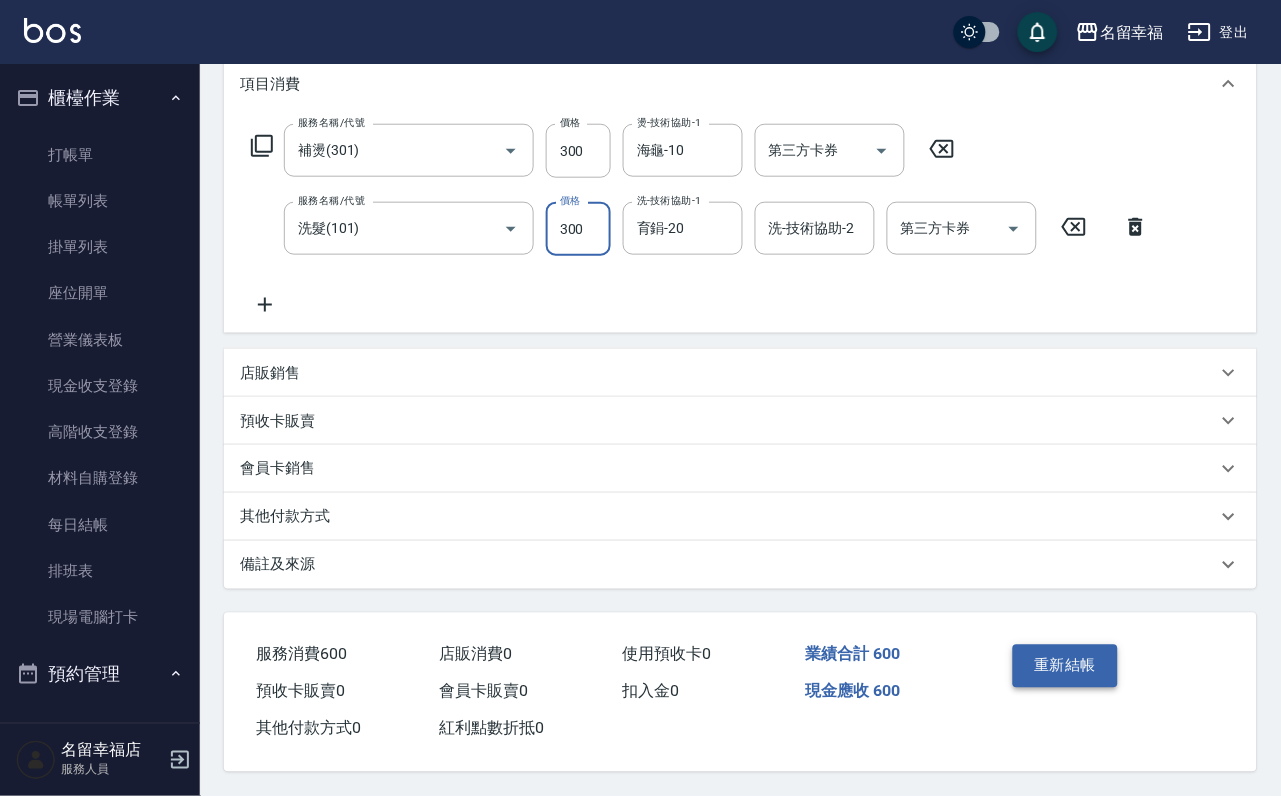 click on "重新結帳" at bounding box center [1066, 666] 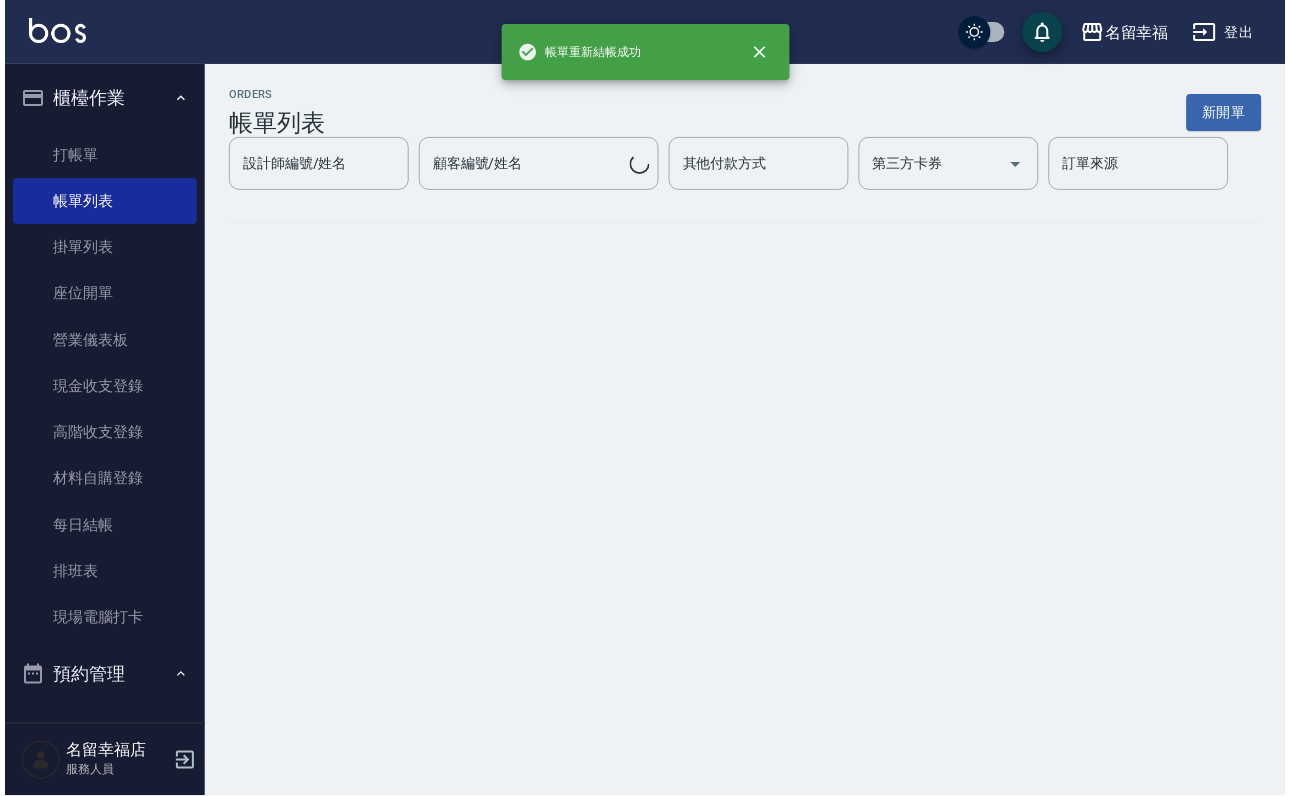 scroll, scrollTop: 0, scrollLeft: 0, axis: both 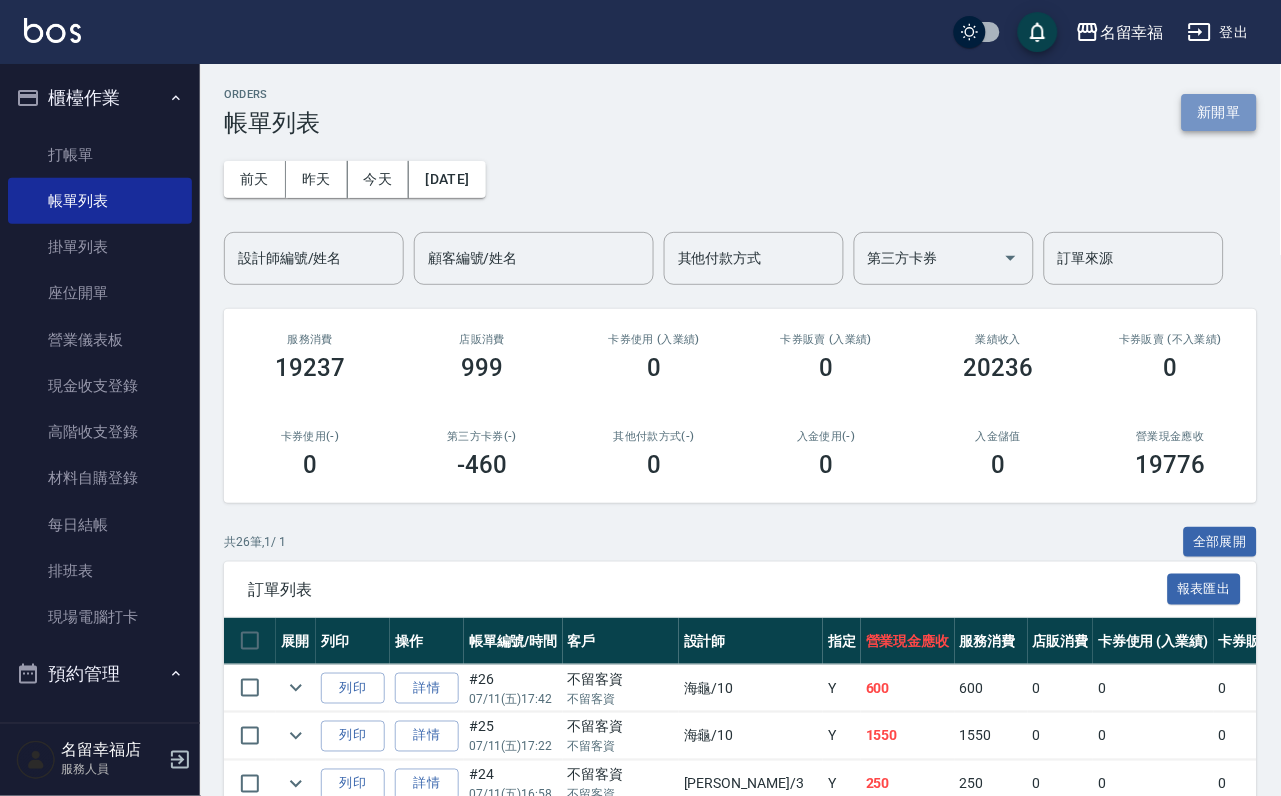 click on "新開單" at bounding box center (1219, 112) 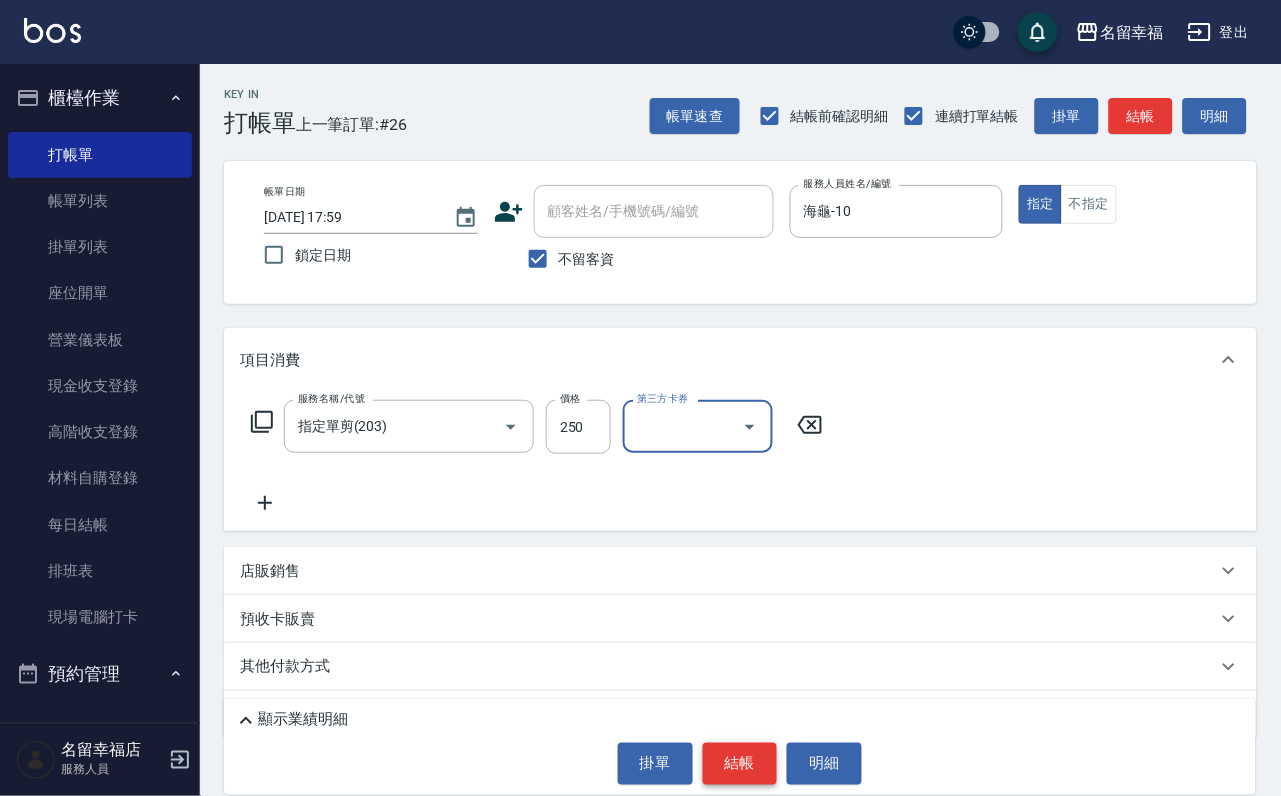 click on "結帳" at bounding box center (740, 764) 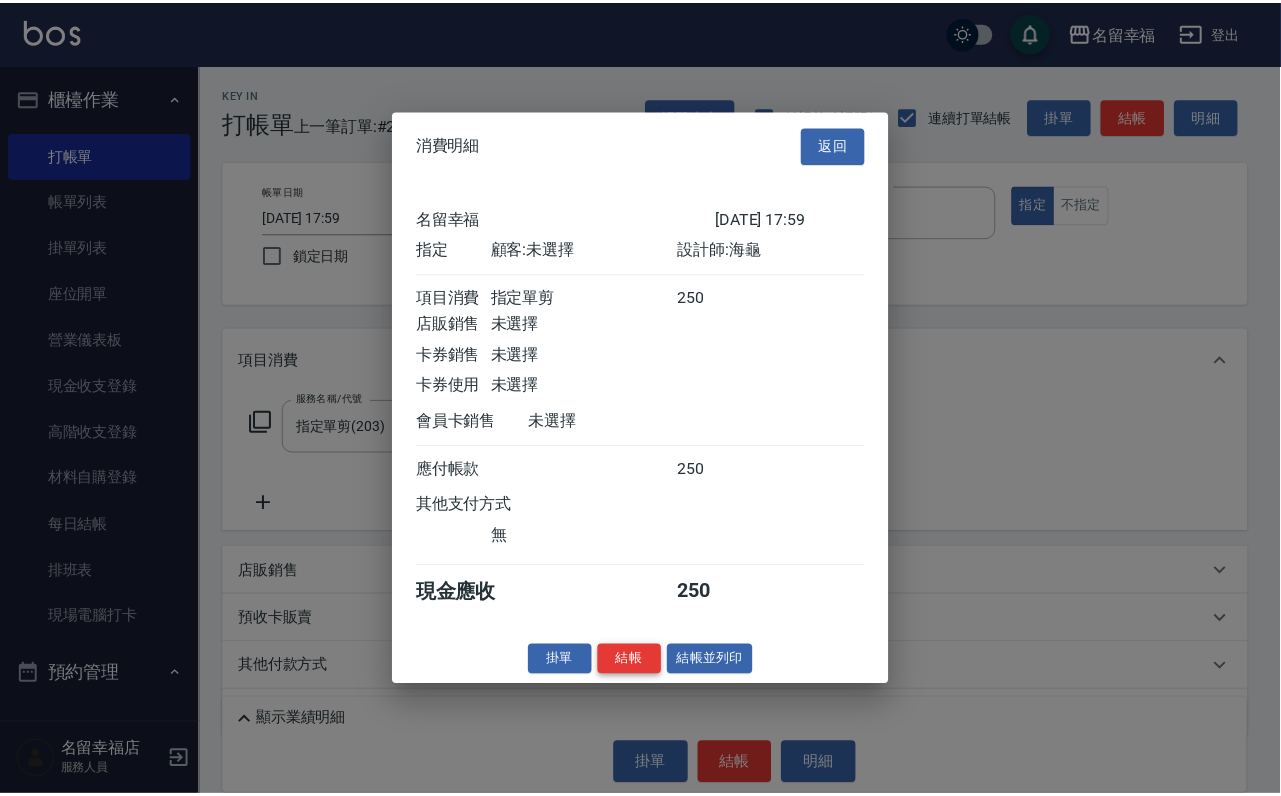 scroll, scrollTop: 247, scrollLeft: 0, axis: vertical 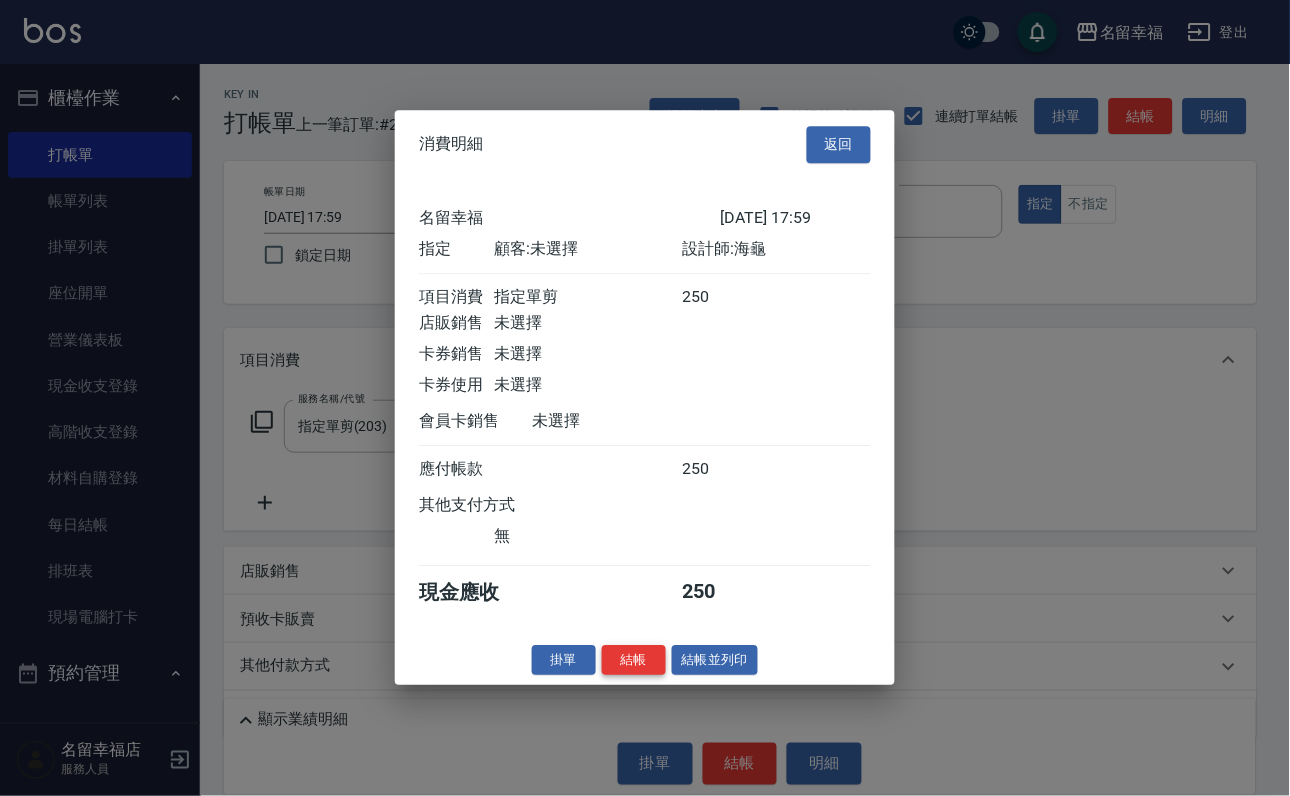 click on "結帳" at bounding box center (634, 660) 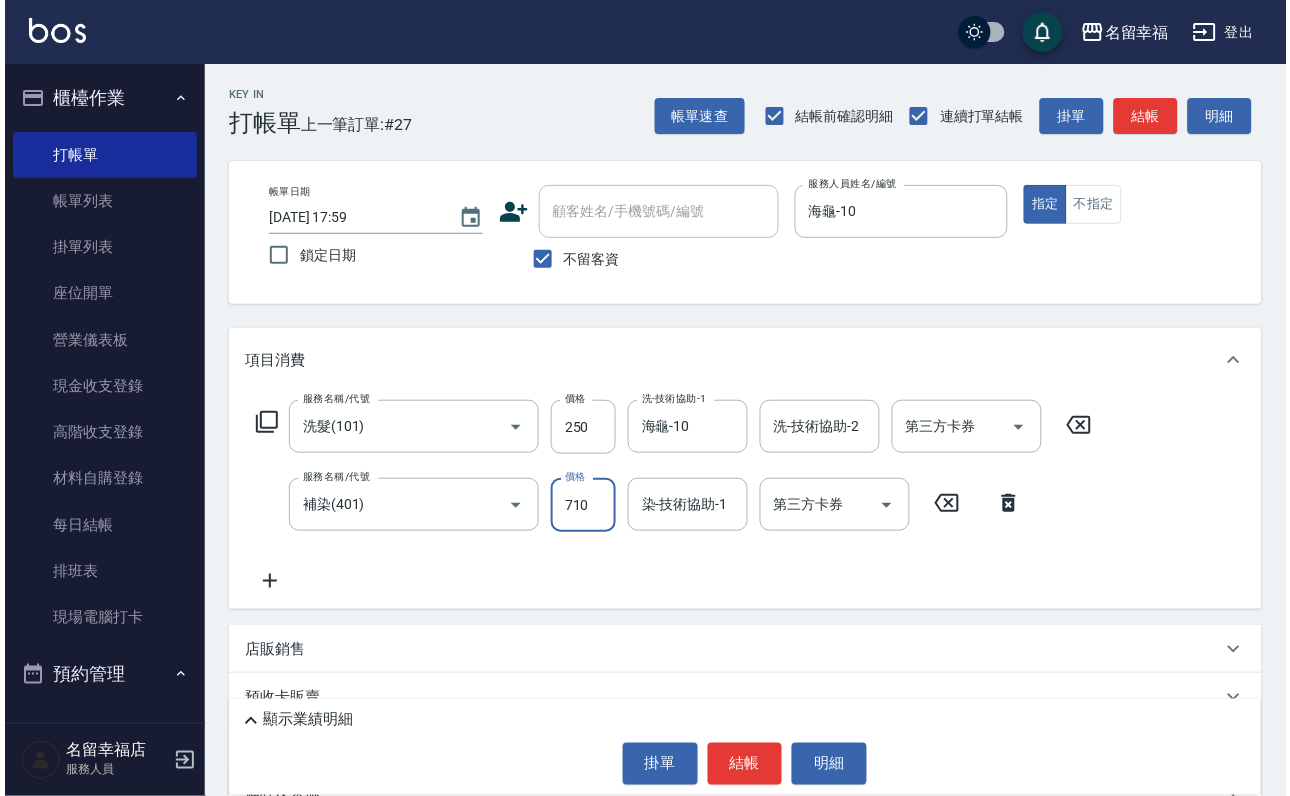 scroll, scrollTop: 0, scrollLeft: 0, axis: both 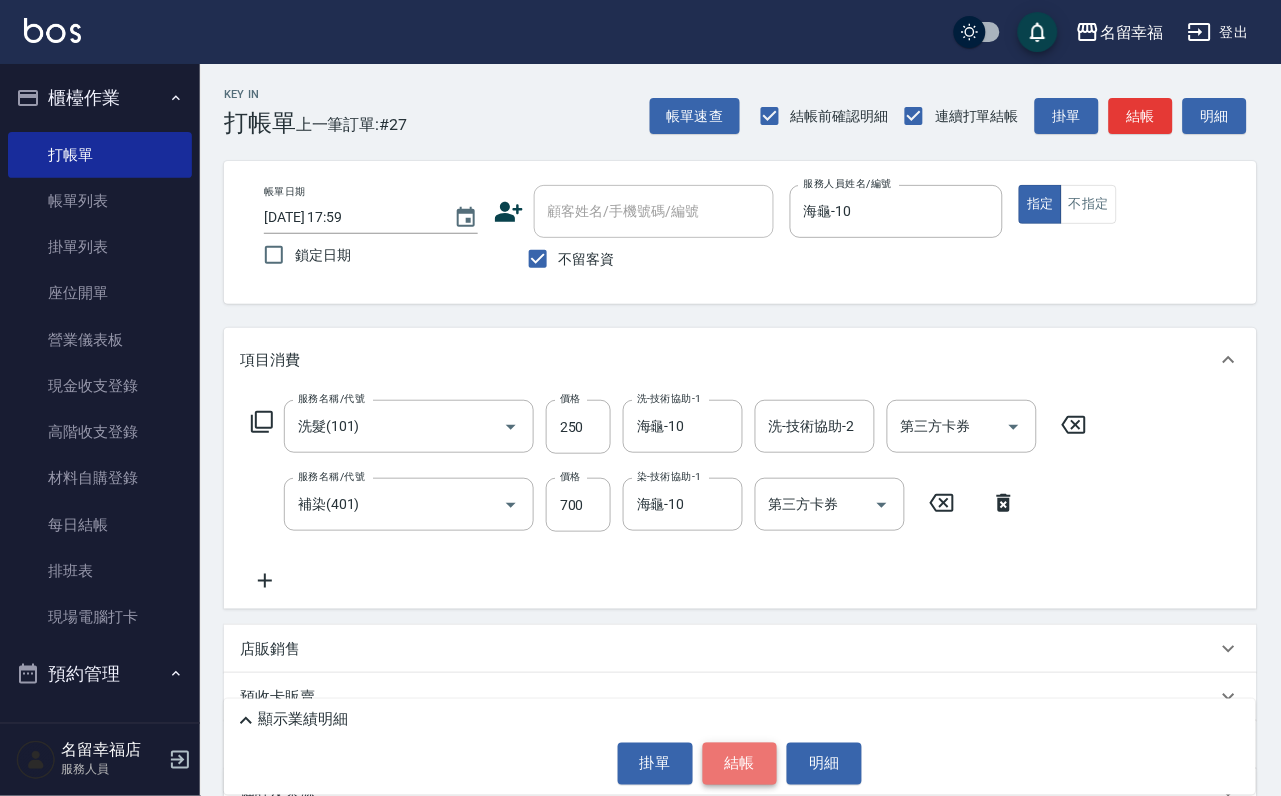 click on "結帳" at bounding box center [740, 764] 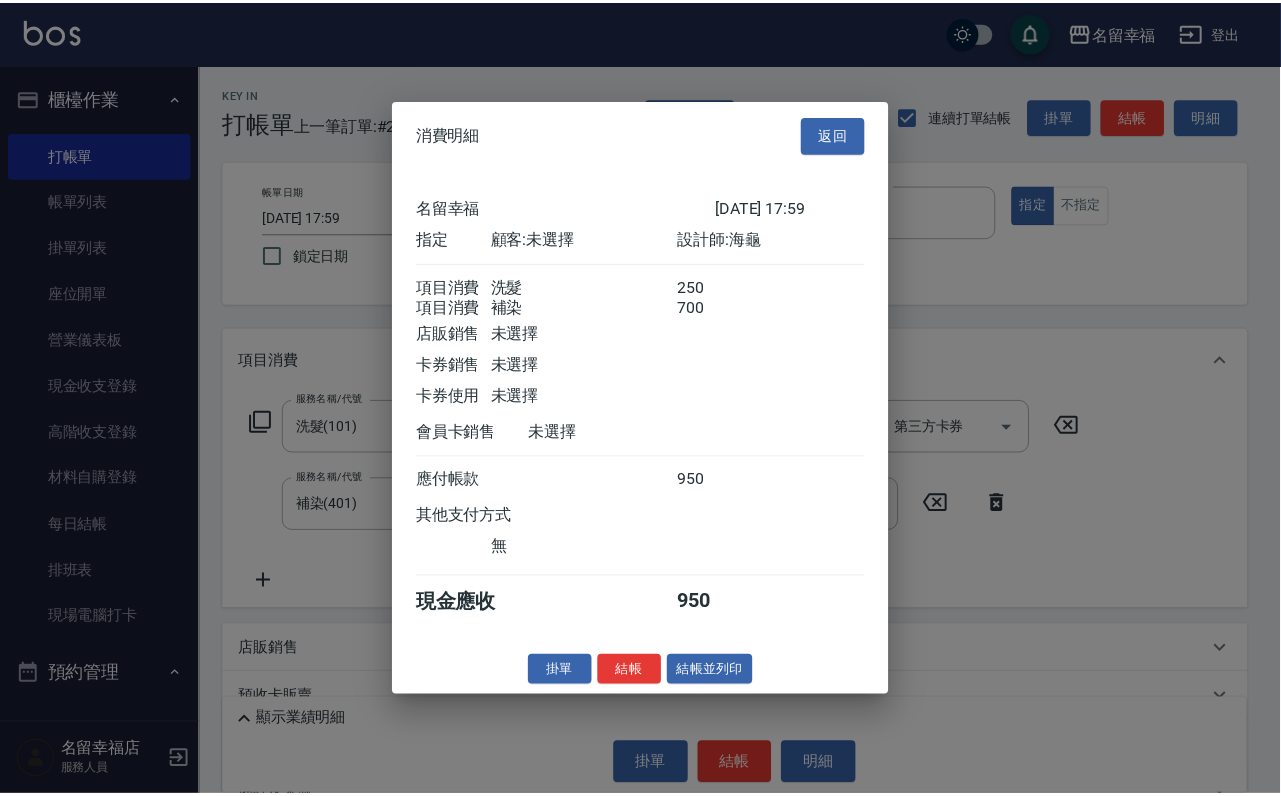 scroll, scrollTop: 322, scrollLeft: 0, axis: vertical 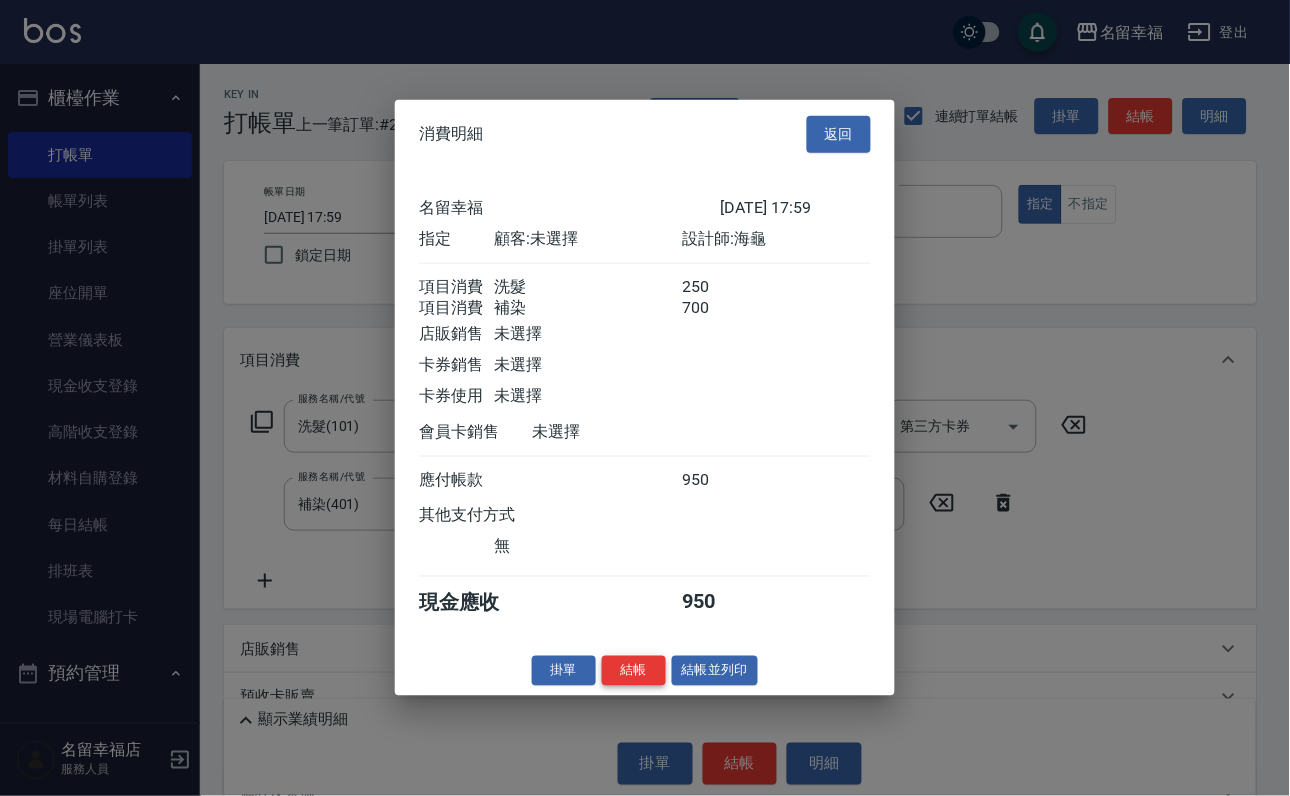 click on "結帳" at bounding box center (634, 670) 